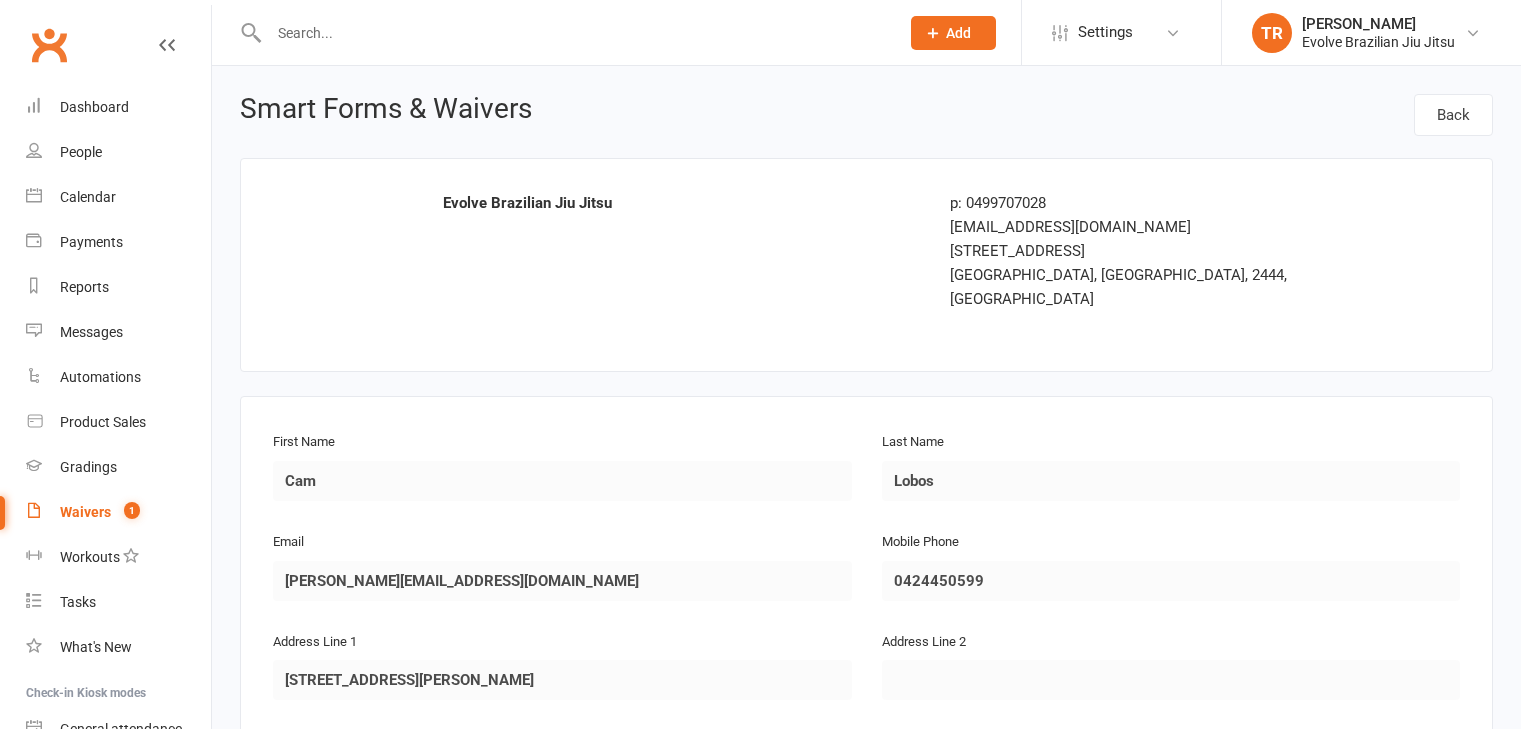 scroll, scrollTop: 1047, scrollLeft: 0, axis: vertical 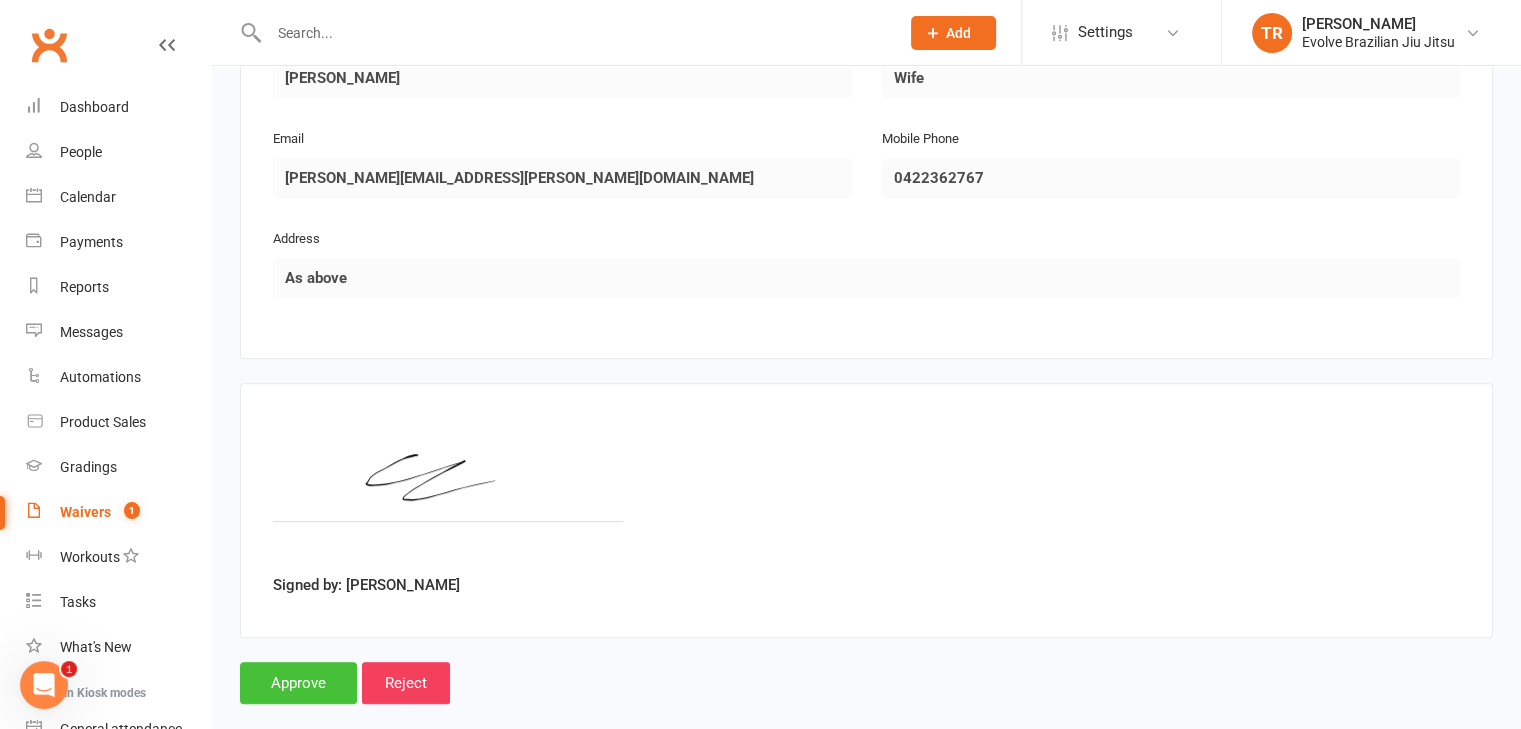 click on "Approve" at bounding box center (298, 683) 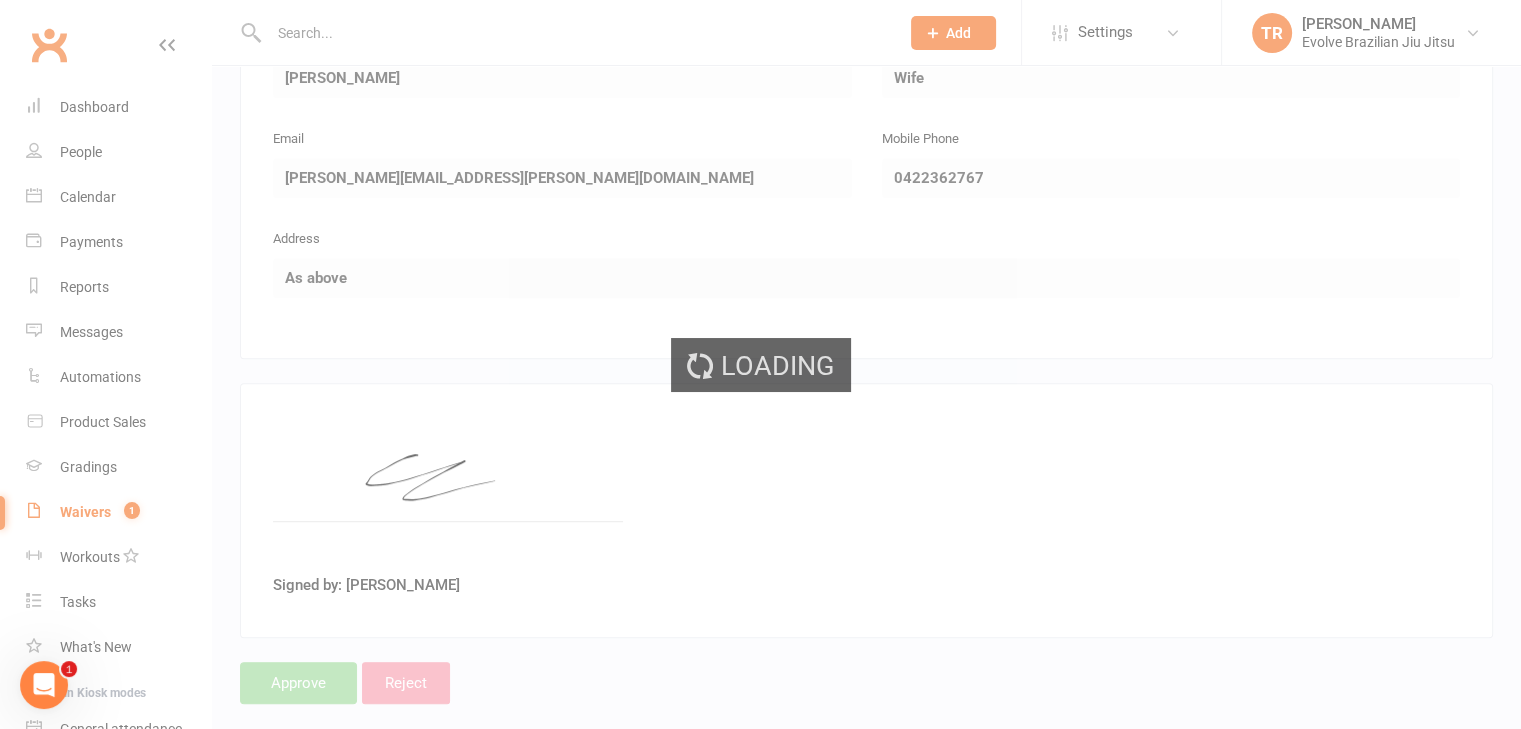 scroll, scrollTop: 0, scrollLeft: 0, axis: both 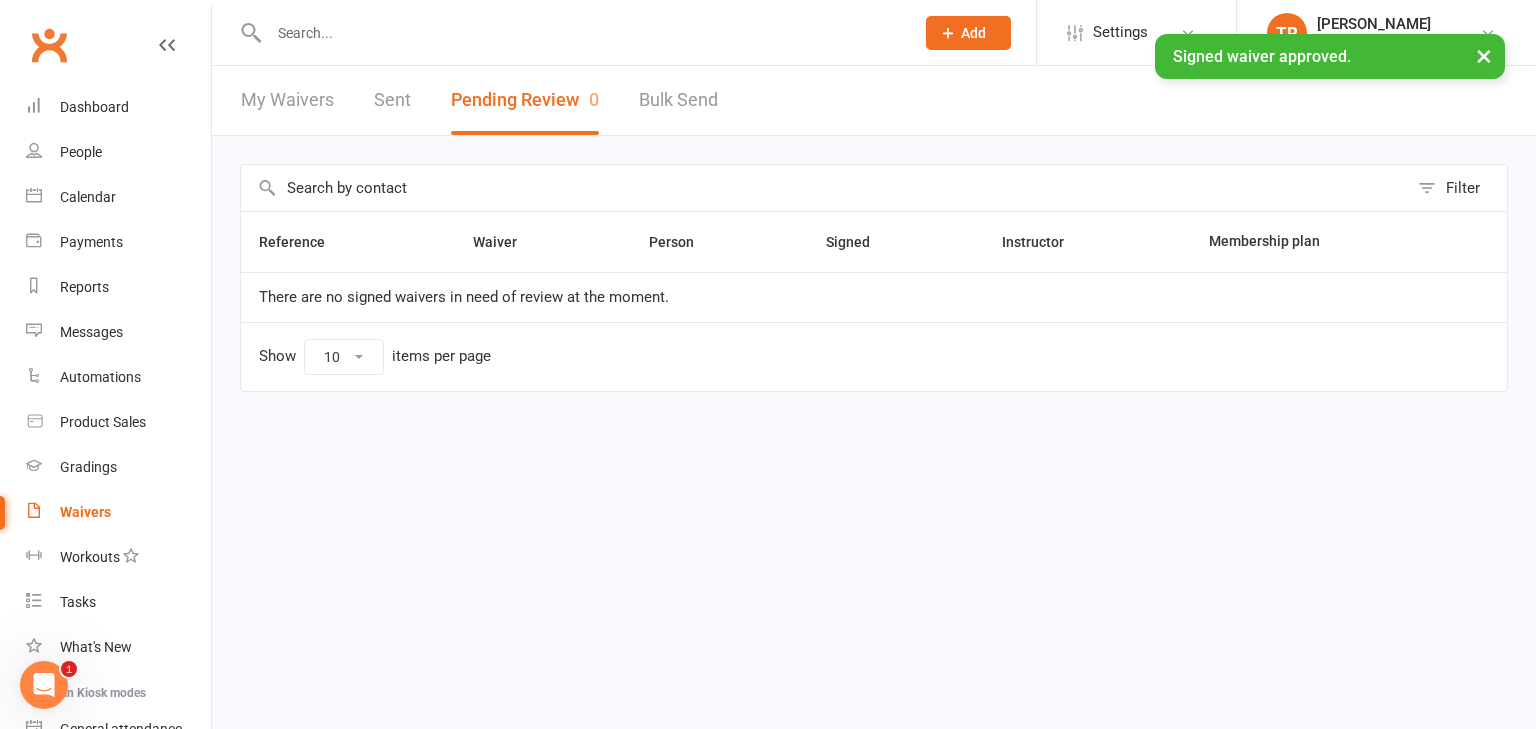click at bounding box center (581, 33) 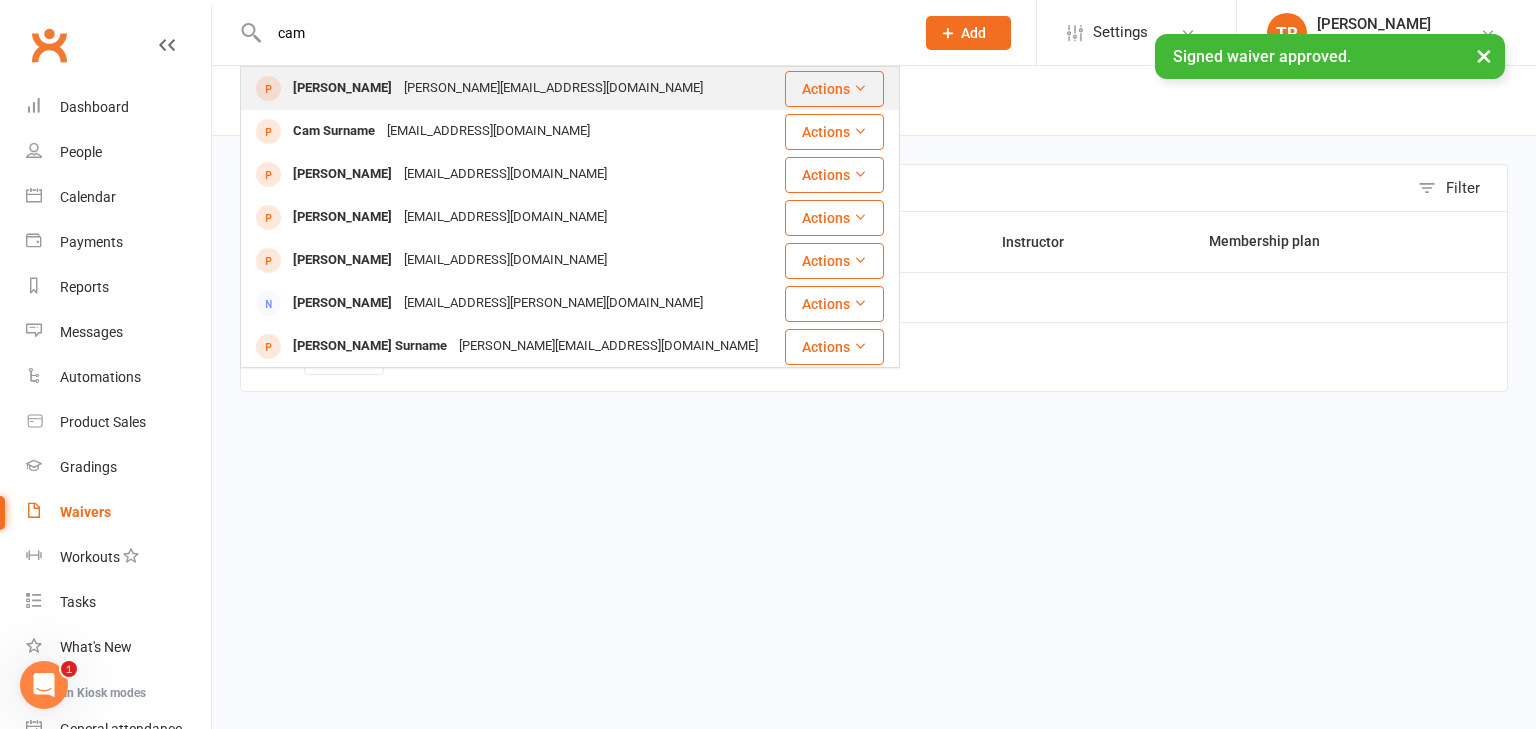 type on "cam" 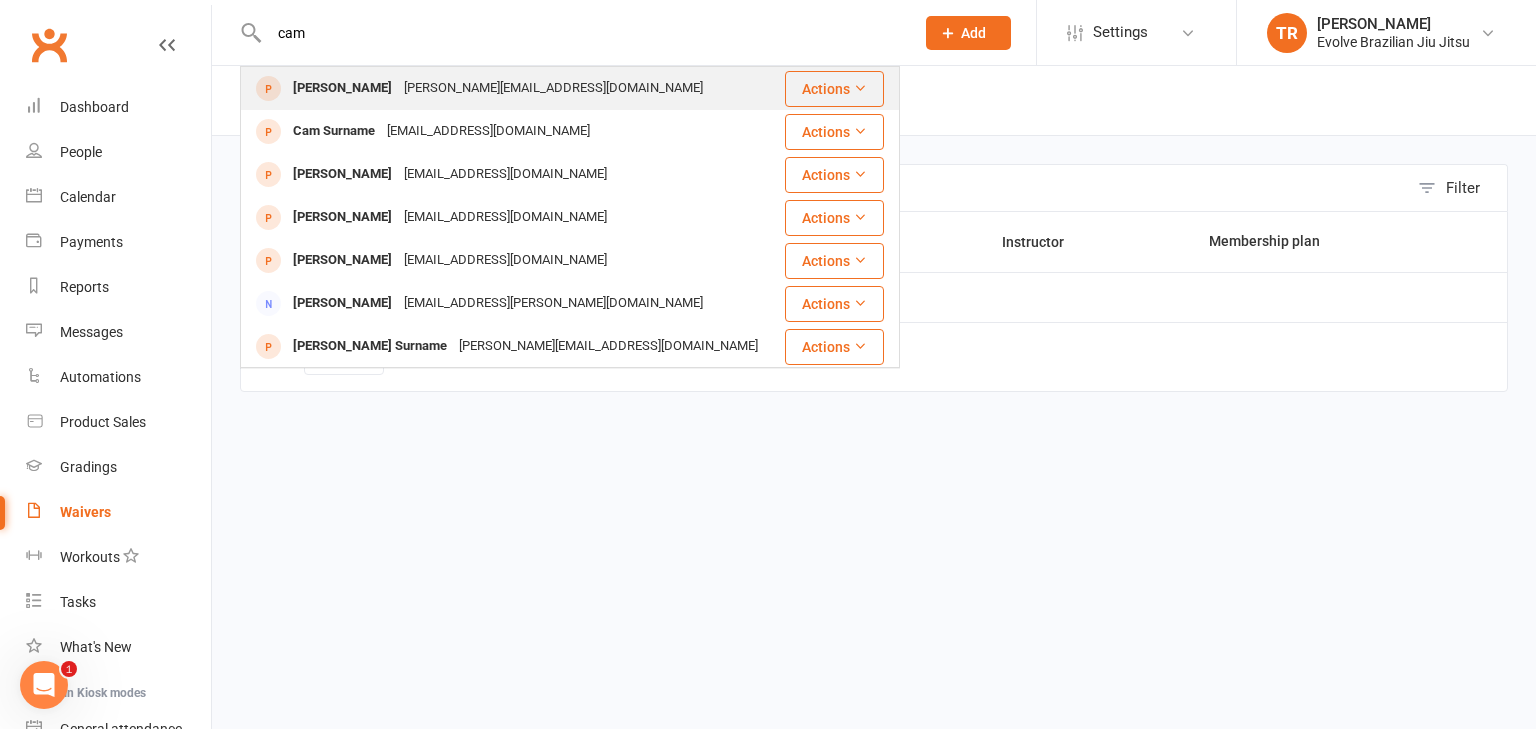 click on "[PERSON_NAME]" at bounding box center [342, 88] 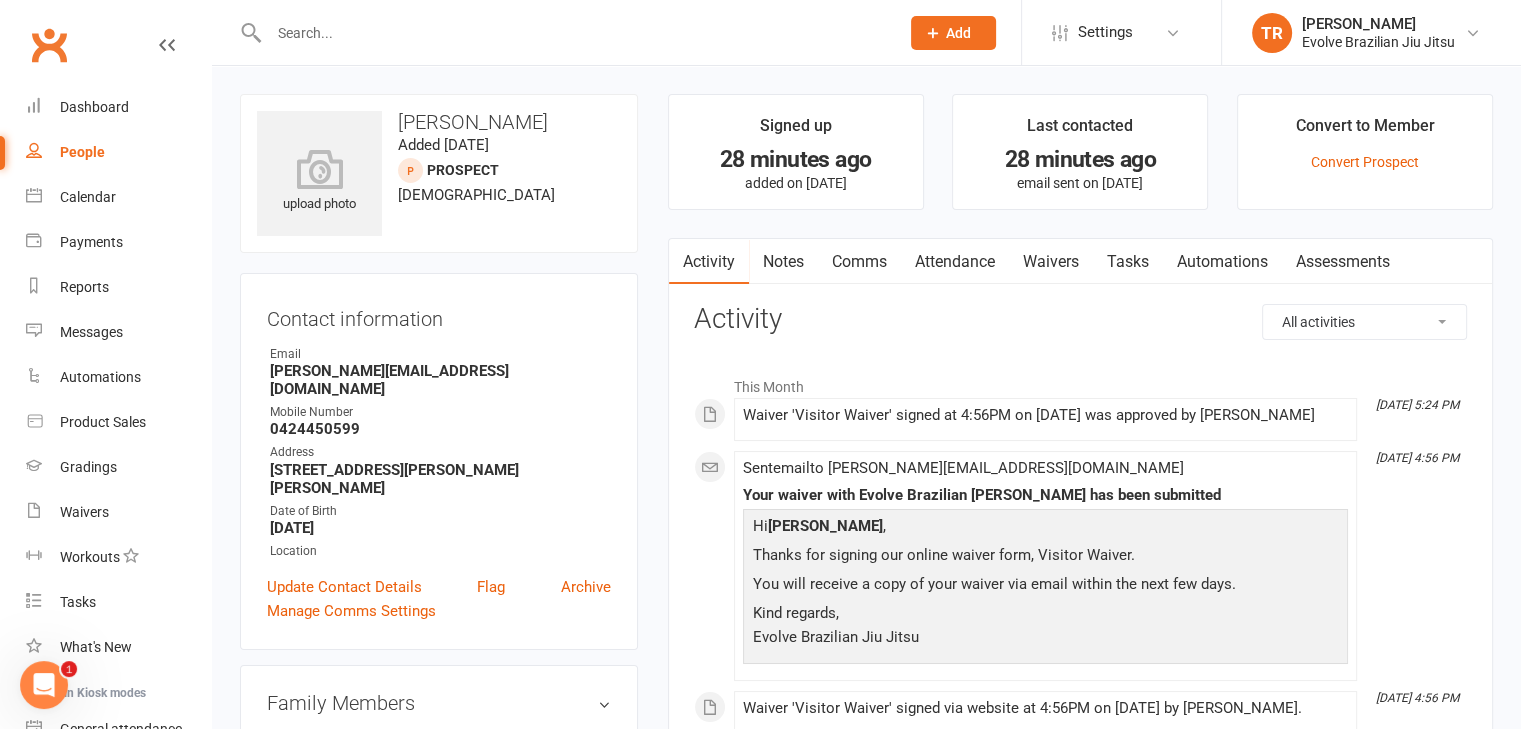 click on "Waivers" at bounding box center [1051, 262] 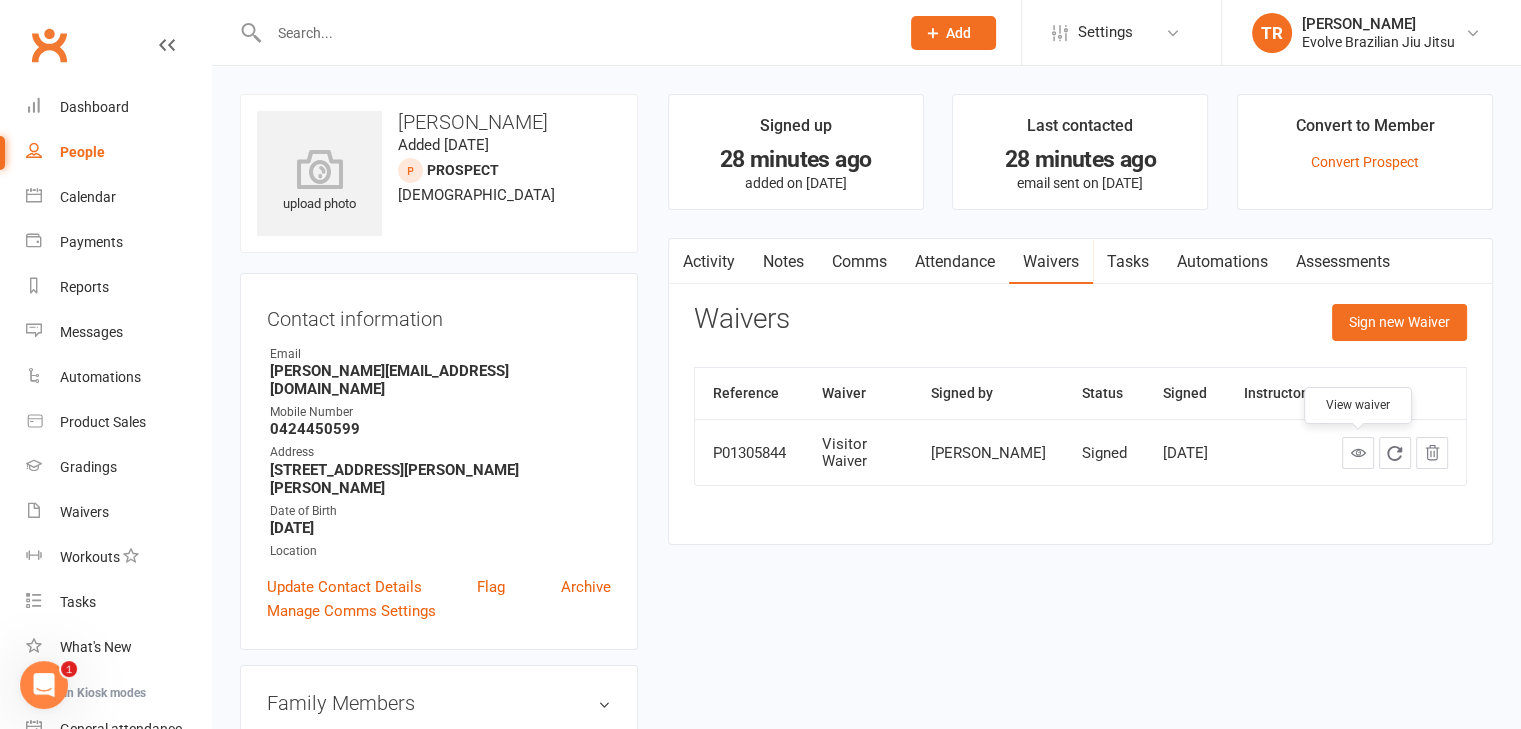click at bounding box center (1357, 452) 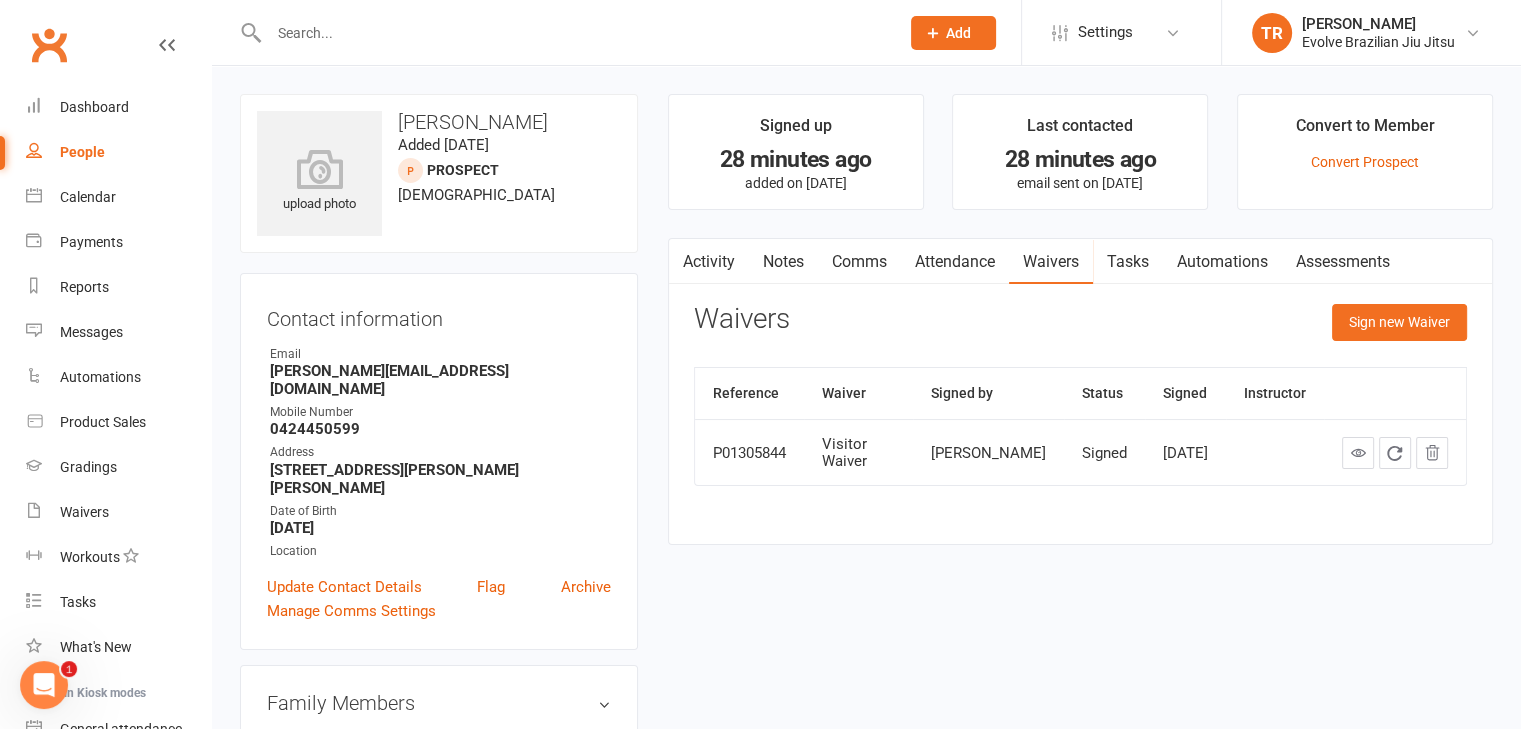 click at bounding box center (574, 33) 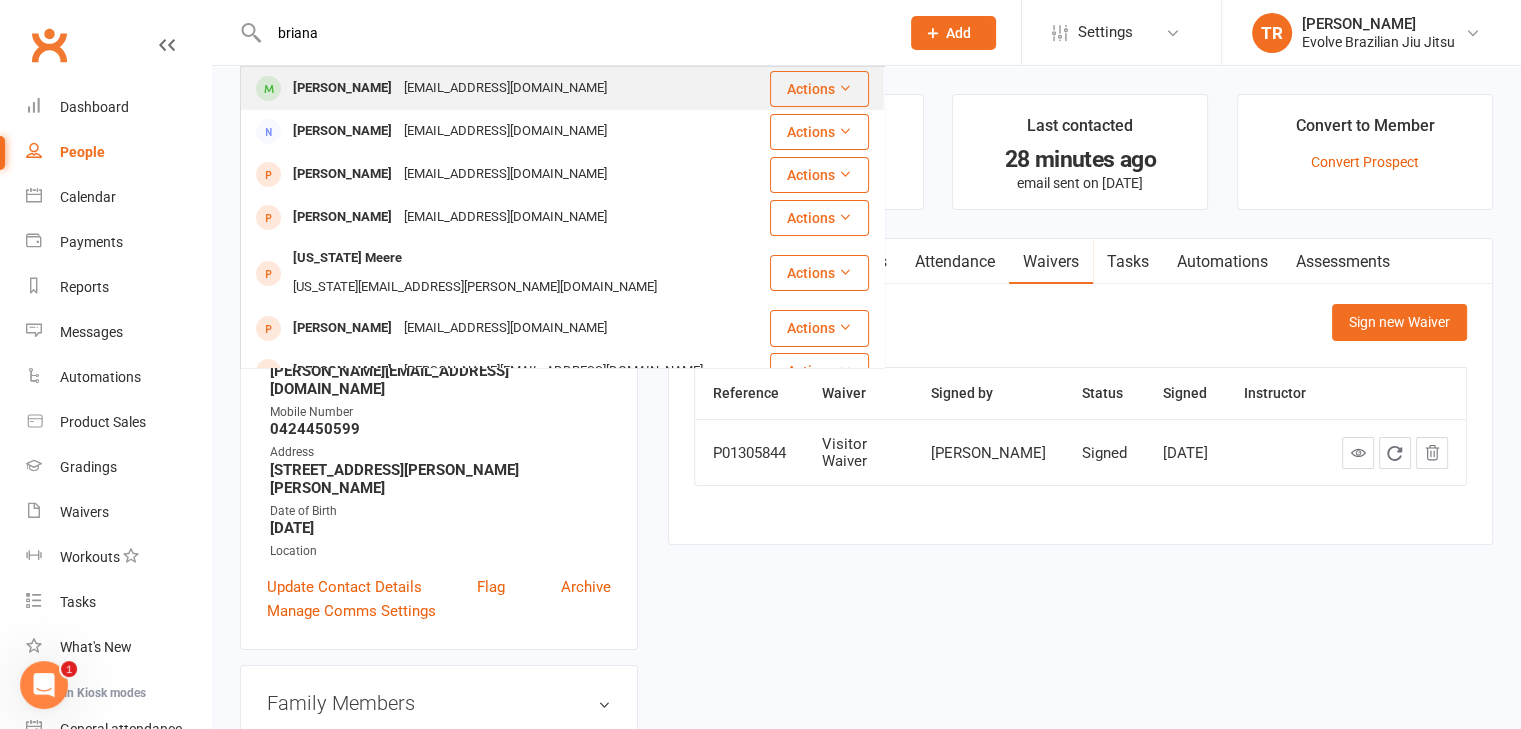 type on "briana" 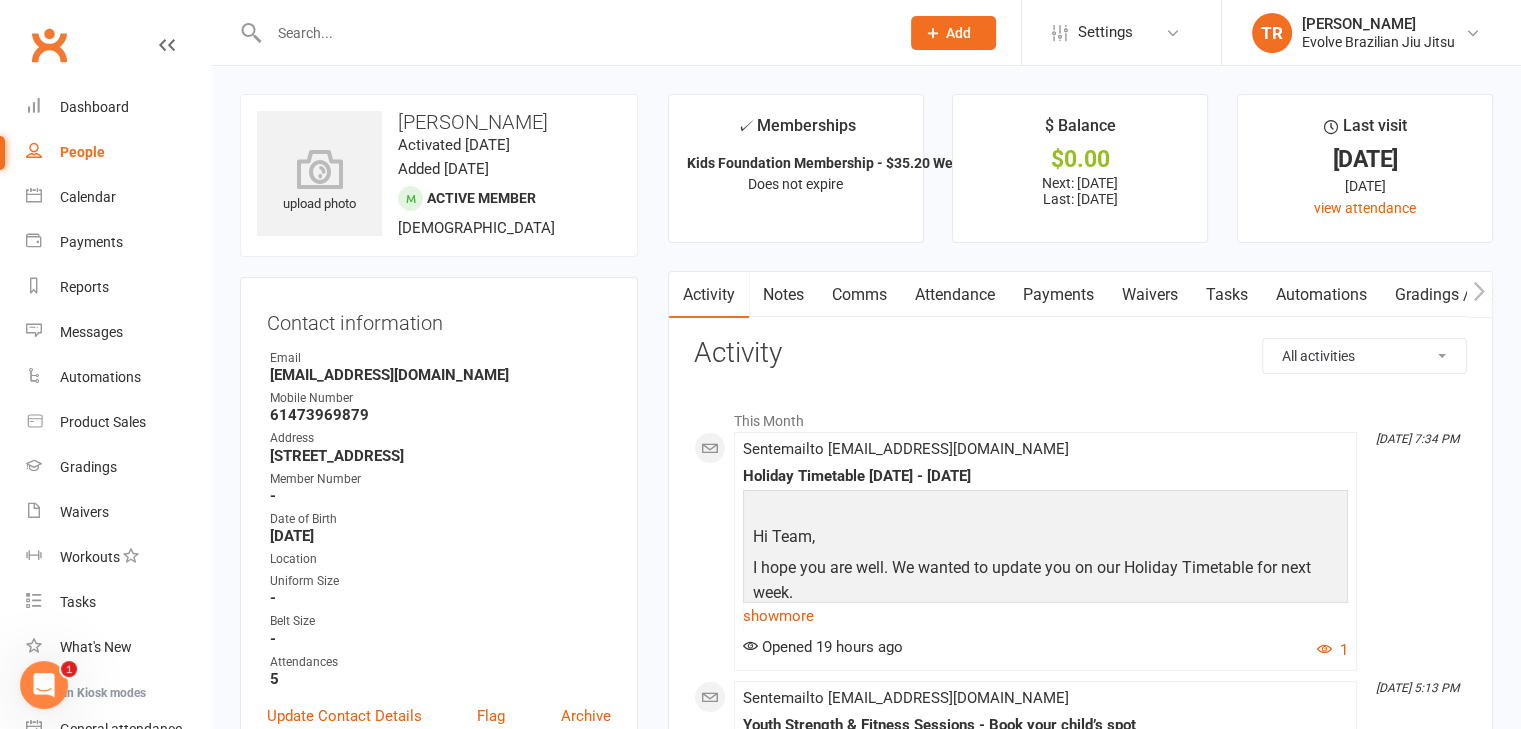 click on "Waivers" at bounding box center (1150, 295) 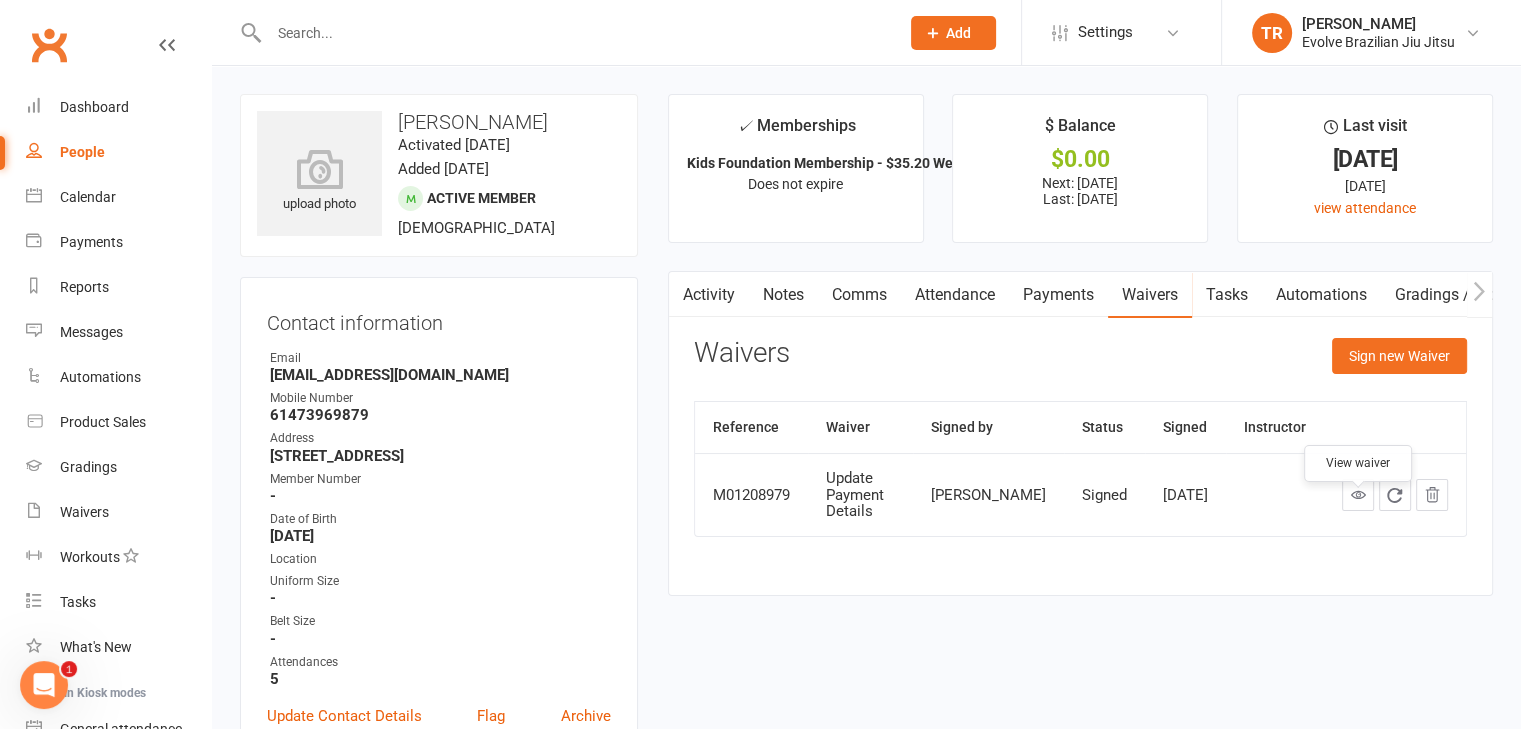 click at bounding box center (1357, 494) 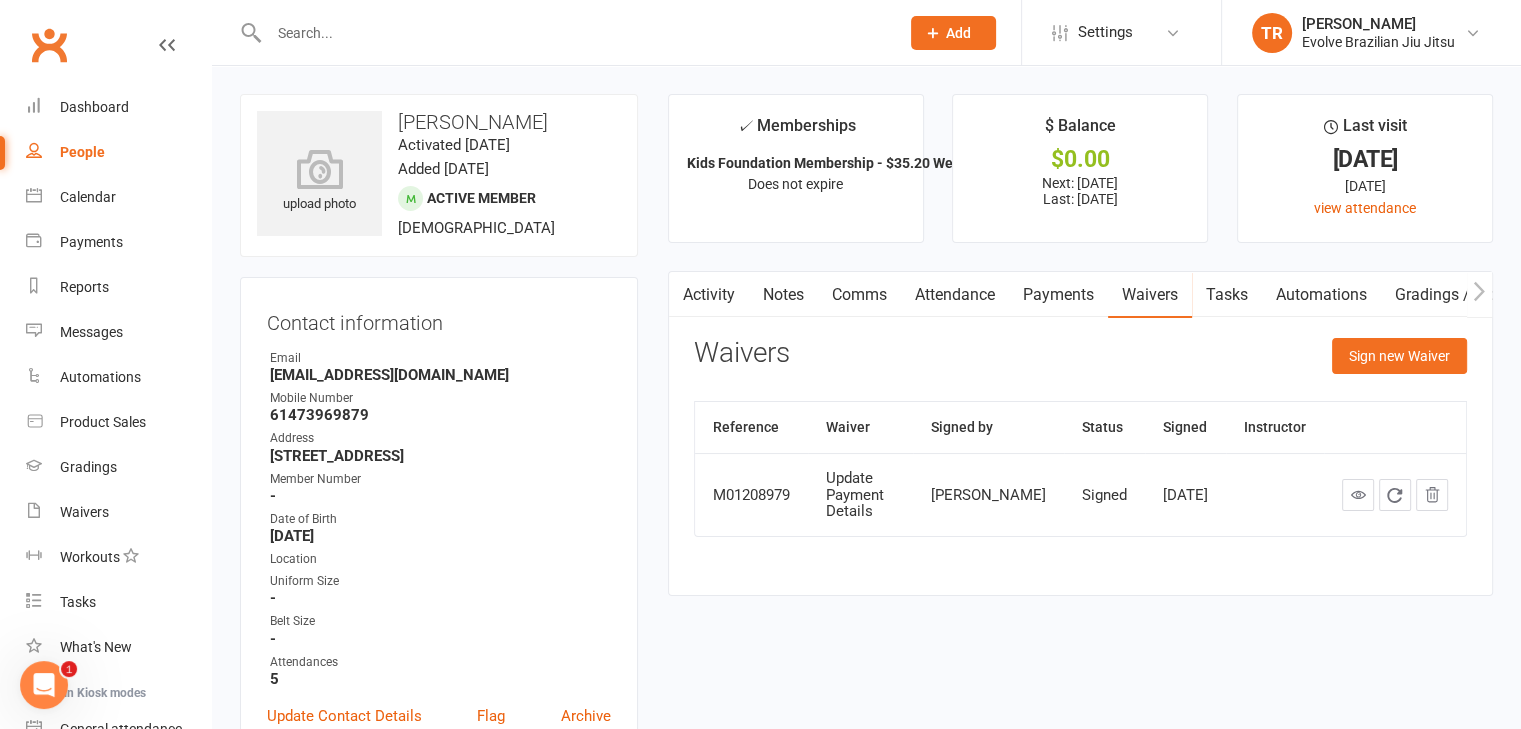 click on "Payments" at bounding box center [1058, 295] 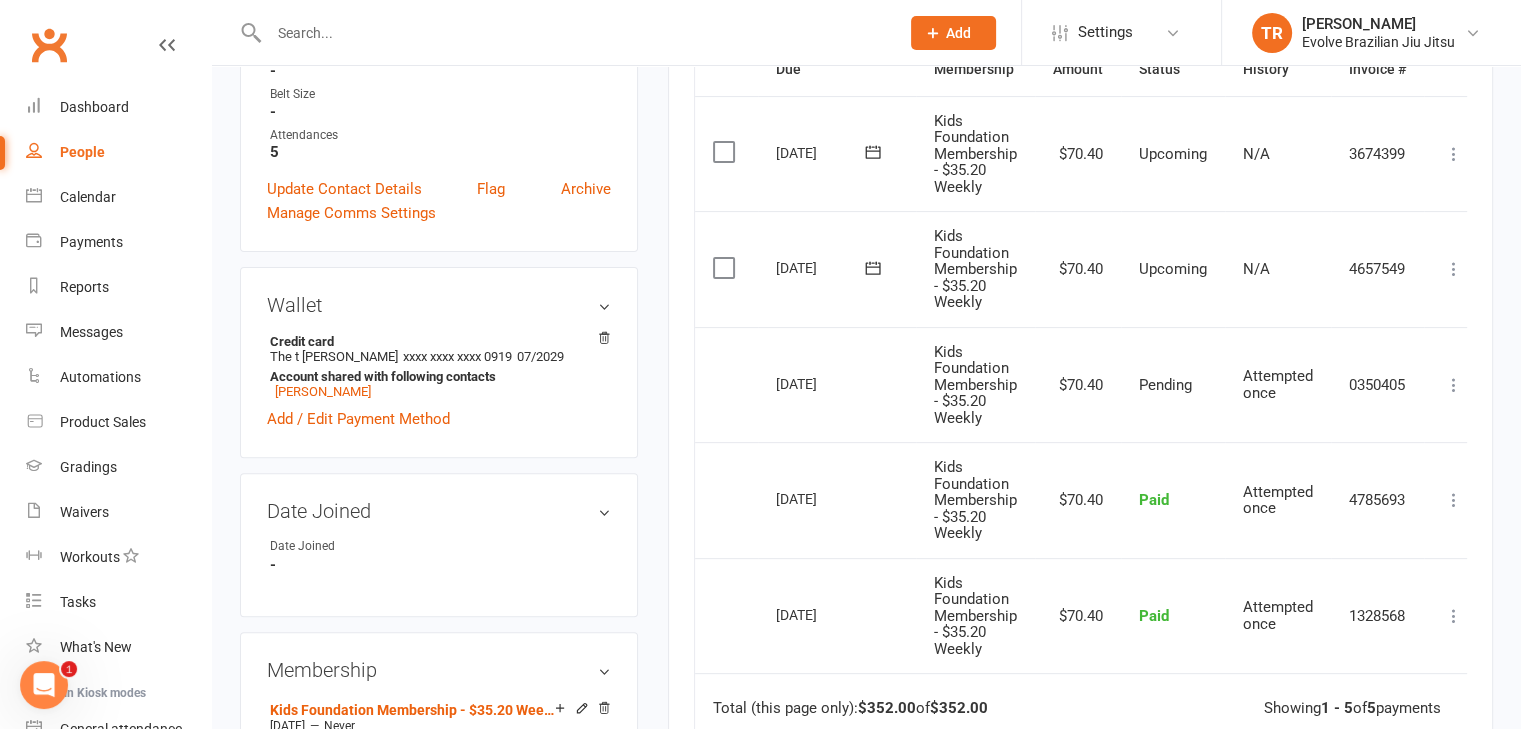 scroll, scrollTop: 528, scrollLeft: 0, axis: vertical 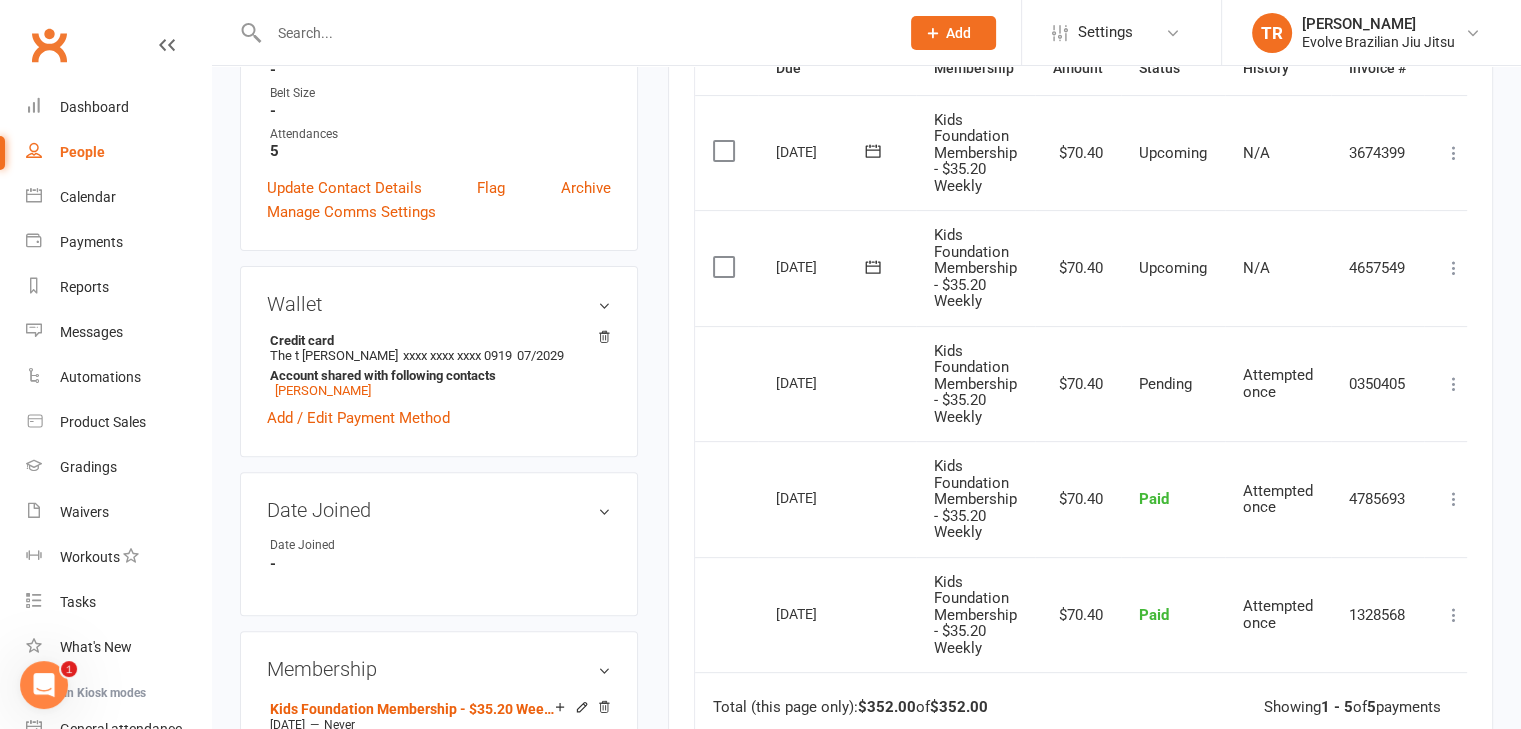 click at bounding box center [1454, 499] 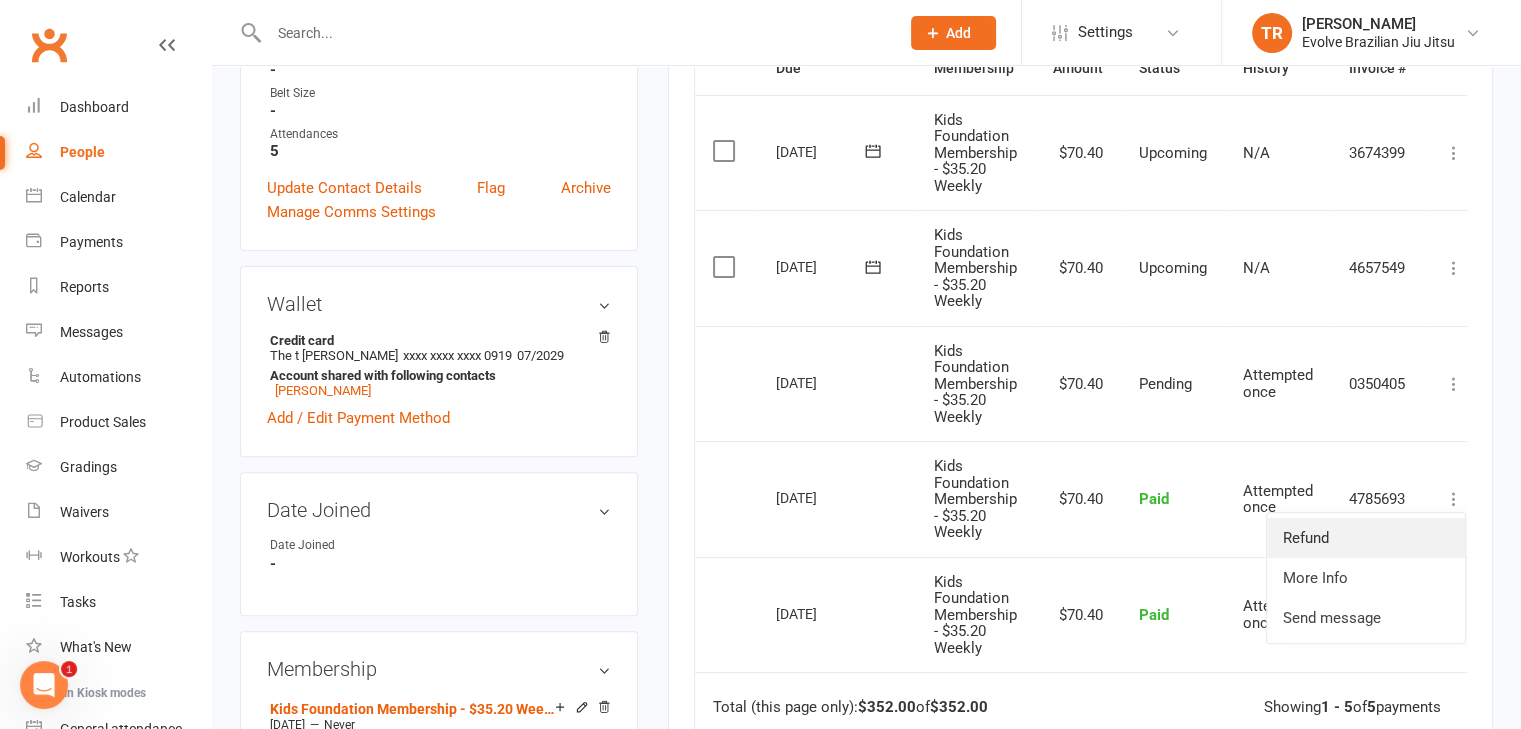 click on "Refund" at bounding box center [1366, 538] 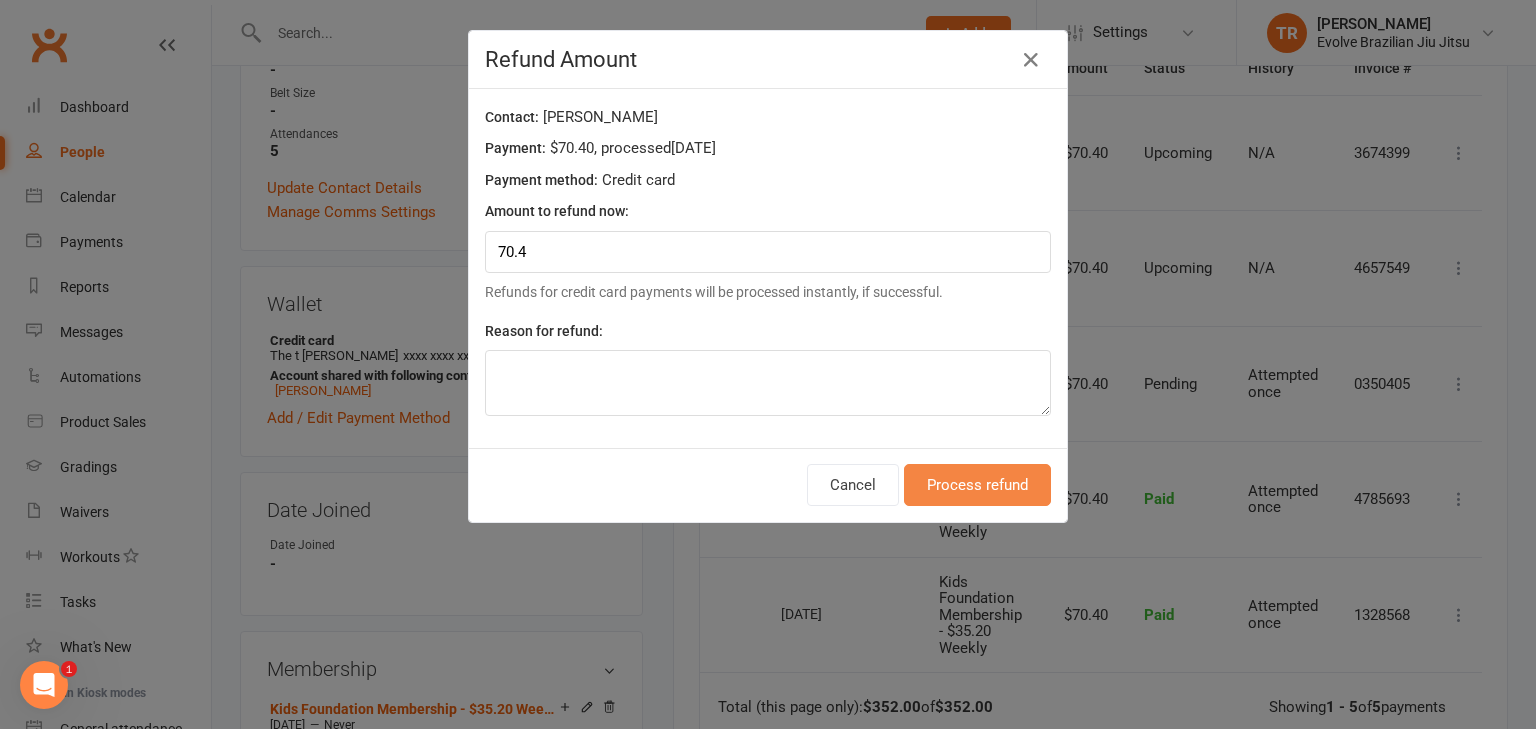 click on "Process refund" at bounding box center (977, 485) 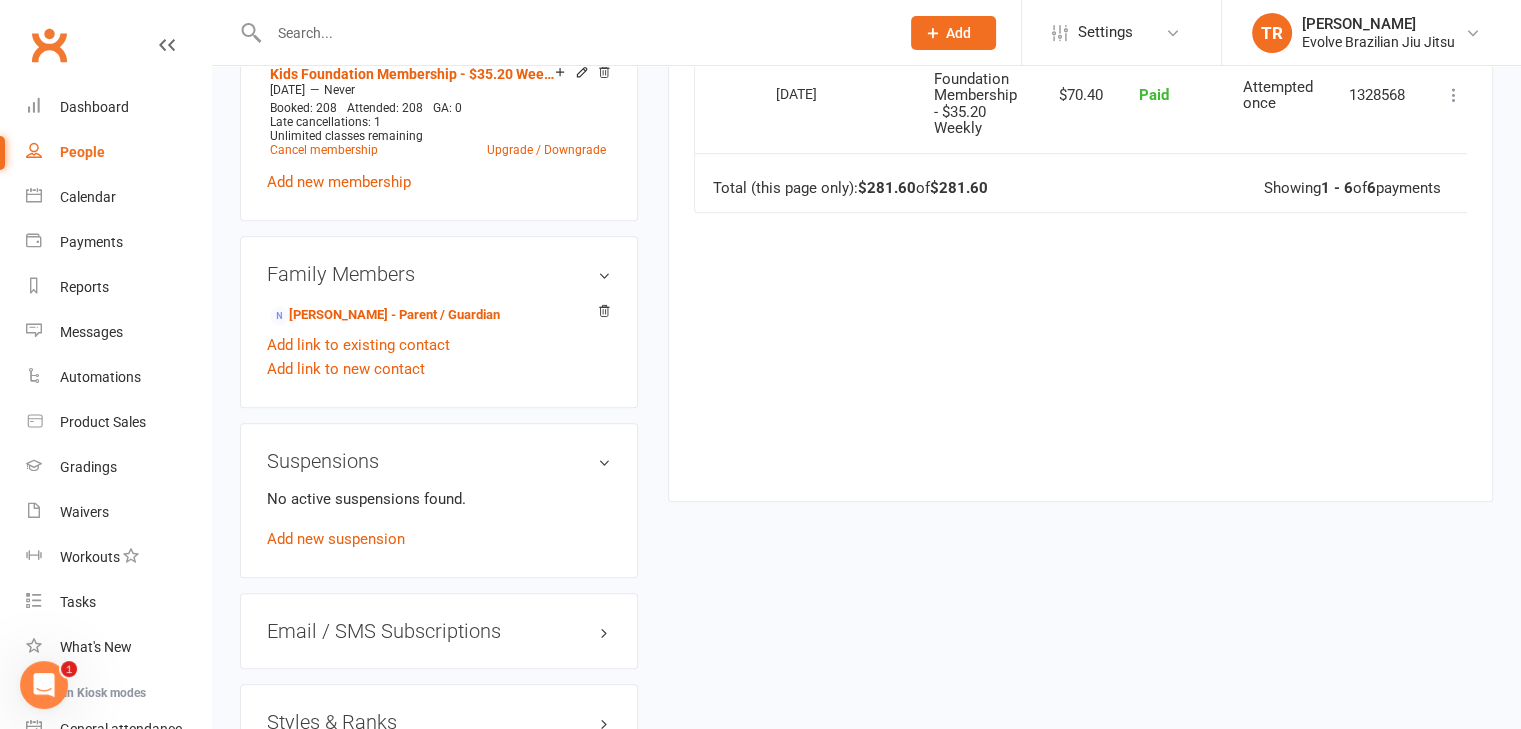 scroll, scrollTop: 1164, scrollLeft: 0, axis: vertical 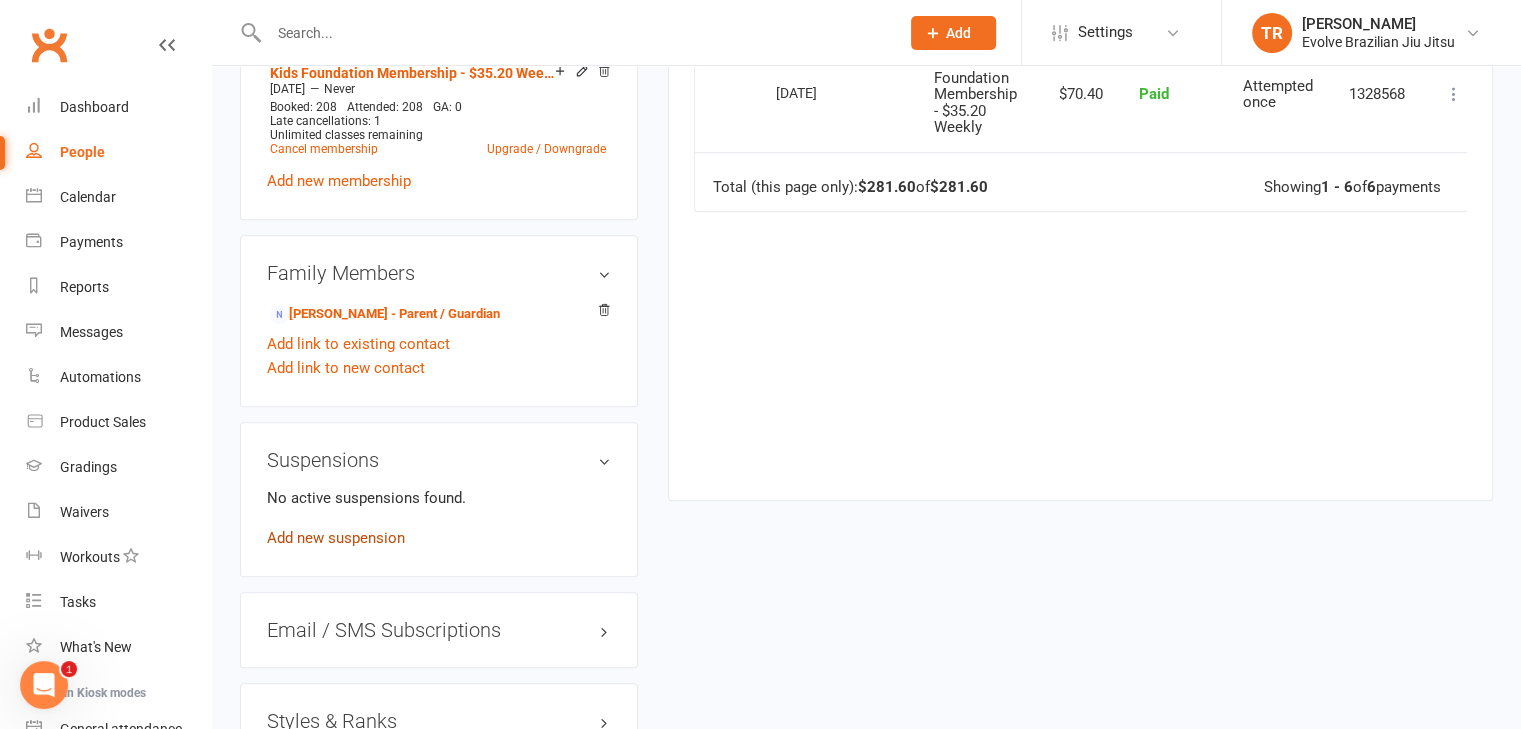 click on "Add new suspension" at bounding box center [336, 538] 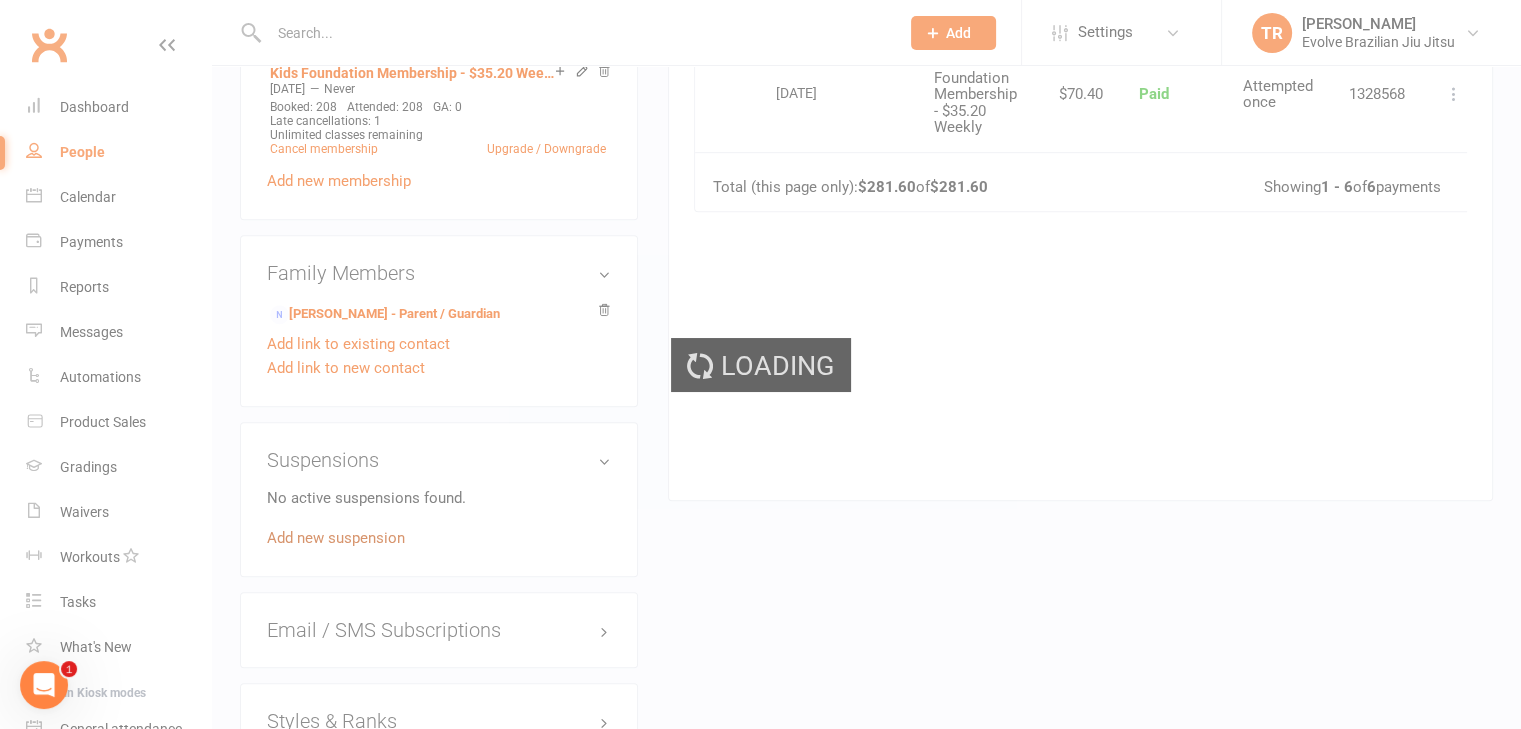 scroll, scrollTop: 0, scrollLeft: 0, axis: both 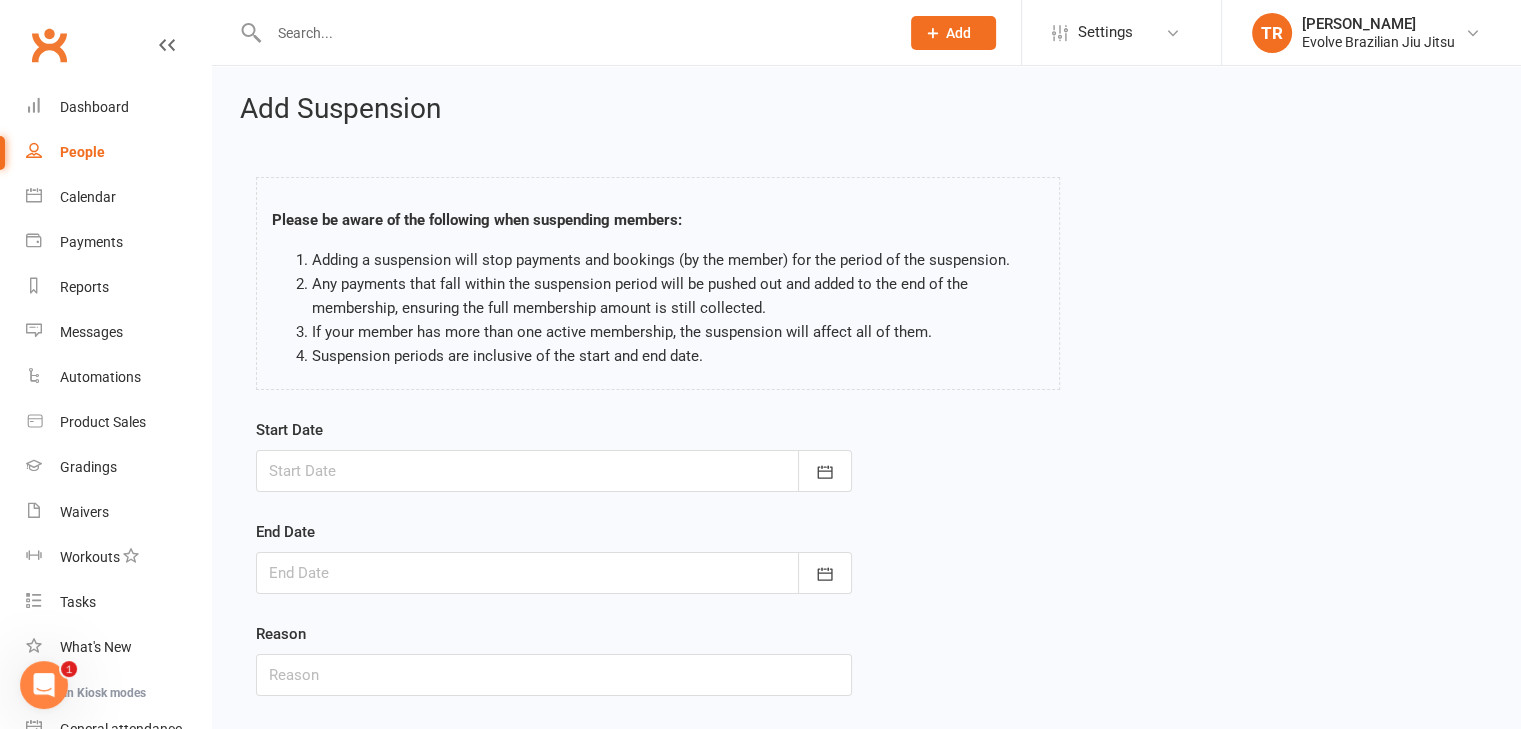 click at bounding box center [554, 471] 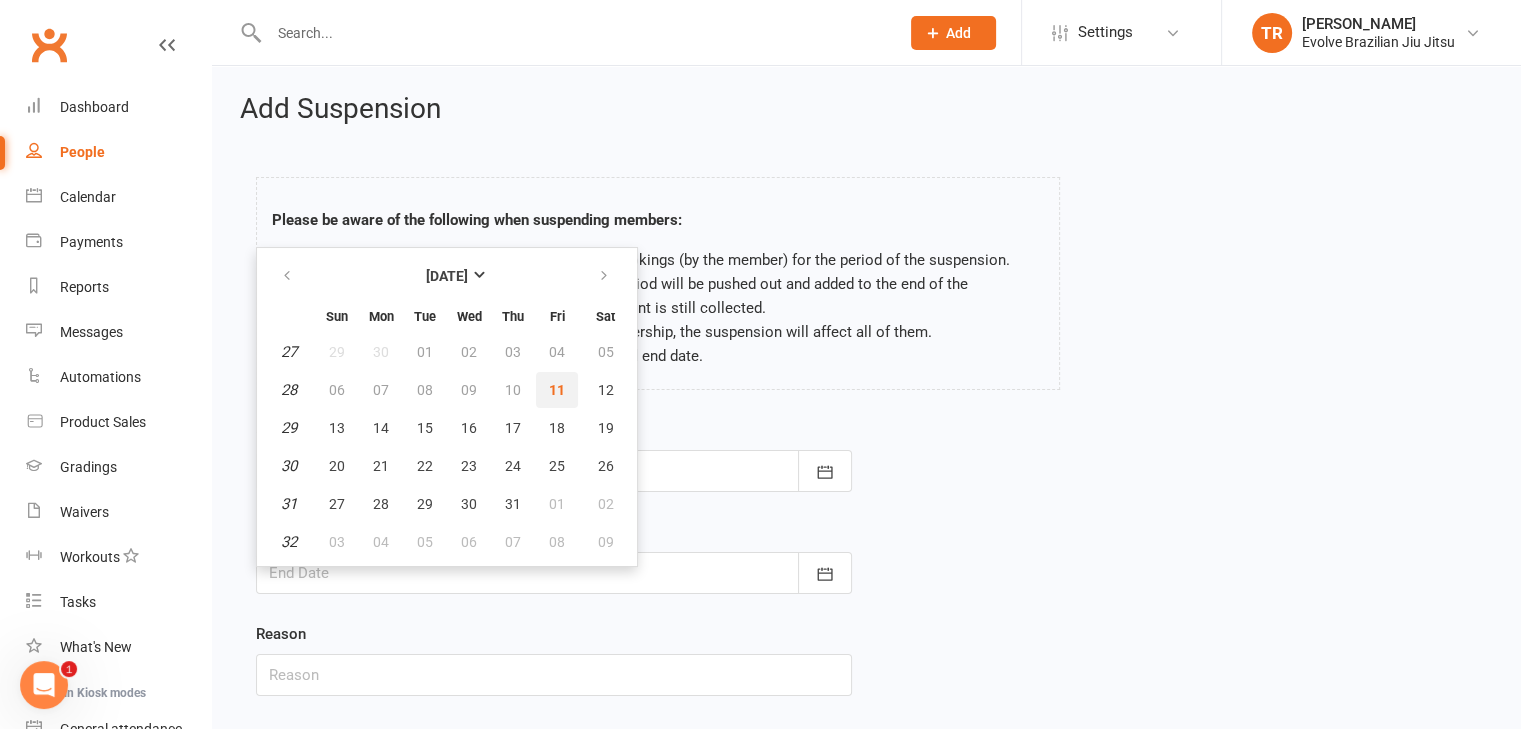 click on "11" at bounding box center [557, 390] 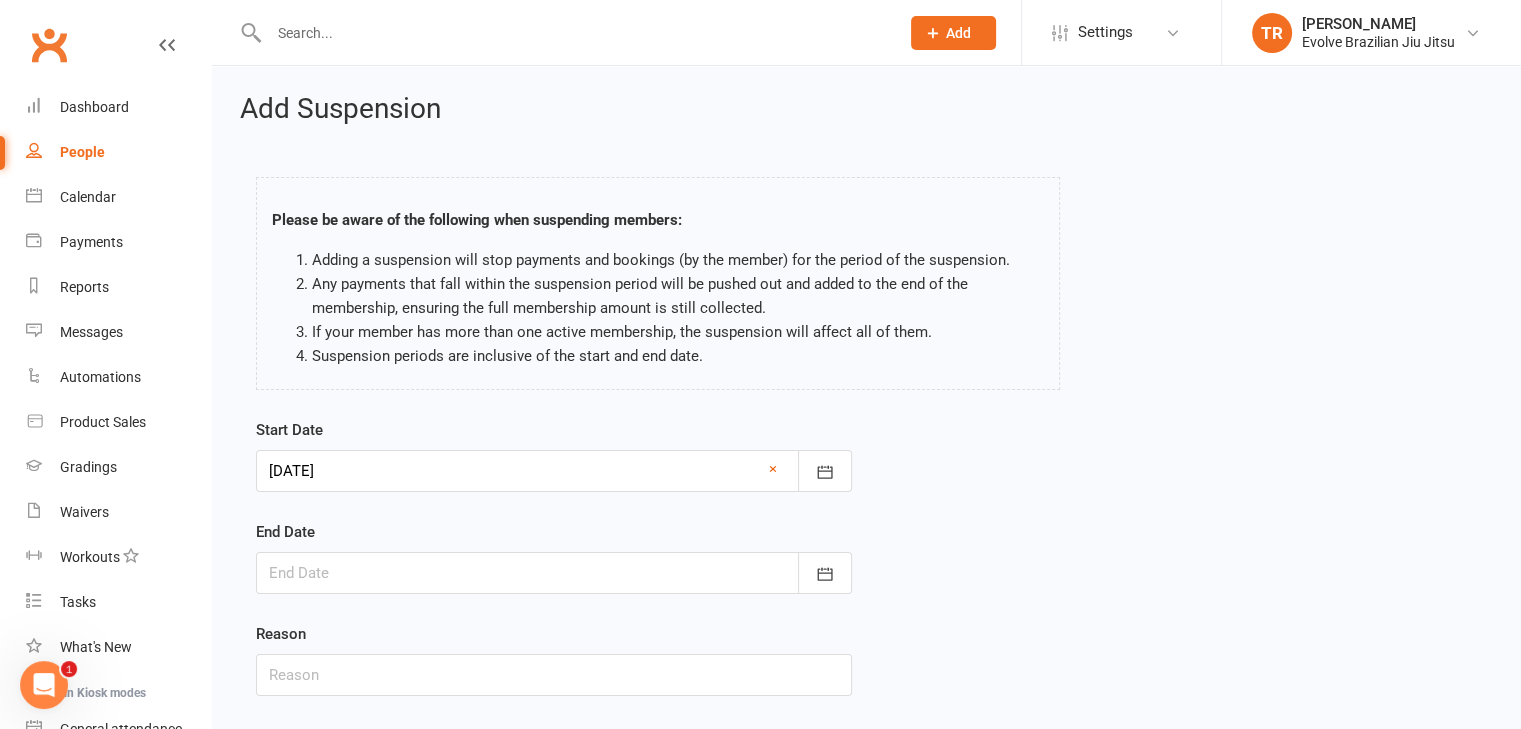 click at bounding box center [554, 573] 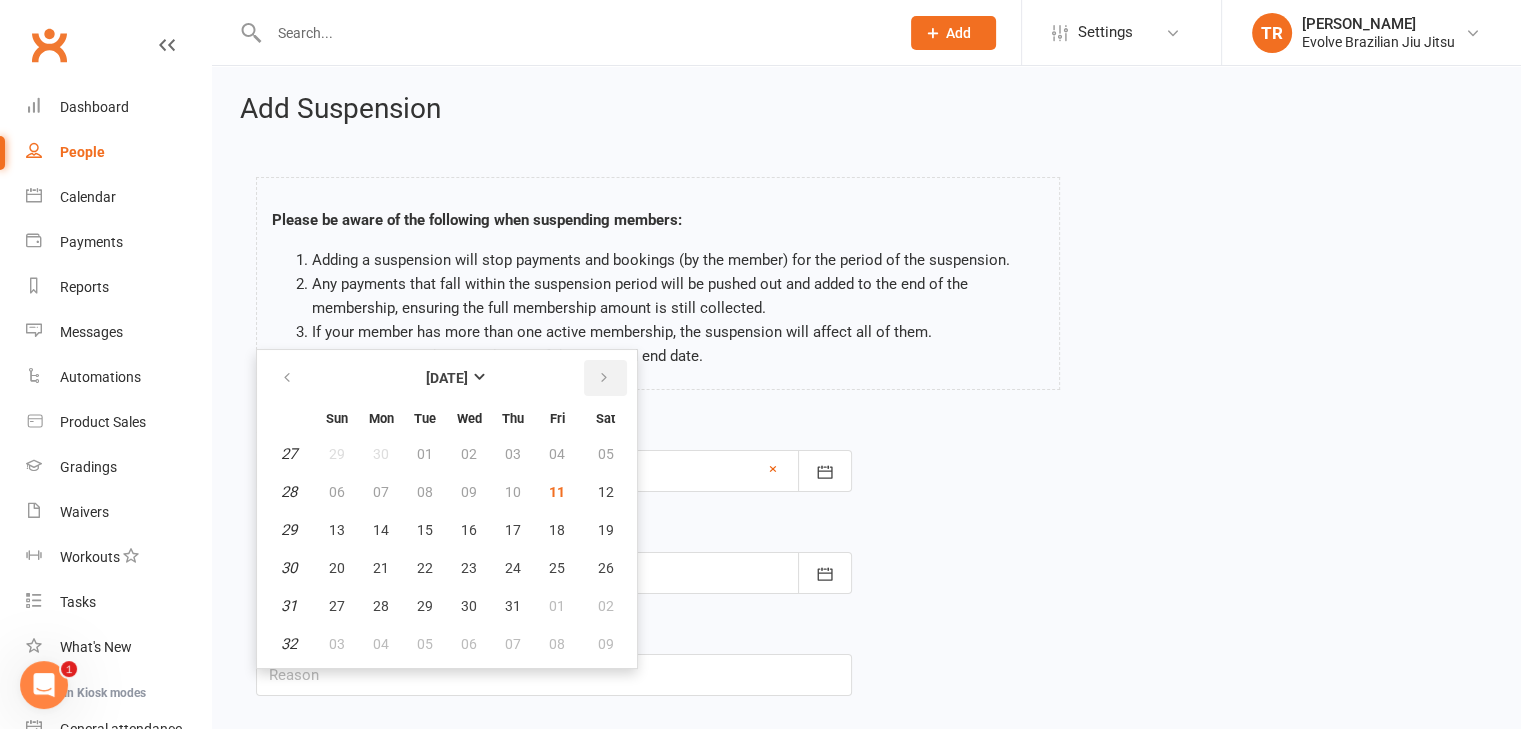 click at bounding box center (604, 378) 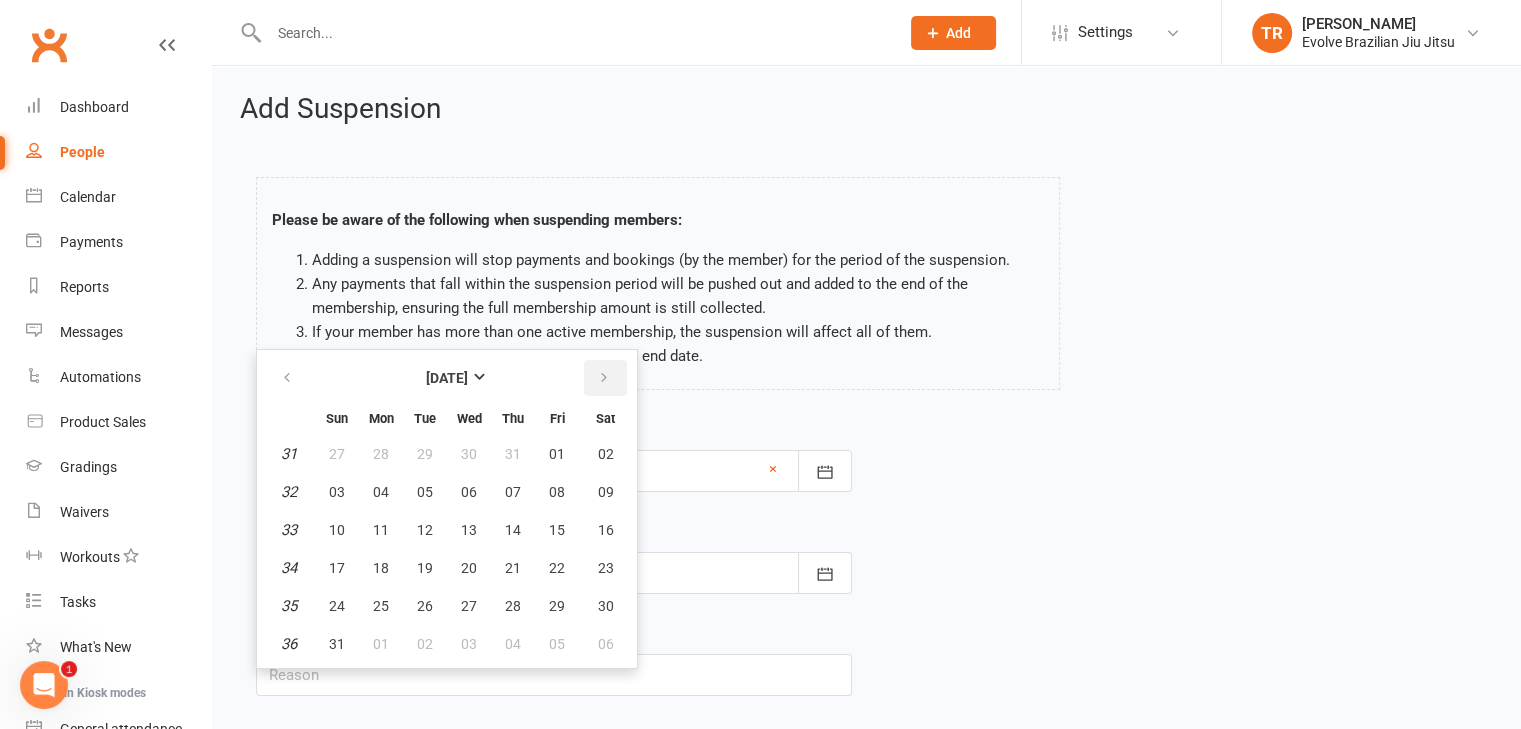 click at bounding box center [604, 378] 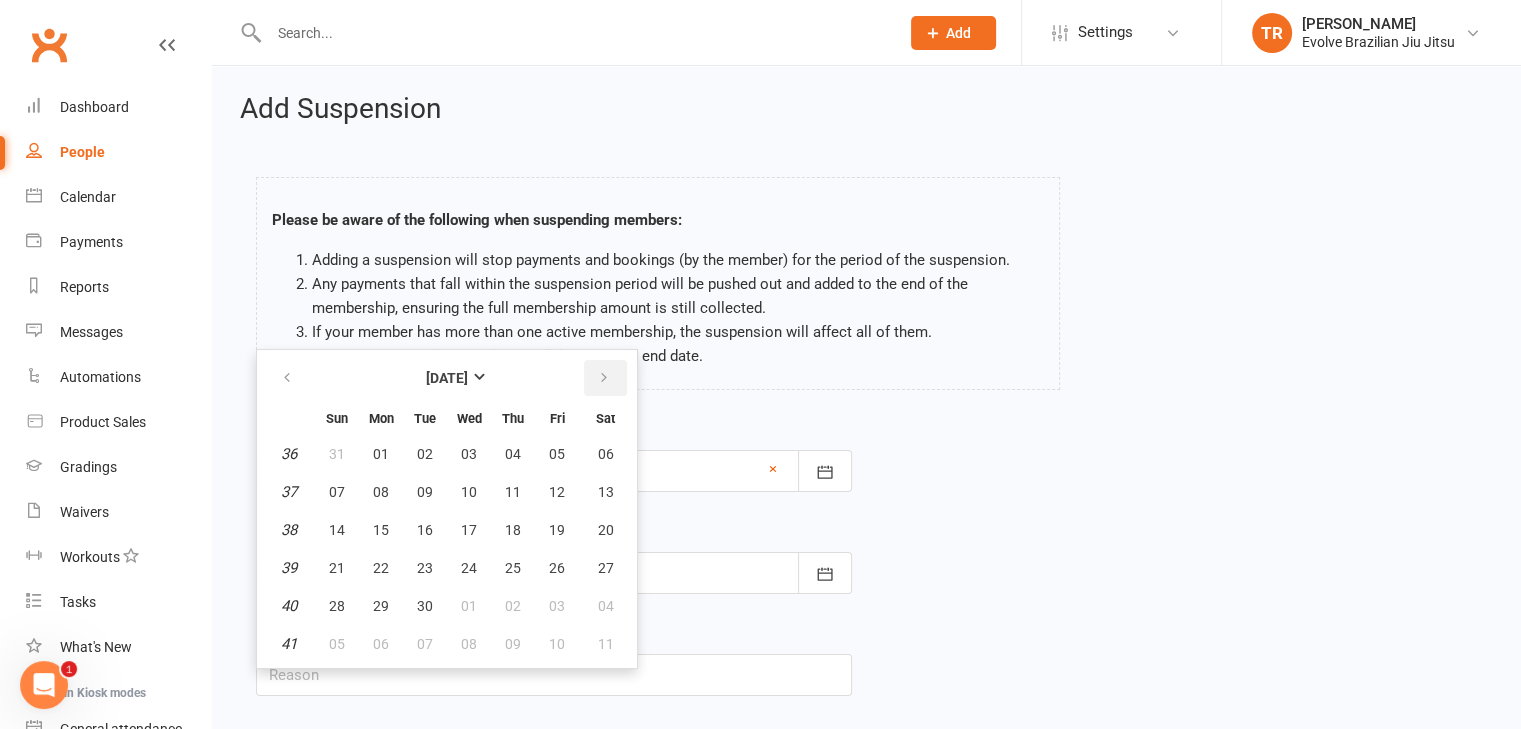 click at bounding box center [605, 378] 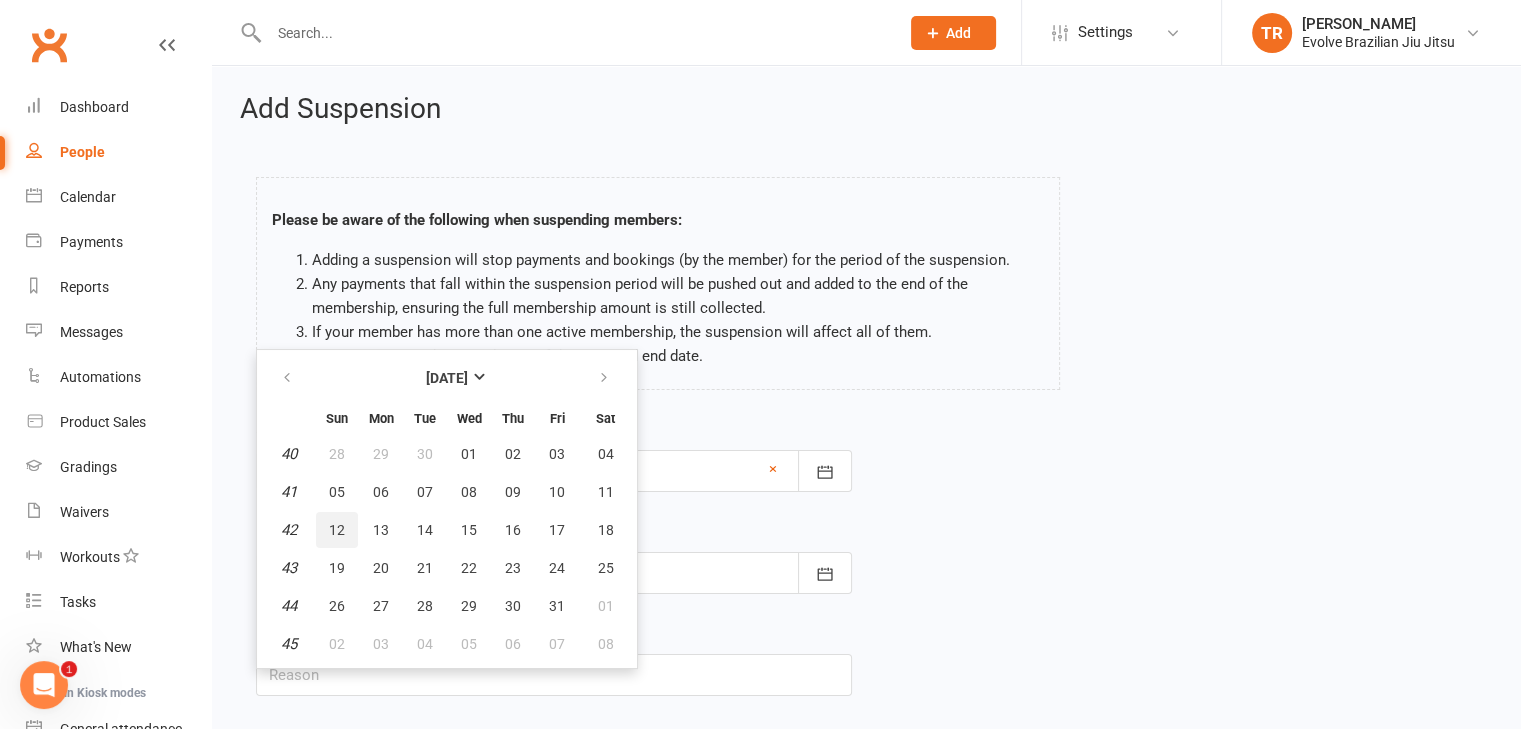 click on "12" at bounding box center [337, 530] 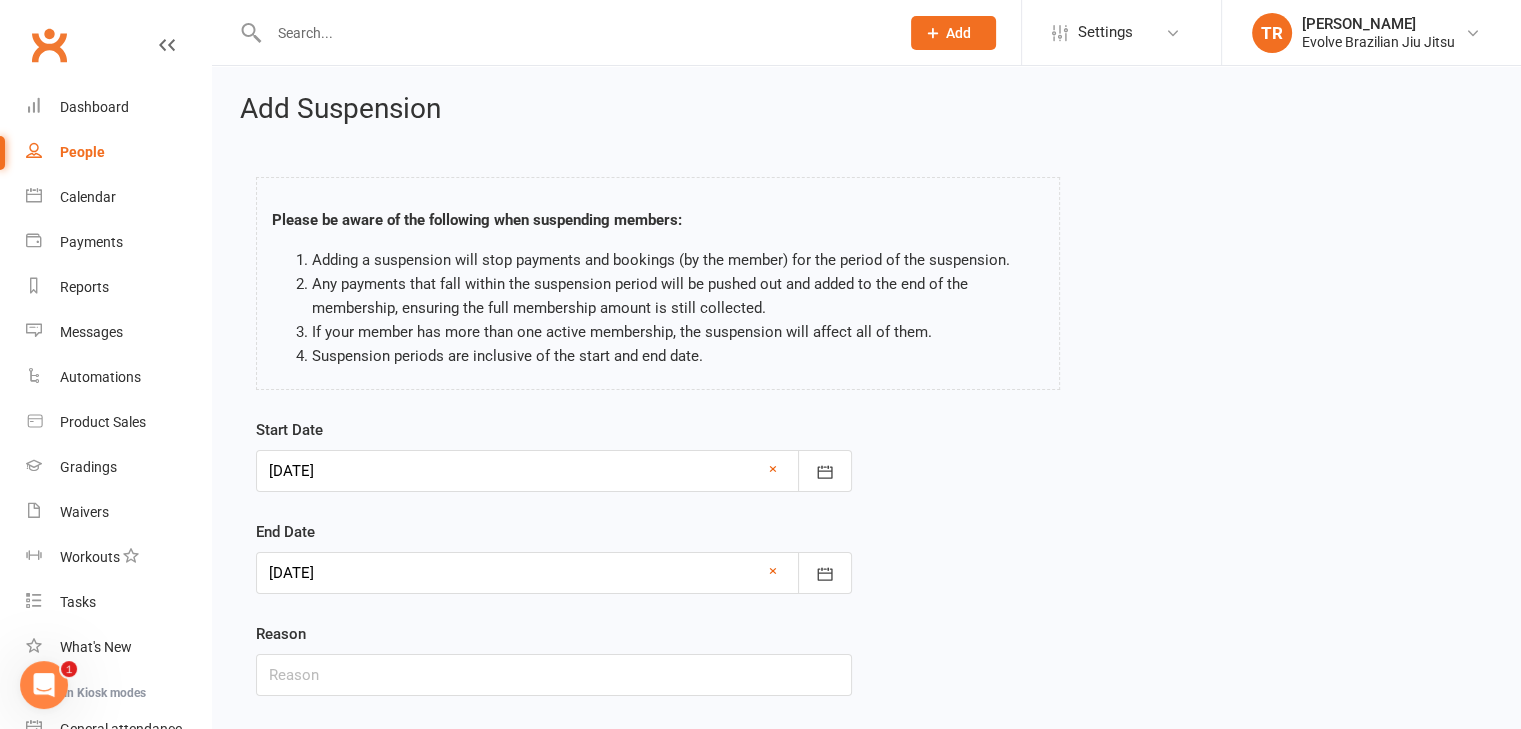 click at bounding box center [554, 573] 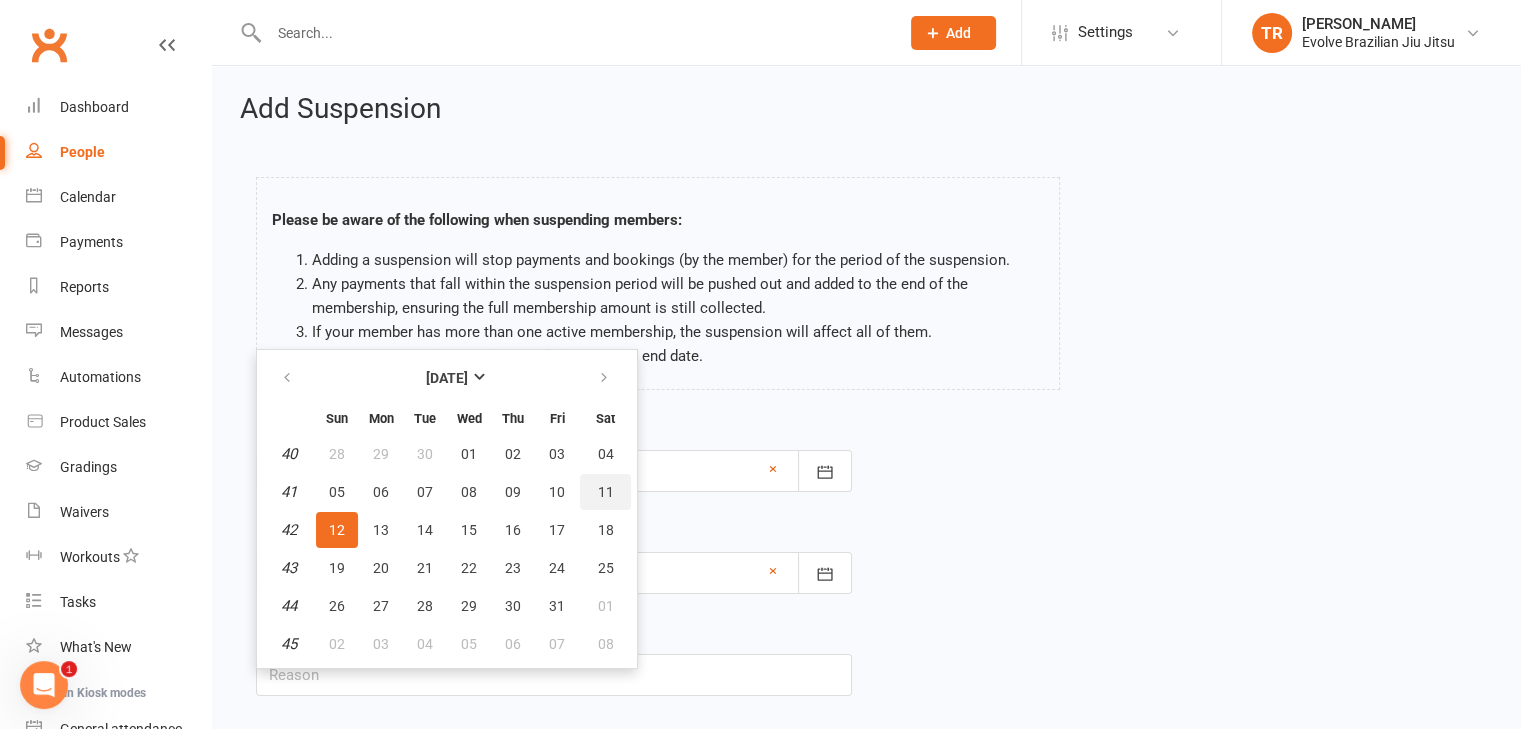 click on "11" at bounding box center (606, 492) 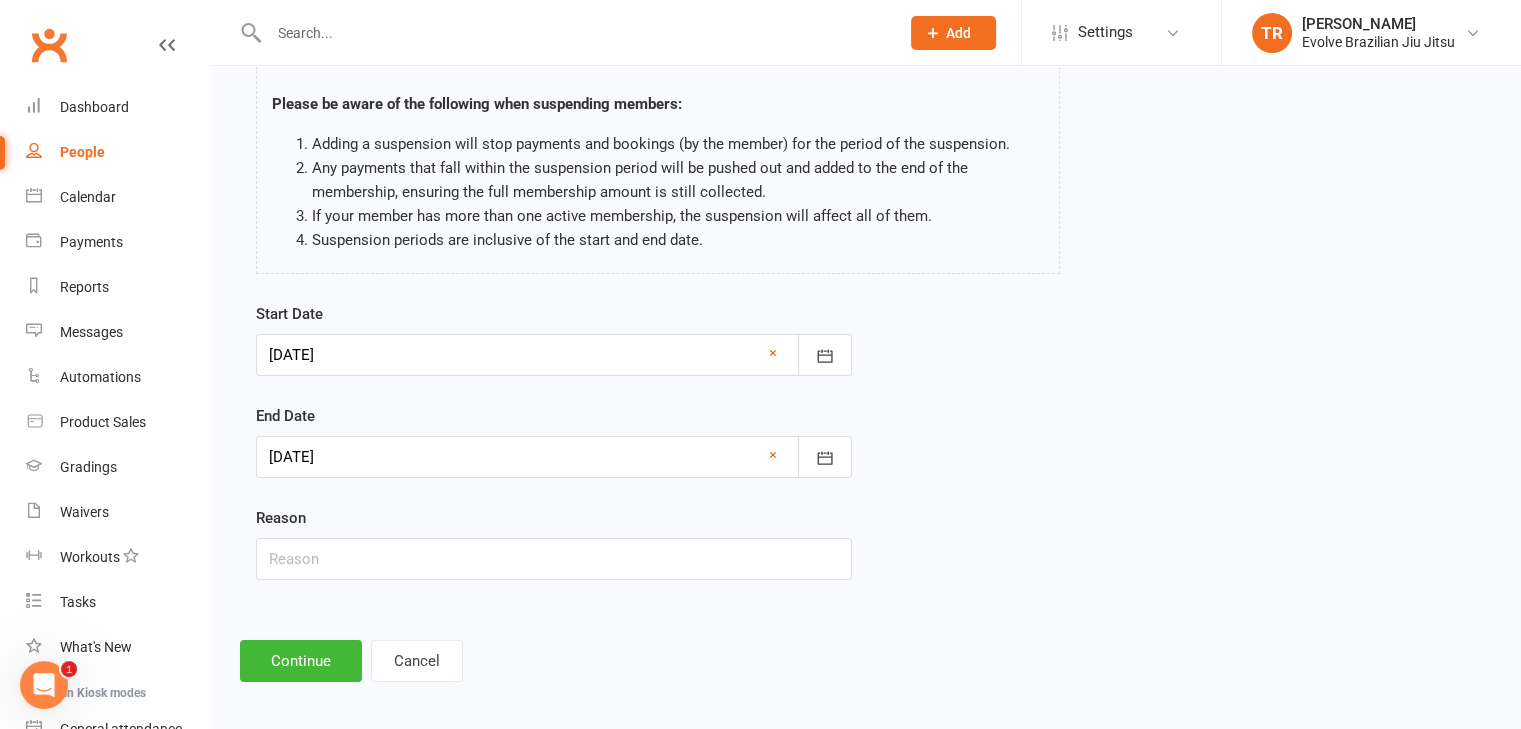 scroll, scrollTop: 118, scrollLeft: 0, axis: vertical 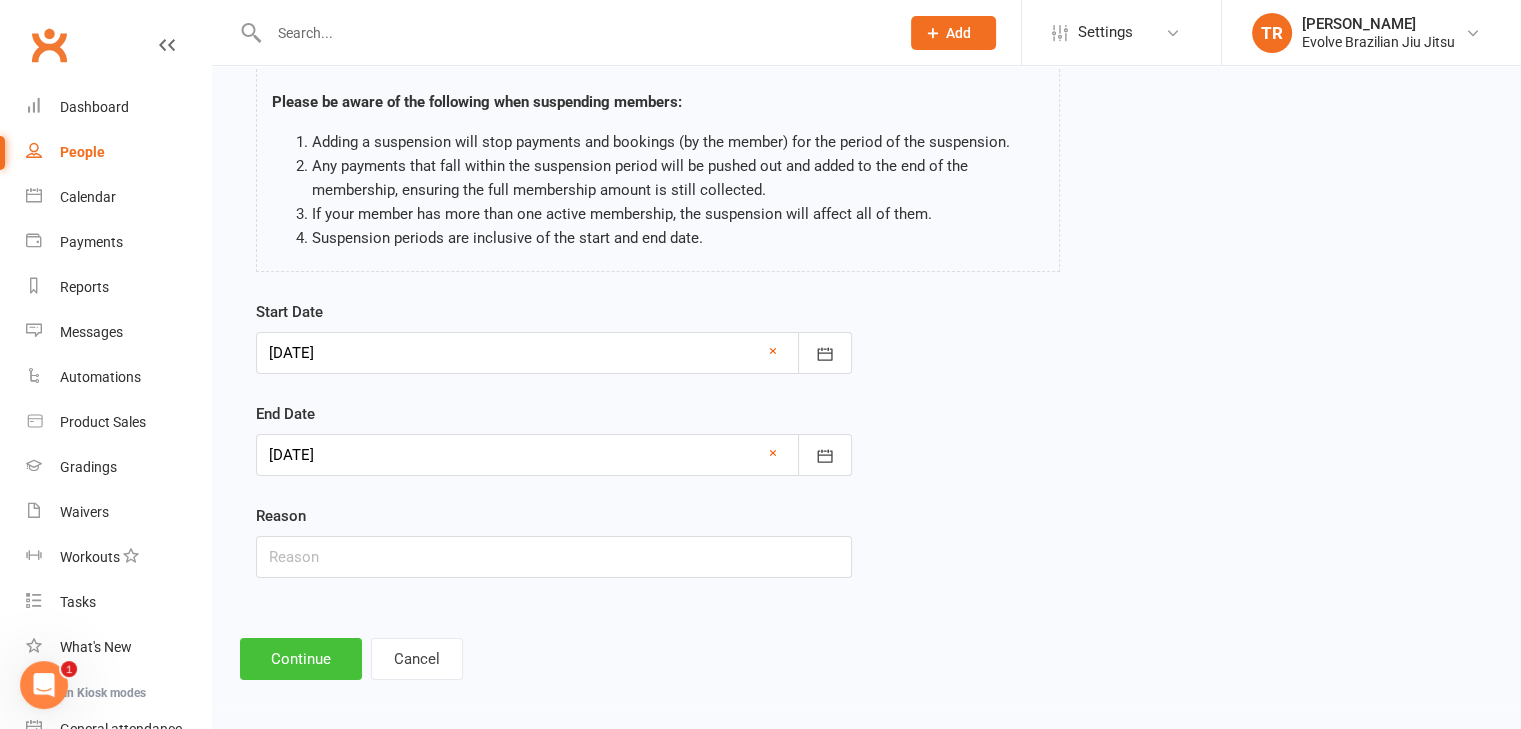 click on "Continue" at bounding box center (301, 659) 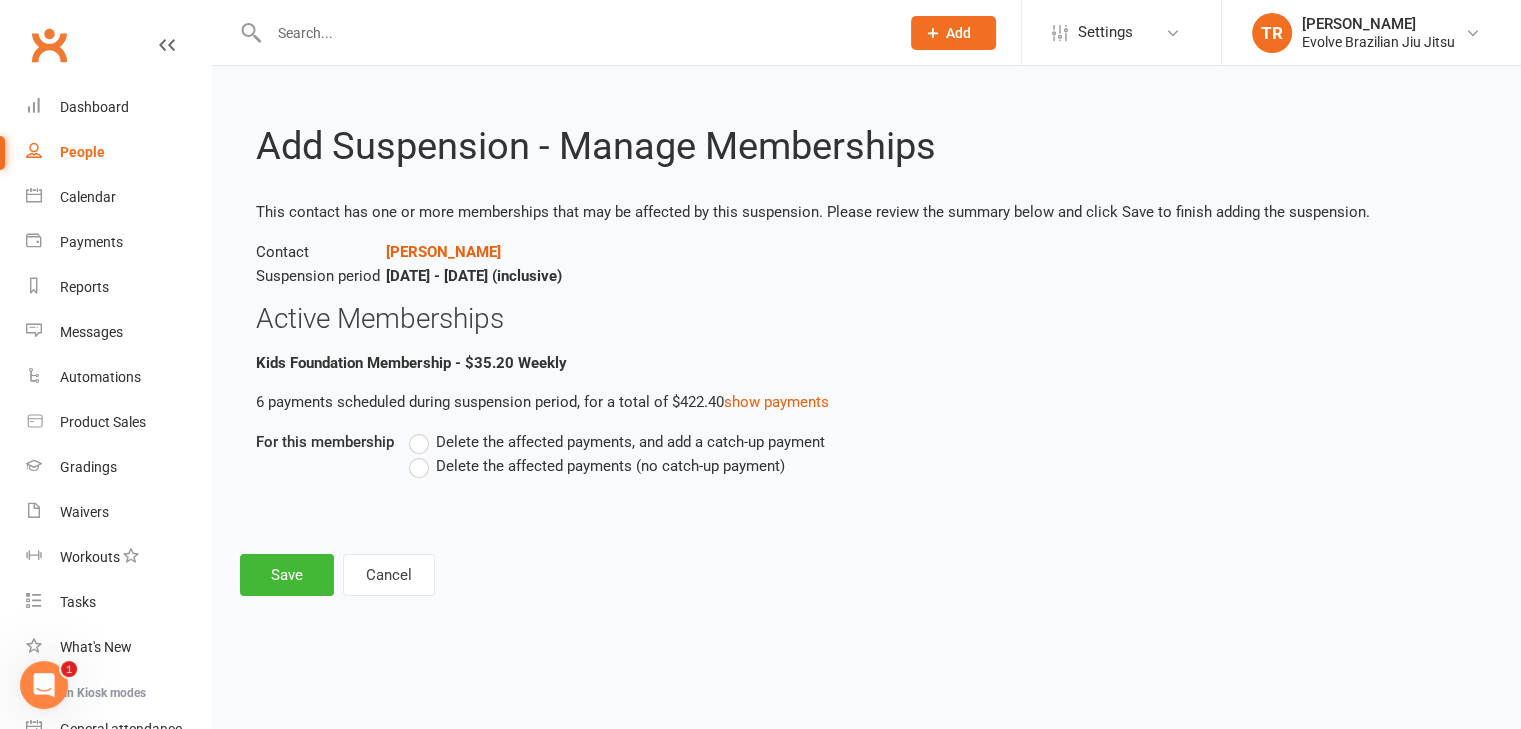 scroll, scrollTop: 0, scrollLeft: 0, axis: both 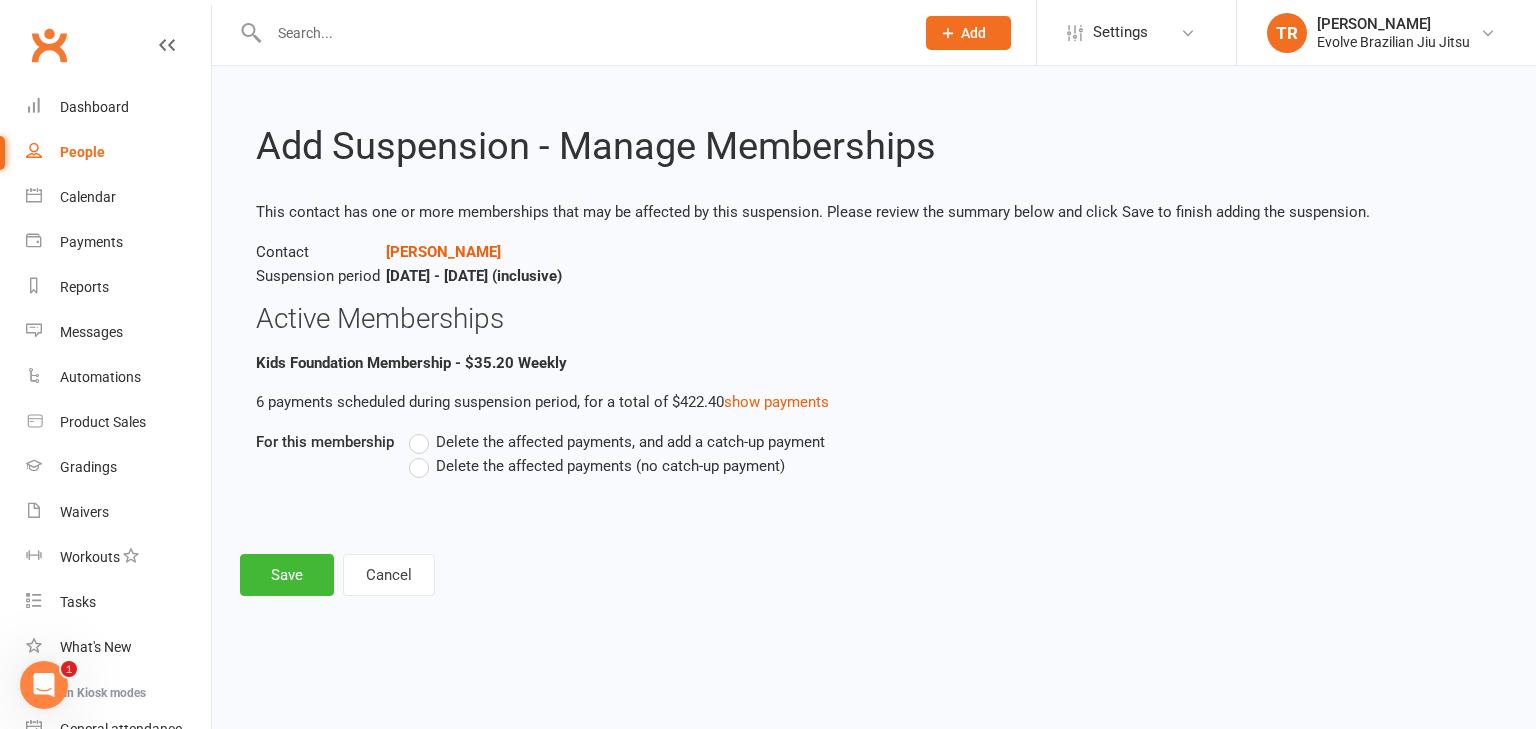 click on "Delete the affected payments (no catch-up payment)" at bounding box center [597, 466] 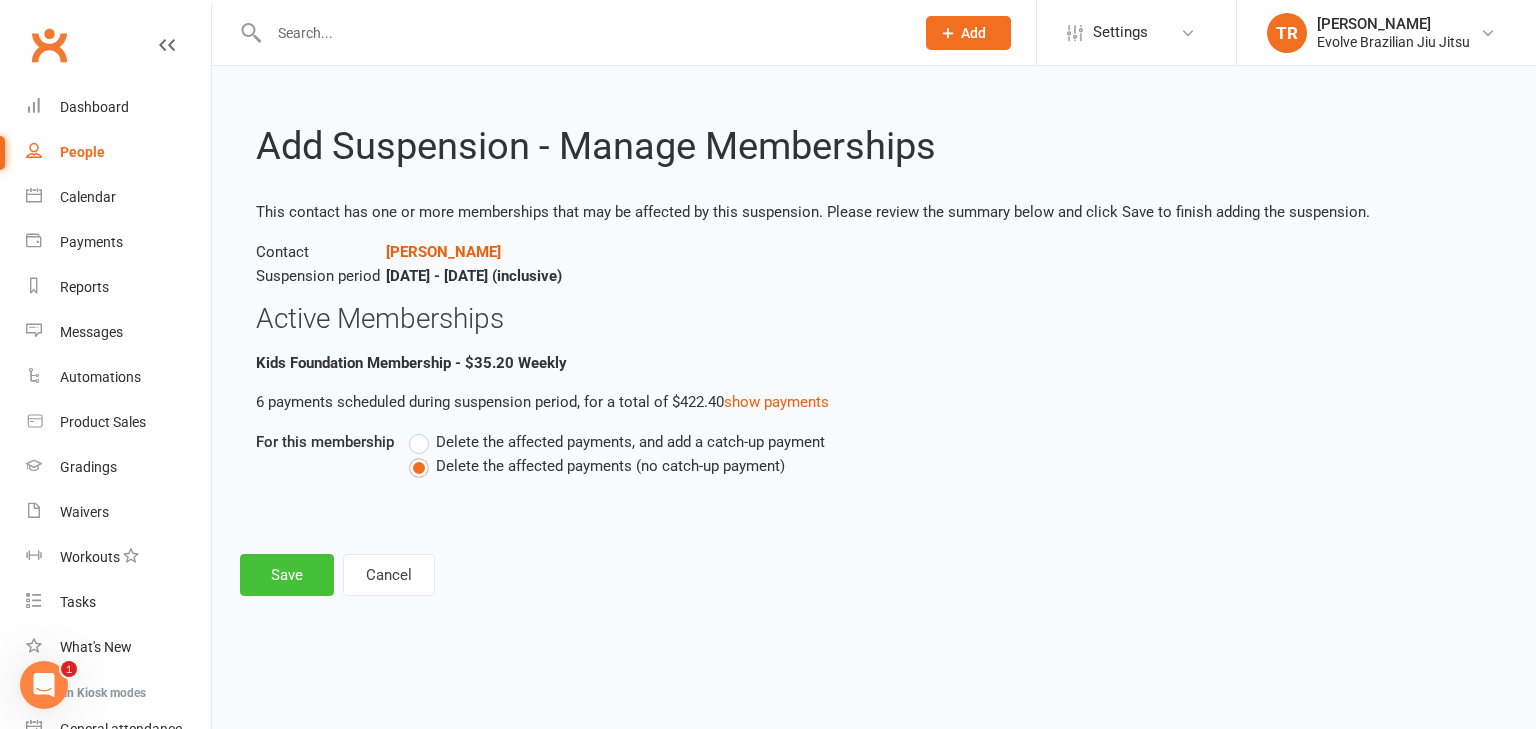 click on "Save" at bounding box center (287, 575) 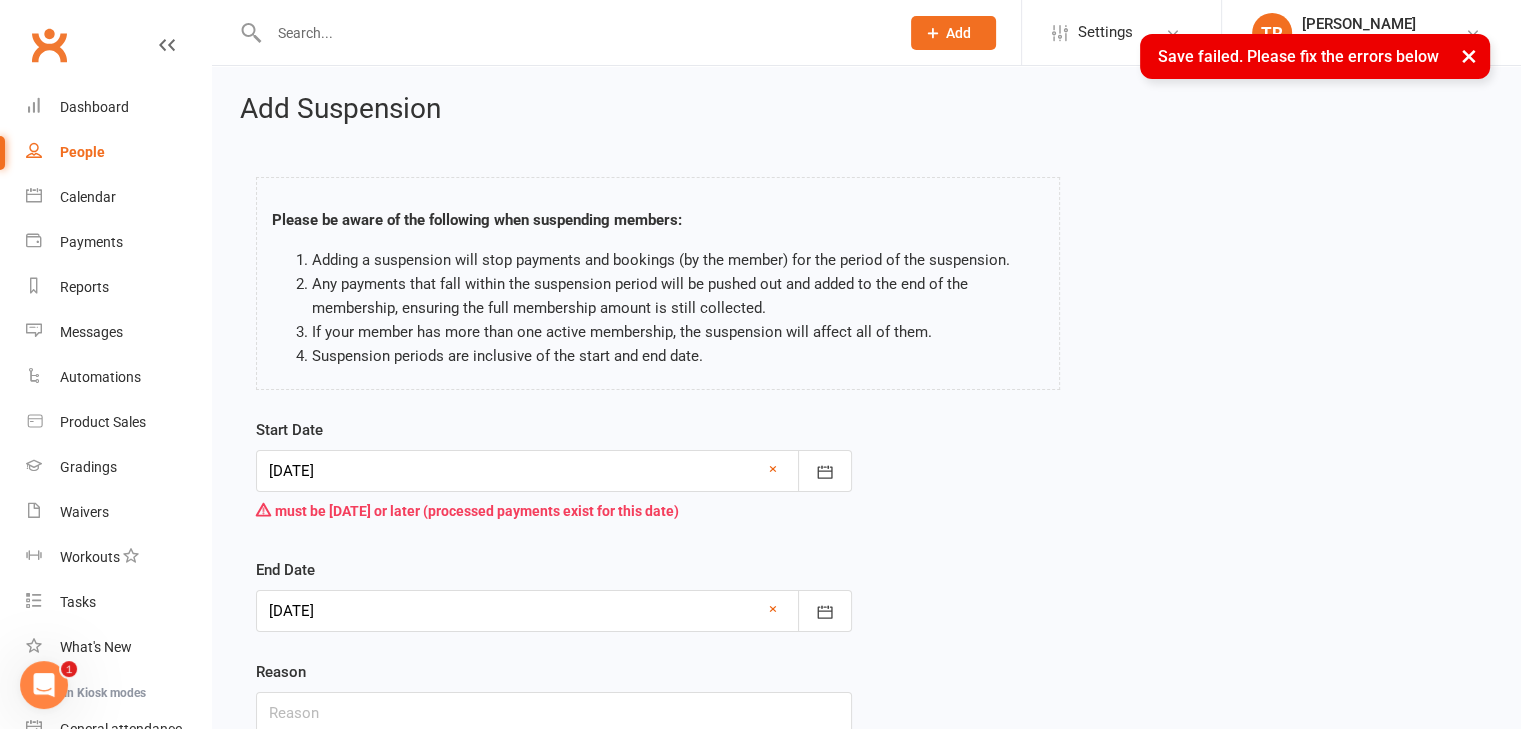 scroll, scrollTop: 162, scrollLeft: 0, axis: vertical 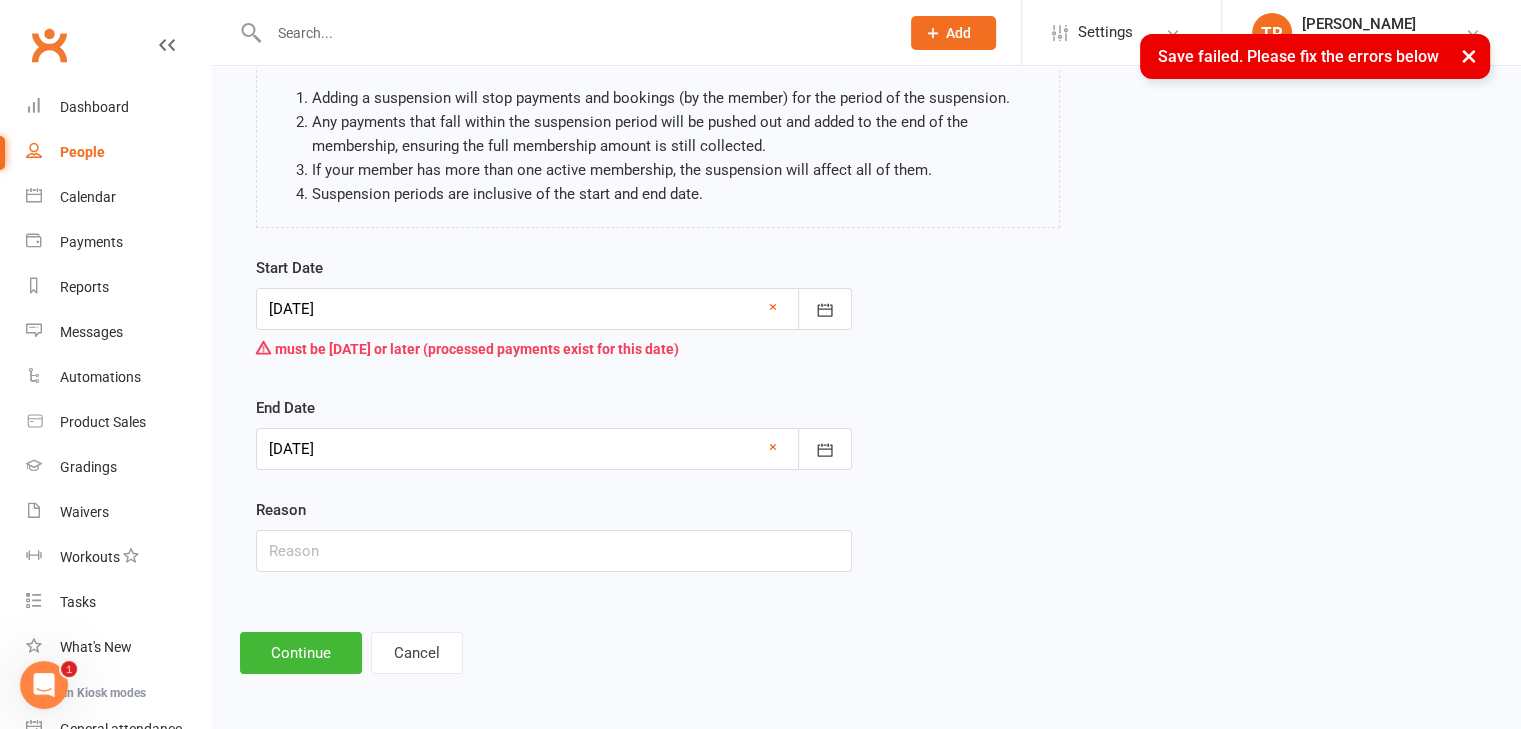 click at bounding box center (554, 309) 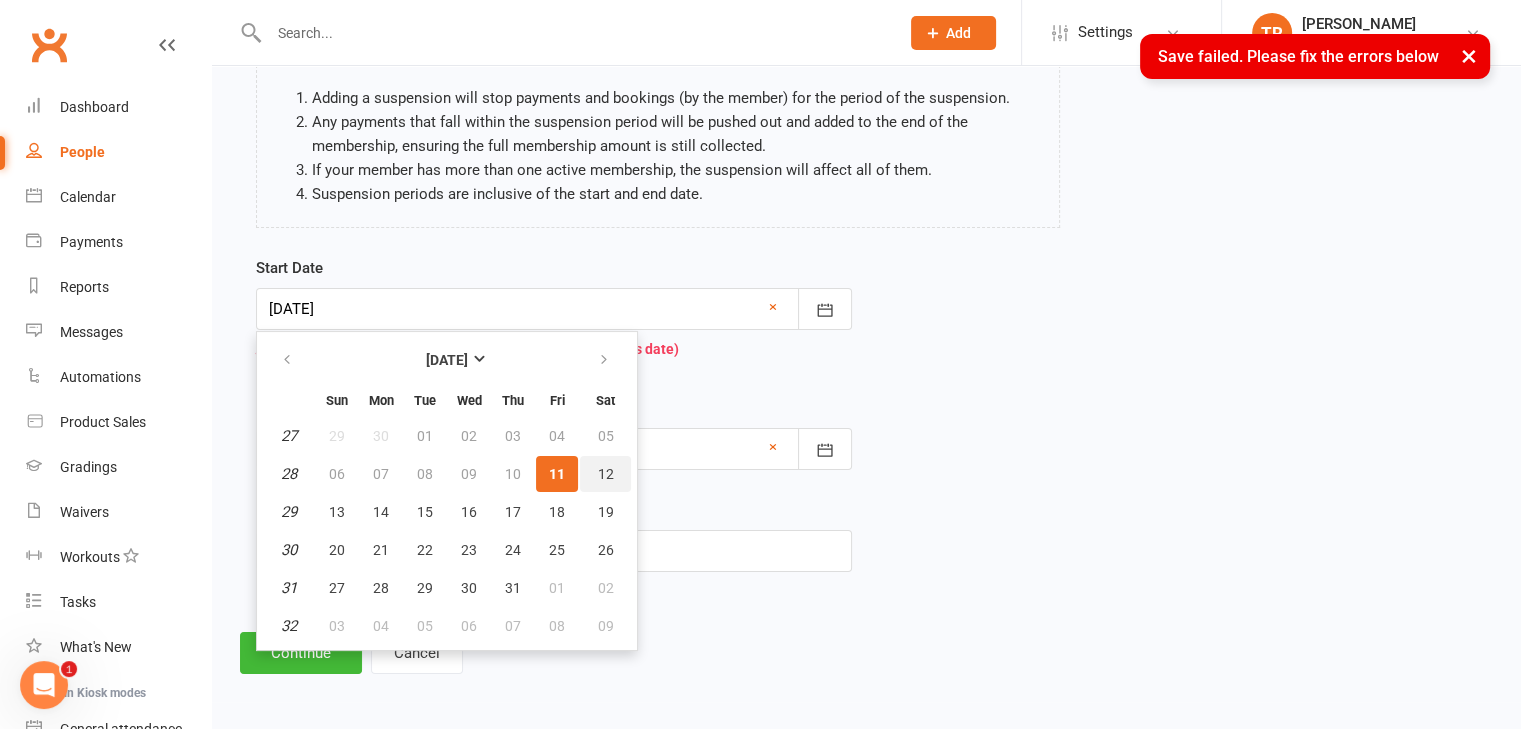 click on "12" at bounding box center [606, 474] 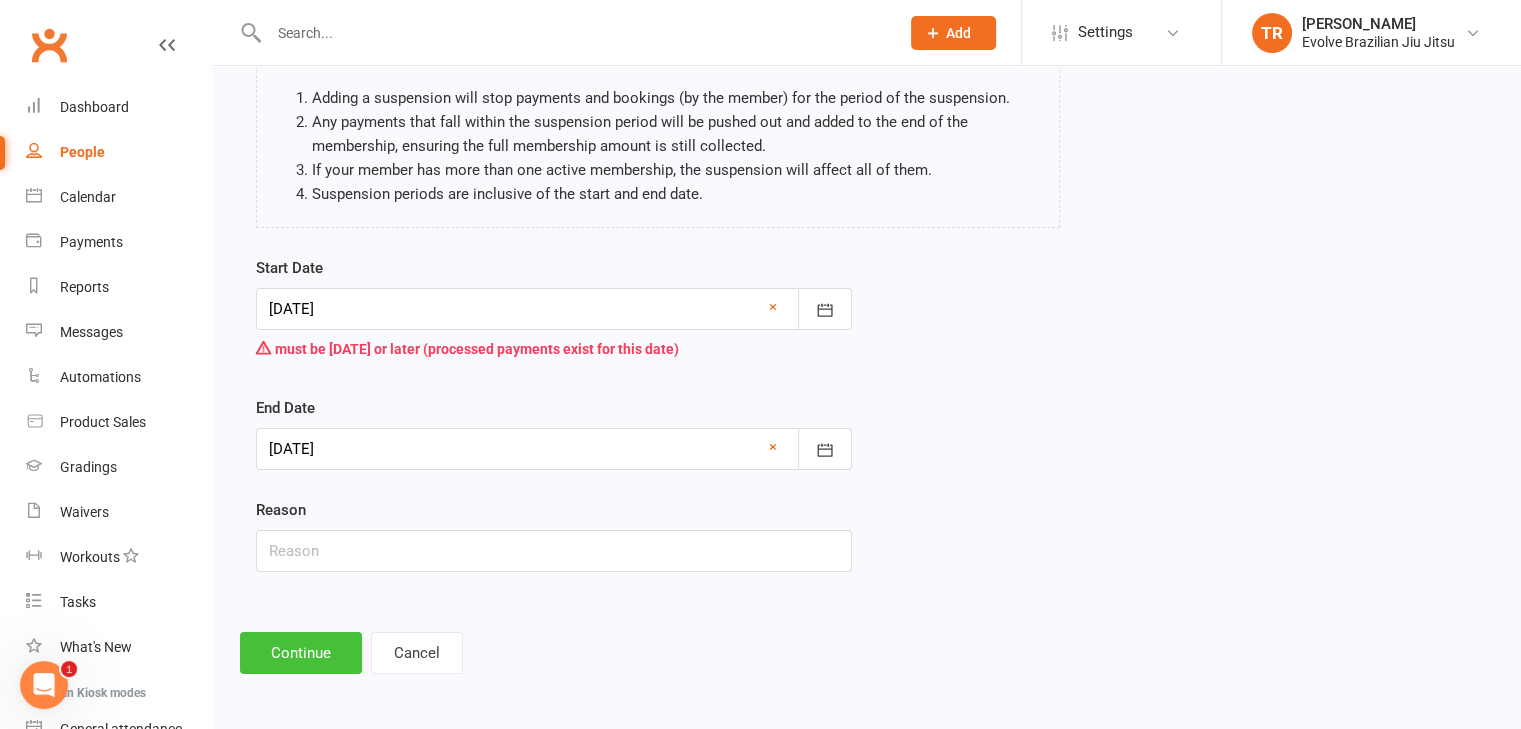 click on "Continue" at bounding box center [301, 653] 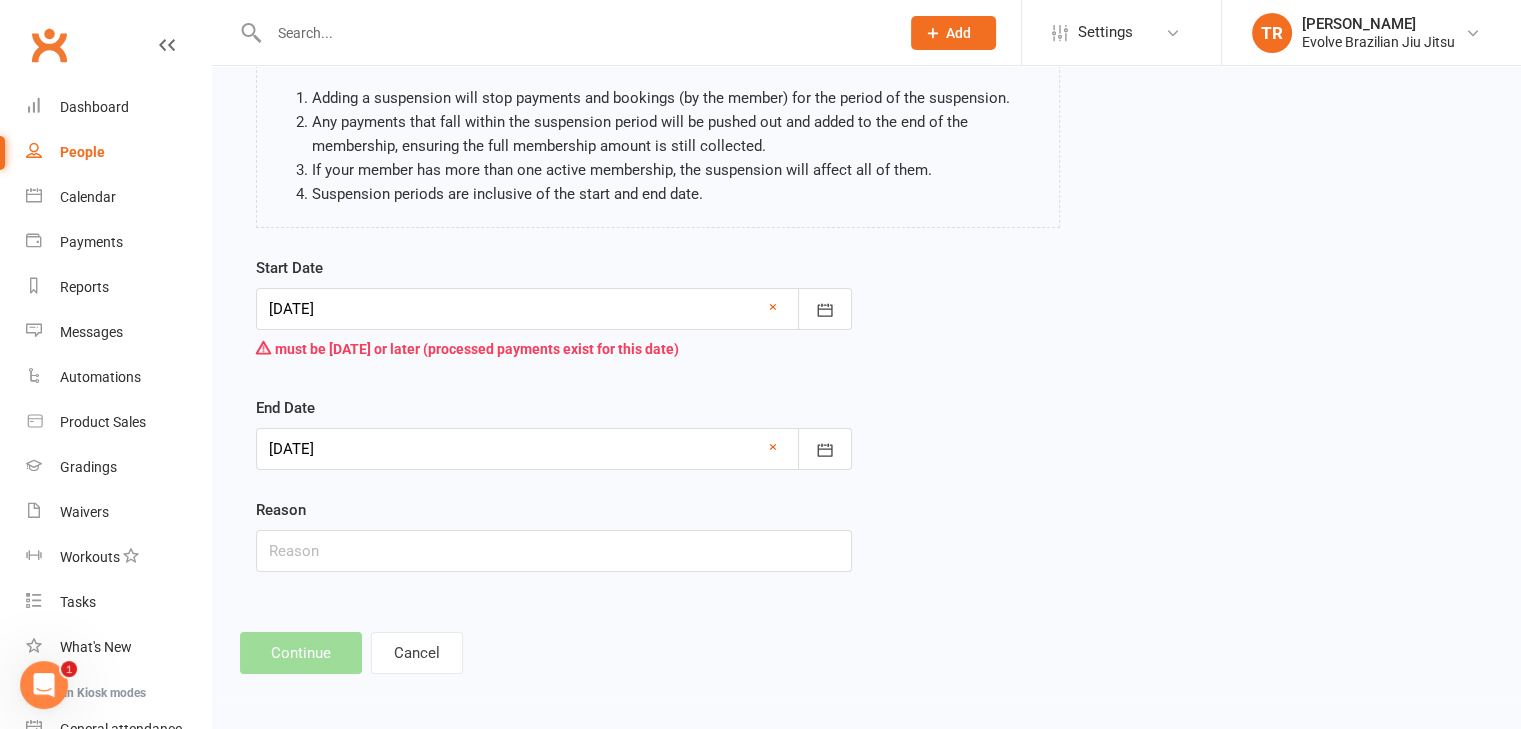scroll, scrollTop: 0, scrollLeft: 0, axis: both 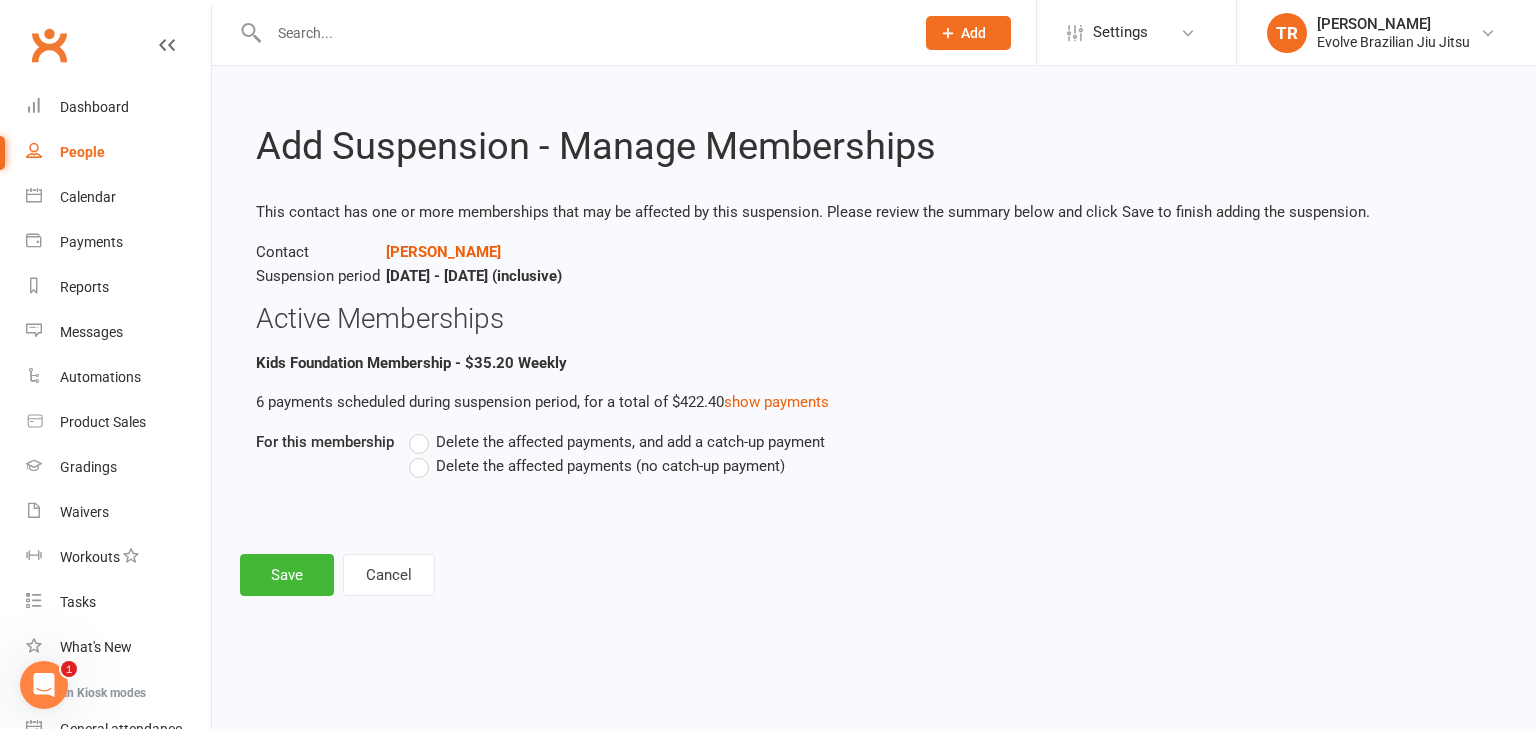 click on "Delete the affected payments, and add a catch-up payment" at bounding box center (617, 442) 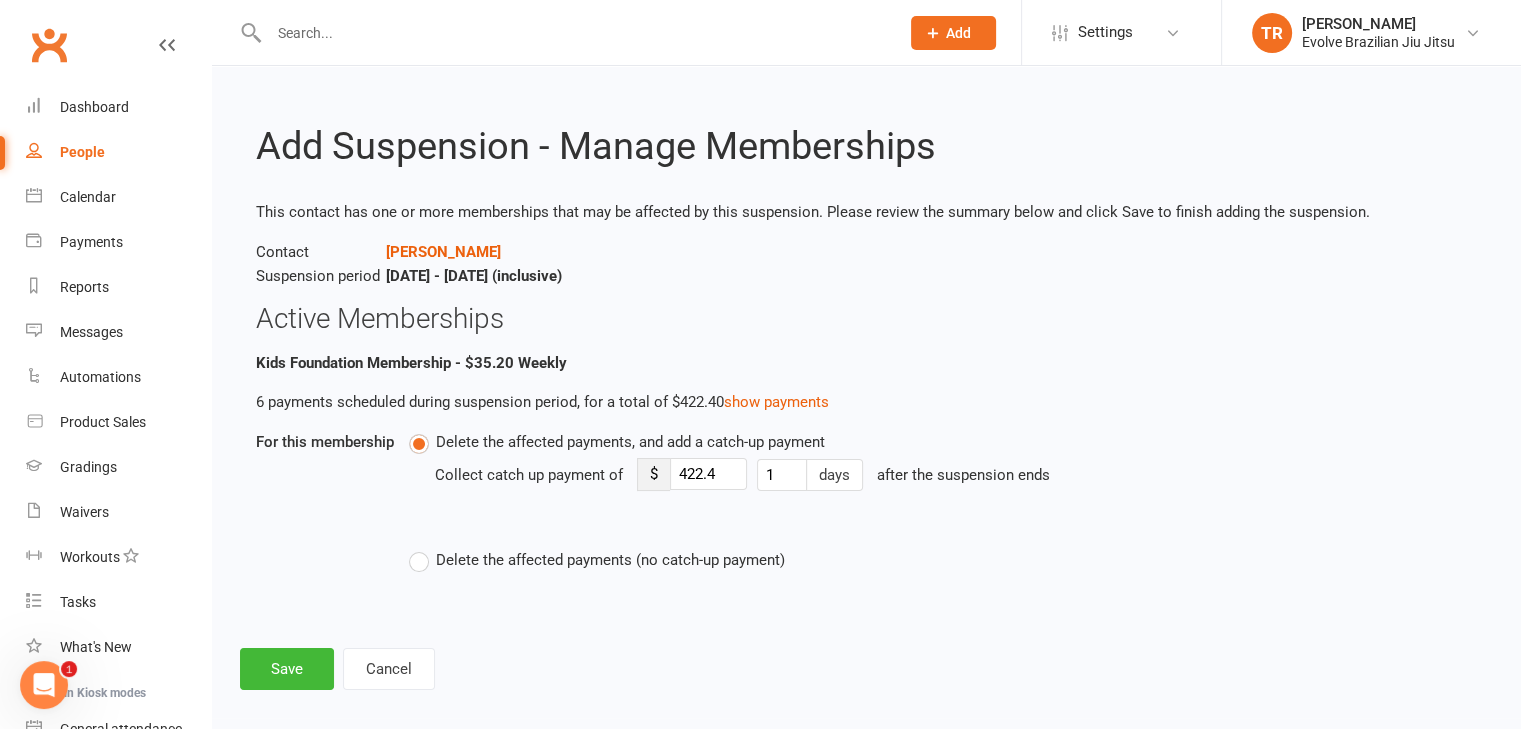 click on "Delete the affected payments (no catch-up payment)" at bounding box center [597, 560] 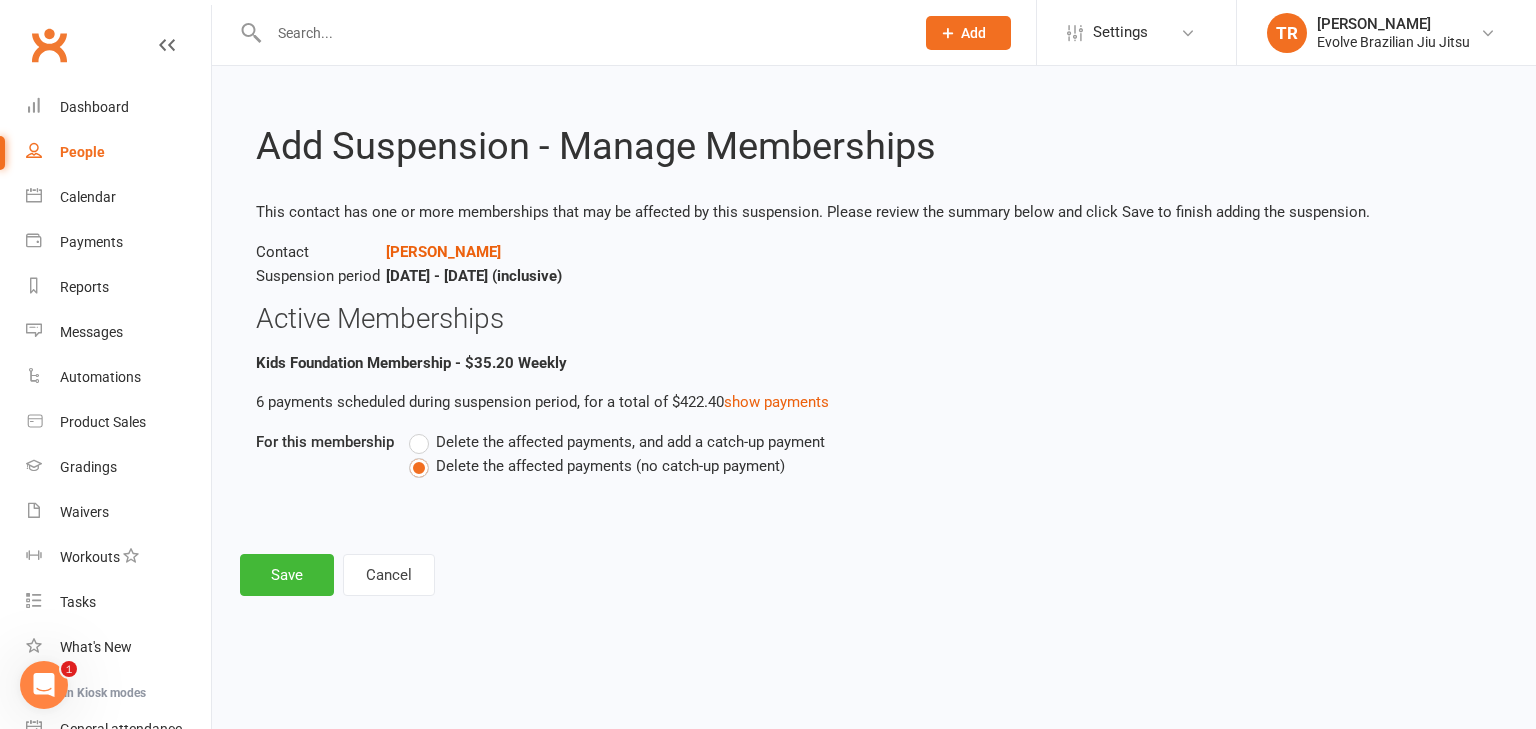 click on "Delete the affected payments, and add a catch-up payment" at bounding box center [617, 442] 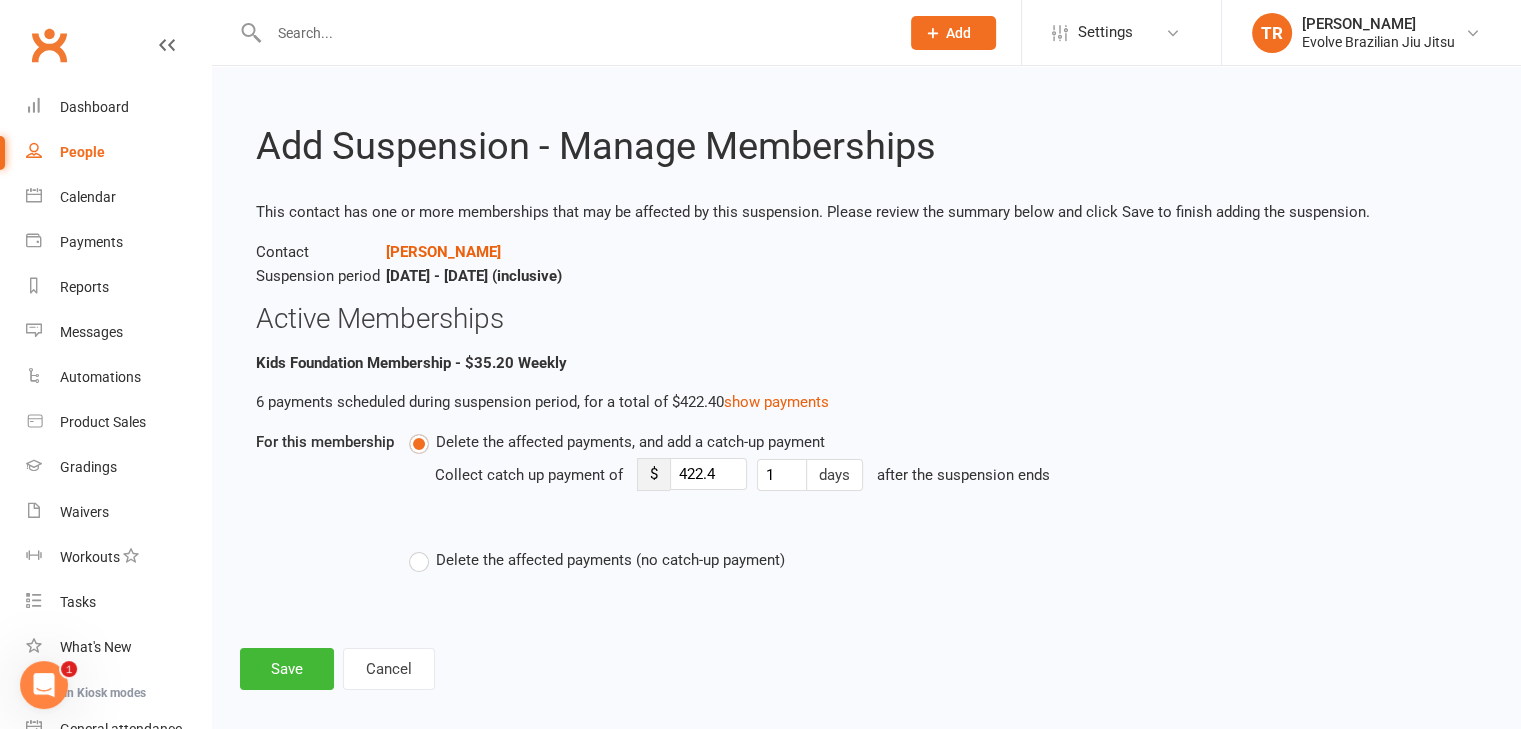 click on "Delete the affected payments (no catch-up payment)" at bounding box center [597, 560] 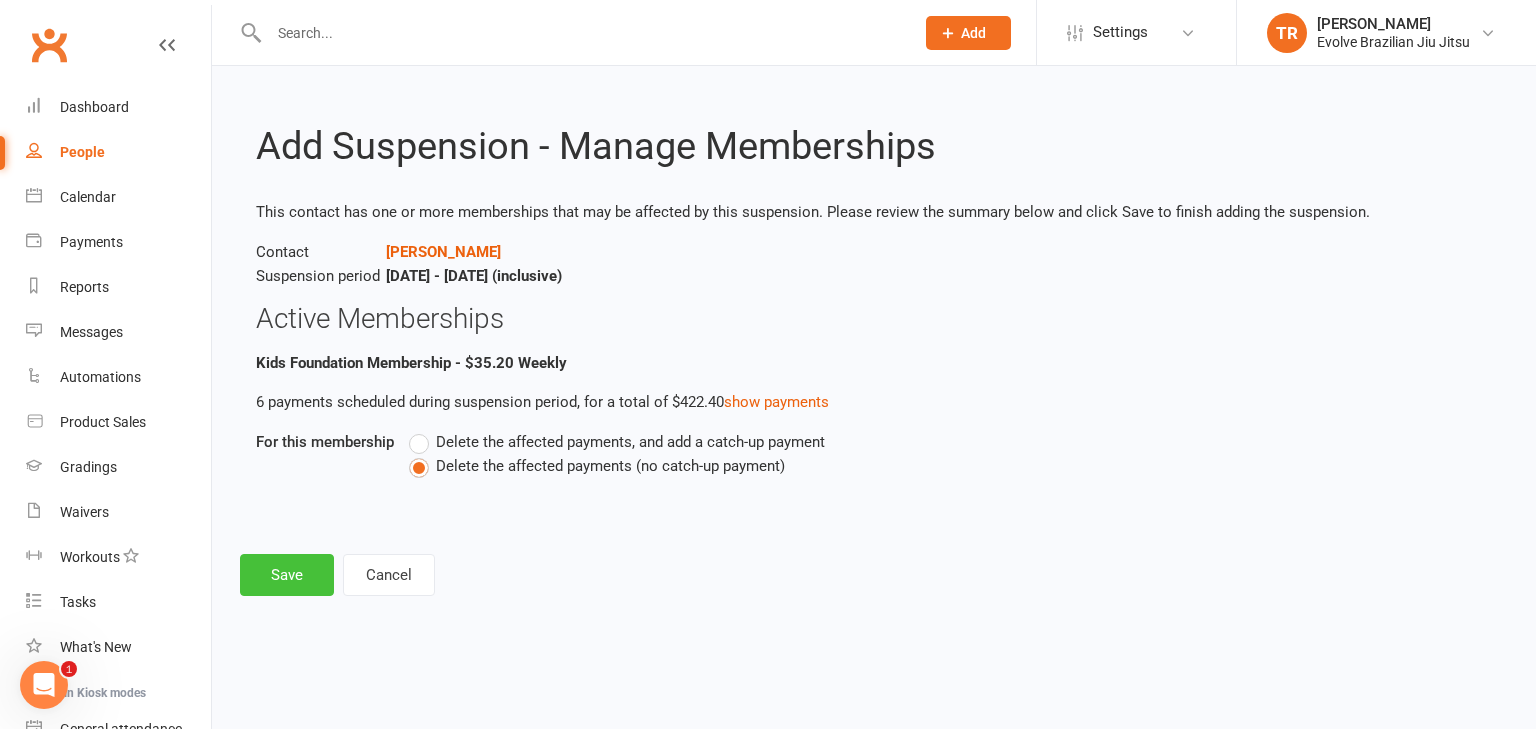 click on "Save" at bounding box center (287, 575) 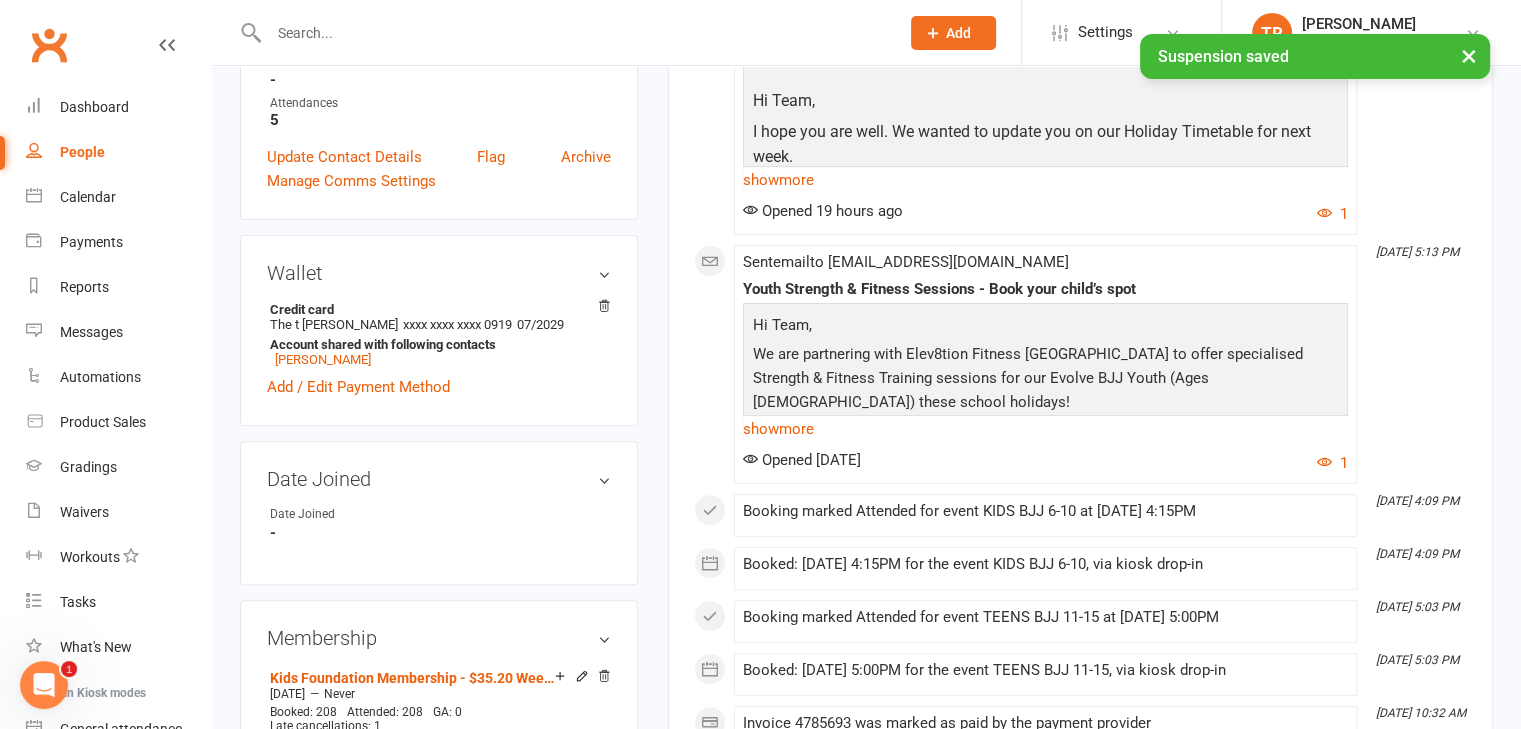 scroll, scrollTop: 571, scrollLeft: 0, axis: vertical 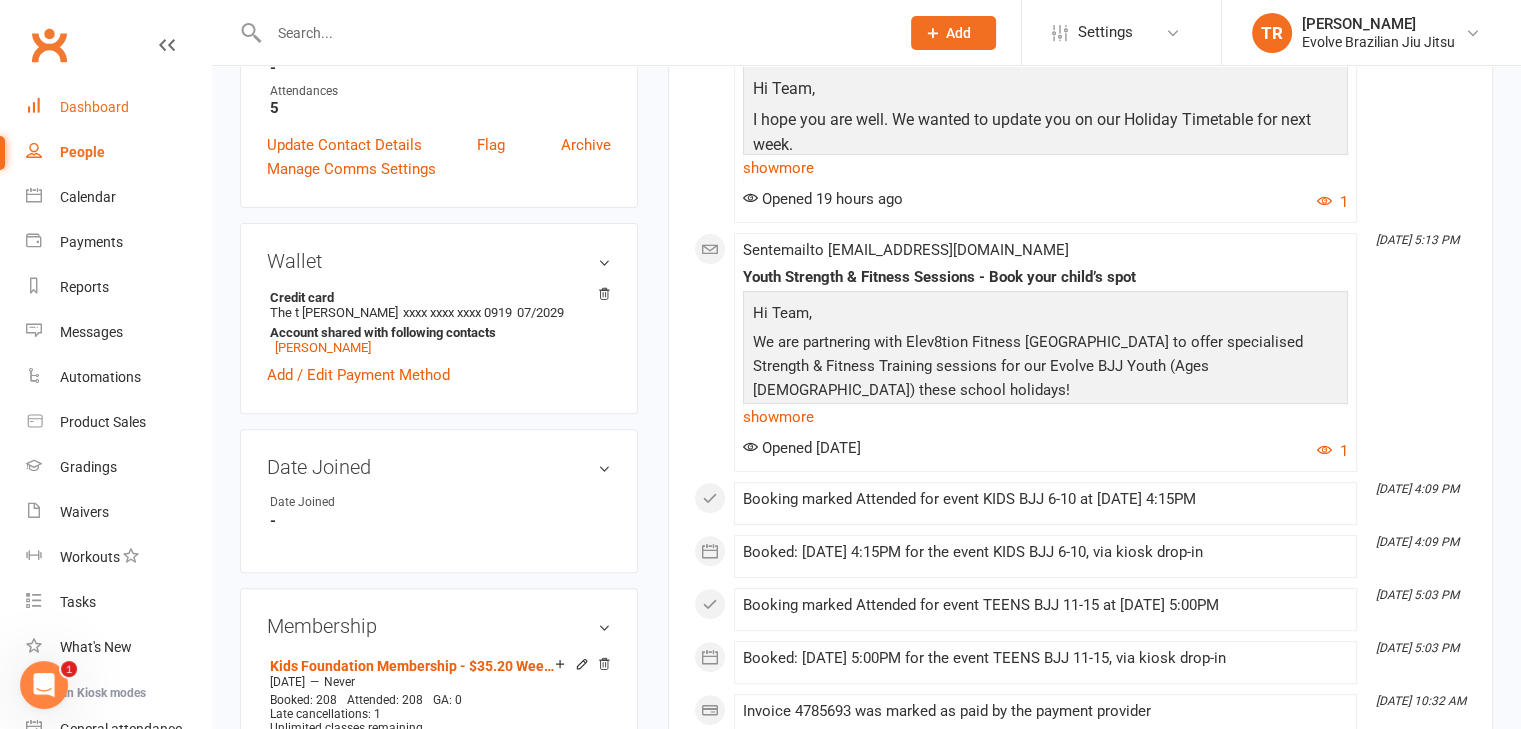 click on "Dashboard" at bounding box center [118, 107] 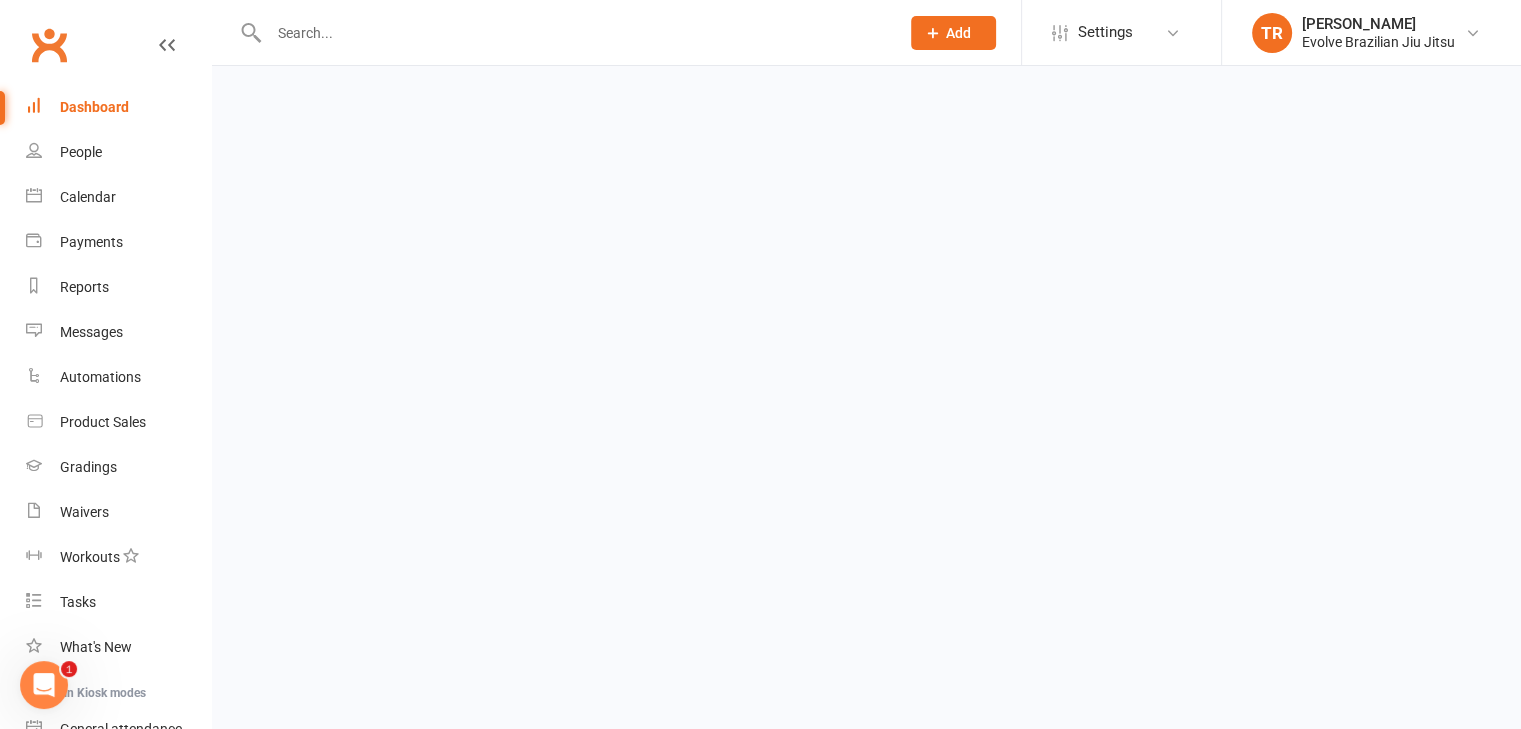 scroll, scrollTop: 0, scrollLeft: 0, axis: both 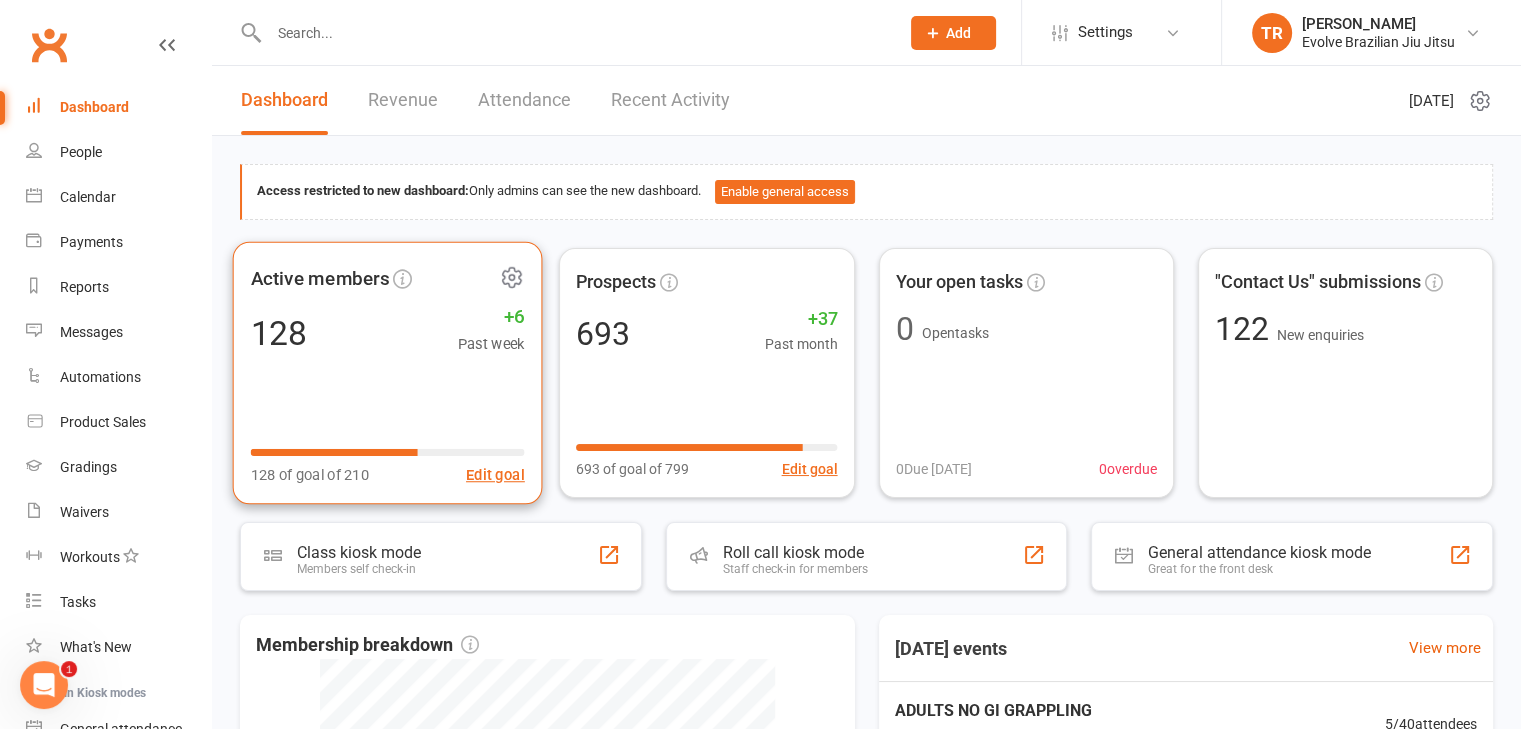 click on "128 +6 Past week" at bounding box center (387, 332) 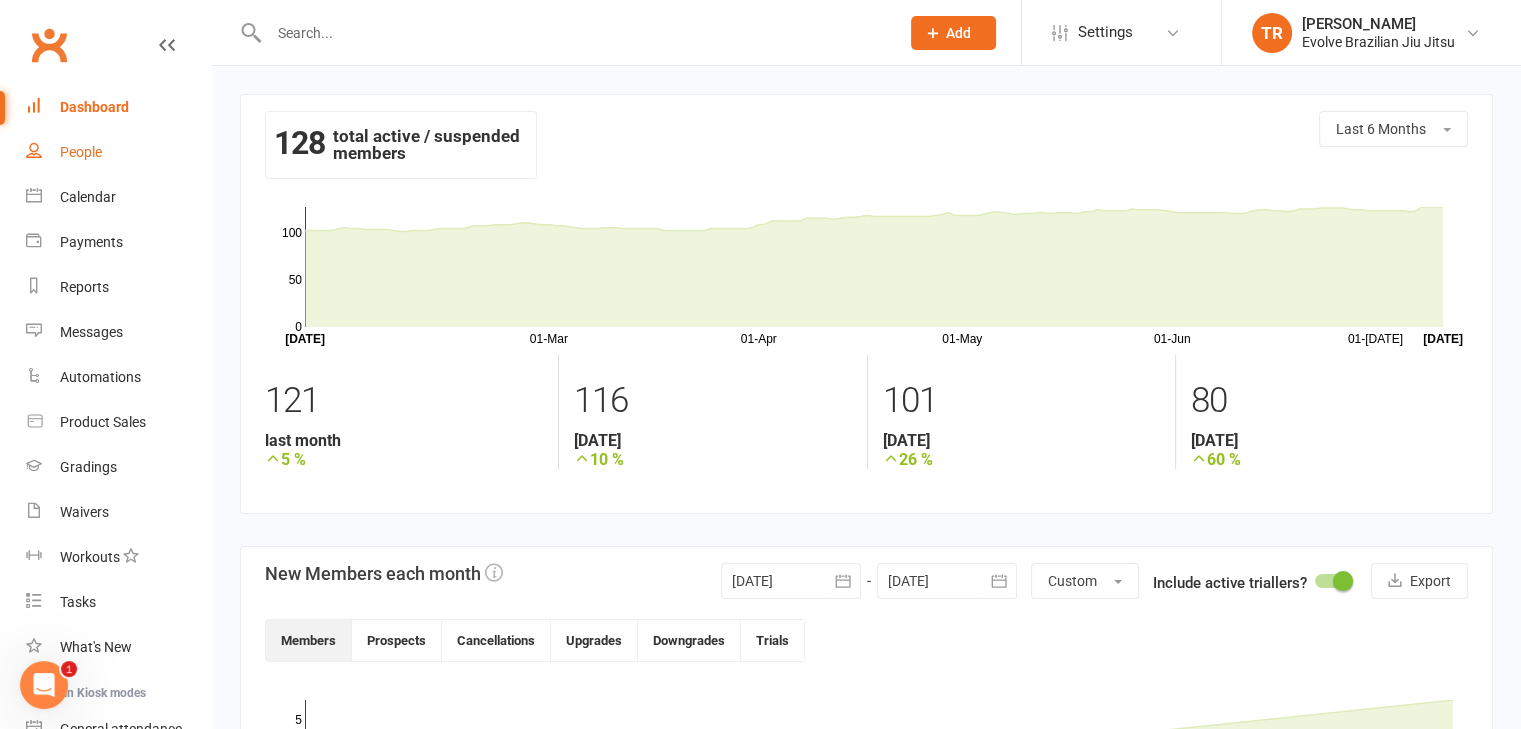 click on "People" at bounding box center [118, 152] 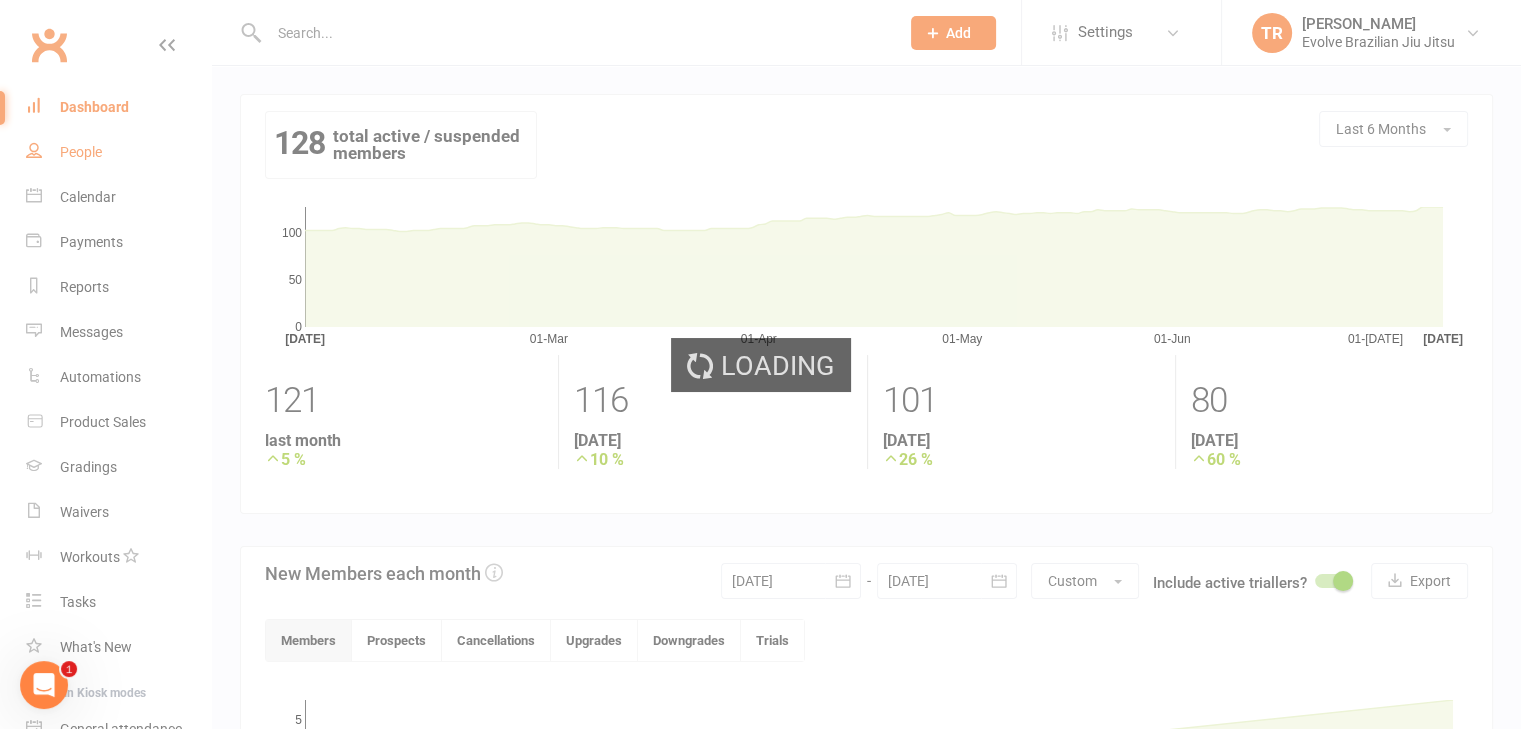 select on "100" 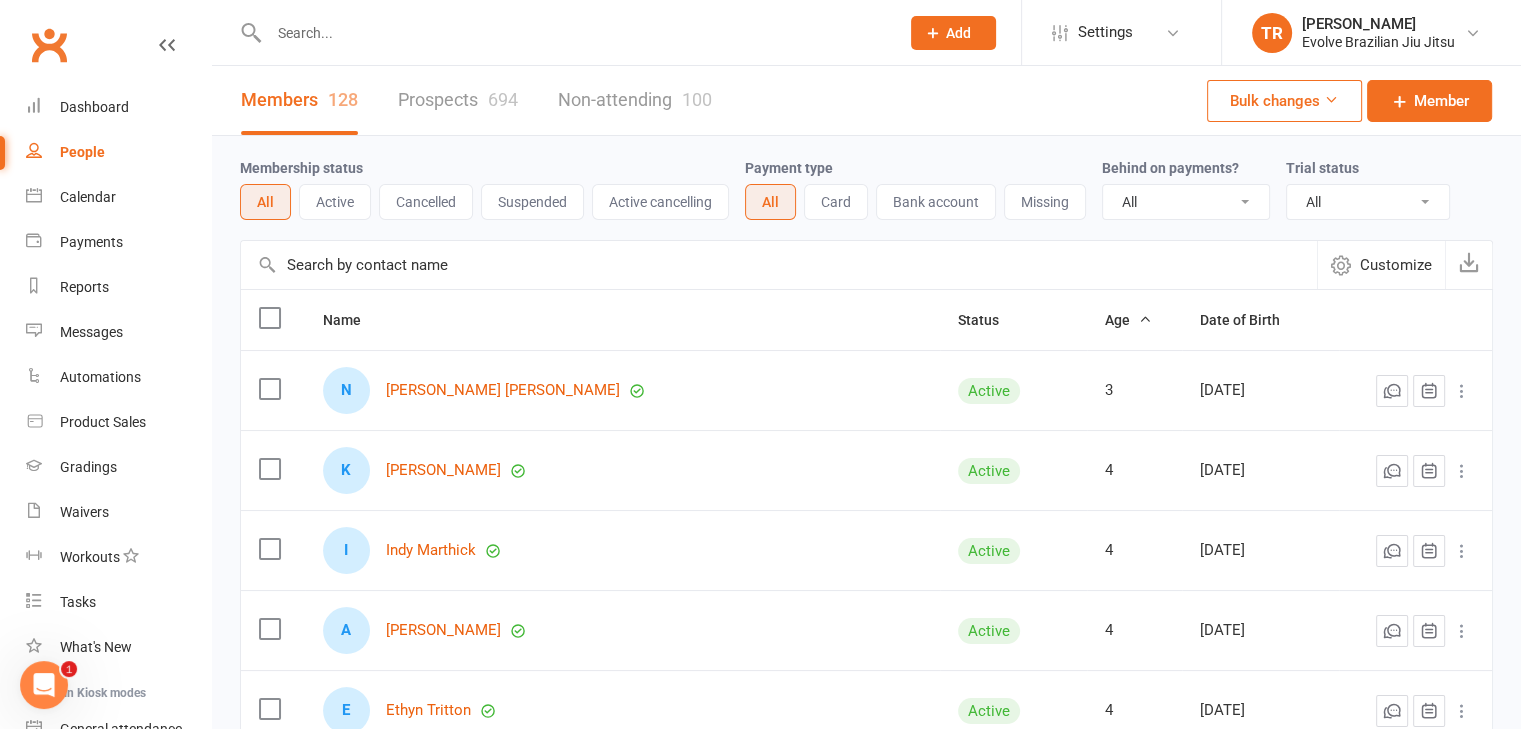 click on "Active" at bounding box center [335, 202] 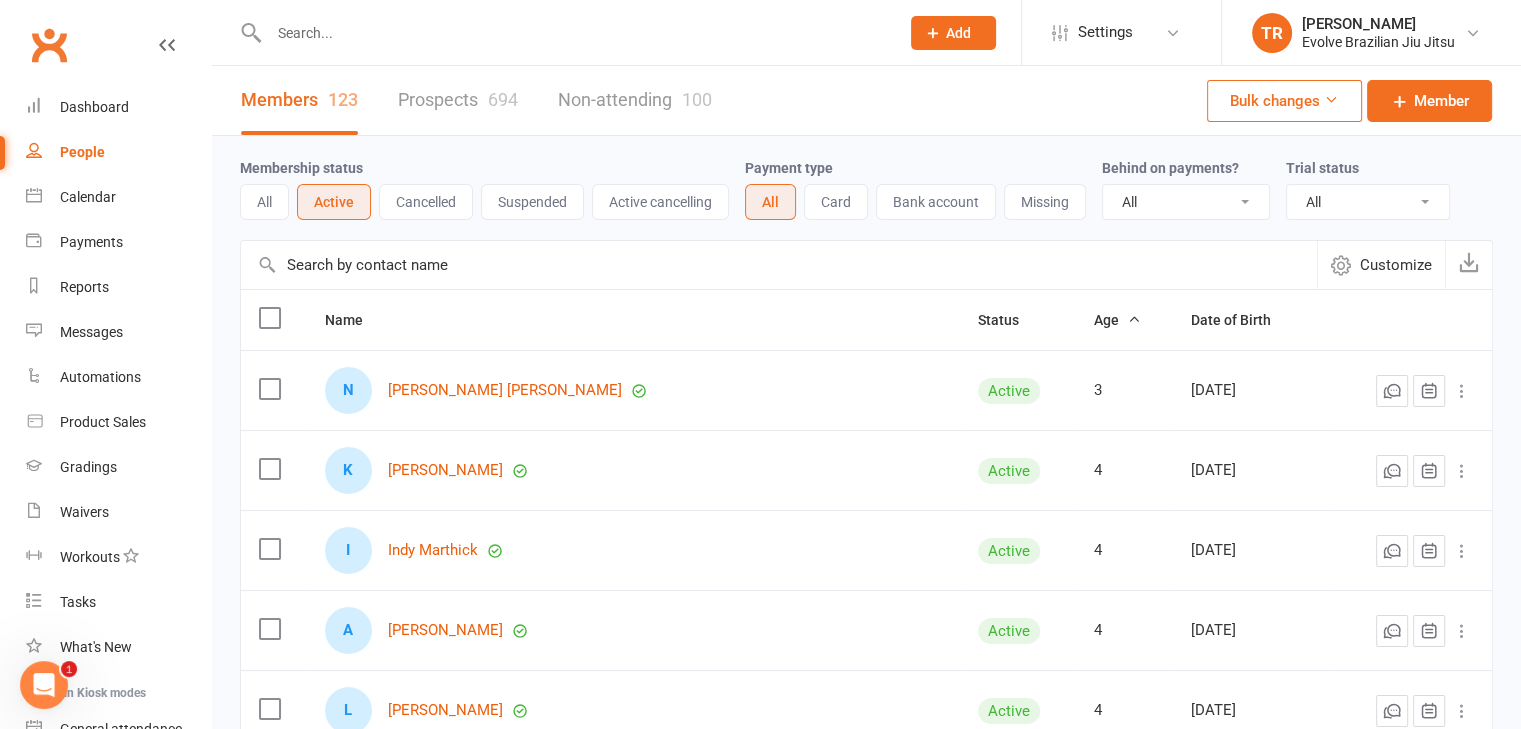 click on "Suspended" at bounding box center (532, 202) 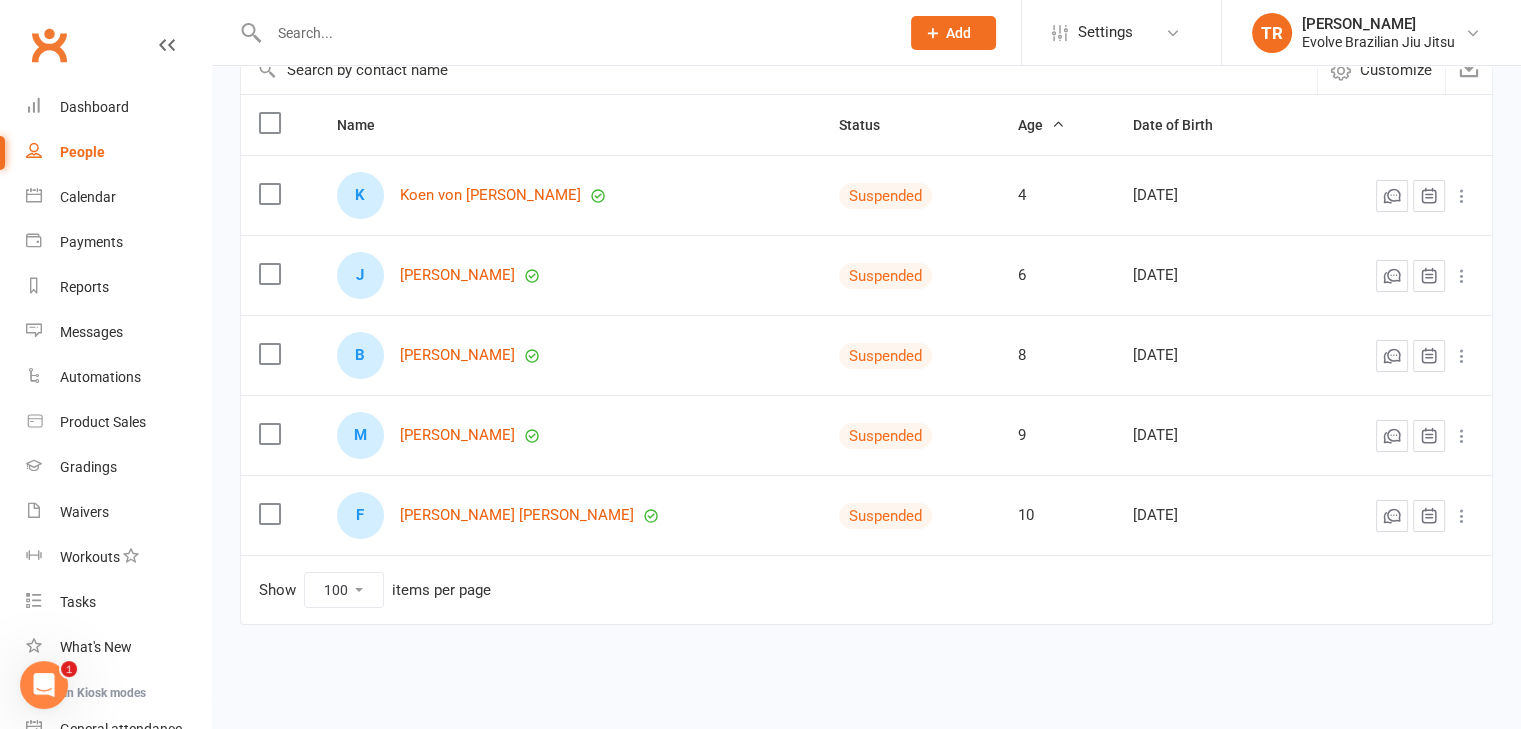 scroll, scrollTop: 0, scrollLeft: 0, axis: both 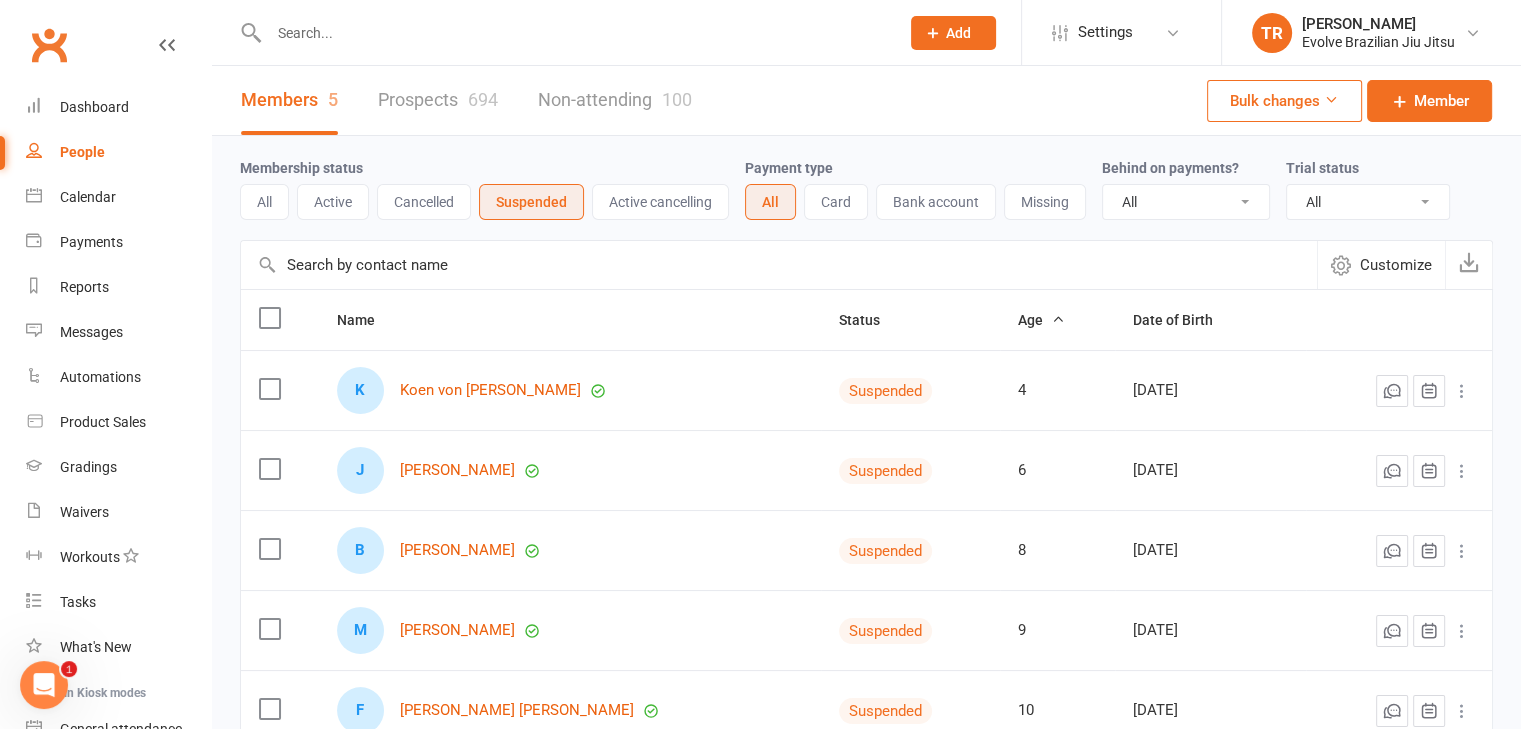 click at bounding box center [574, 33] 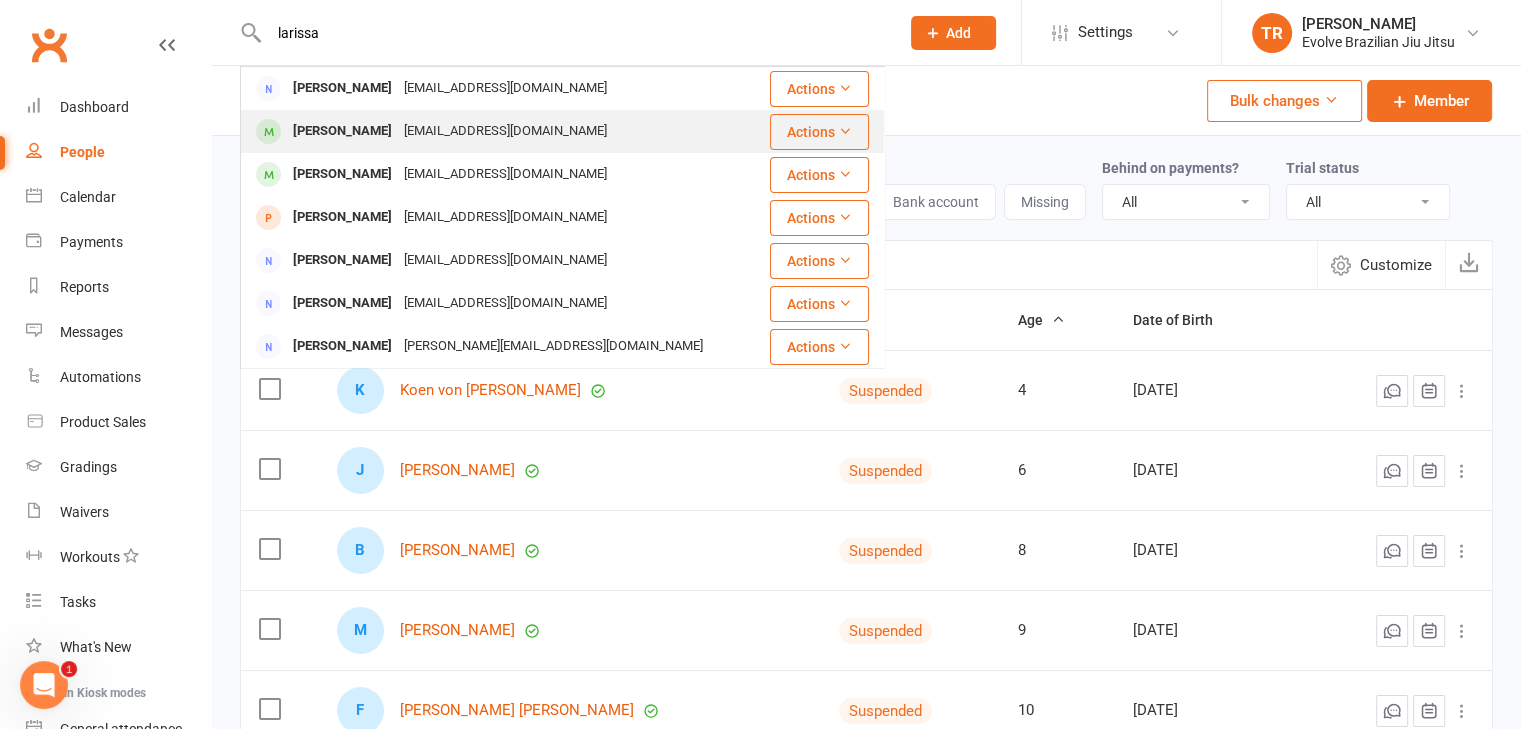 type on "larissa" 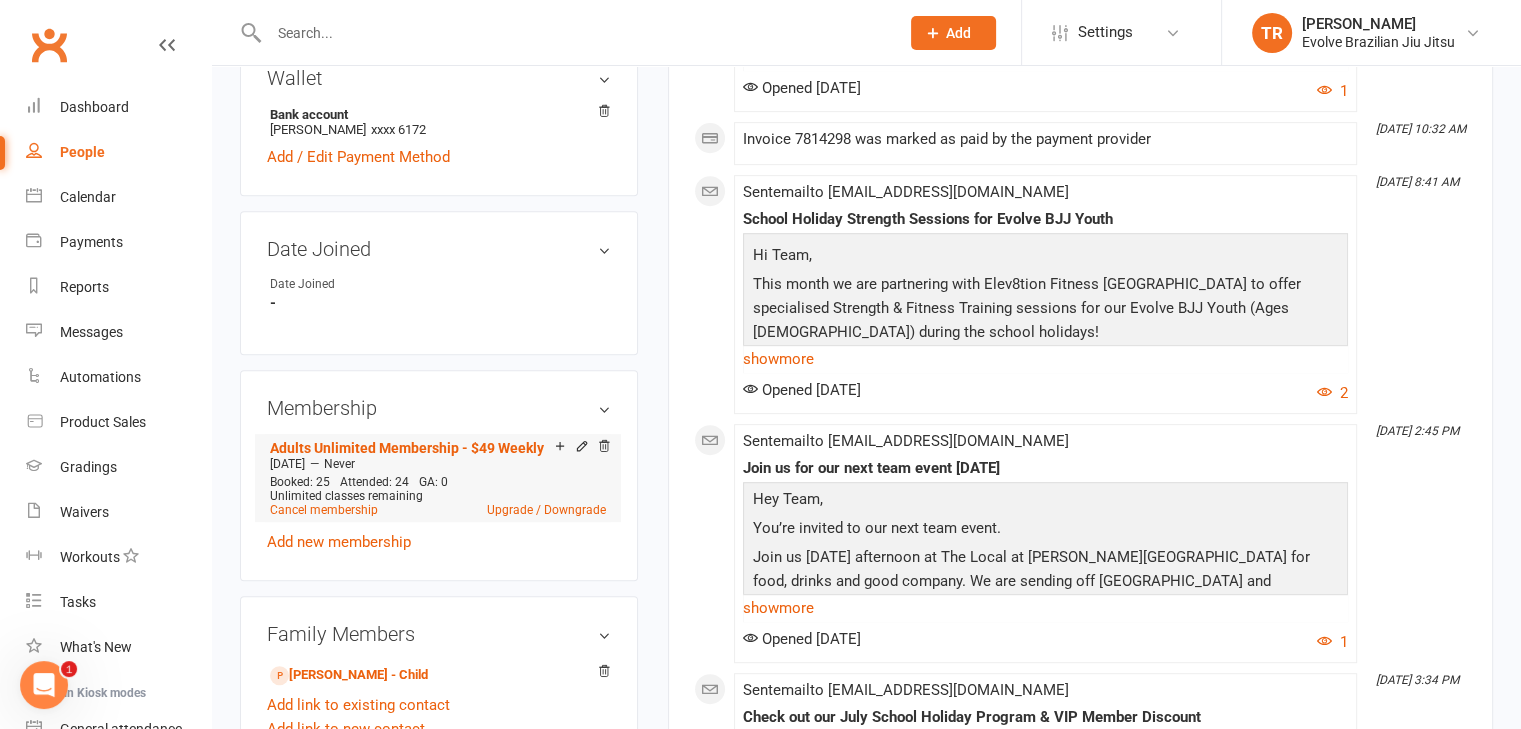 scroll, scrollTop: 807, scrollLeft: 0, axis: vertical 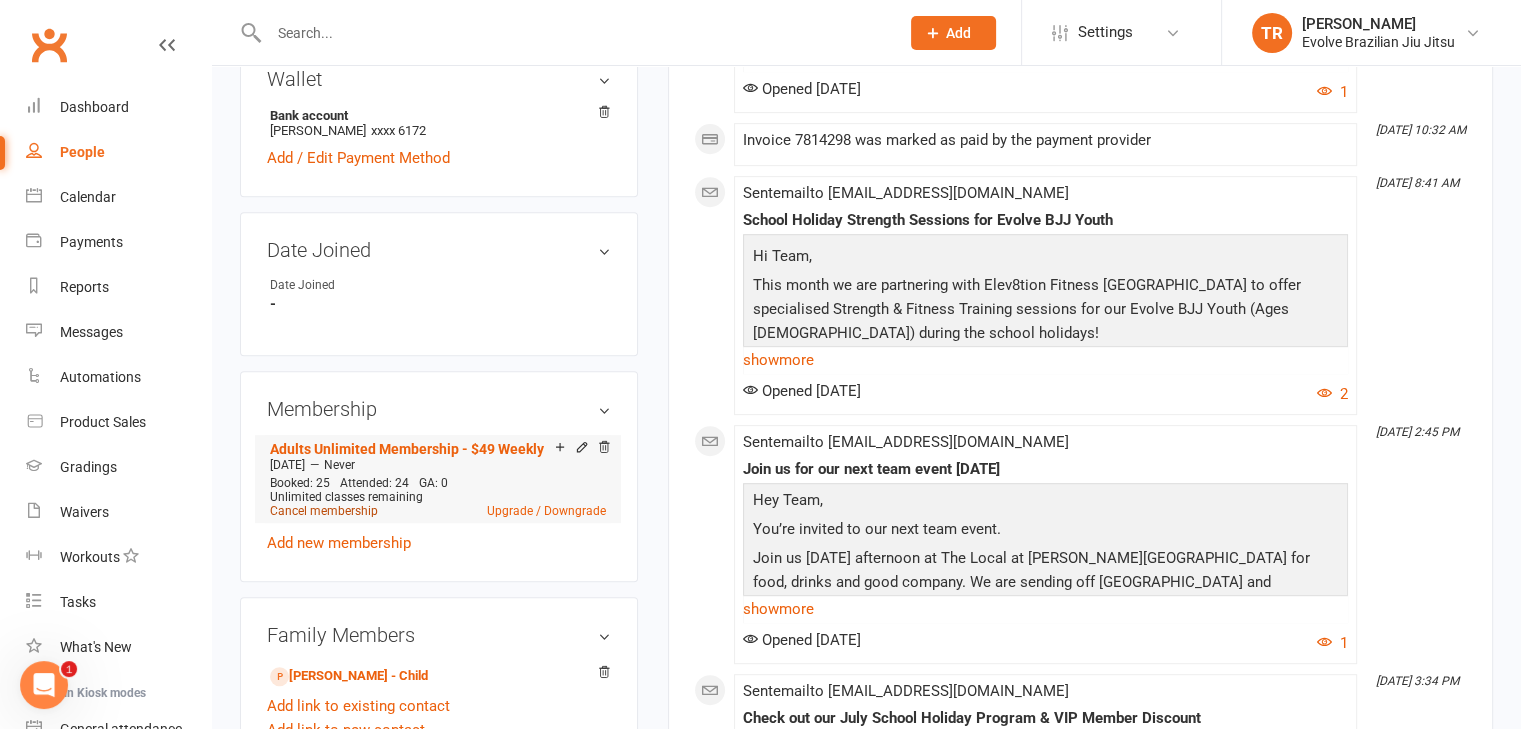click on "Cancel membership" at bounding box center [324, 511] 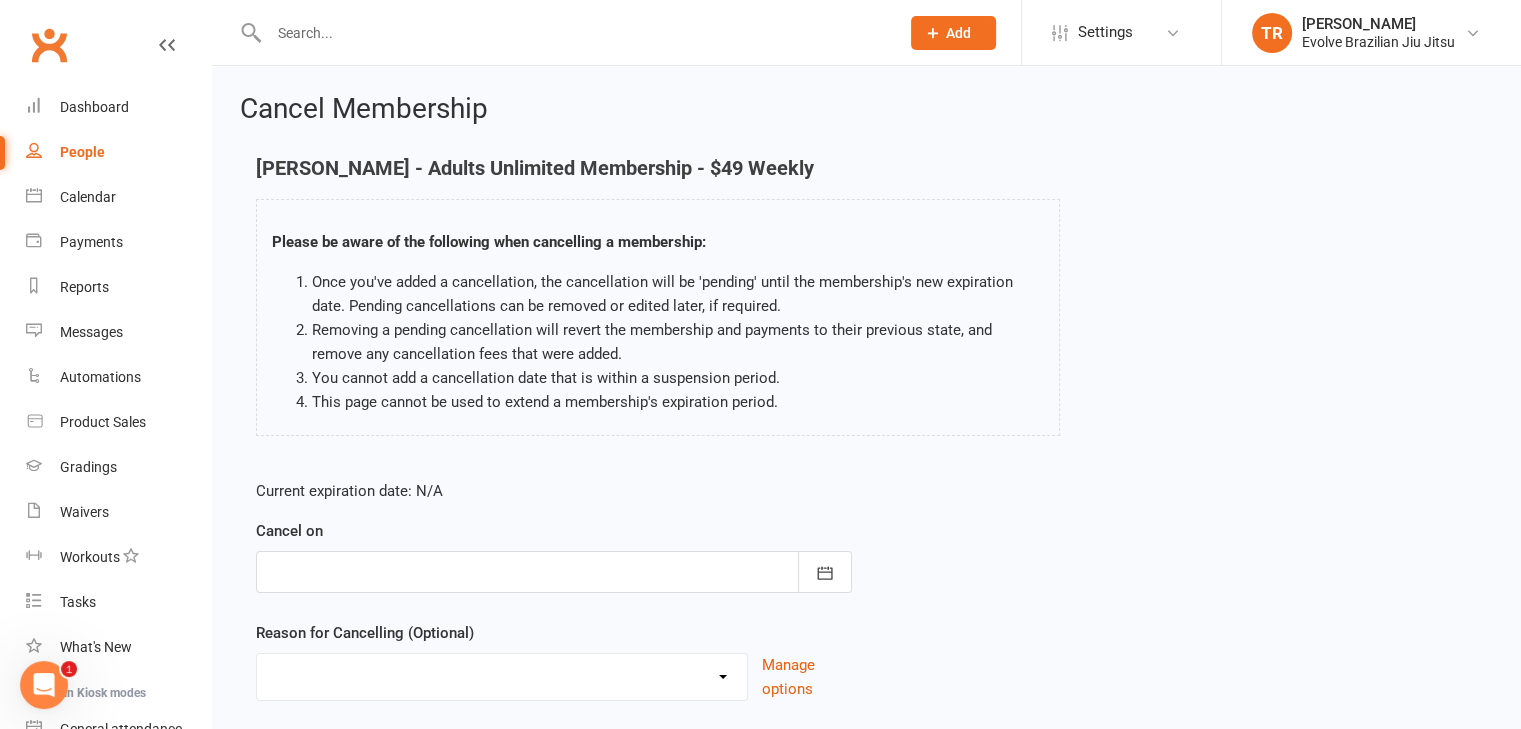 scroll, scrollTop: 68, scrollLeft: 0, axis: vertical 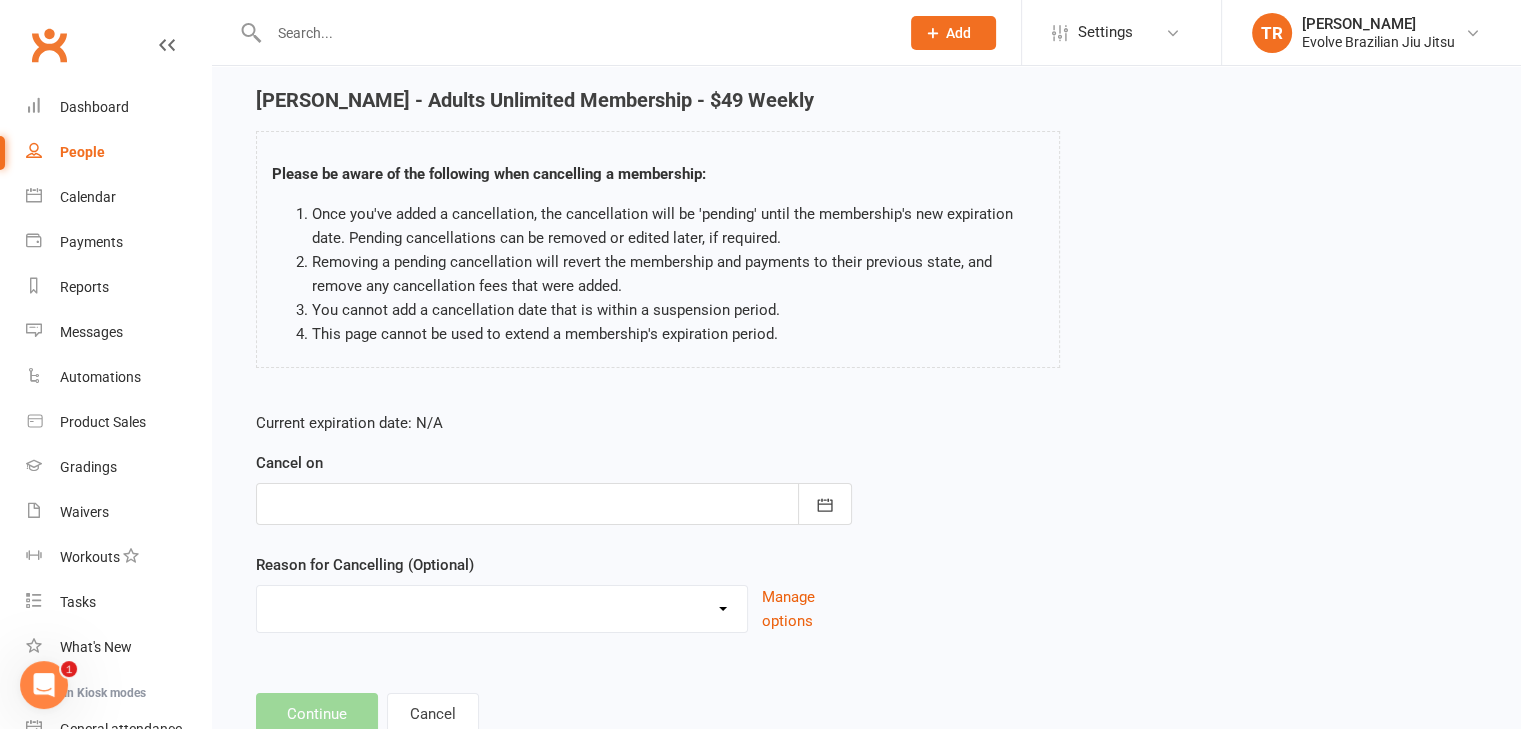 click at bounding box center (554, 504) 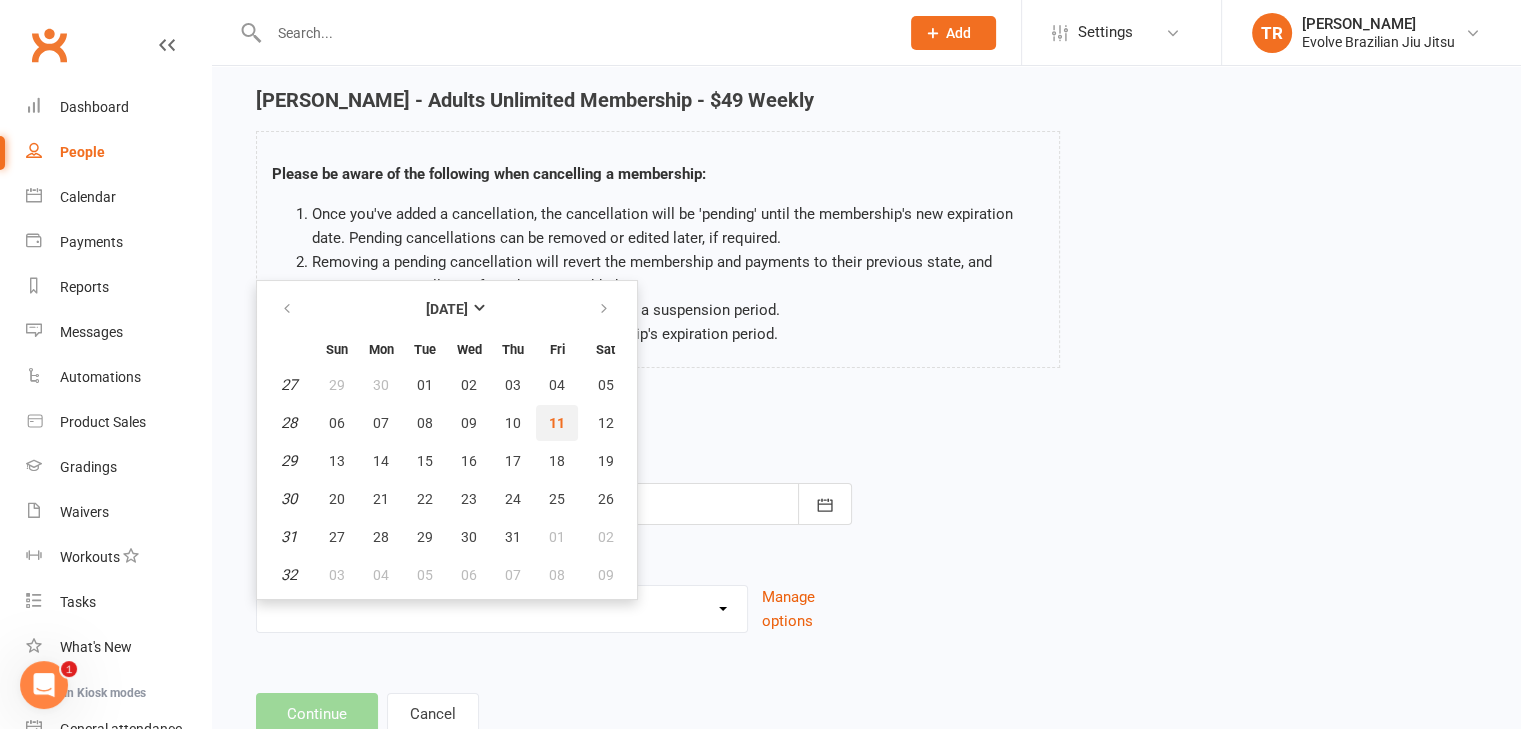 click on "11" at bounding box center [557, 423] 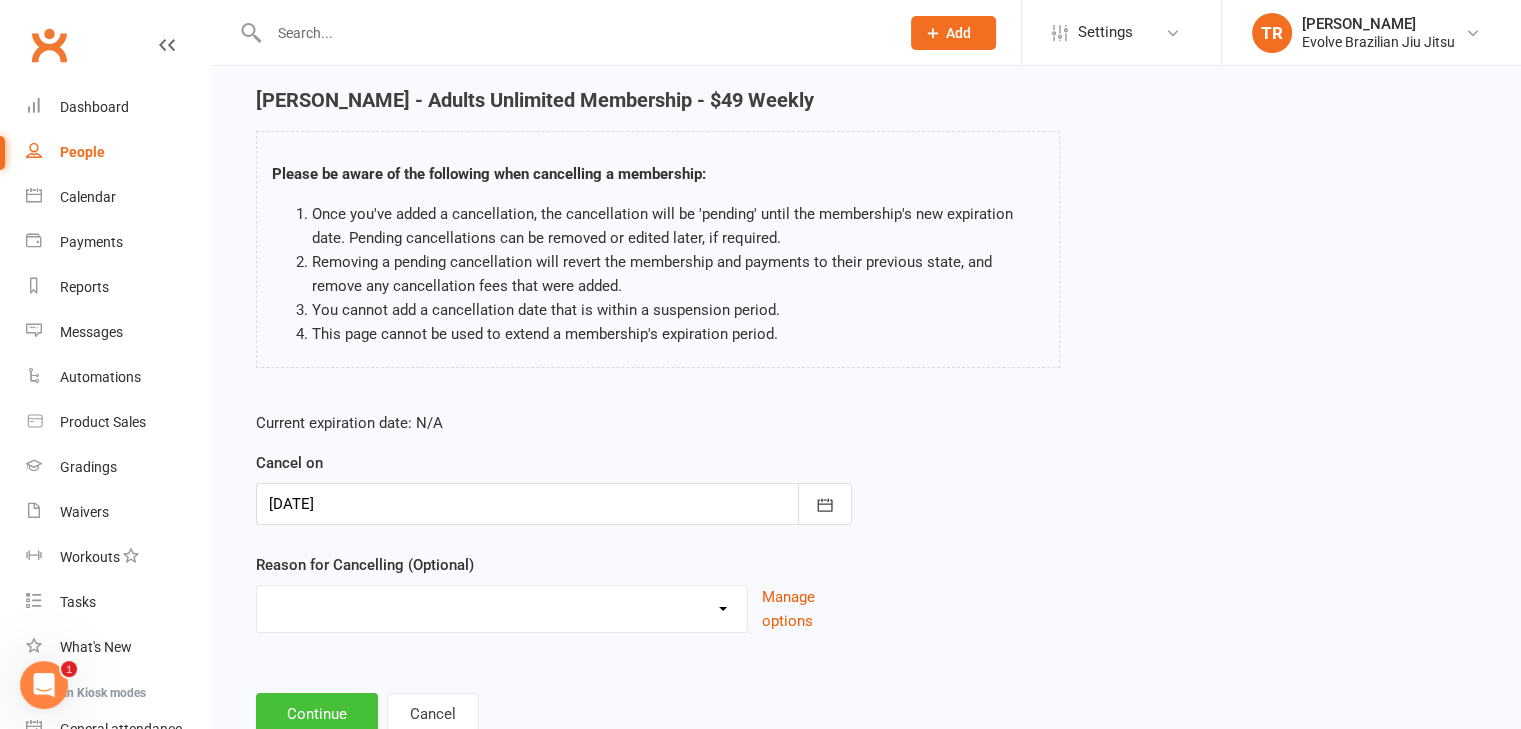 click on "Continue" at bounding box center [317, 714] 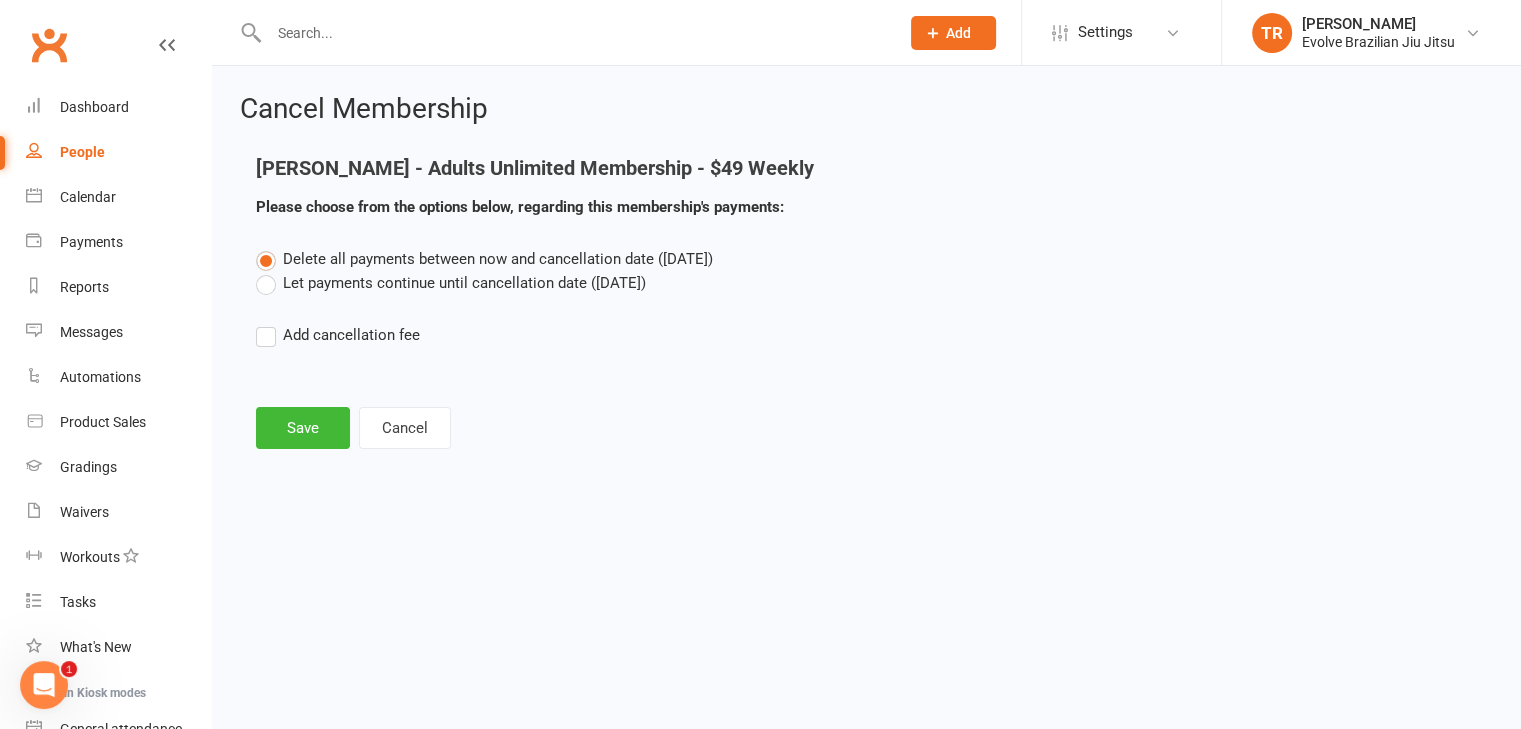 scroll, scrollTop: 0, scrollLeft: 0, axis: both 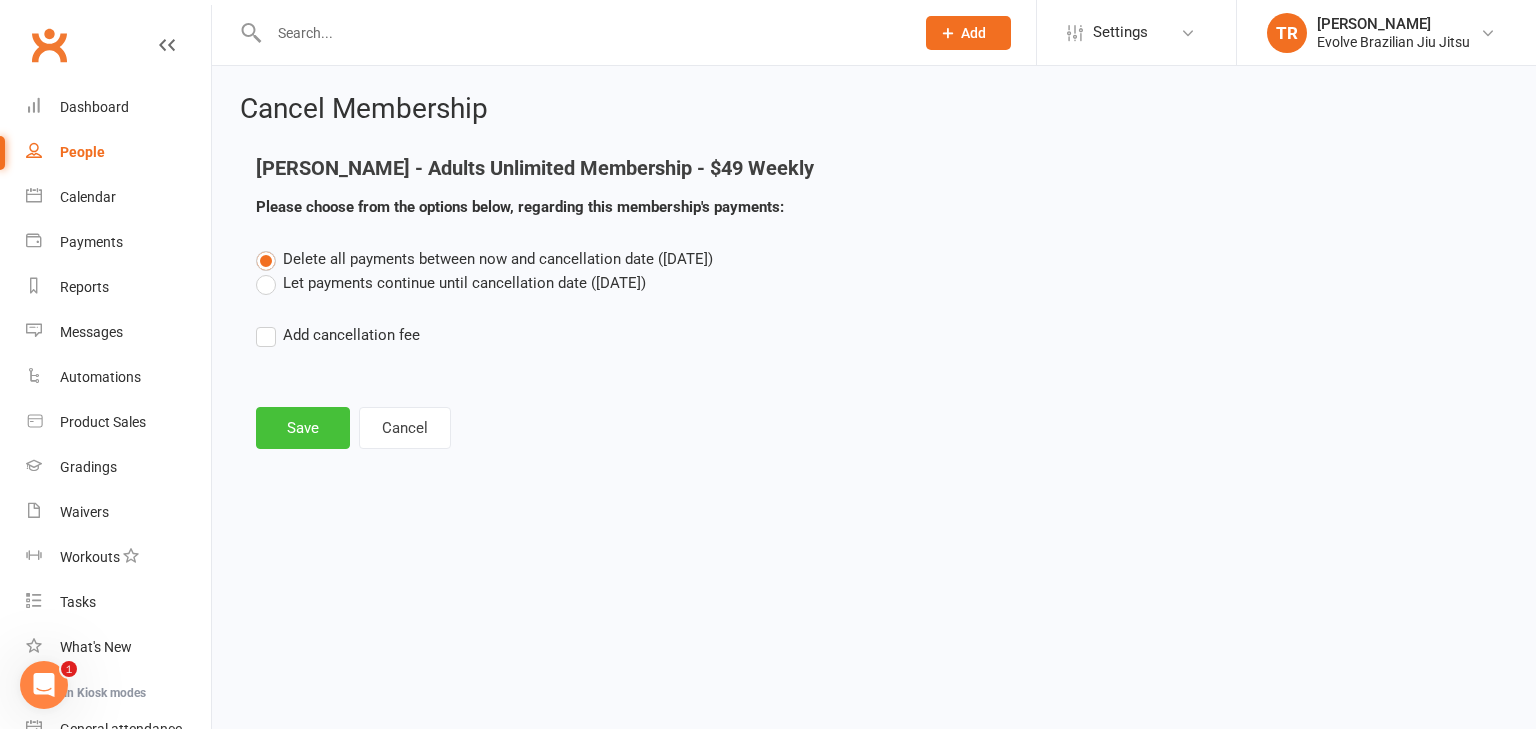 click on "Save" at bounding box center [303, 428] 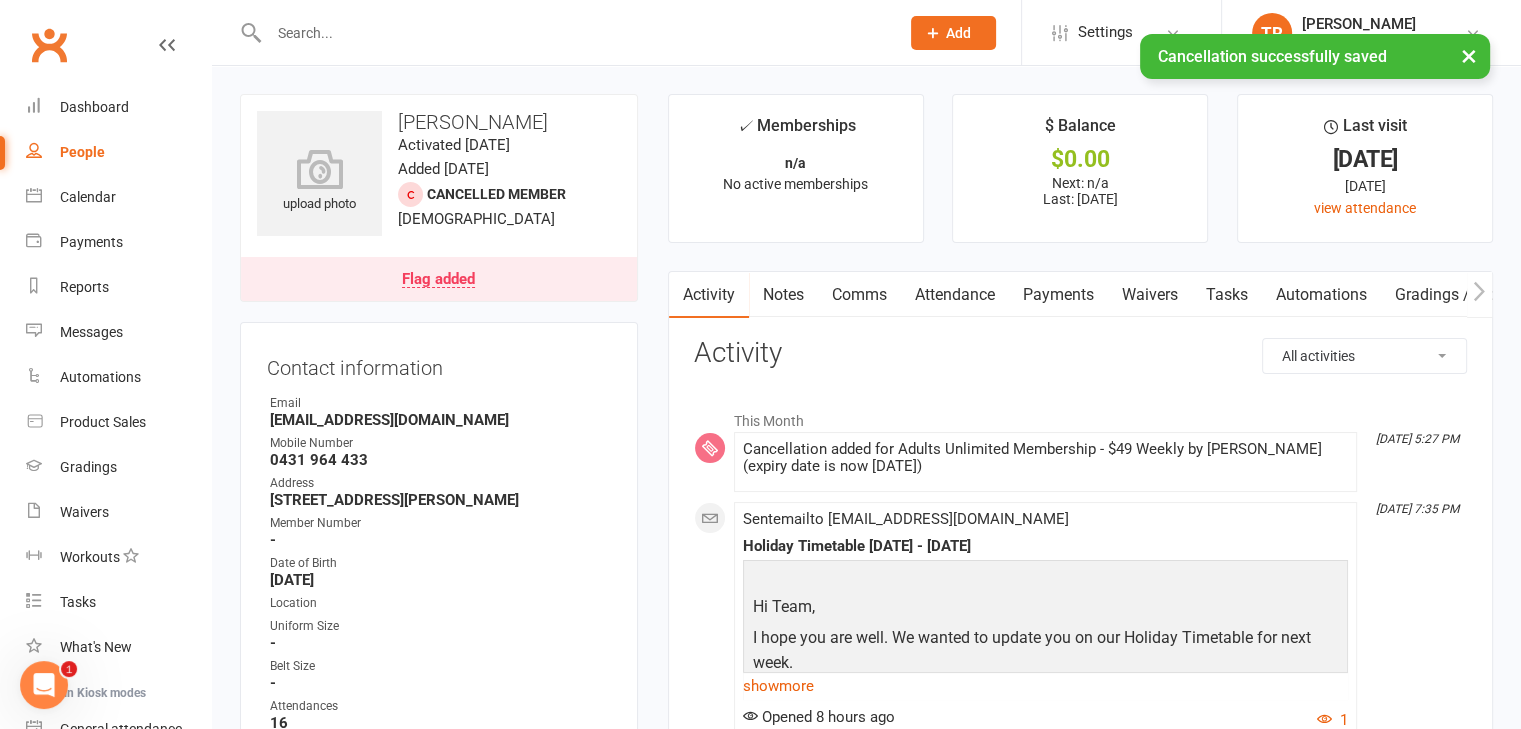 click on "Payments" at bounding box center (1058, 295) 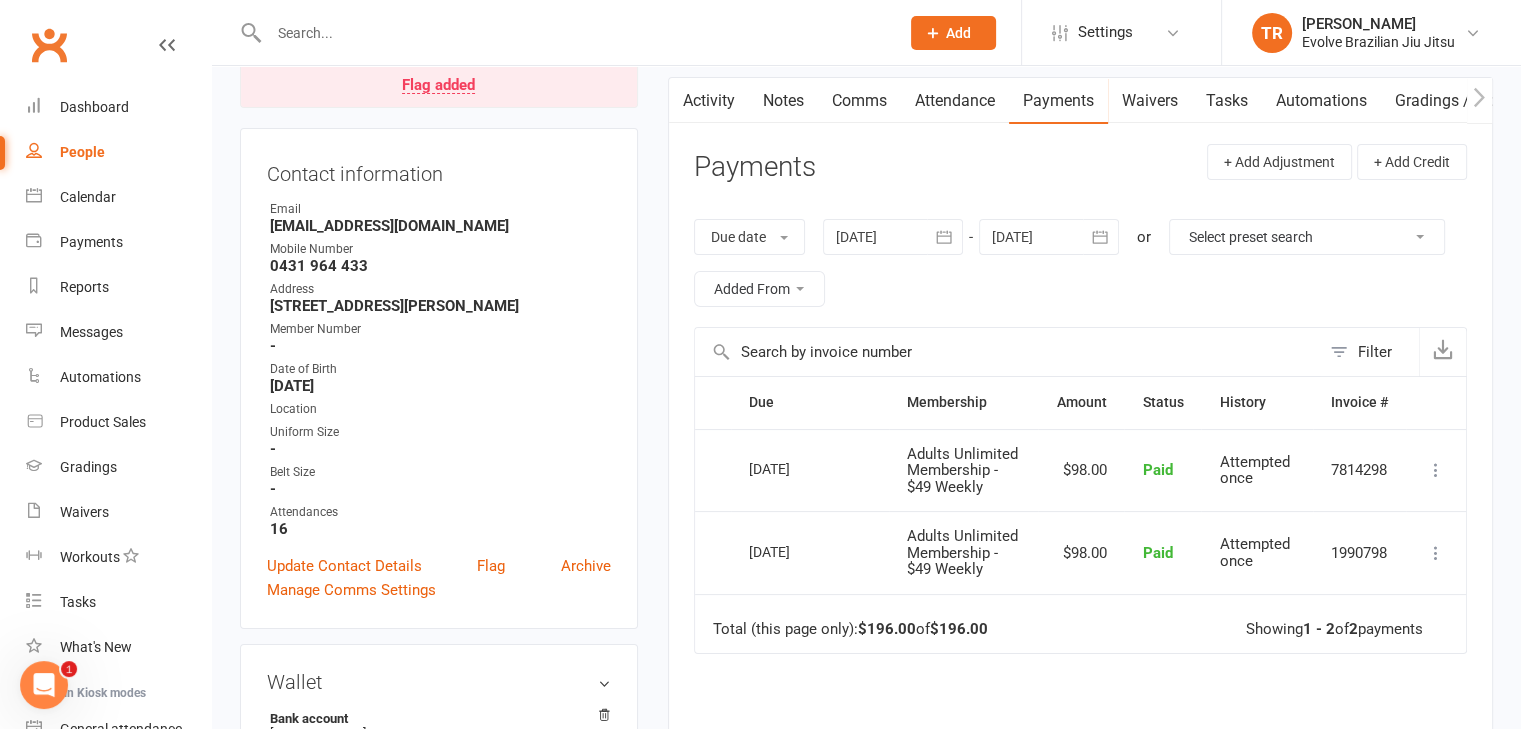 scroll, scrollTop: 211, scrollLeft: 0, axis: vertical 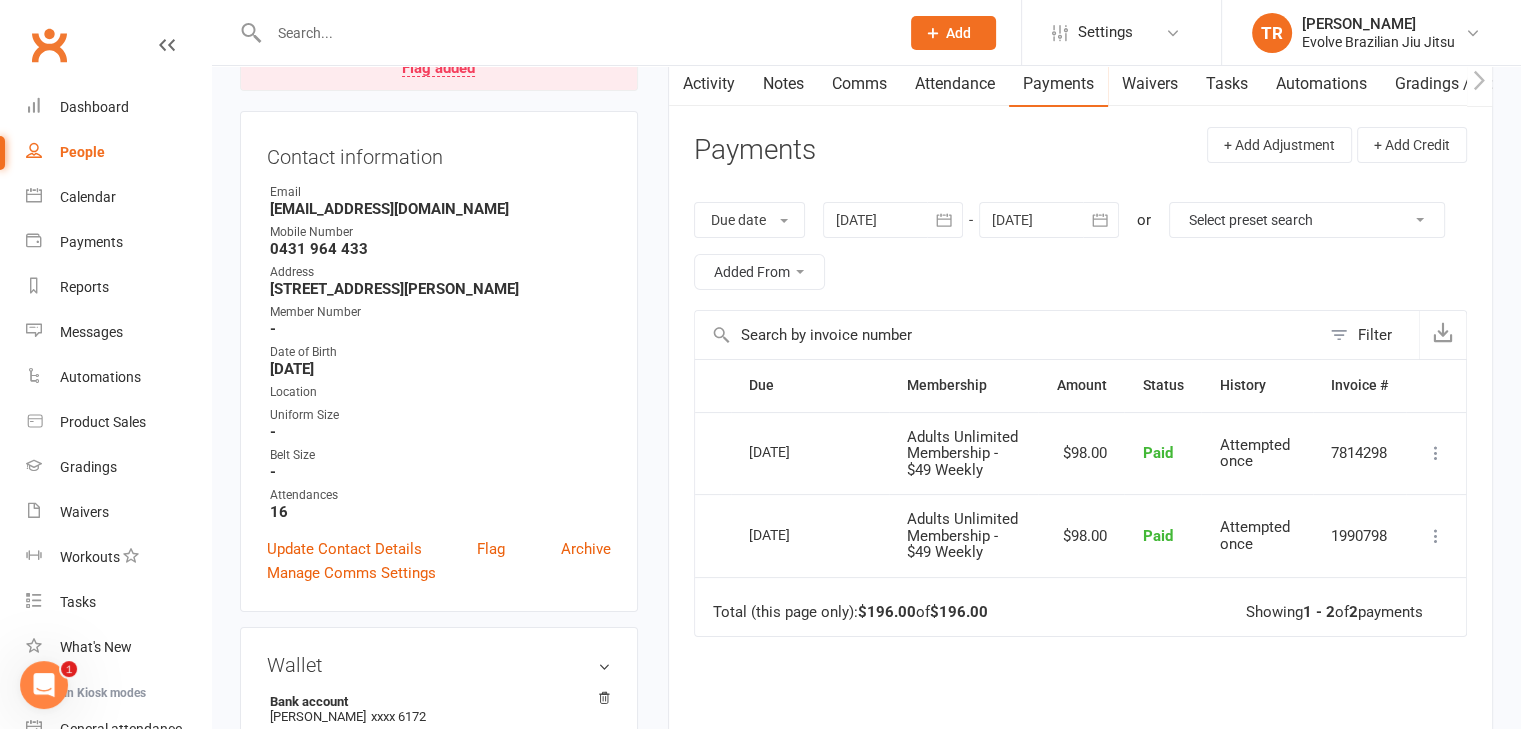 click at bounding box center (1436, 536) 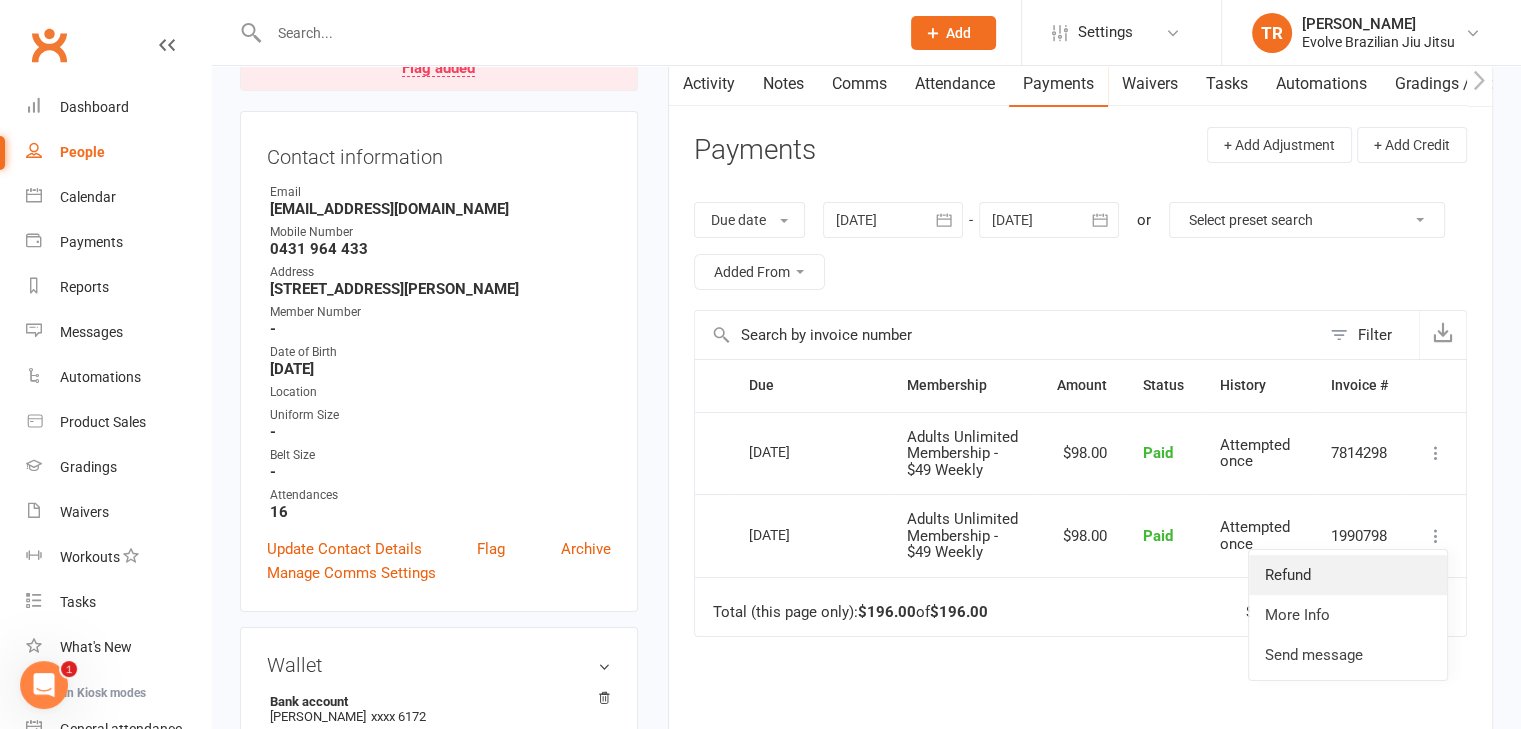 click on "Refund" at bounding box center (1348, 575) 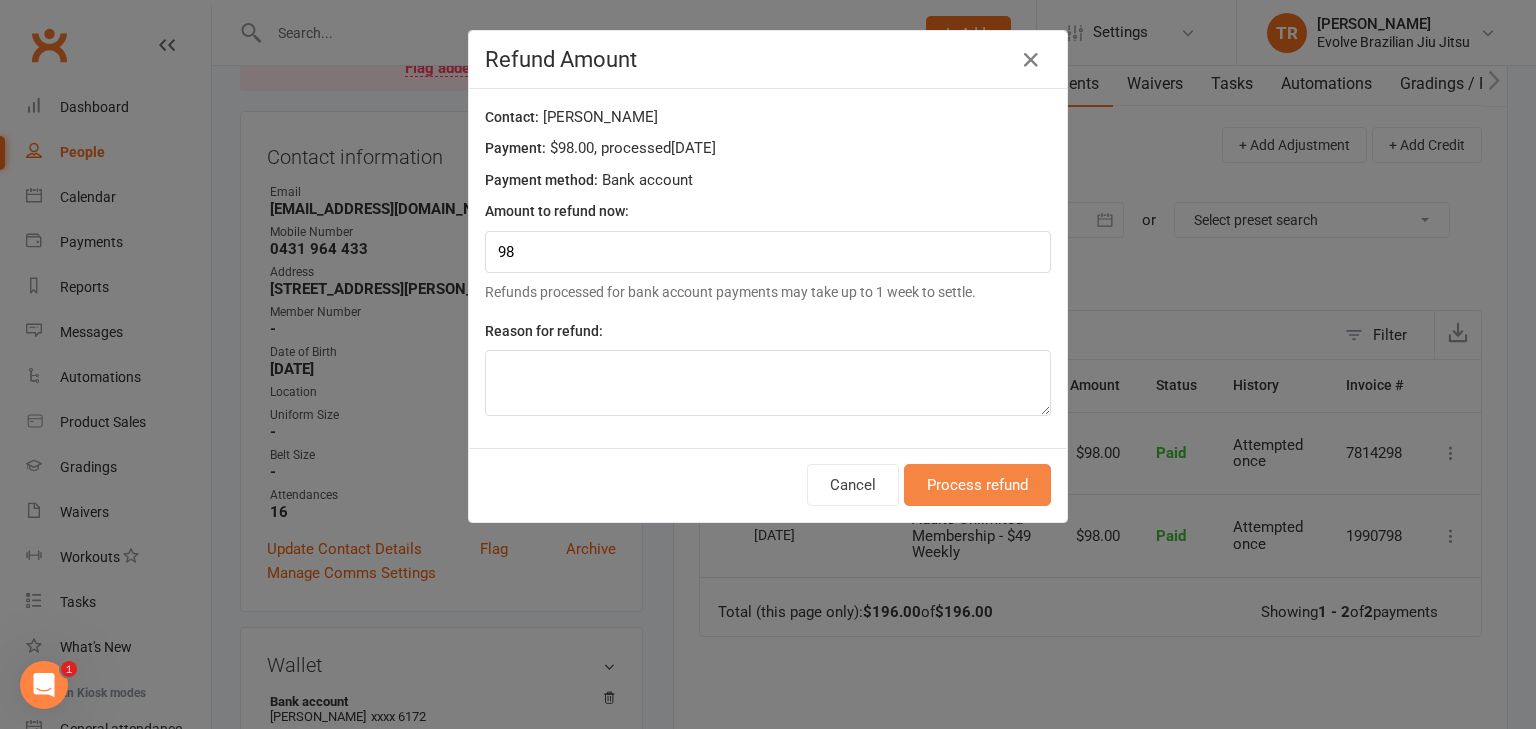 click on "Process refund" at bounding box center (977, 485) 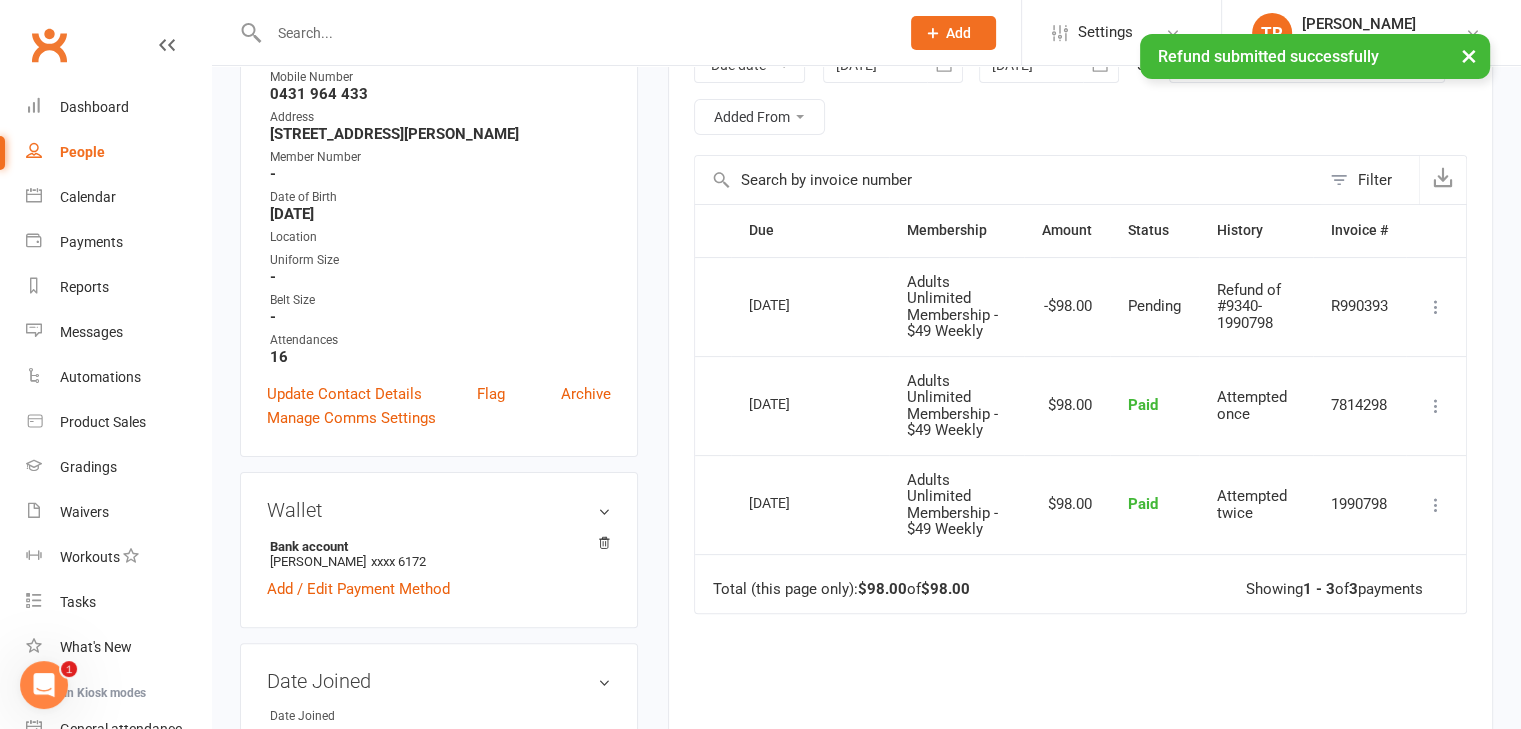 scroll, scrollTop: 367, scrollLeft: 0, axis: vertical 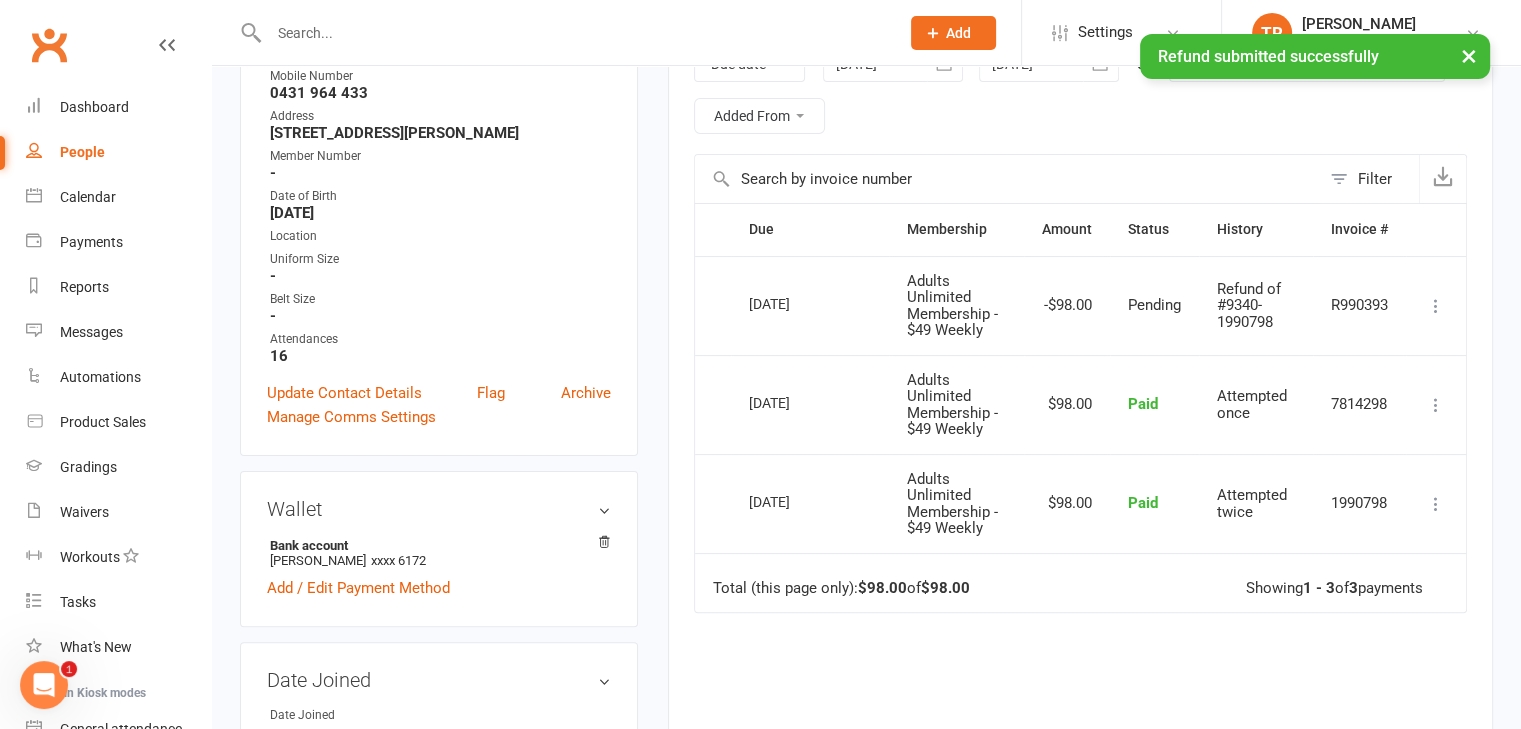 click at bounding box center [1436, 306] 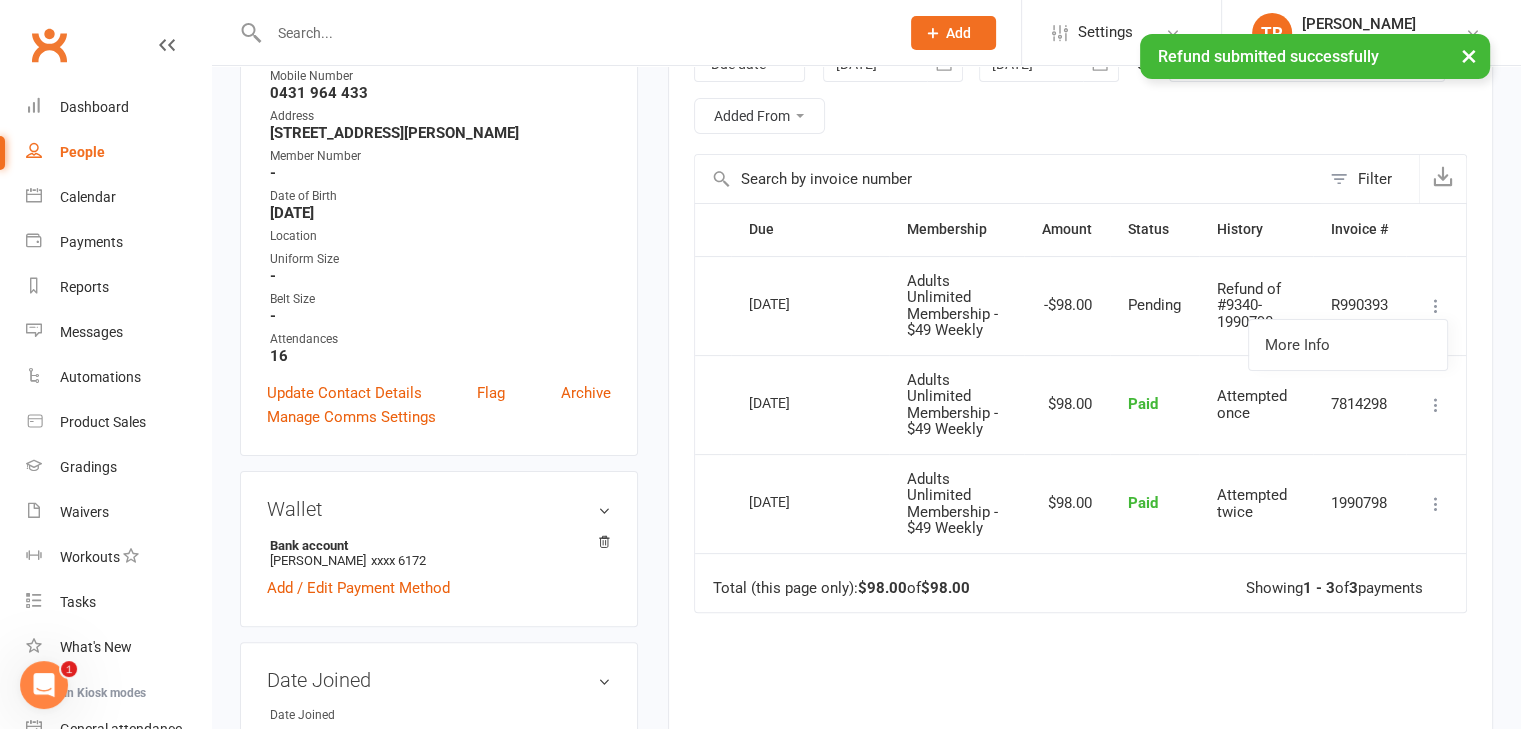 click on "Pending" at bounding box center [1154, 305] 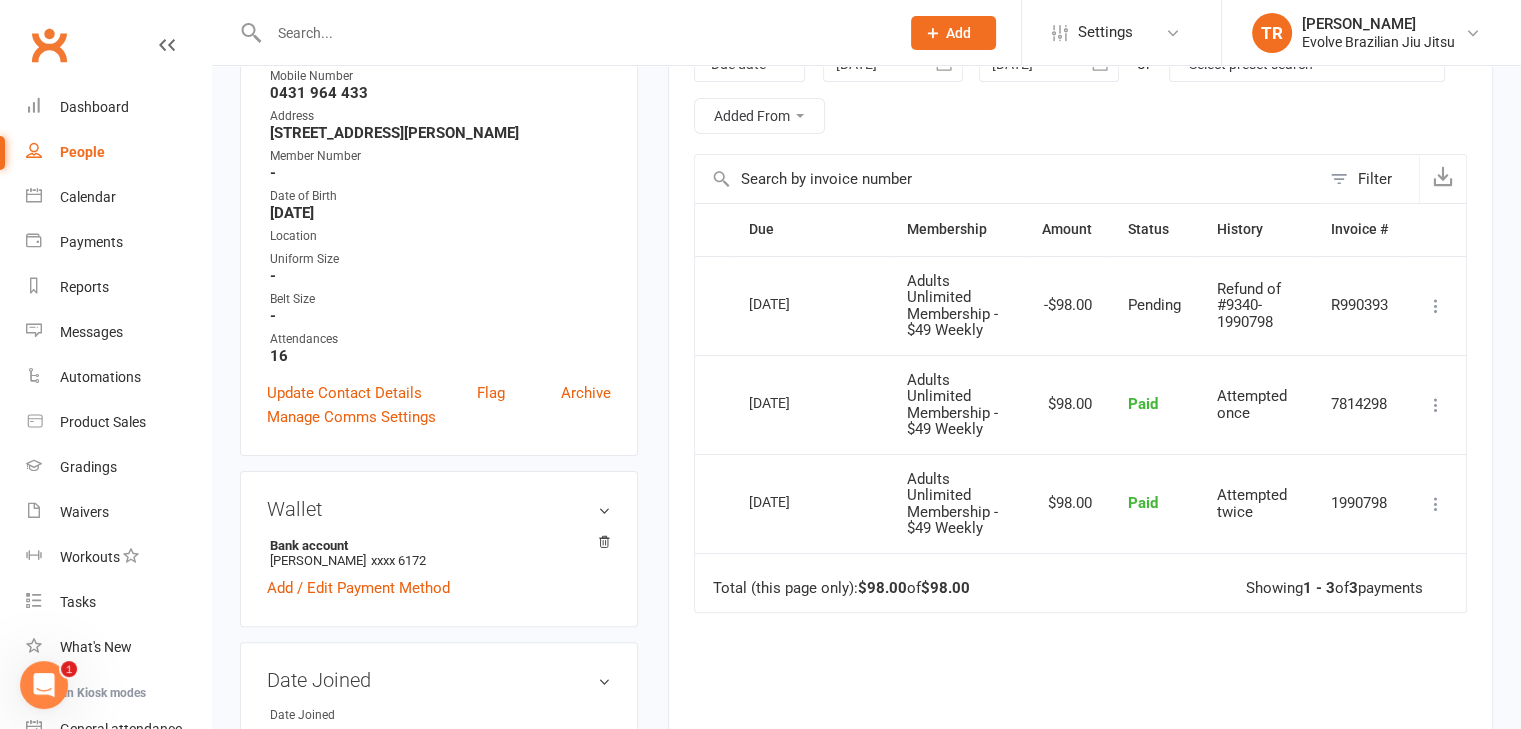 click at bounding box center [1436, 405] 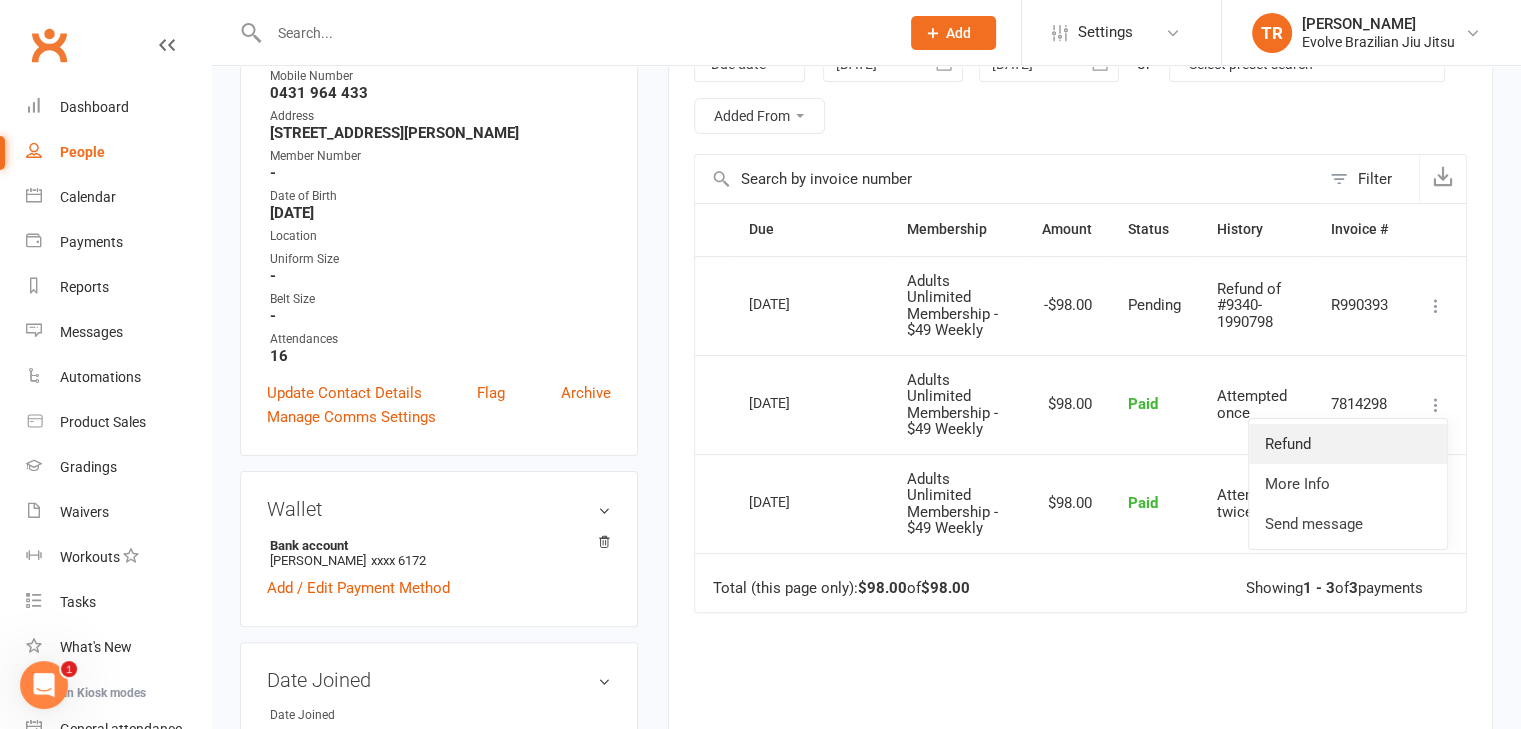 click on "Refund" at bounding box center [1348, 444] 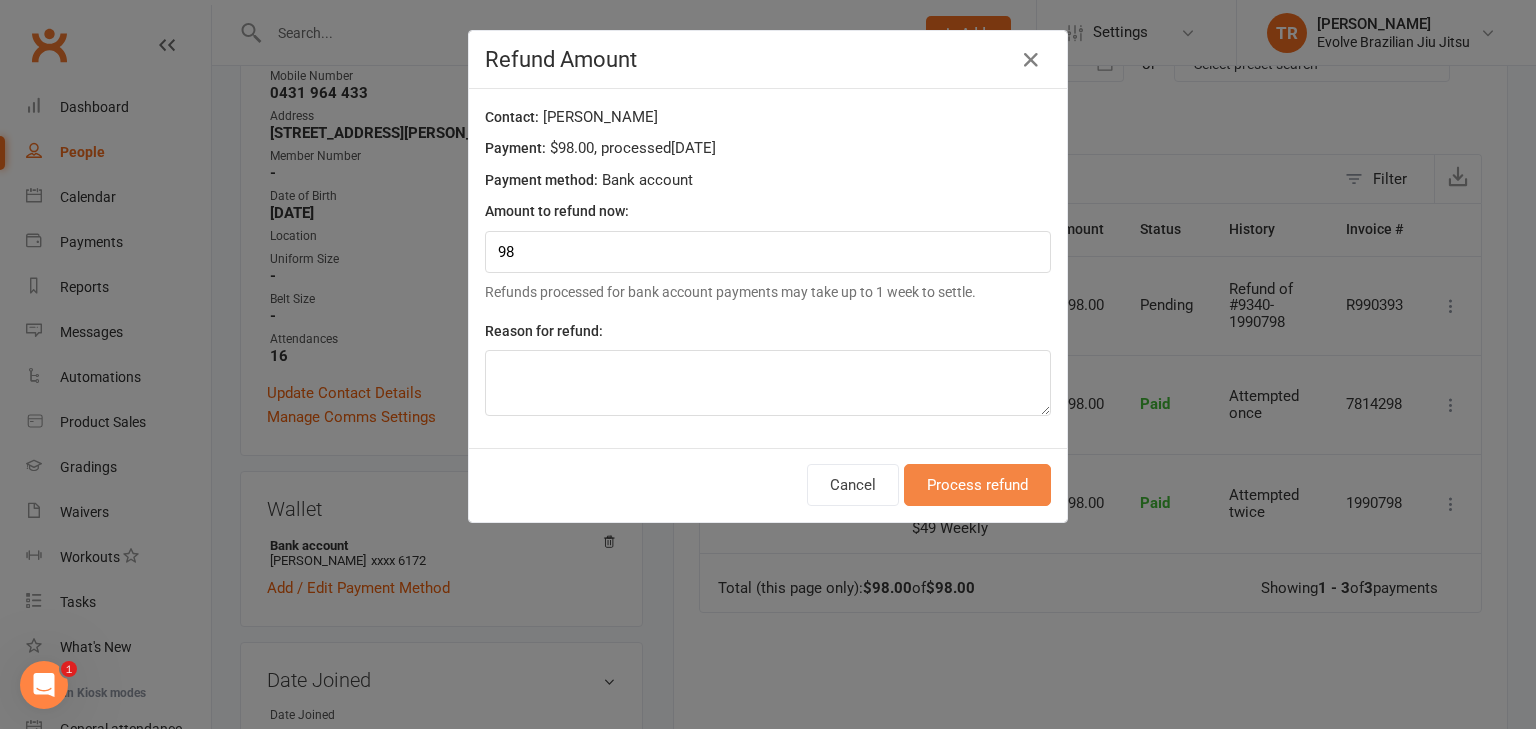 click on "Process refund" at bounding box center [977, 485] 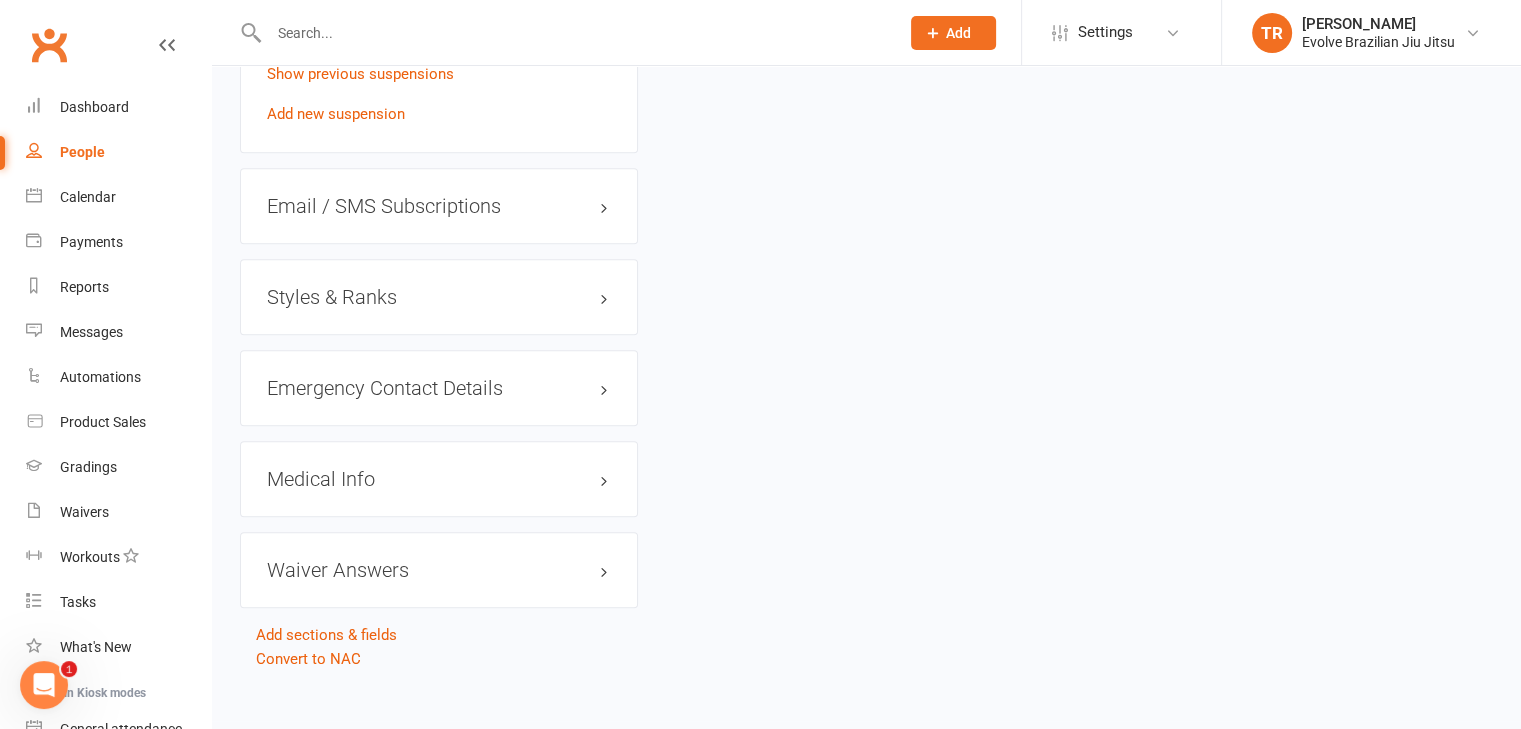 scroll, scrollTop: 1603, scrollLeft: 0, axis: vertical 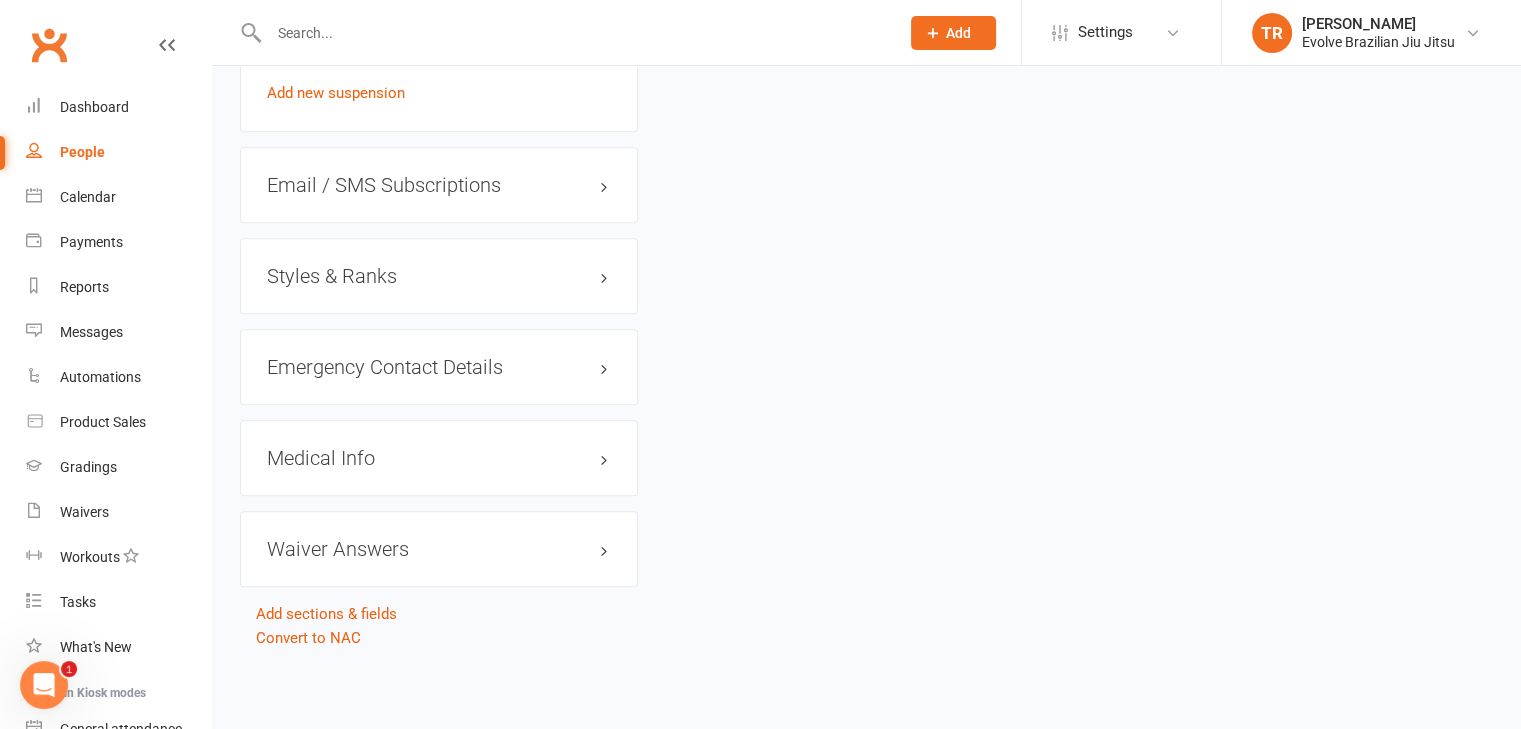click on "upload photo [PERSON_NAME] Activated [DATE] Added [DATE]   Cancelled member [DEMOGRAPHIC_DATA]  Flag added Contact information Owner   Email  [EMAIL_ADDRESS][DOMAIN_NAME]
Mobile Number  [PHONE_NUMBER]
Address  [STREET_ADDRESS][PERSON_NAME]
Member Number  -
Date of Birth  [DEMOGRAPHIC_DATA]
Location
Uniform Size  -
Belt Size  -
Attendances  16
Update Contact Details Flag Archive Manage Comms Settings
Wallet Bank account [PERSON_NAME]  xxxx 6172
Add / Edit Payment Method
Date Joined  edit Date Joined -
Membership  No active memberships found Show expired memberships Add new membership
Family Members   [PERSON_NAME] - Child Add link to existing contact  Add link to new contact
Suspensions  Show previous suspensions Add new suspension
Email / SMS Subscriptions  edit Styles & Ranks  Emergency Contact Details  edit Medical Info  edit Waiver Answers  edit Add sections & fields Convert to NAC ✓ Memberships n/a No active memberships $ Balance $0.00 Next: n/a" at bounding box center [866, -411] 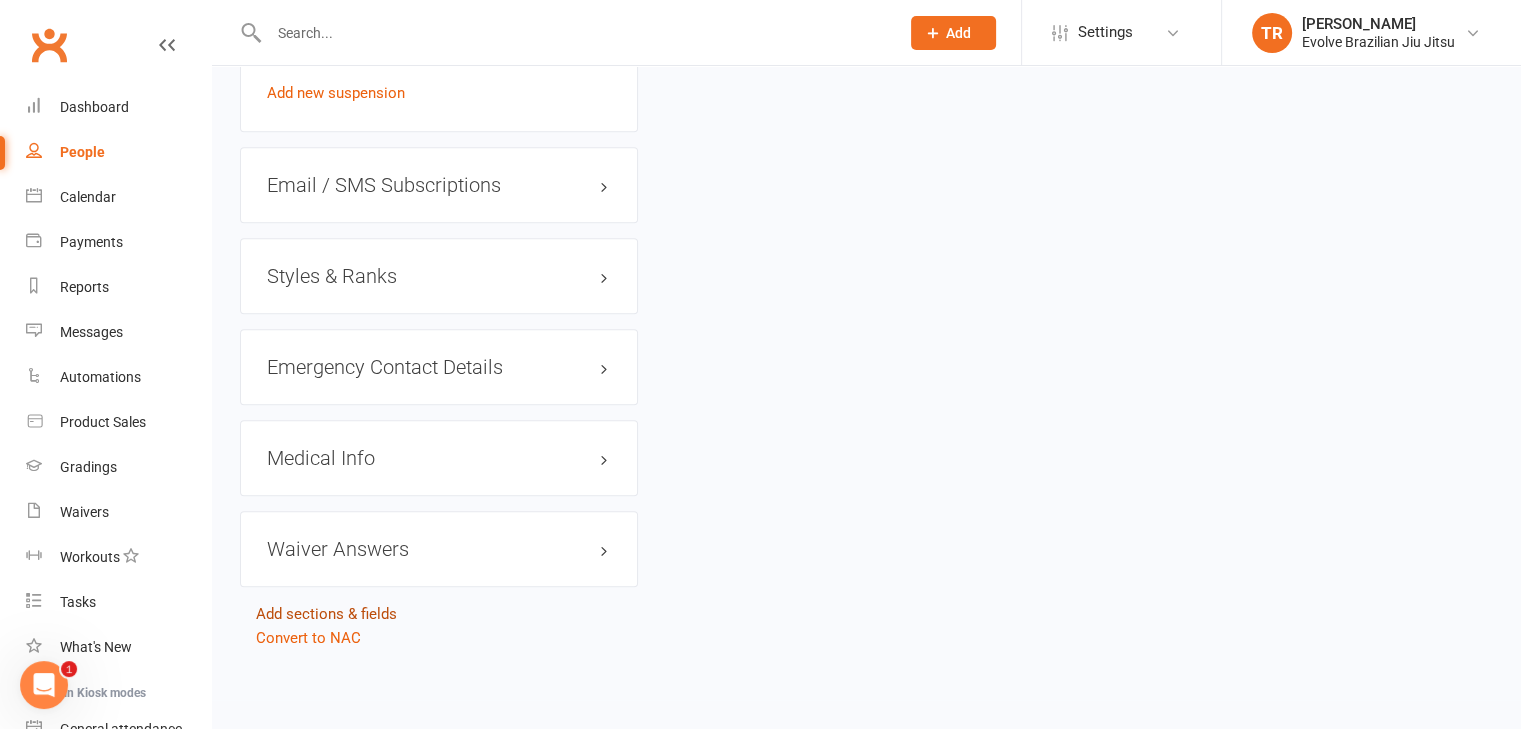 click on "Add sections & fields" at bounding box center [326, 614] 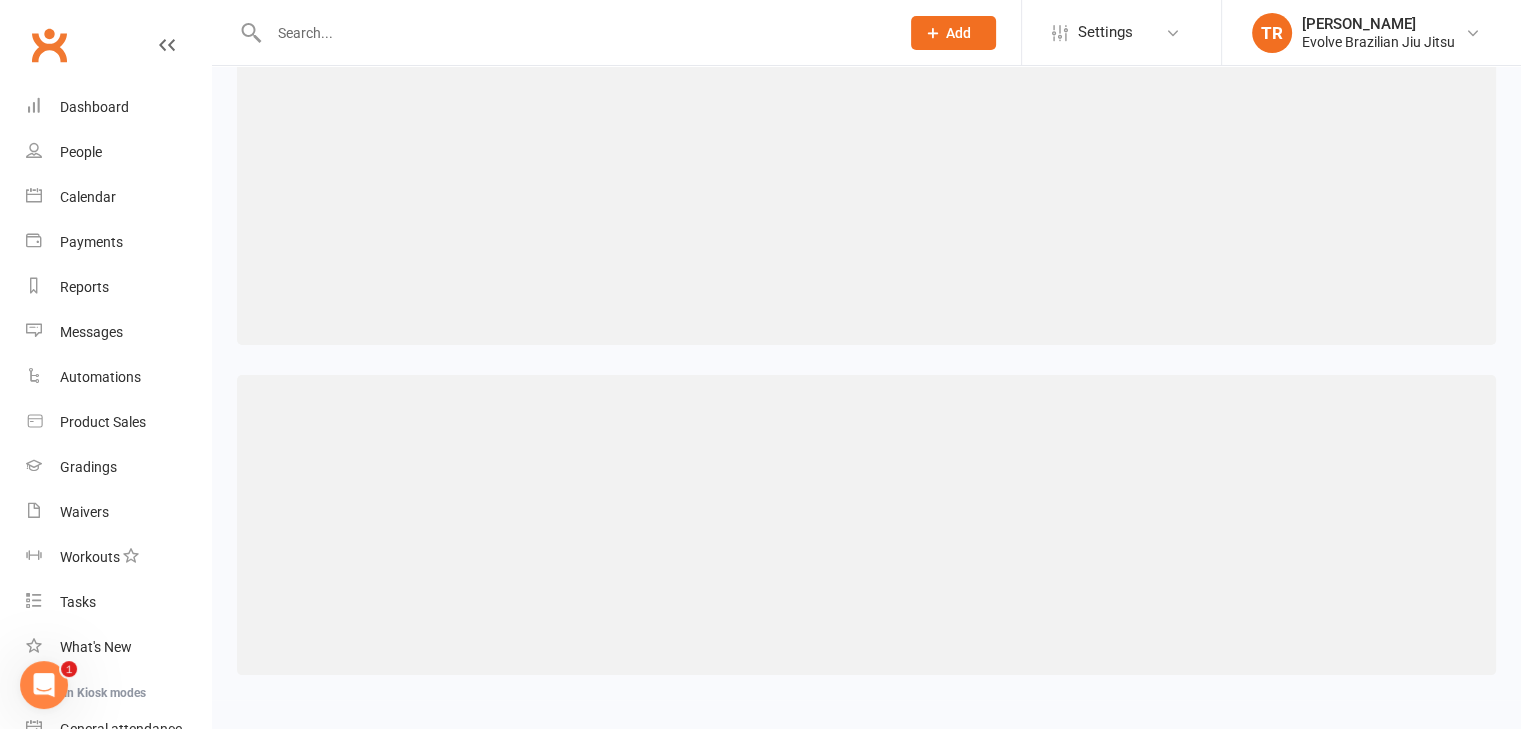 scroll, scrollTop: 0, scrollLeft: 0, axis: both 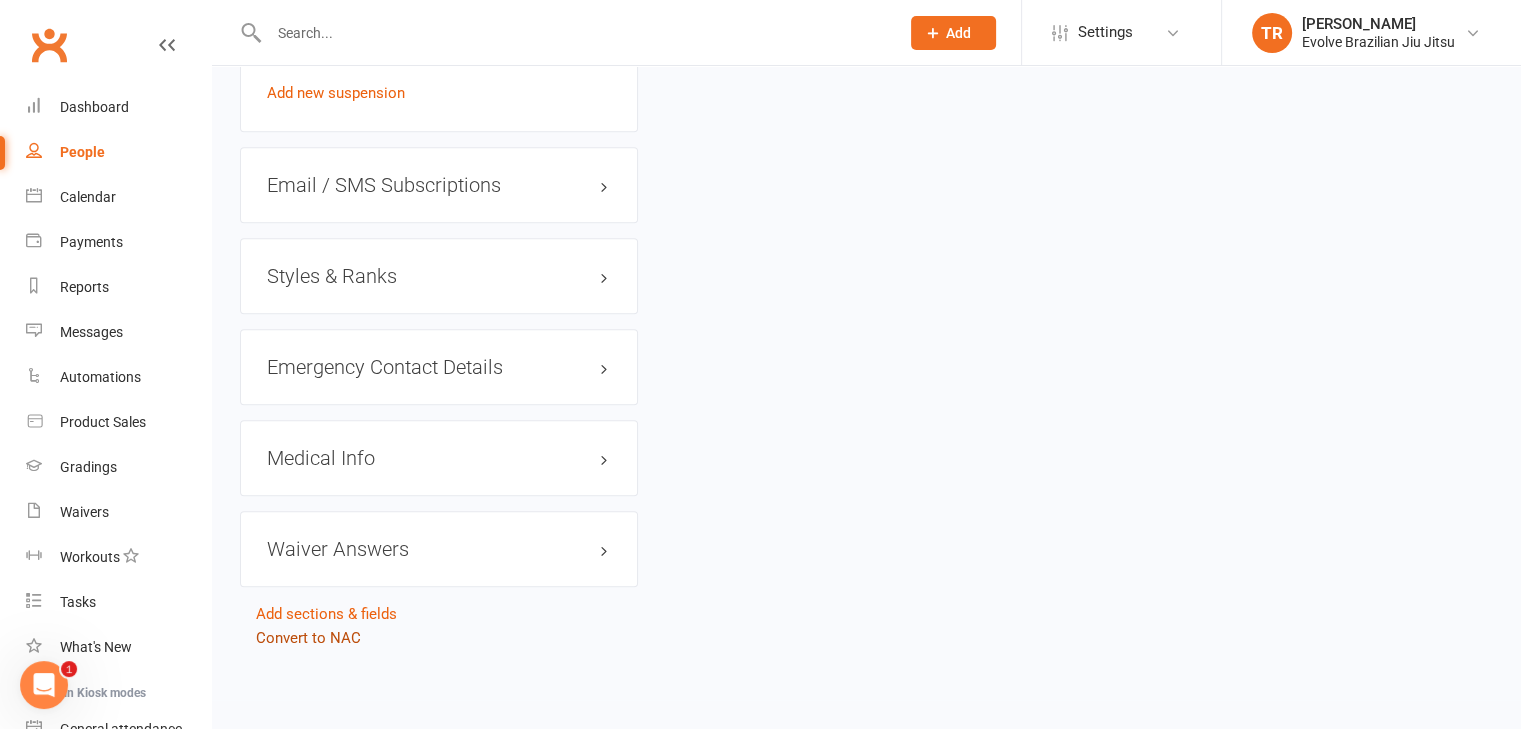 click on "Convert to NAC" at bounding box center (308, 638) 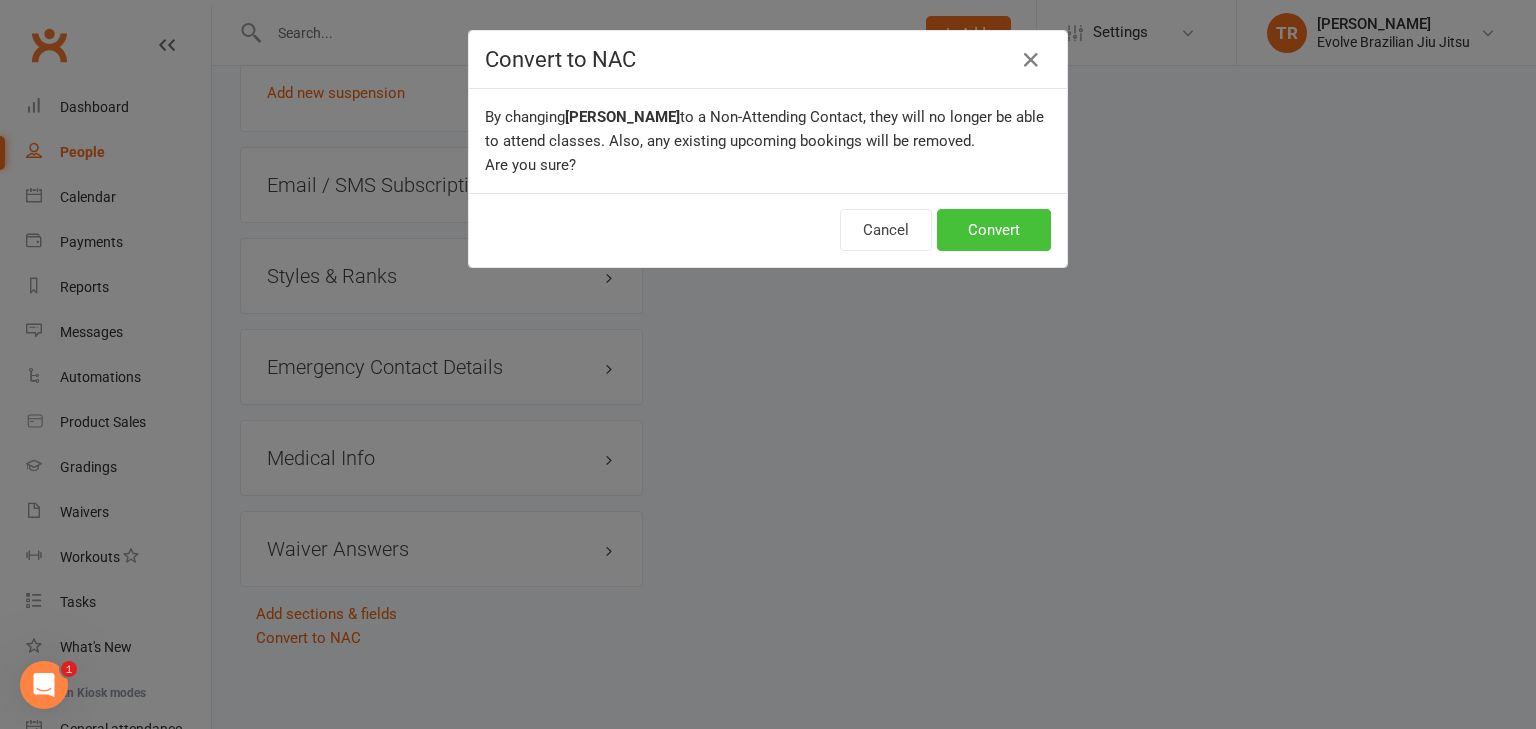 click on "Convert" at bounding box center [994, 230] 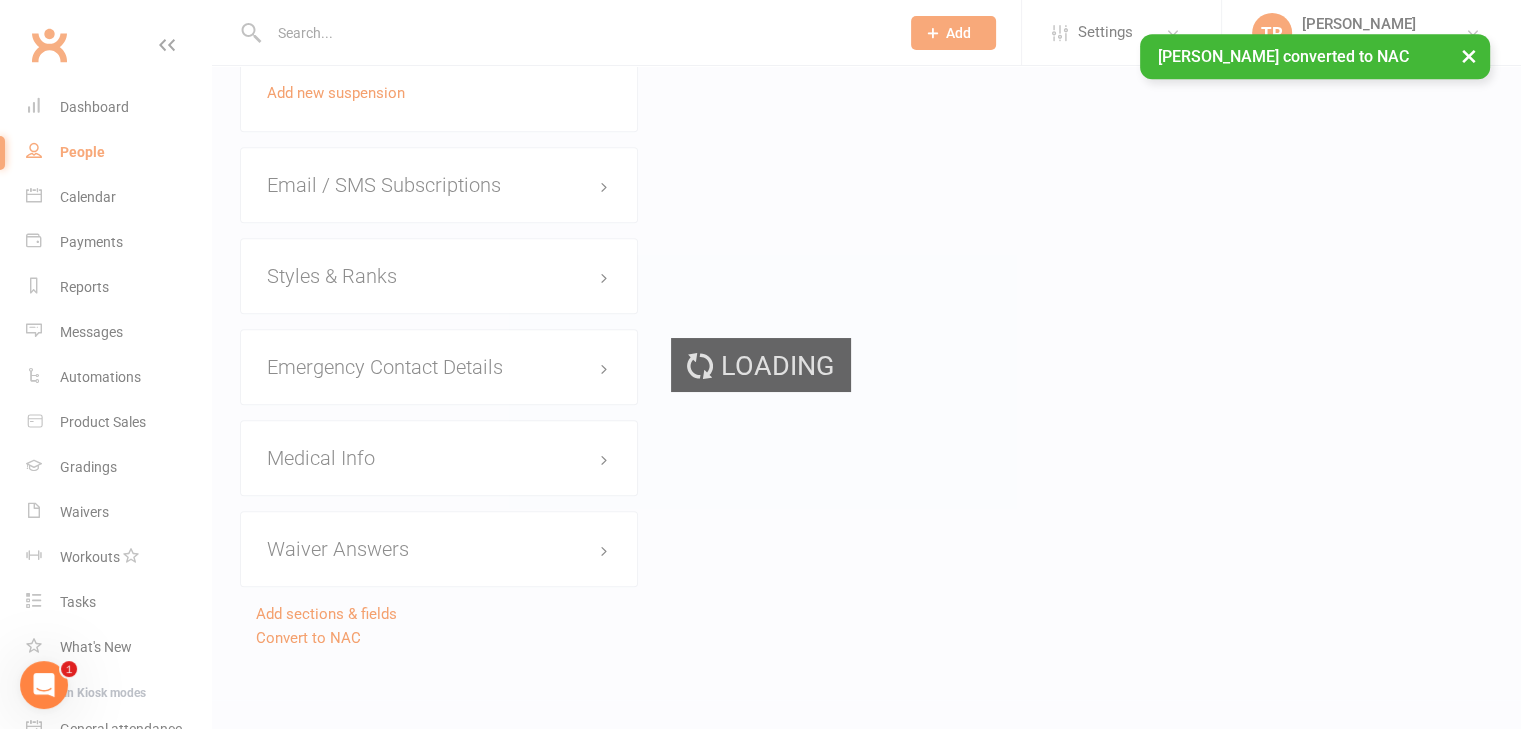 scroll, scrollTop: 0, scrollLeft: 0, axis: both 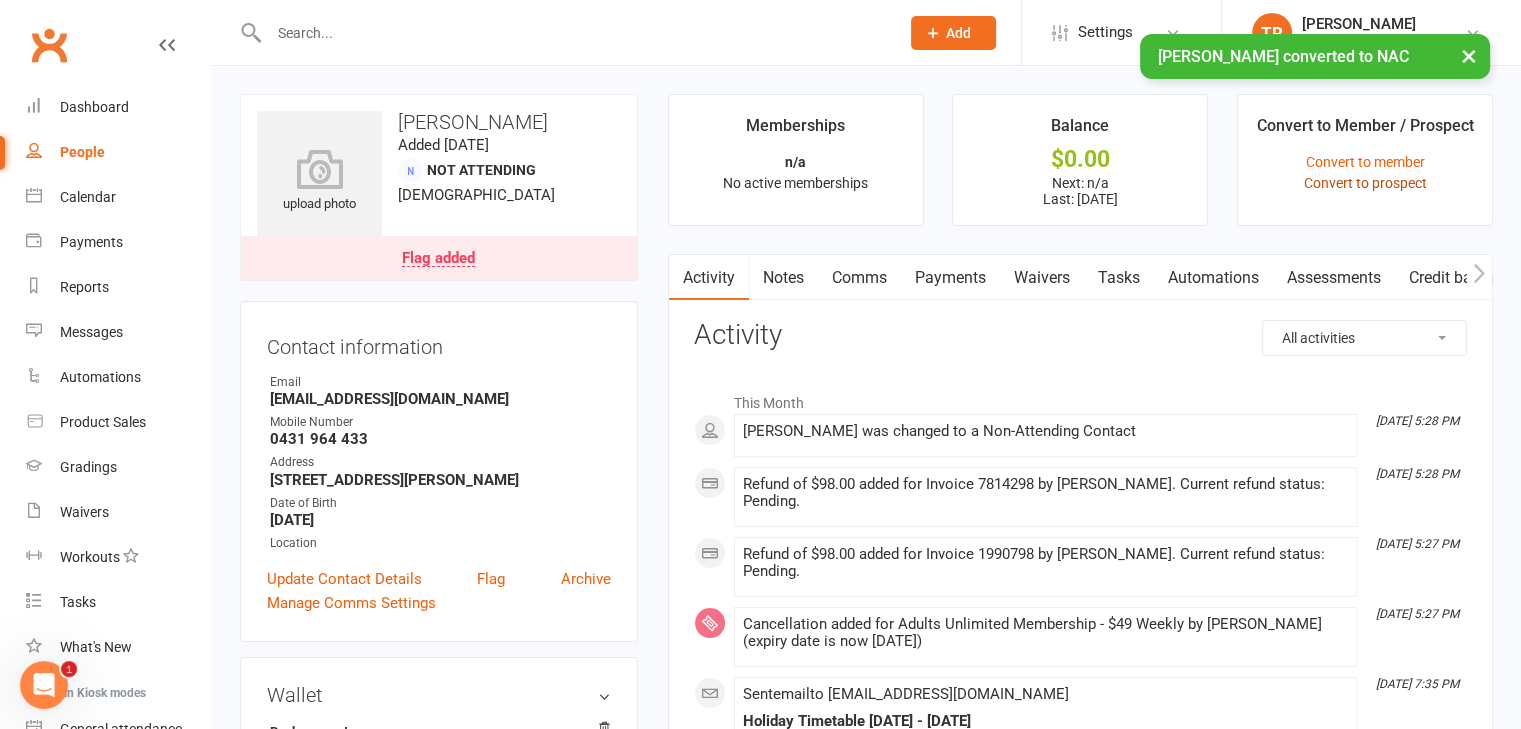click on "Convert to prospect" at bounding box center (1365, 183) 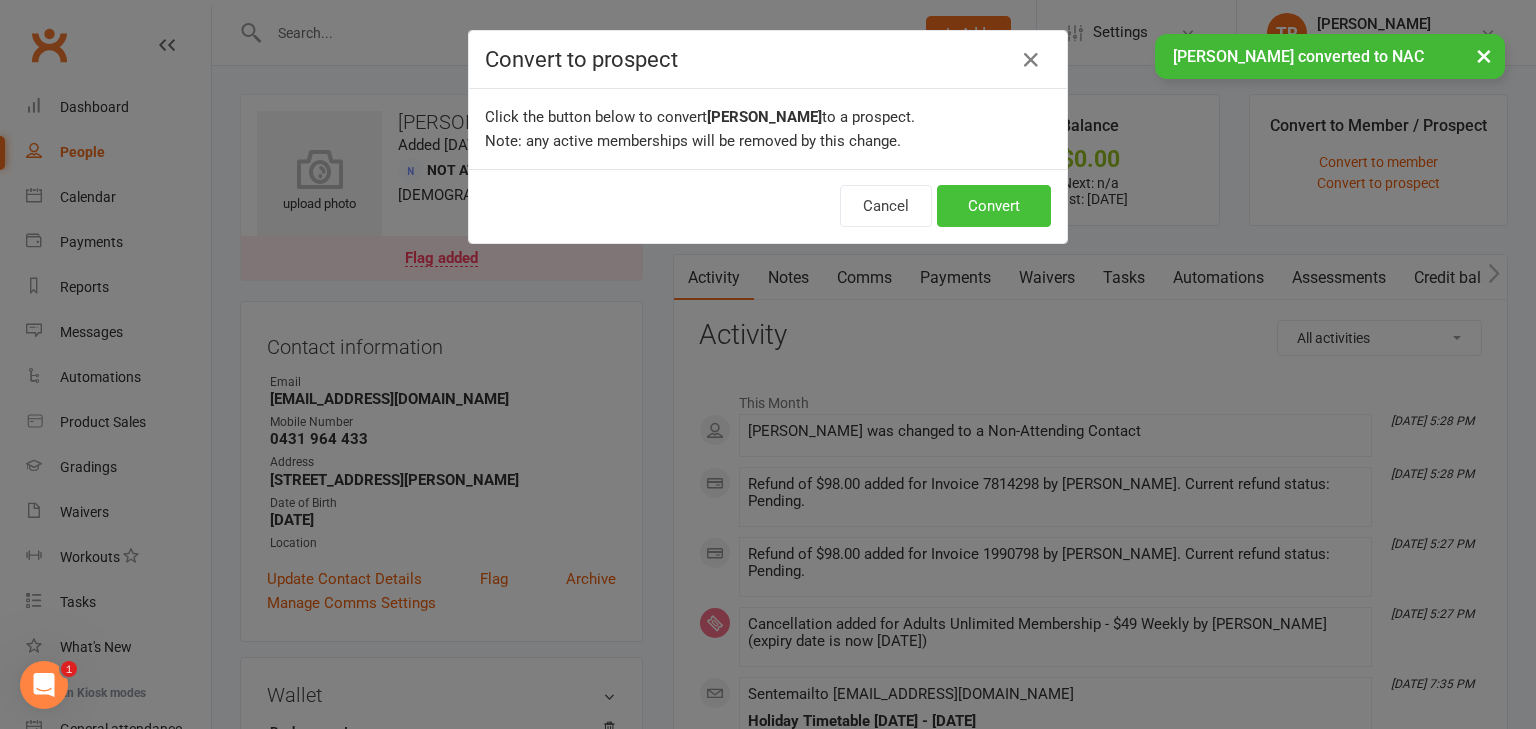 click on "Convert" at bounding box center (994, 206) 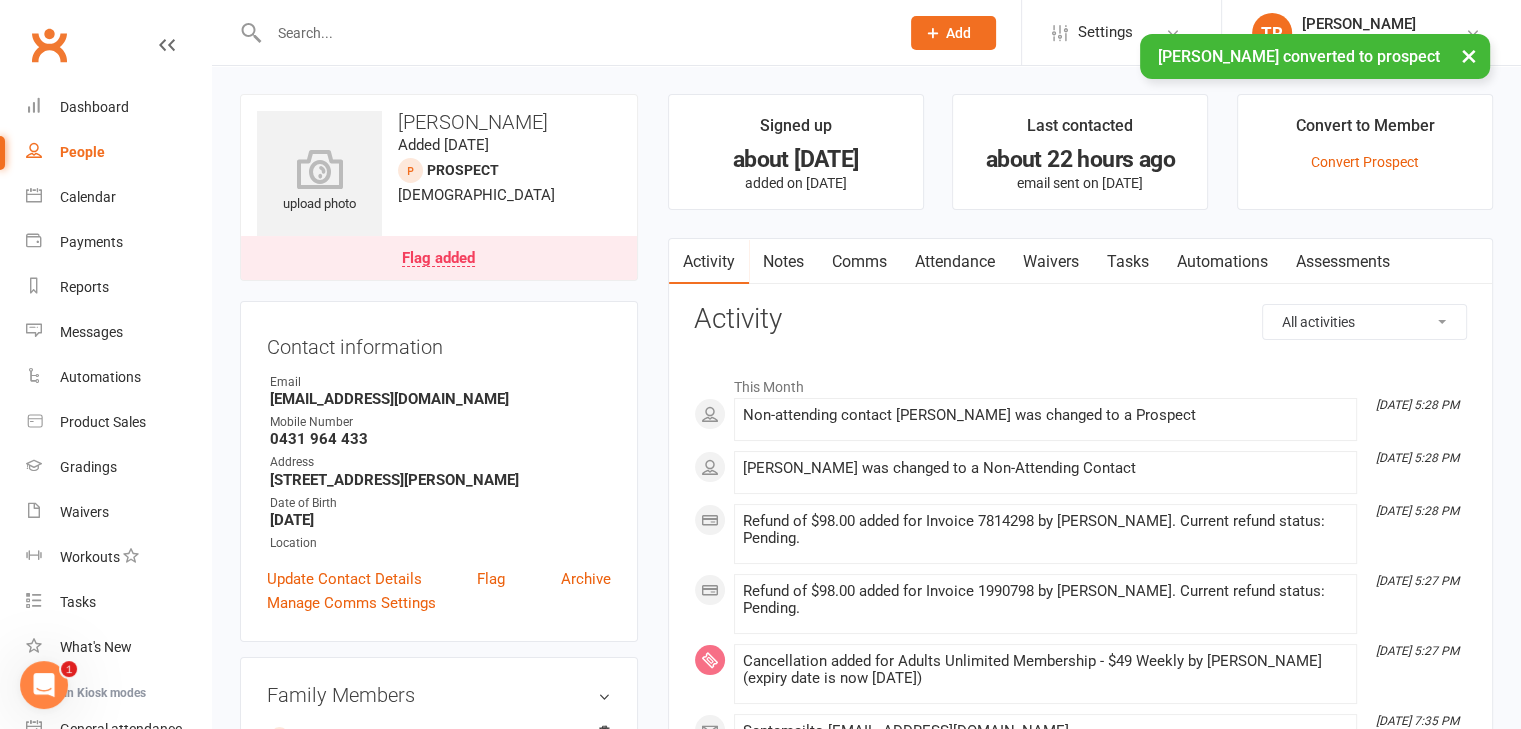 click on "People" at bounding box center (118, 152) 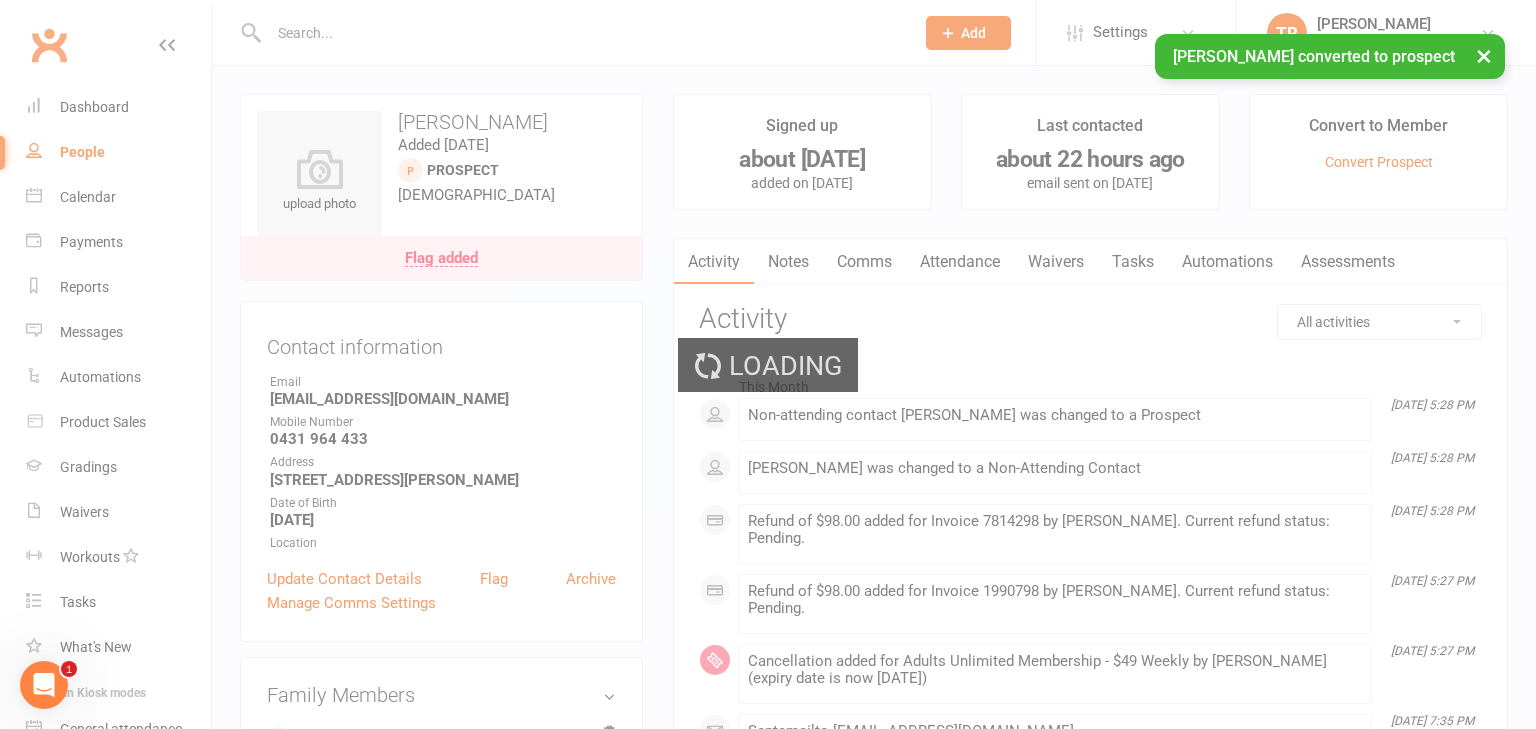 select on "100" 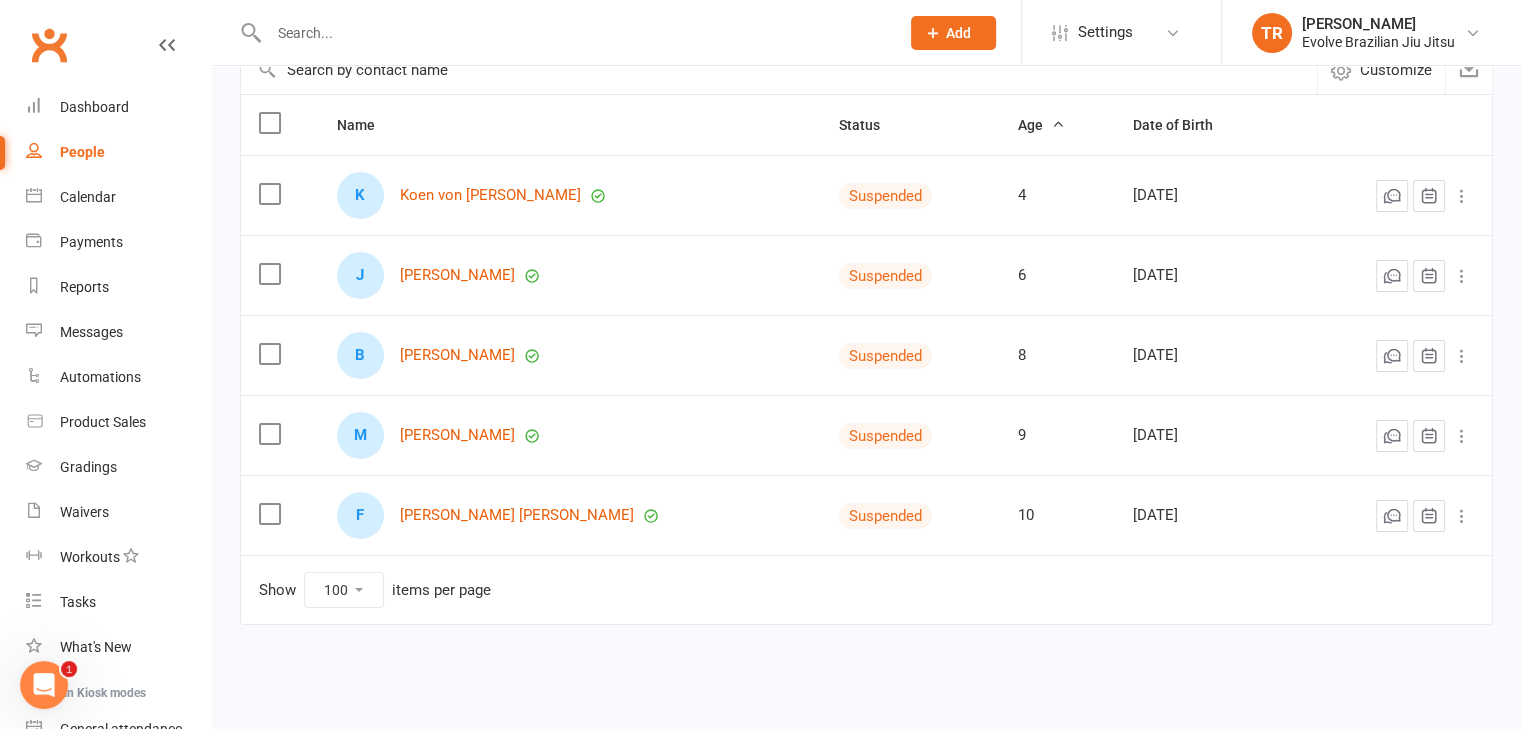 scroll, scrollTop: 0, scrollLeft: 0, axis: both 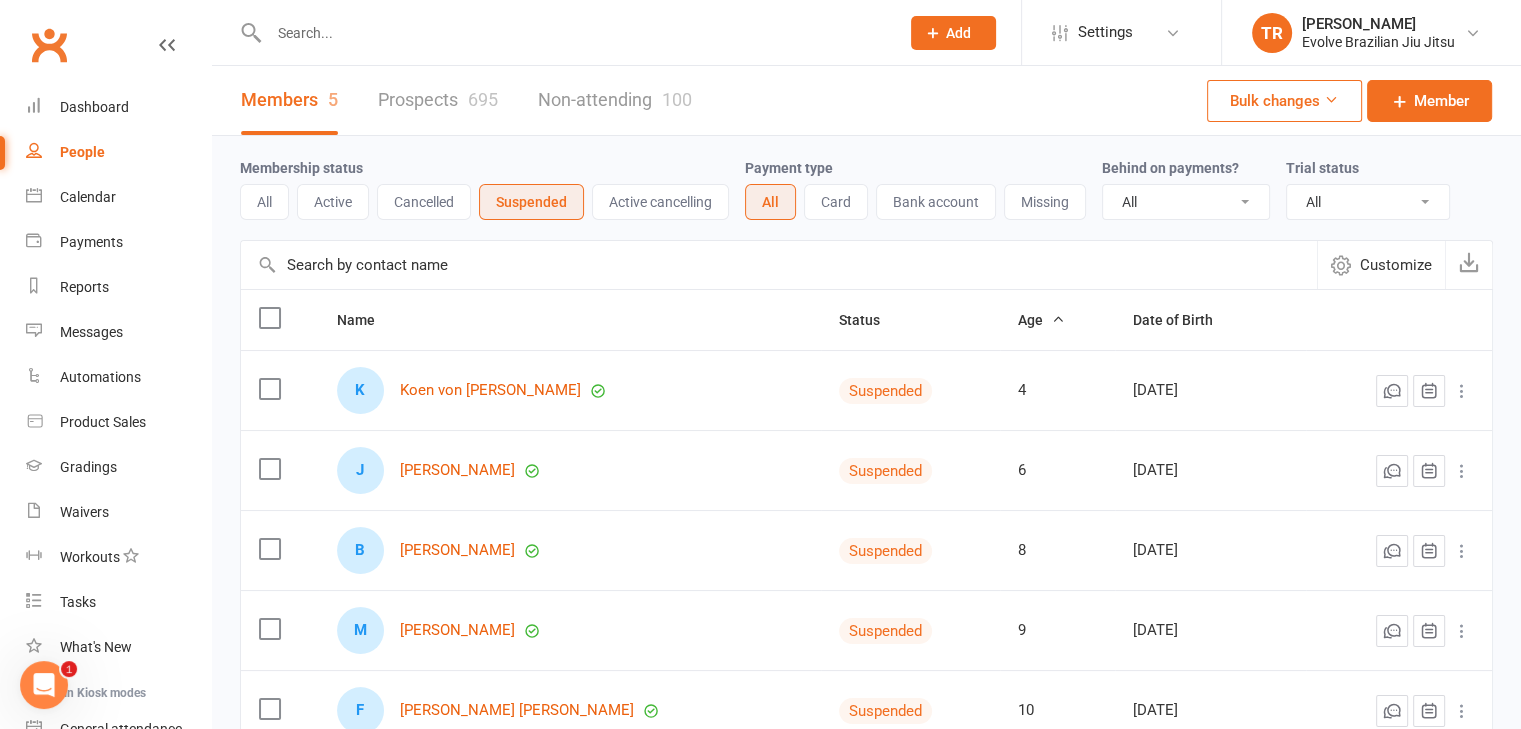 click on "Cancelled" at bounding box center (424, 202) 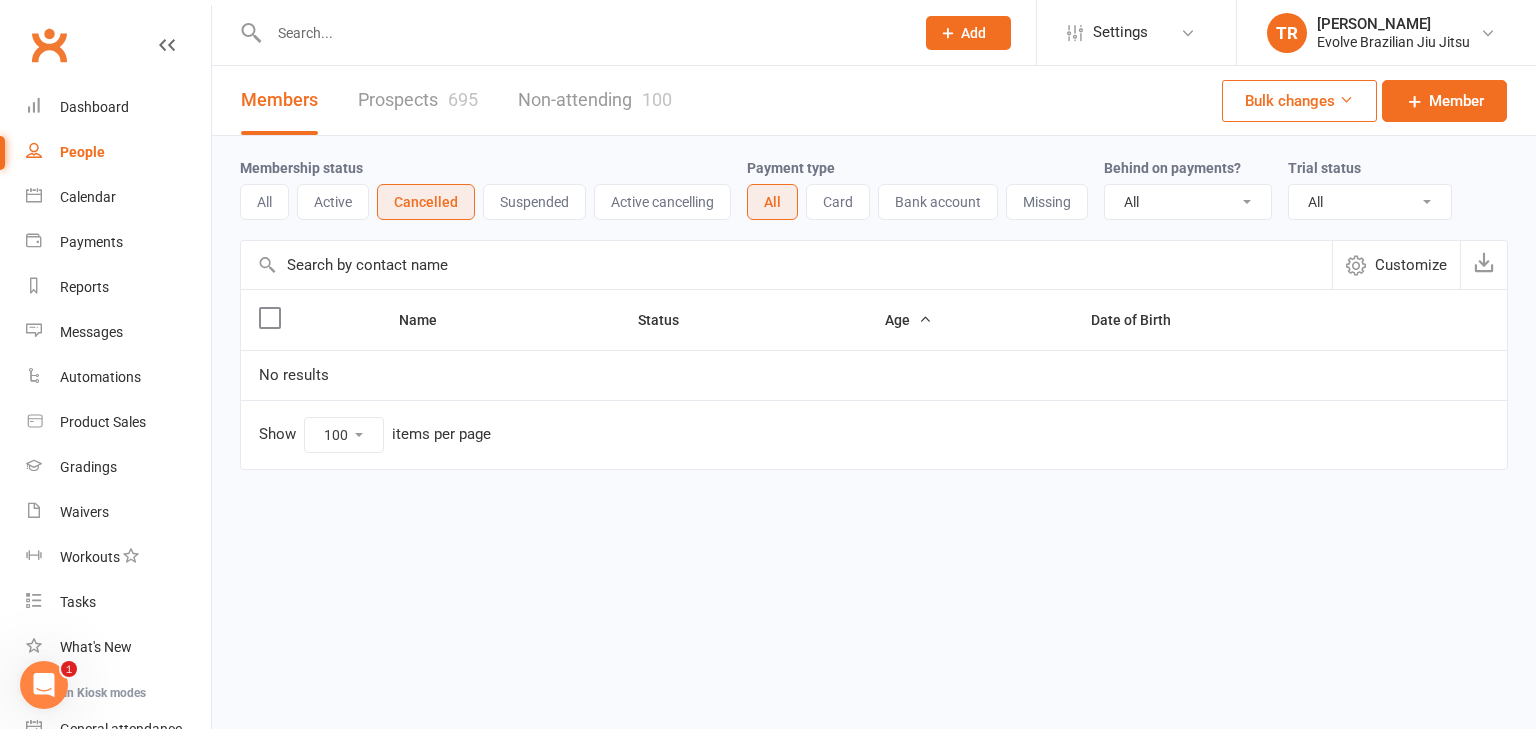 click on "Suspended" at bounding box center (534, 202) 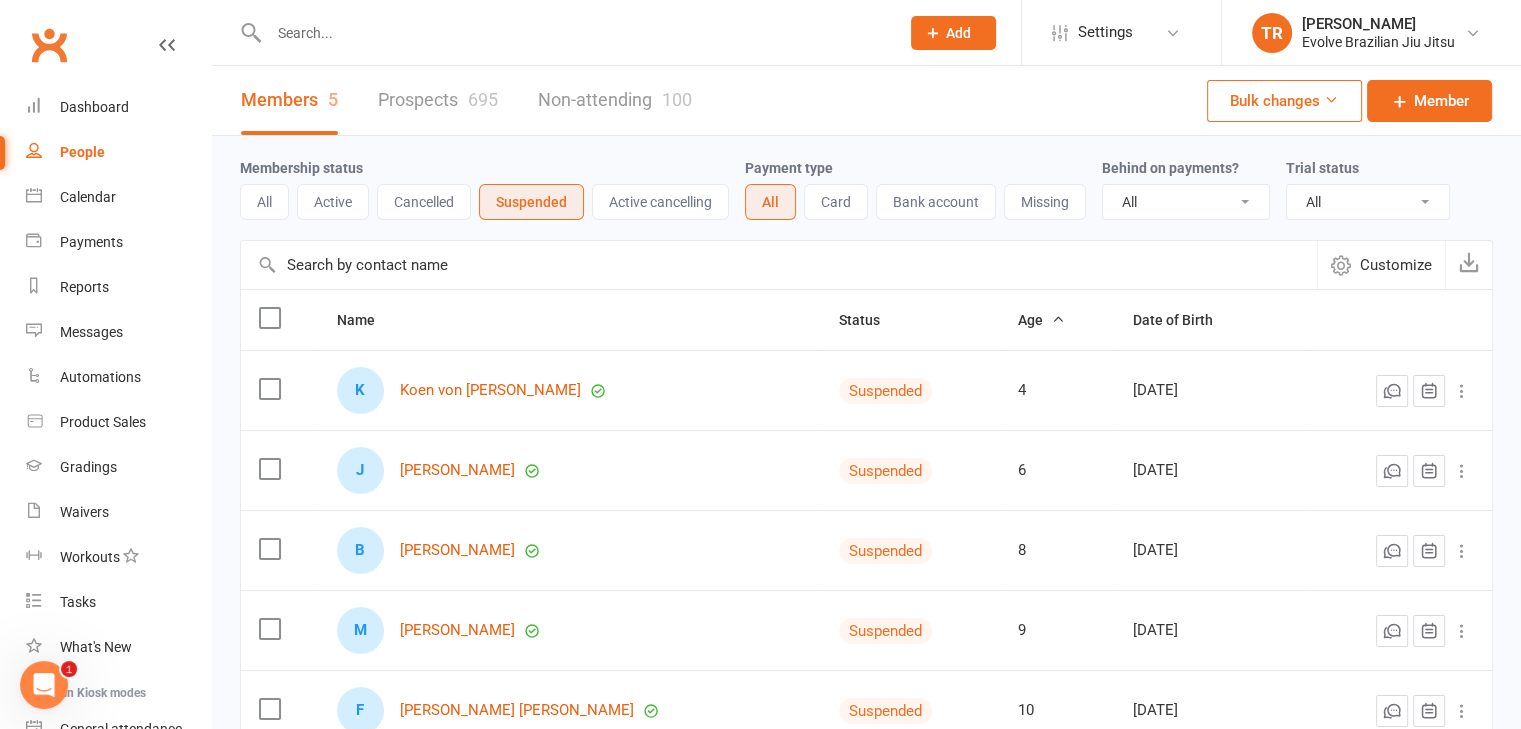 click on "Active cancelling" at bounding box center [660, 202] 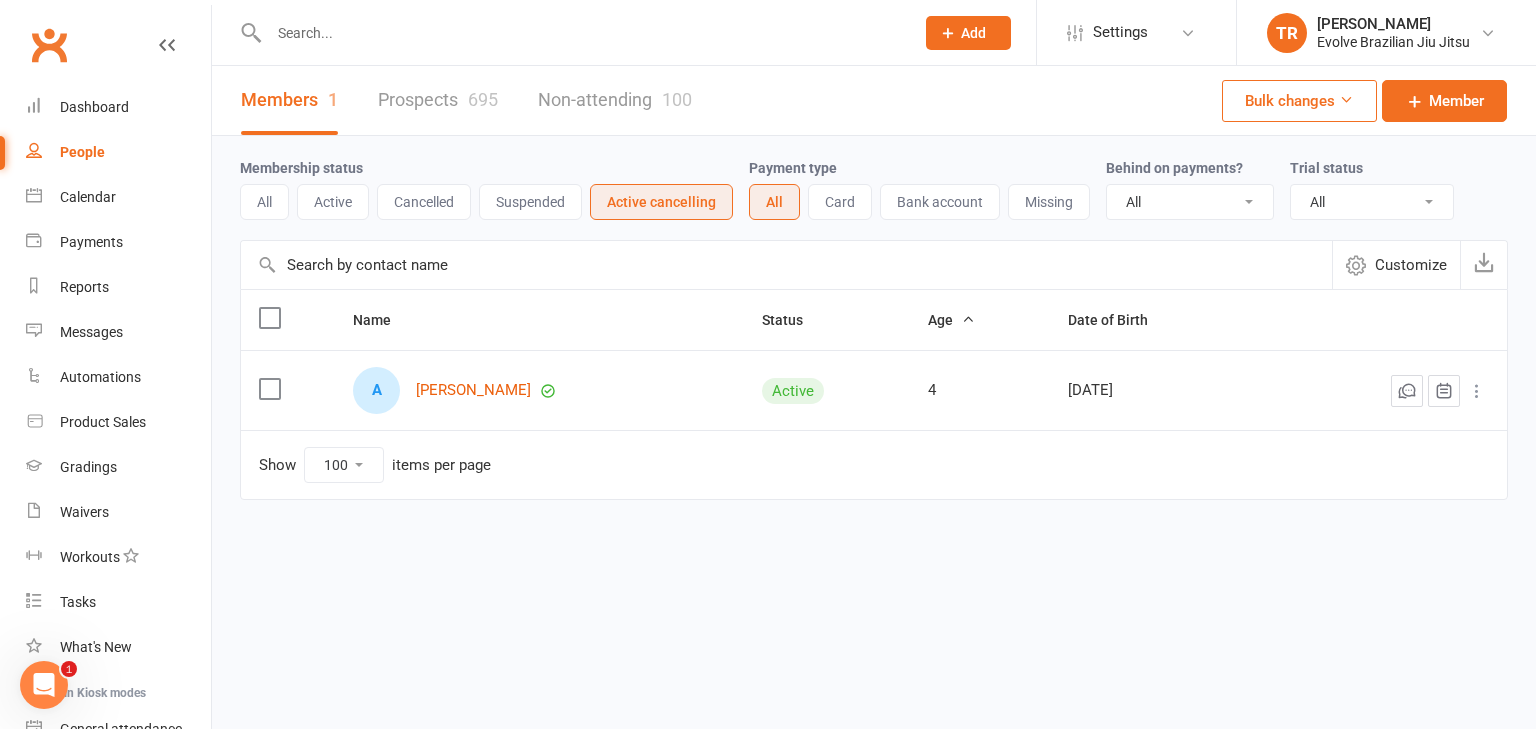 click at bounding box center (581, 33) 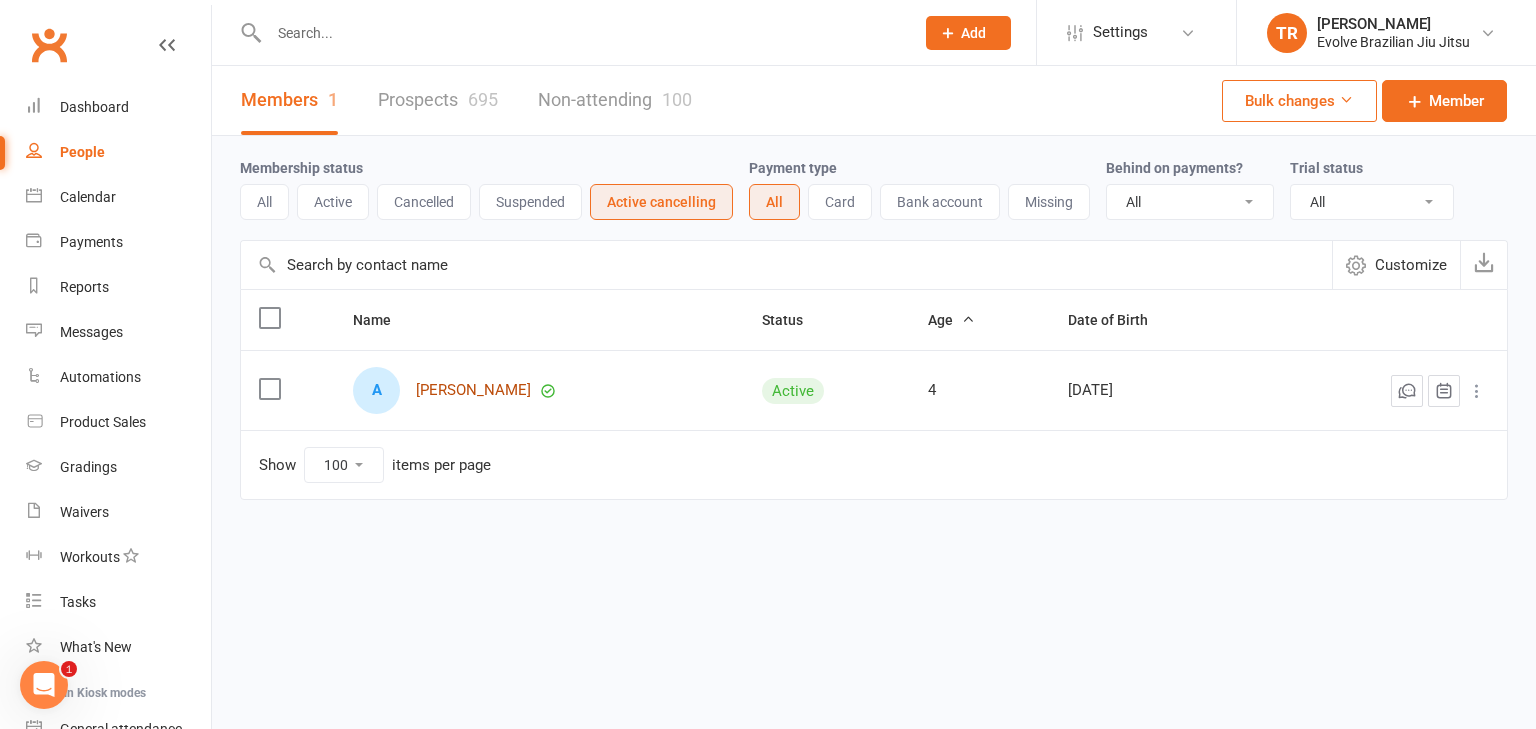 click on "[PERSON_NAME]" at bounding box center [473, 390] 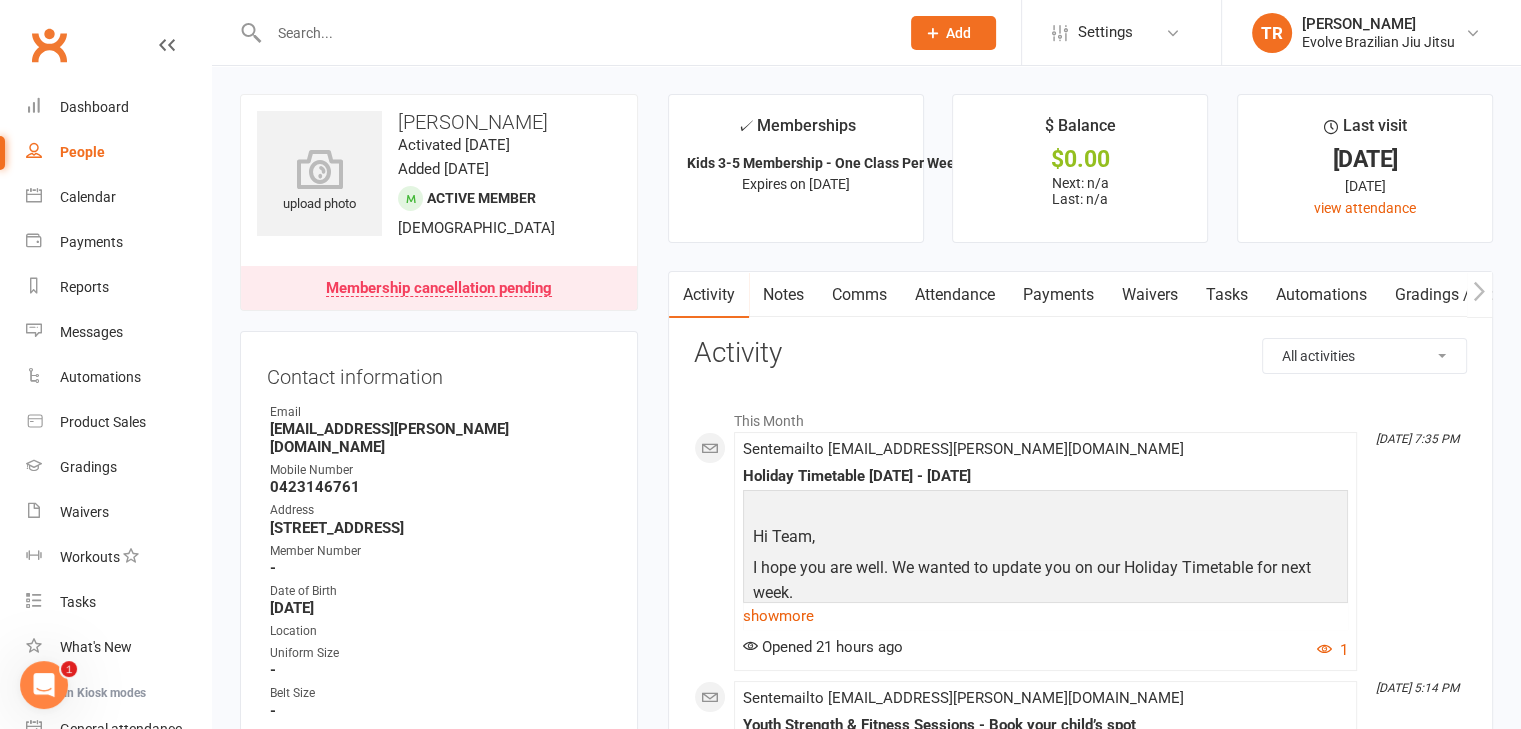 click on "Membership cancellation pending" at bounding box center [439, 289] 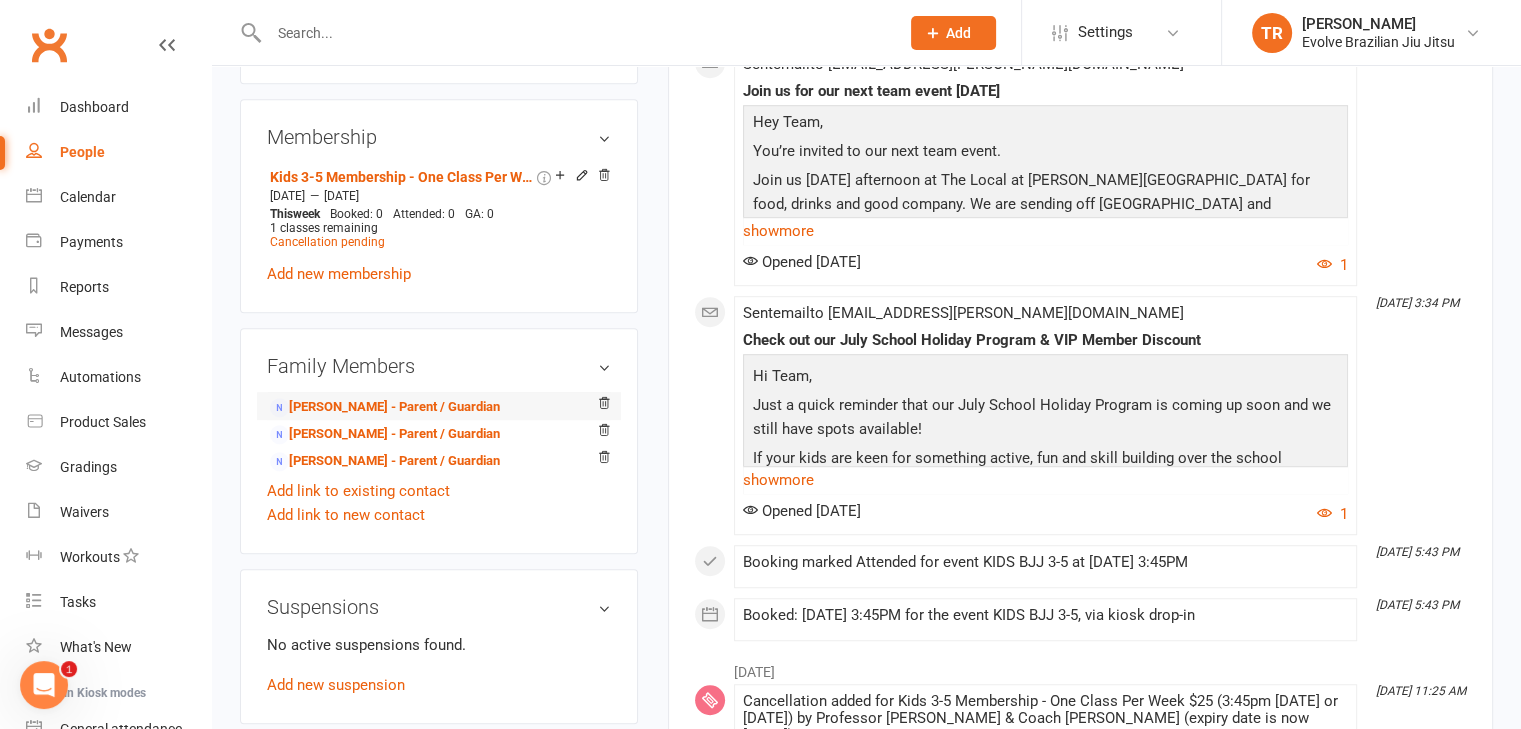 scroll, scrollTop: 1128, scrollLeft: 0, axis: vertical 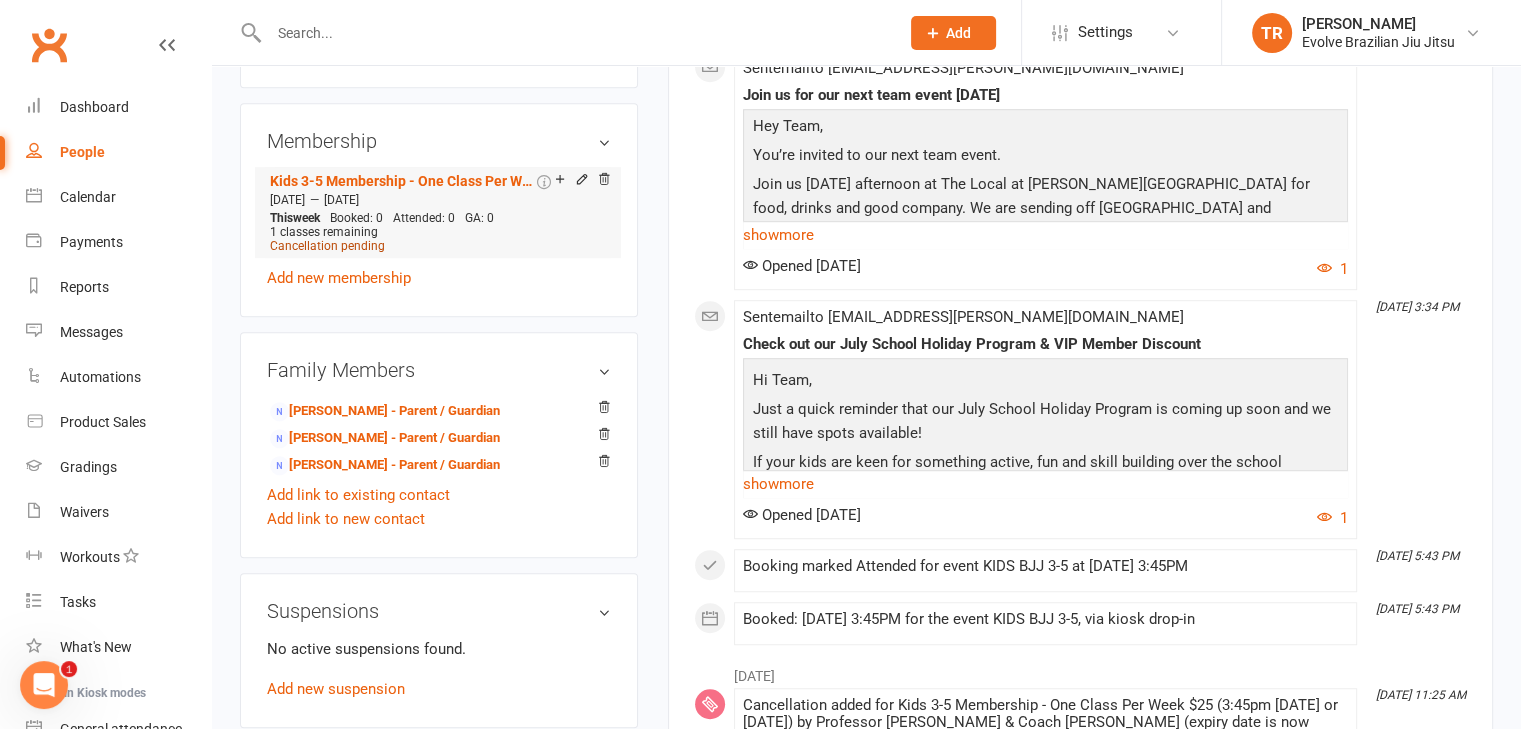 click on "Cancellation pending" at bounding box center [327, 246] 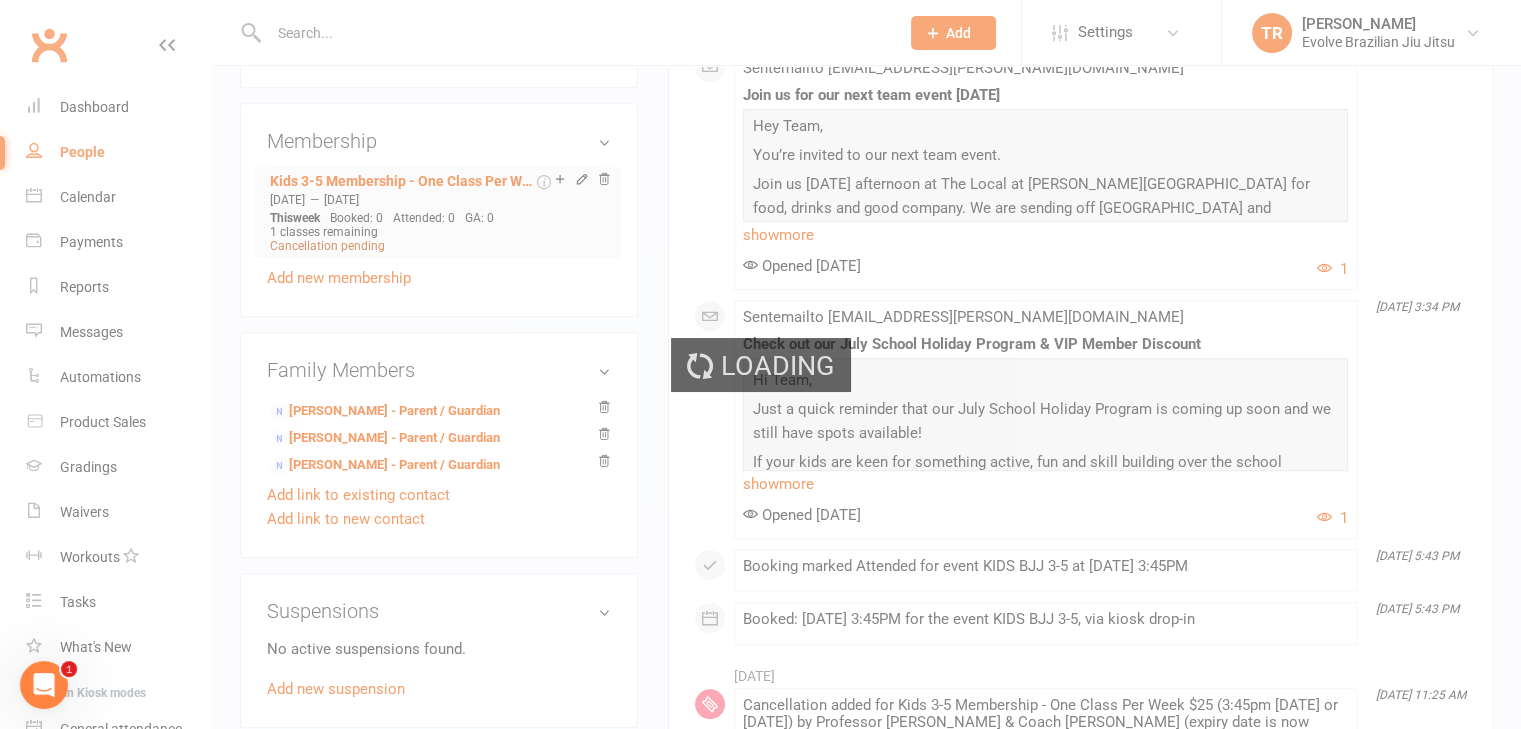 scroll, scrollTop: 0, scrollLeft: 0, axis: both 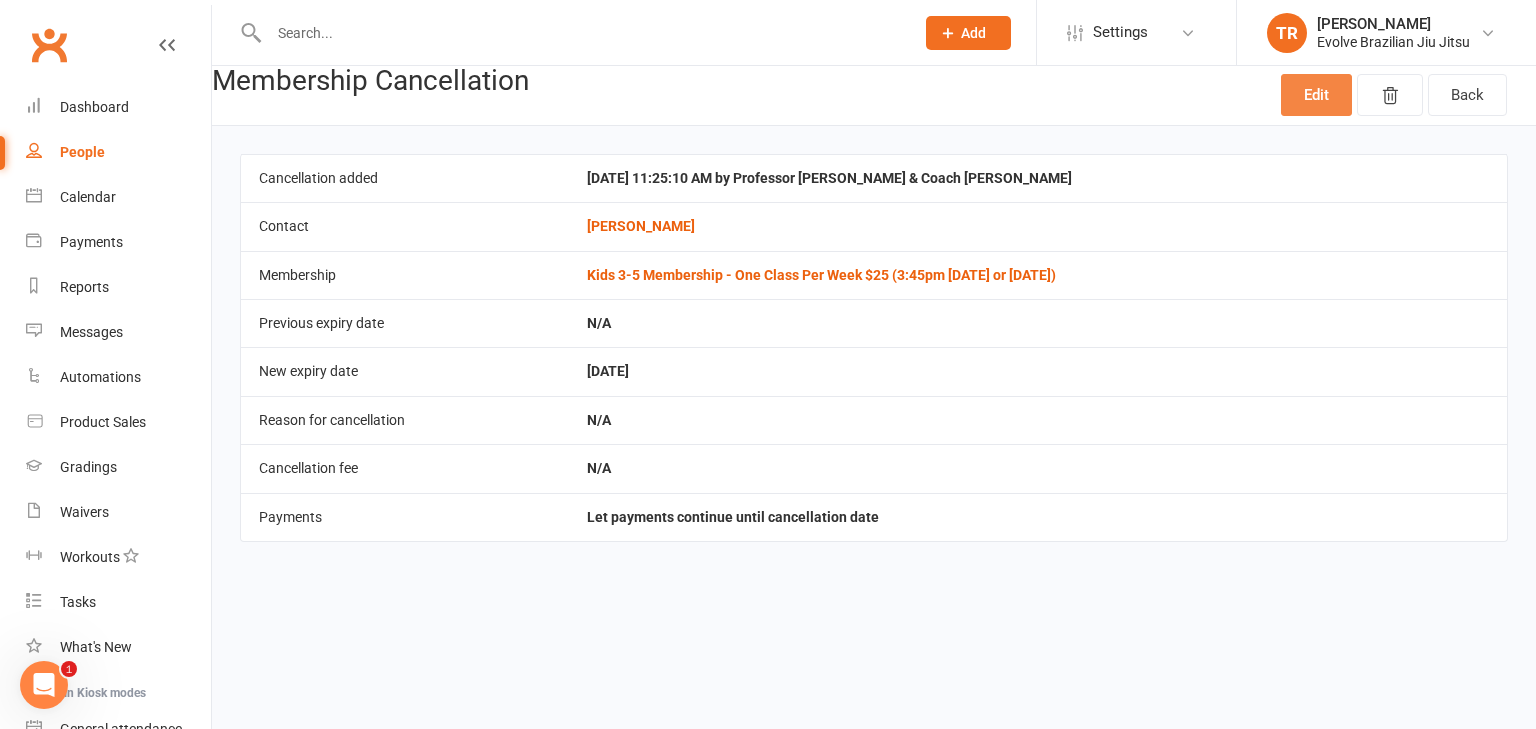 click on "Edit" at bounding box center (1316, 95) 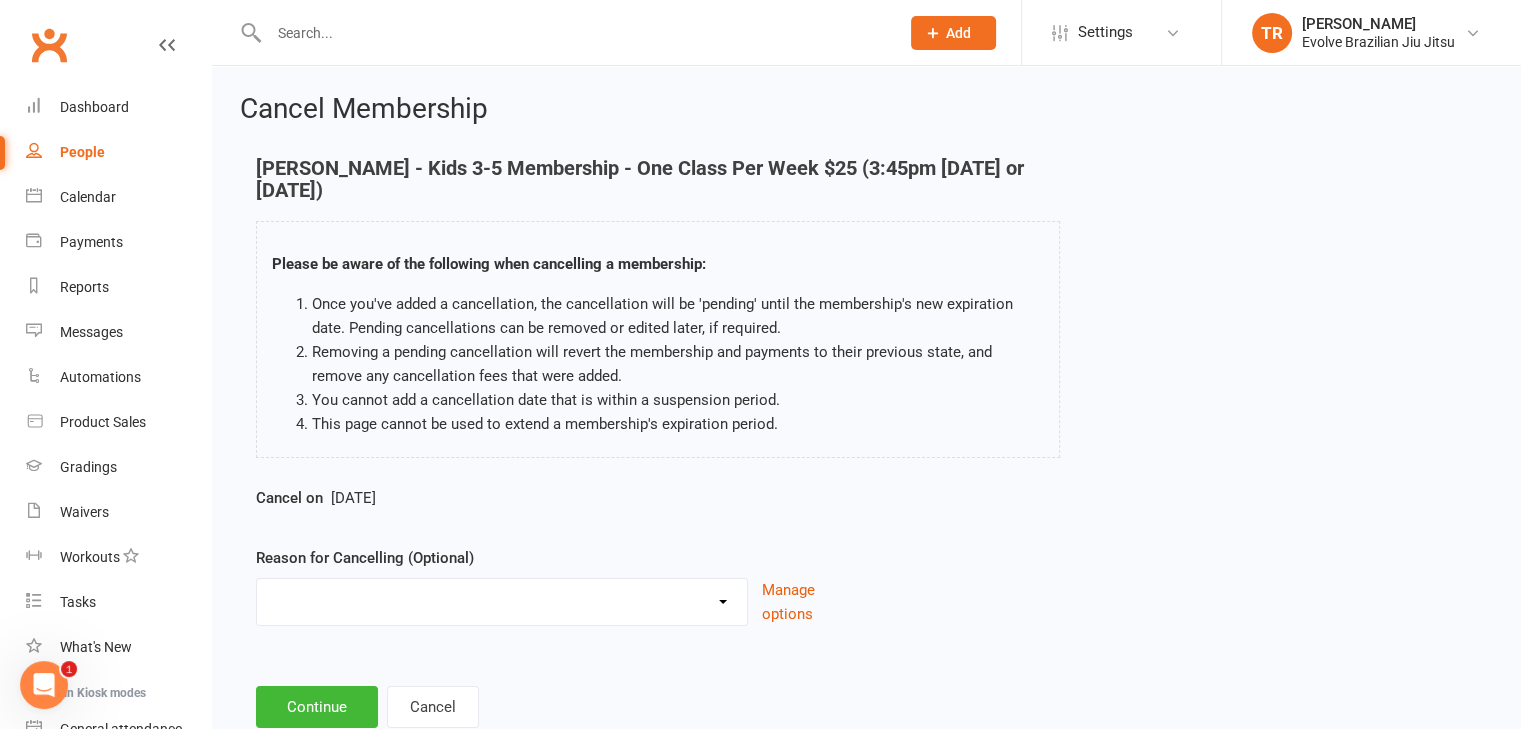 scroll, scrollTop: 58, scrollLeft: 0, axis: vertical 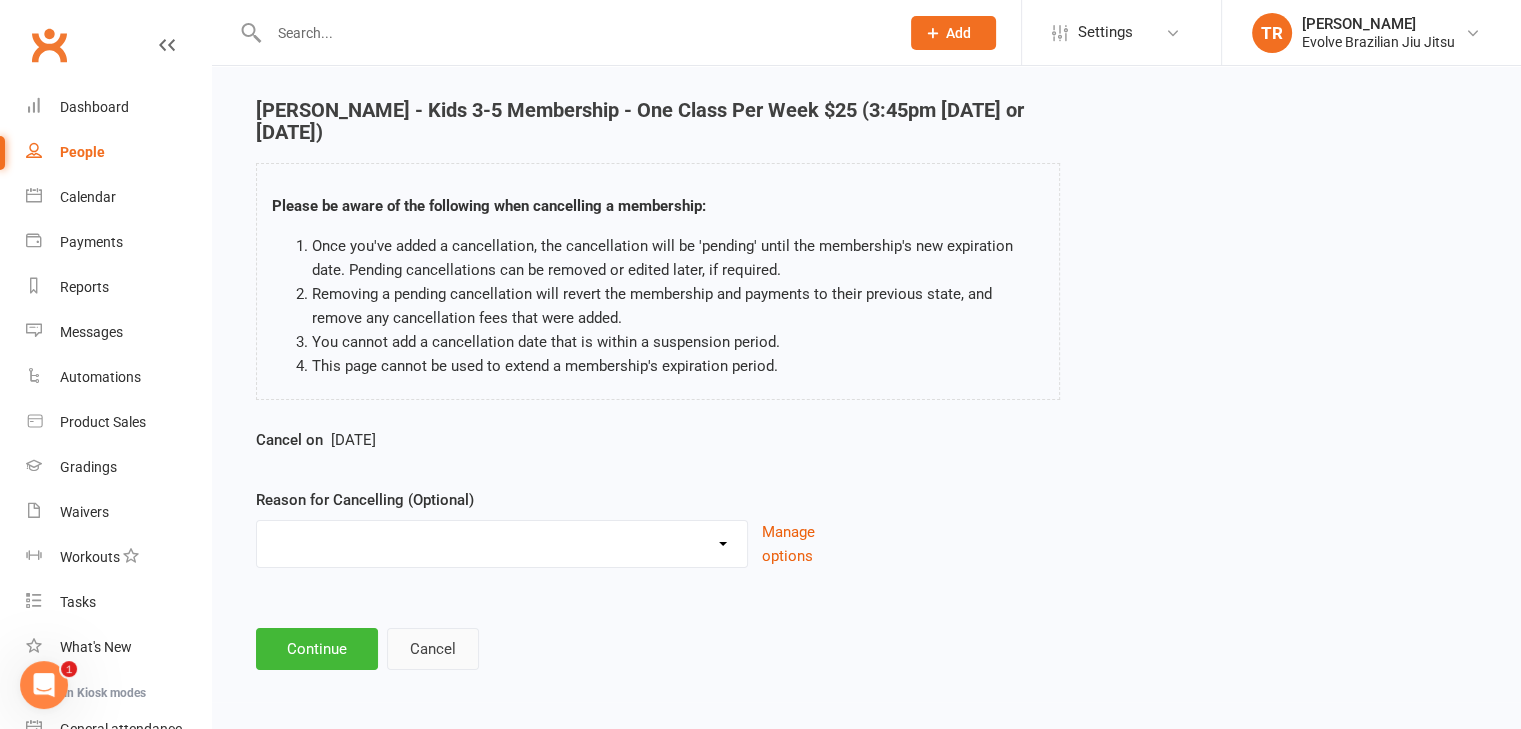 click on "Cancel" at bounding box center (433, 649) 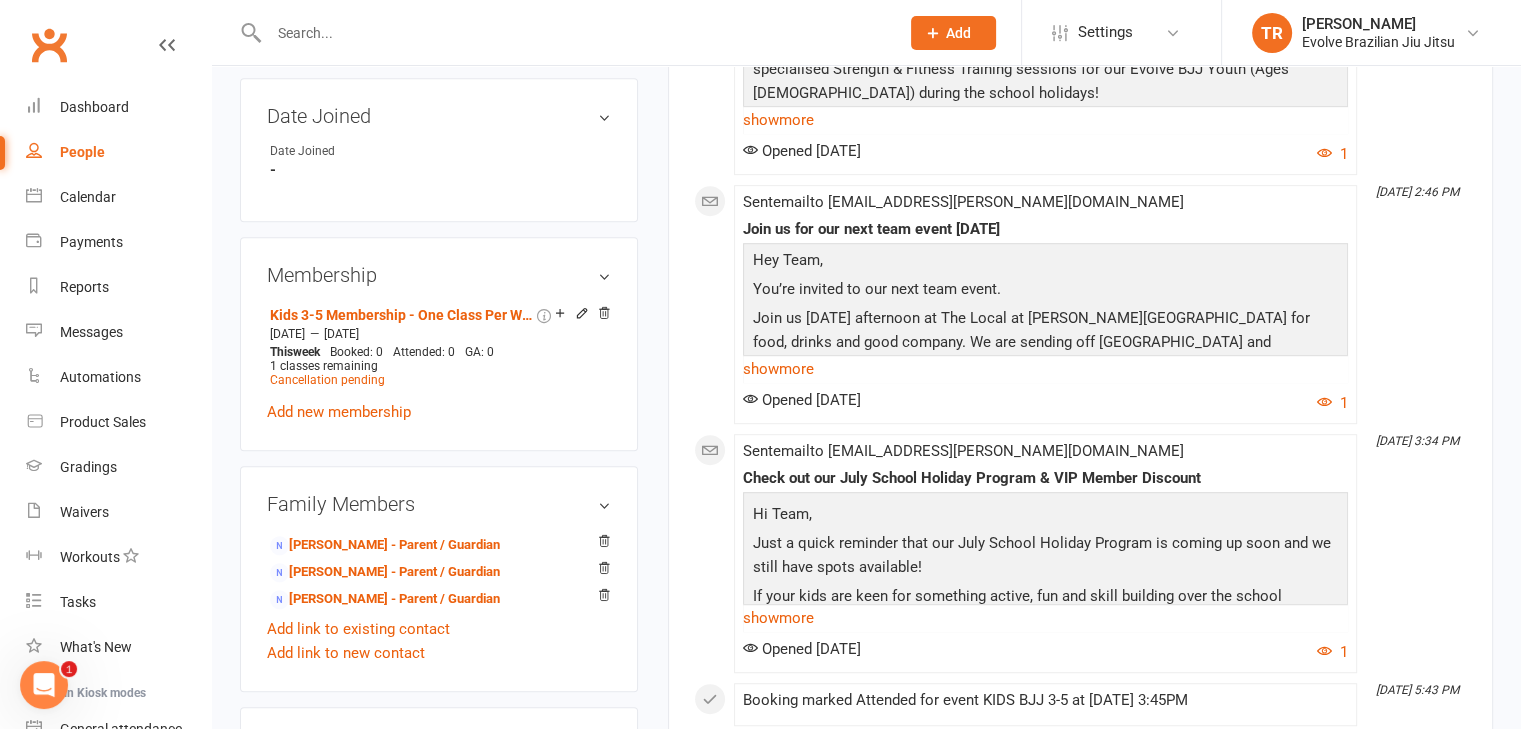 scroll, scrollTop: 996, scrollLeft: 0, axis: vertical 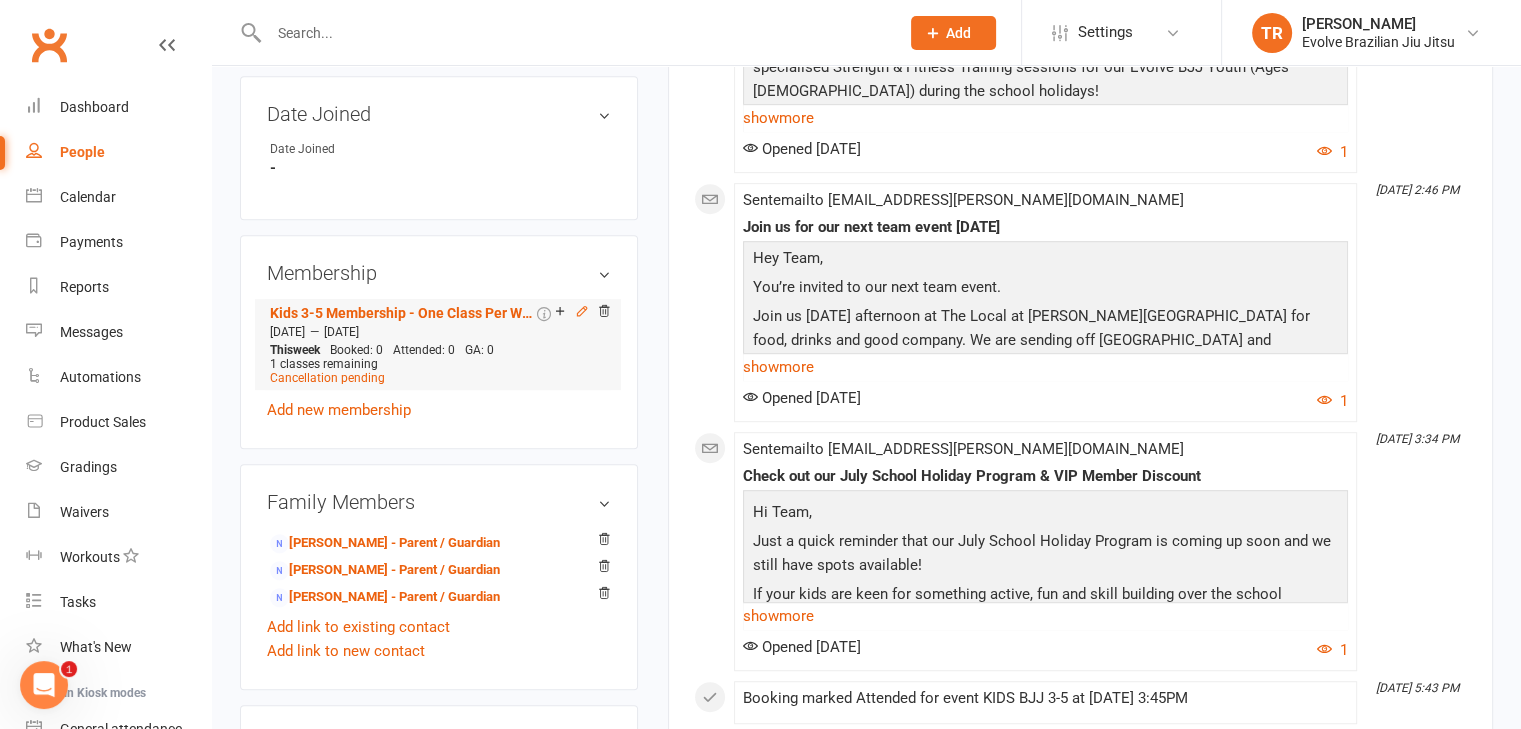 click 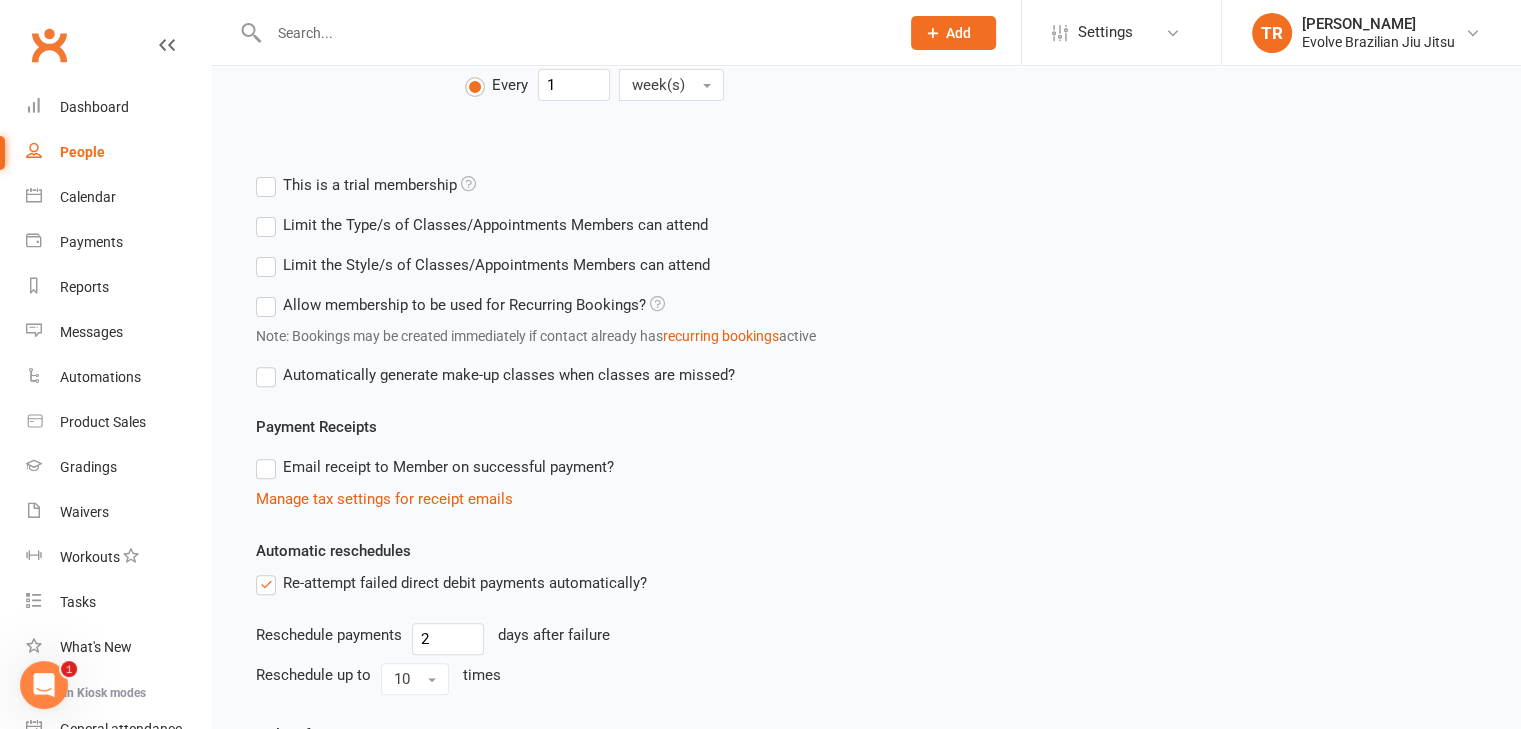 scroll, scrollTop: 874, scrollLeft: 0, axis: vertical 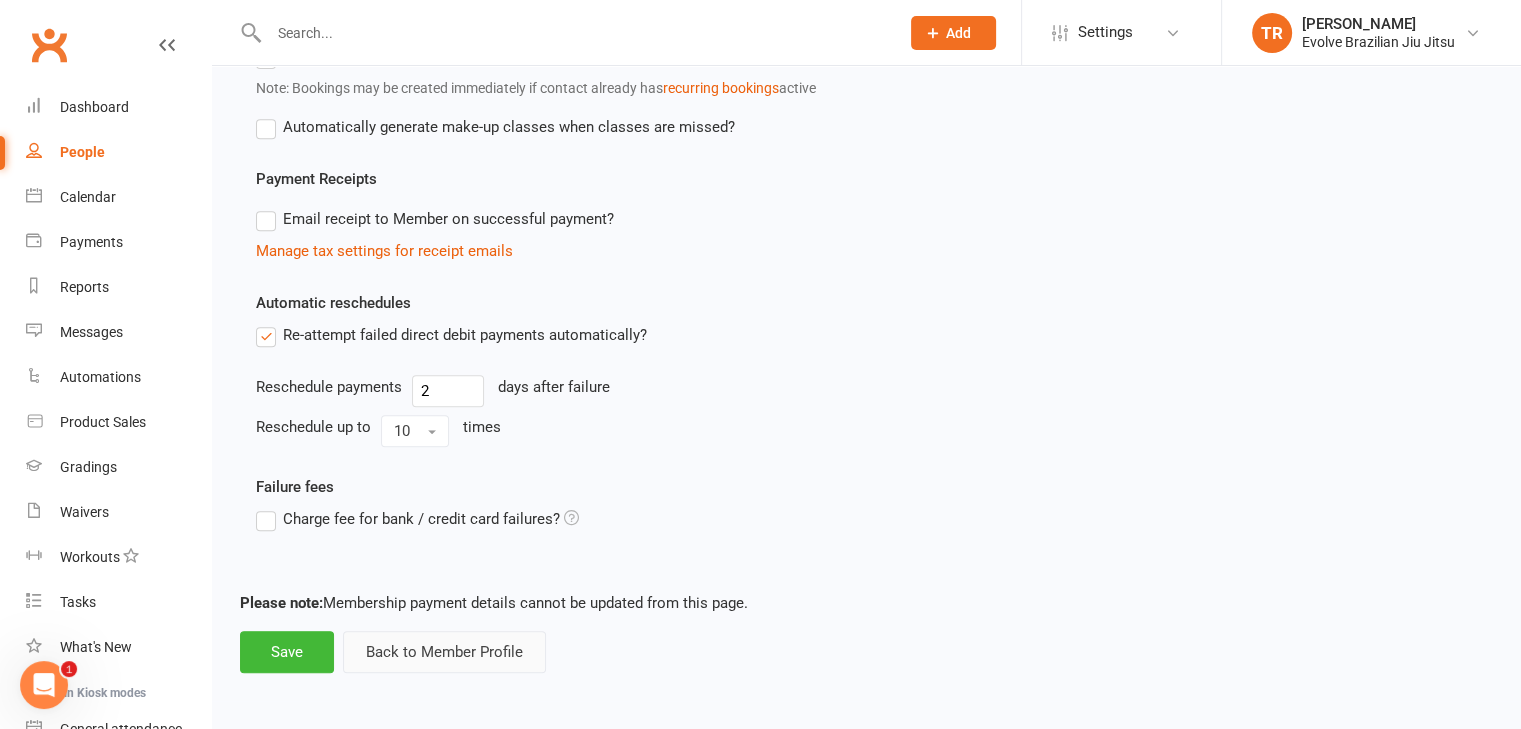 click on "Back to Member Profile" at bounding box center [444, 652] 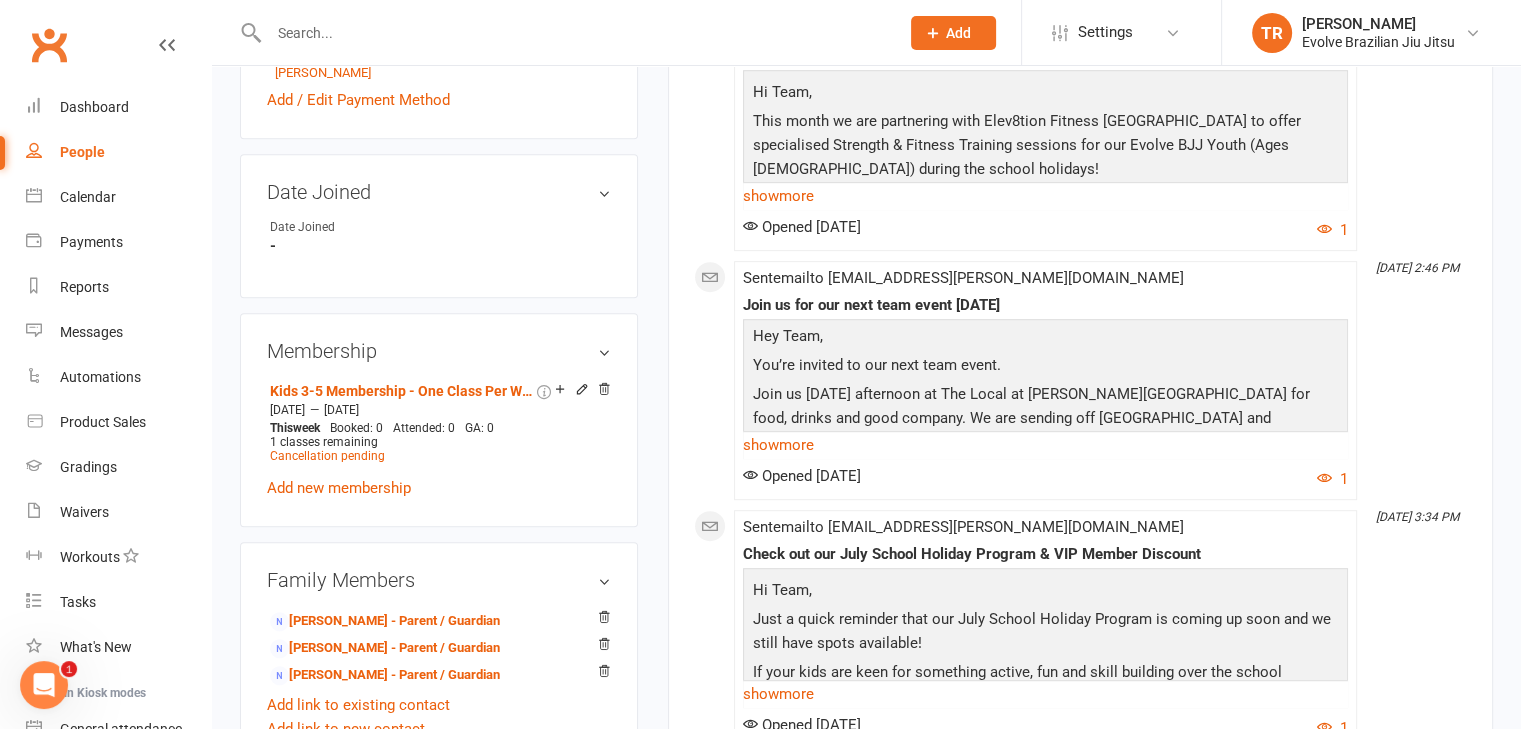 scroll, scrollTop: 924, scrollLeft: 0, axis: vertical 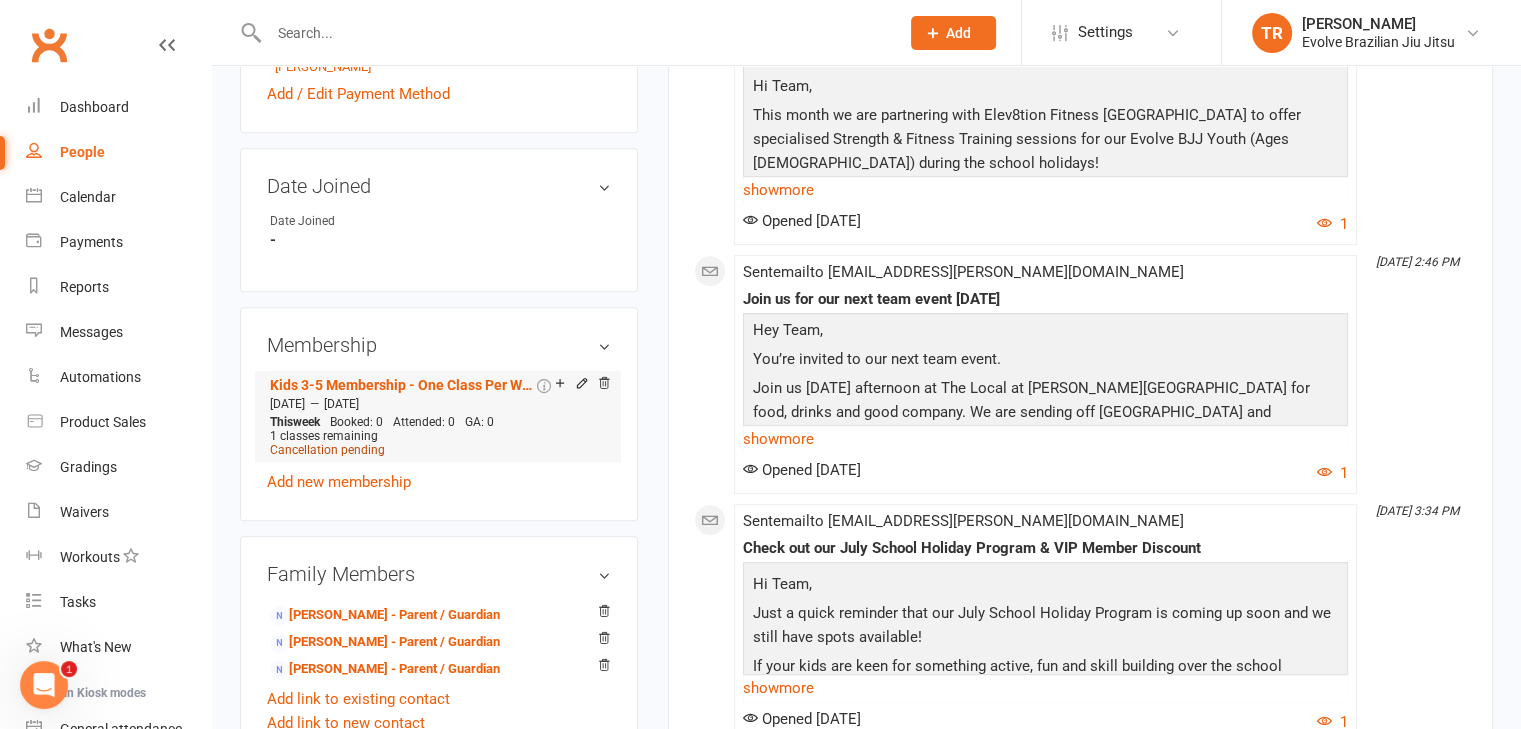 click on "Cancellation pending" at bounding box center [327, 450] 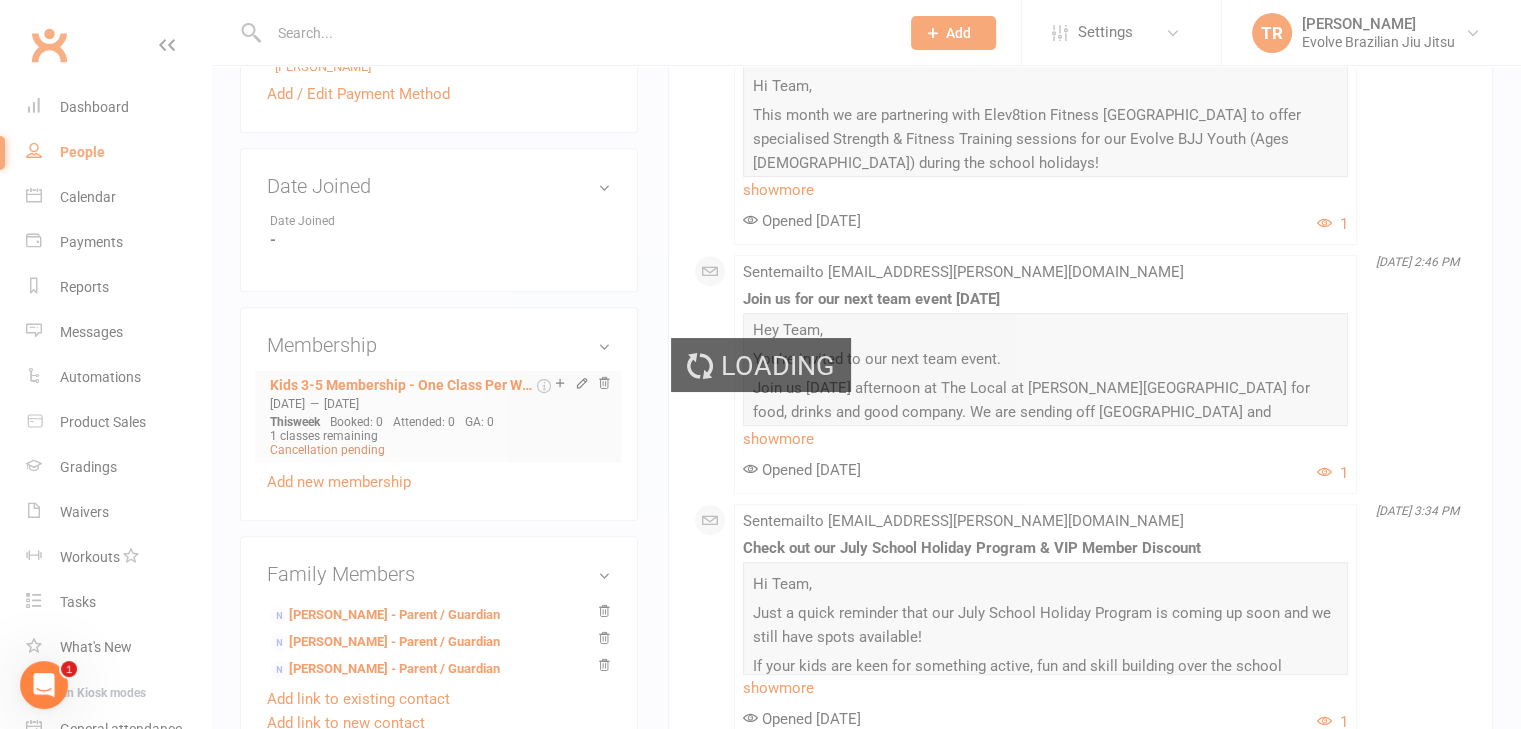 scroll, scrollTop: 0, scrollLeft: 0, axis: both 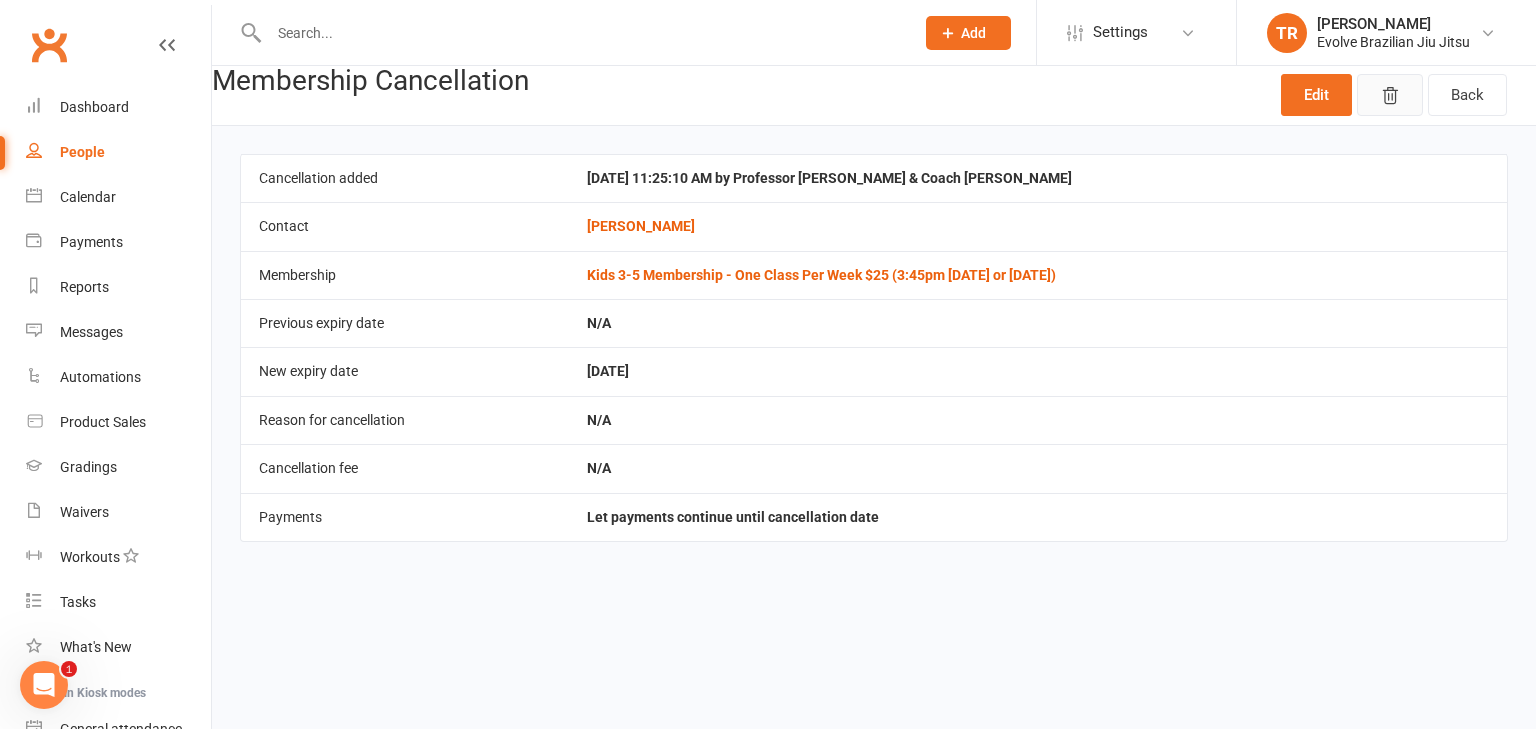 click 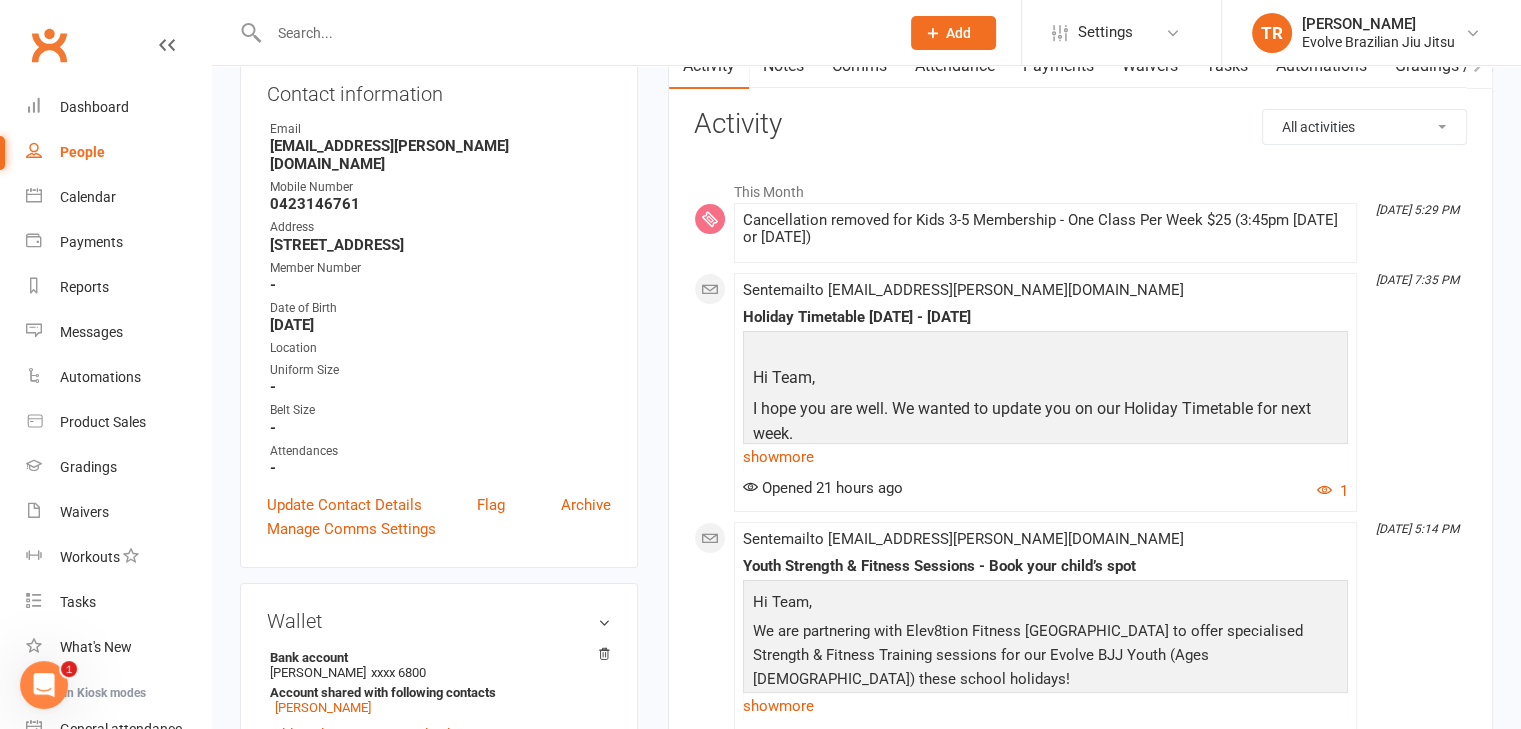 scroll, scrollTop: 0, scrollLeft: 0, axis: both 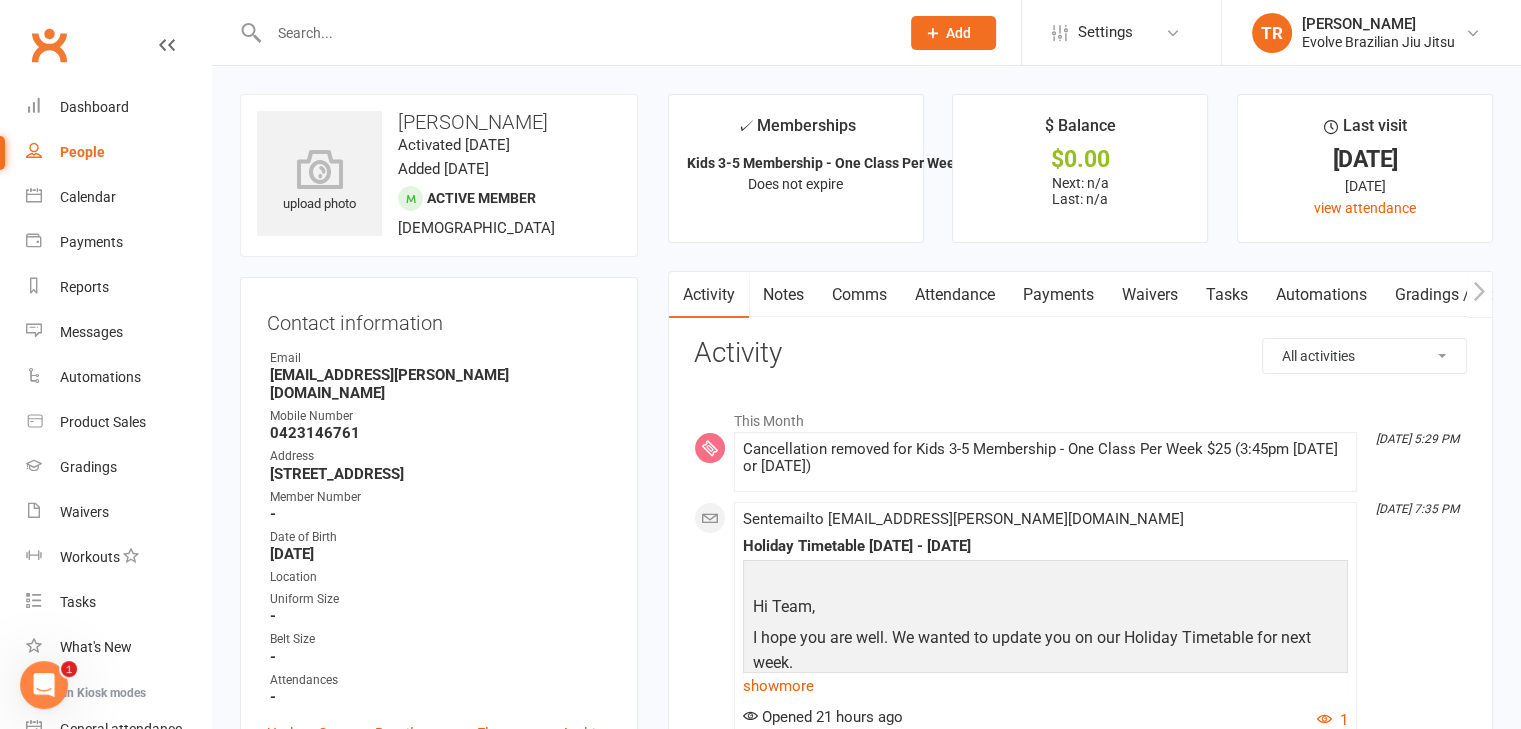 click on "People" at bounding box center [82, 152] 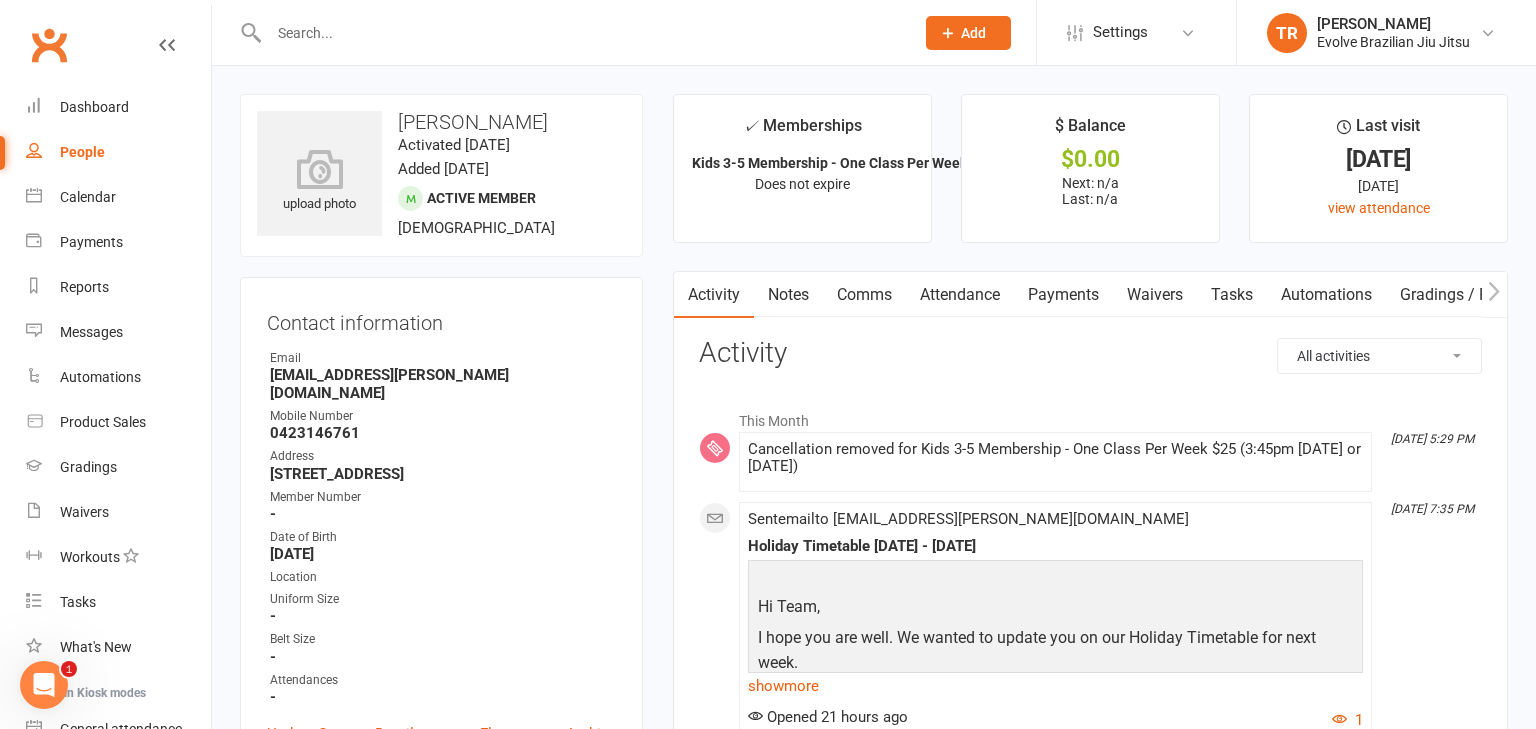 select on "100" 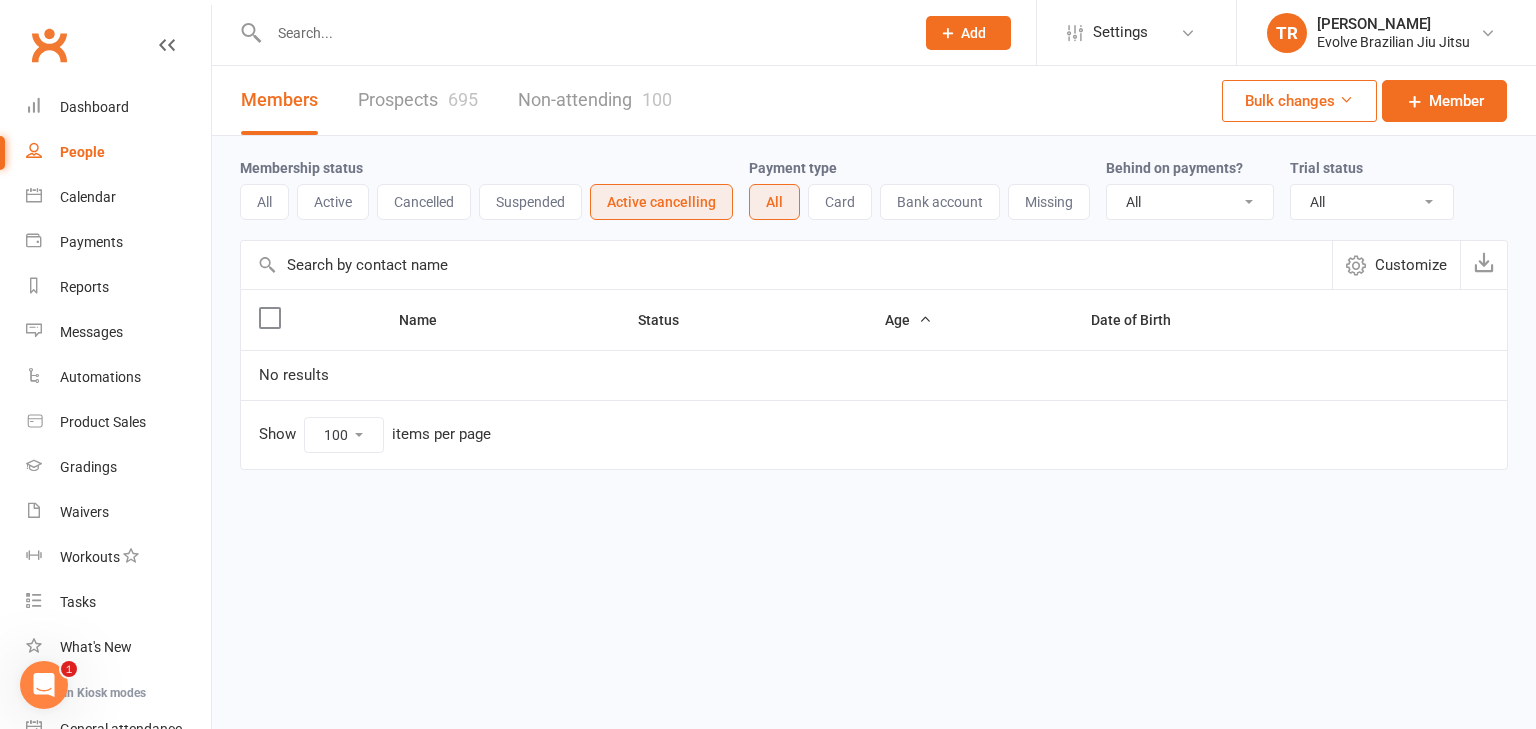 click on "Active" at bounding box center (333, 202) 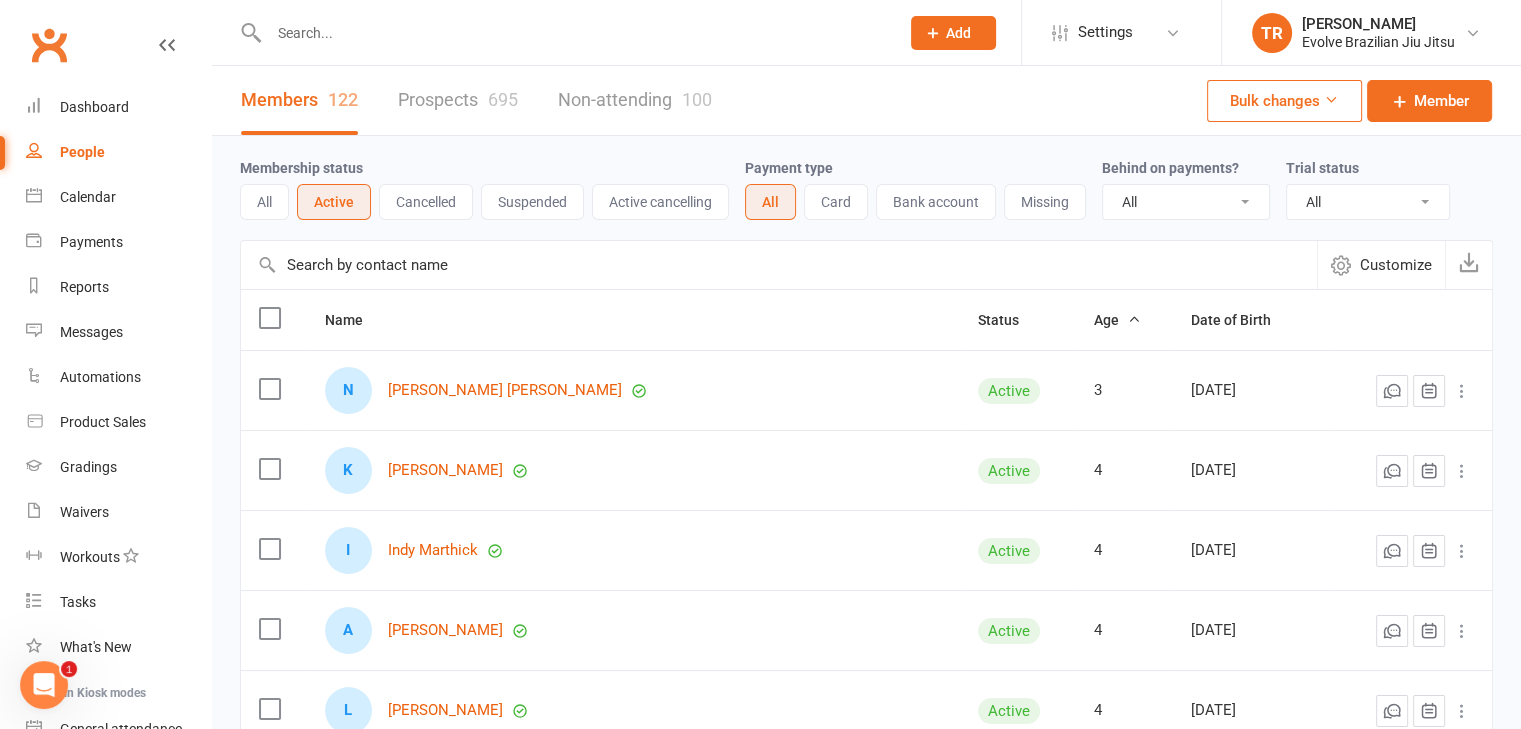 click on "Cancelled" at bounding box center (426, 202) 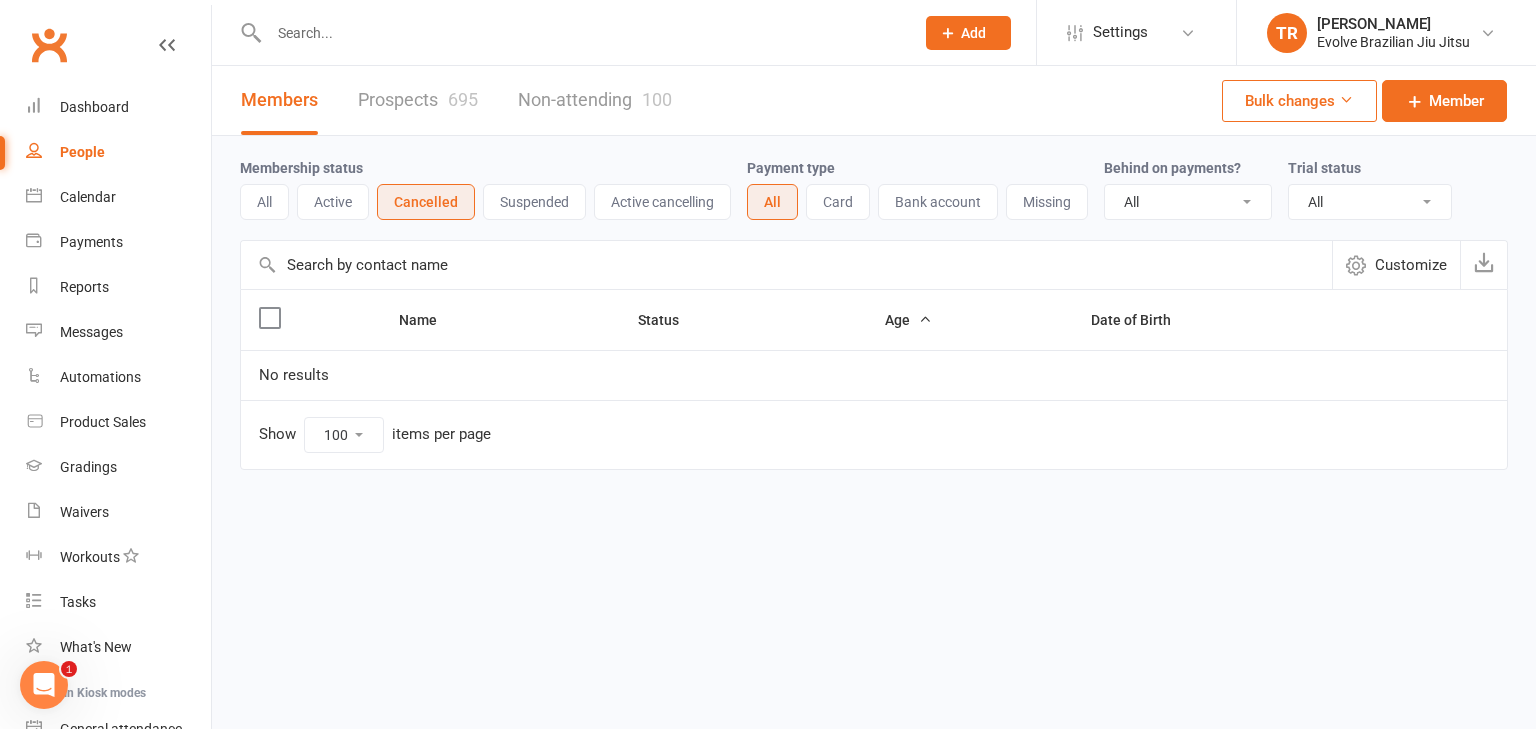 click on "Card" at bounding box center [838, 202] 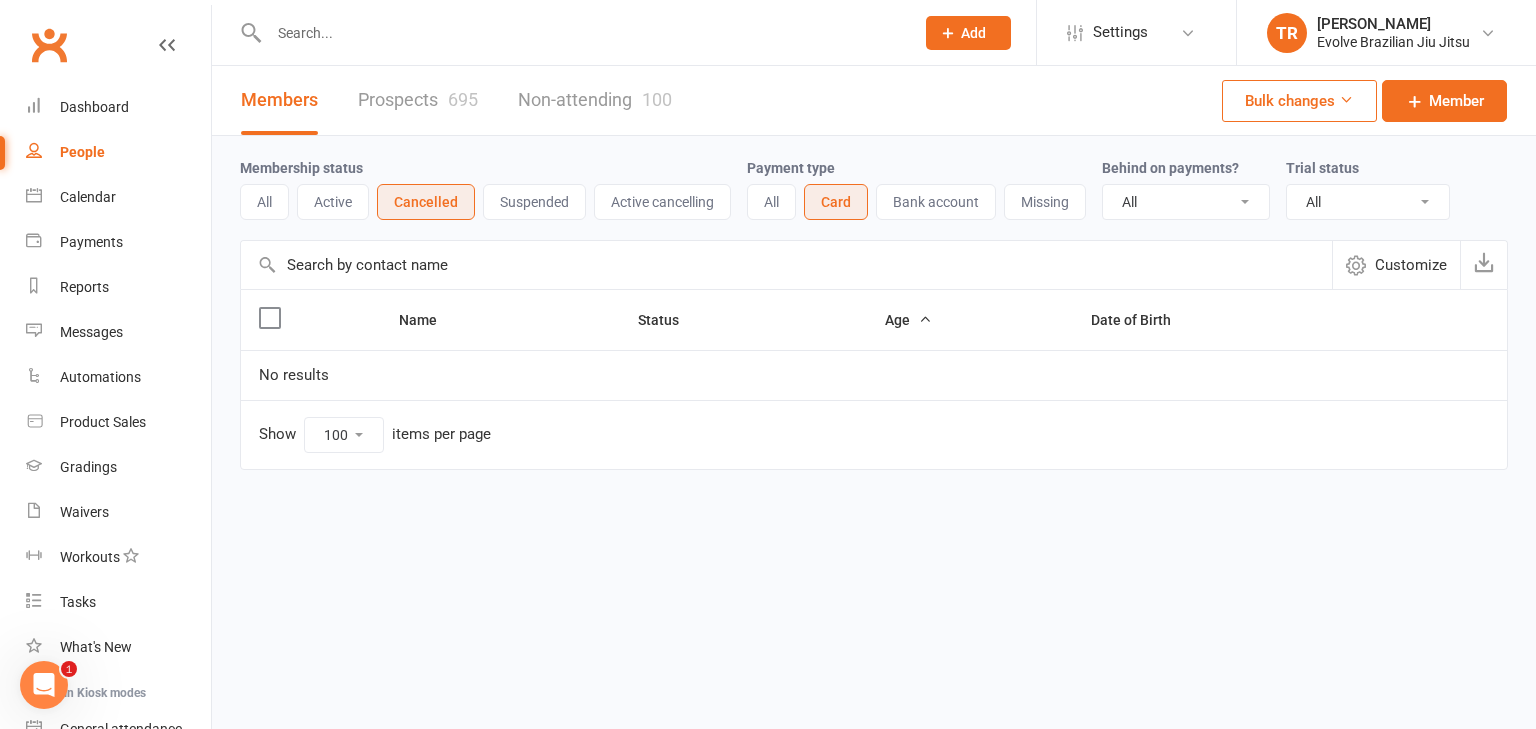 click on "Bank account" at bounding box center (936, 202) 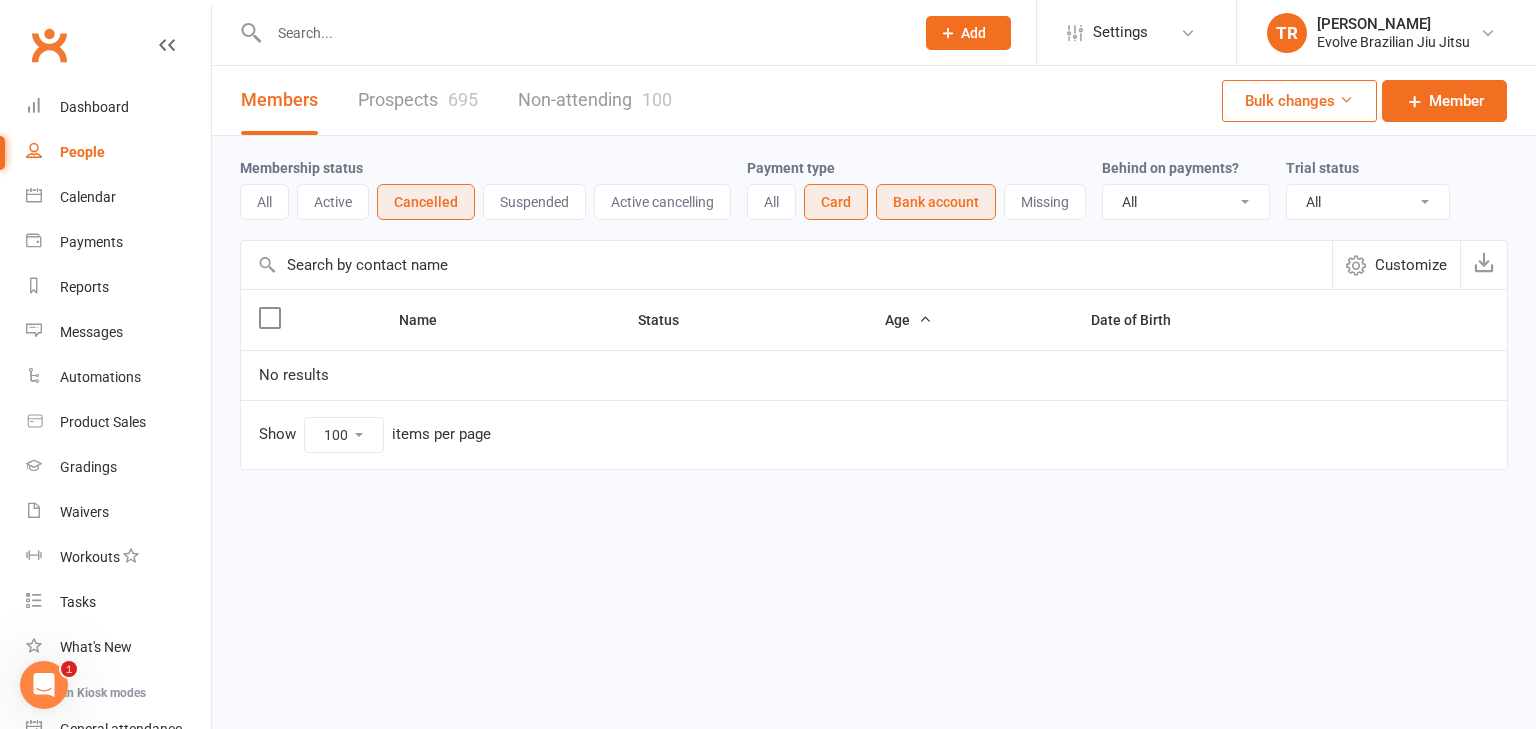 click on "All" at bounding box center (264, 202) 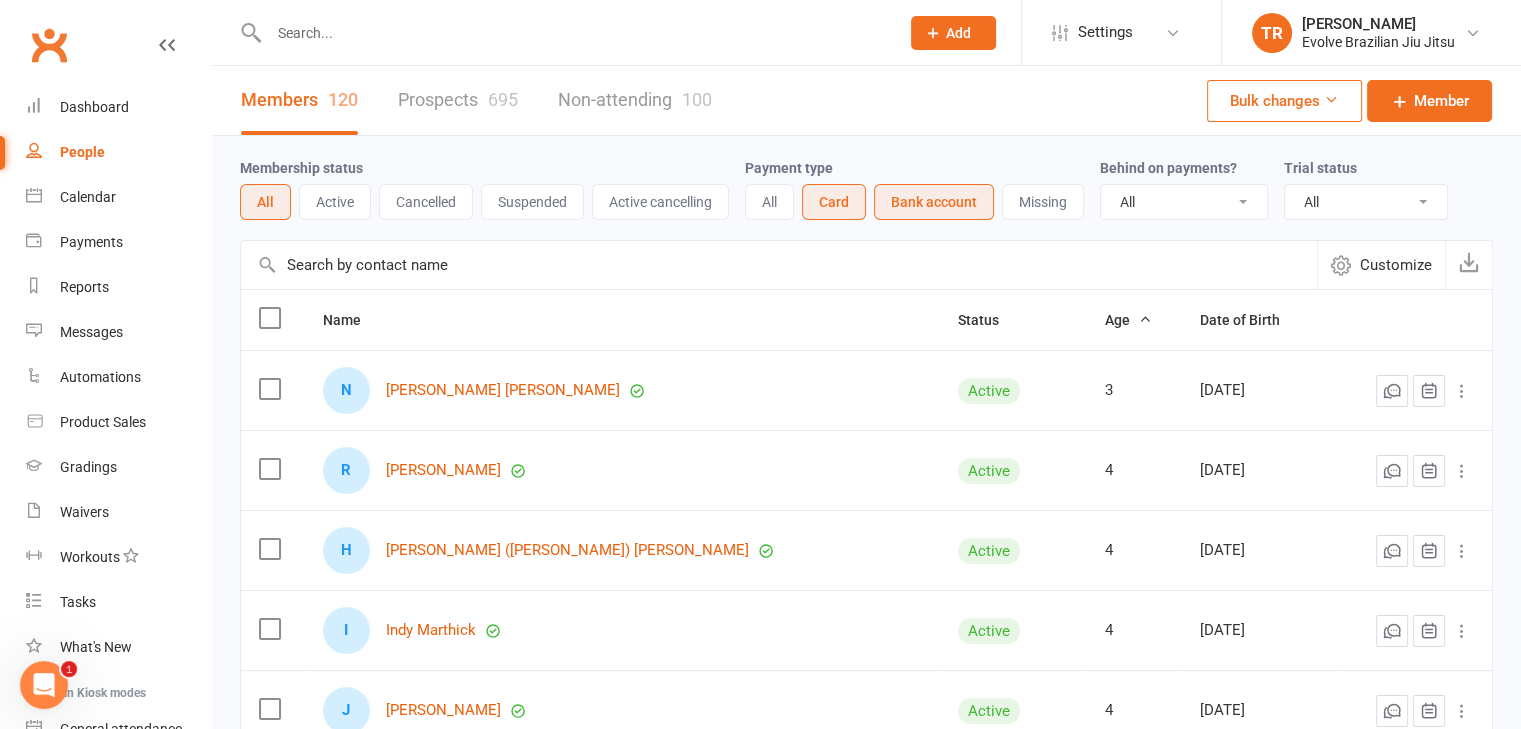 click on "Card" at bounding box center [834, 202] 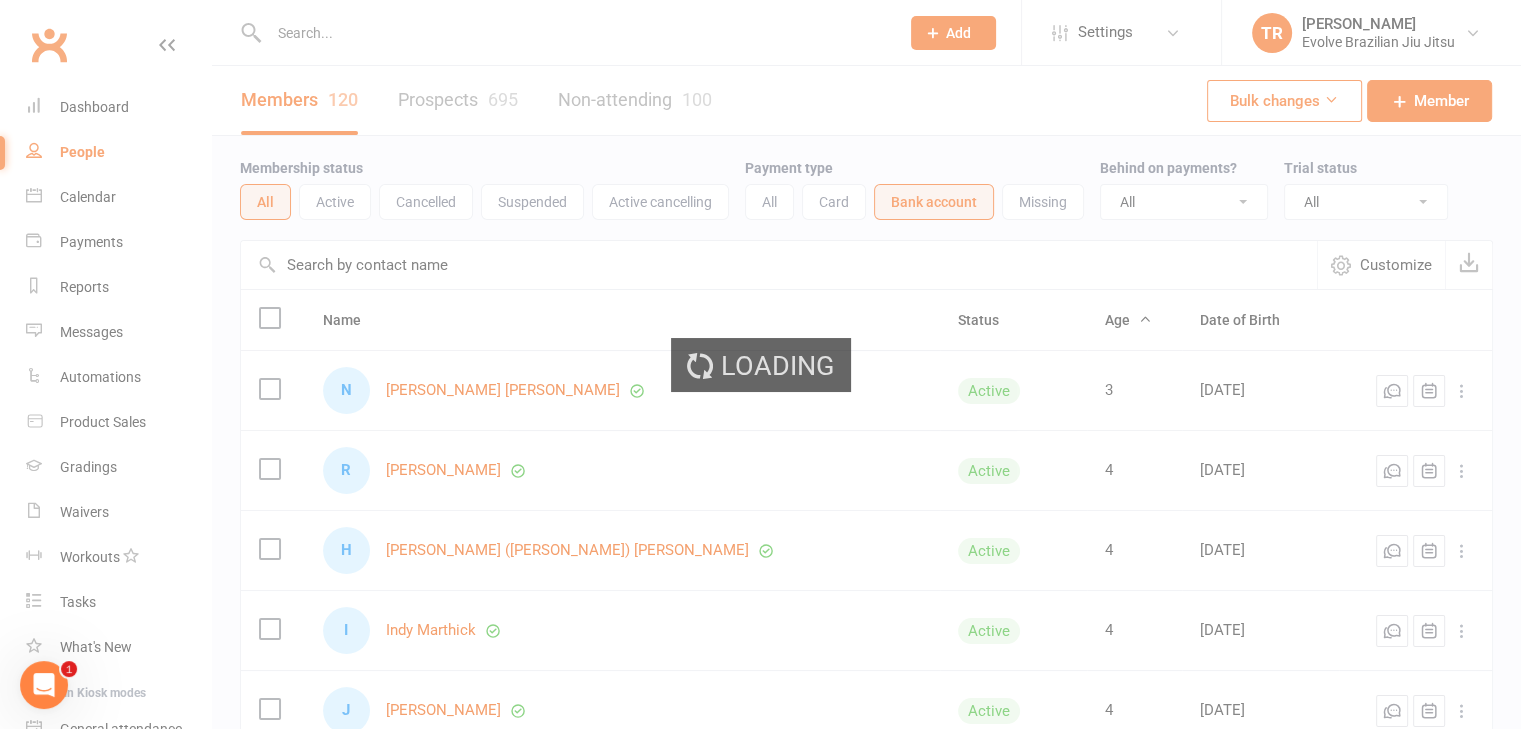 click on "Prospect
Member
Non-attending contact
Class / event
Appointment
Grading event
Task
Membership plan
Bulk message
Add
Settings Membership Plans Event Templates Appointment Types Mobile App  Website Image Library Customize Contacts Bulk Imports Access Control Users Account Profile Clubworx API TR [PERSON_NAME] Evolve Brazilian Jiu Jitsu My profile My subscription Help Terms & conditions  Privacy policy  Sign out Clubworx Dashboard People Calendar Payments Reports Messages   Automations   Product Sales Gradings   Waivers   Workouts   Tasks   What's New Check-in Kiosk modes General attendance Roll call Class check-in × Membership cancellation deleted successfully × Save failed. Please fix the errors below × Members 120 Prospects 695 100     No" at bounding box center (760, 4251) 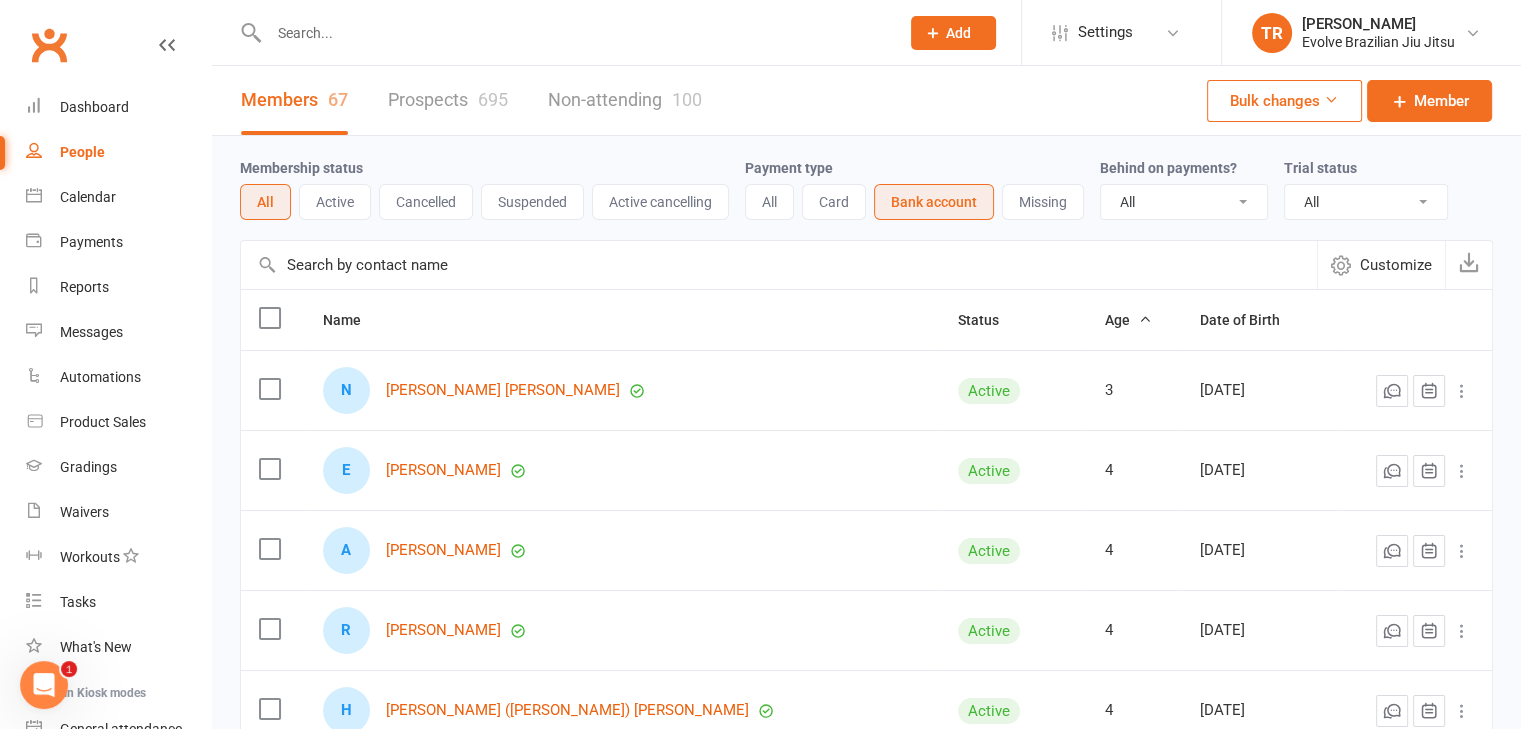 click on "Bank account" at bounding box center (934, 202) 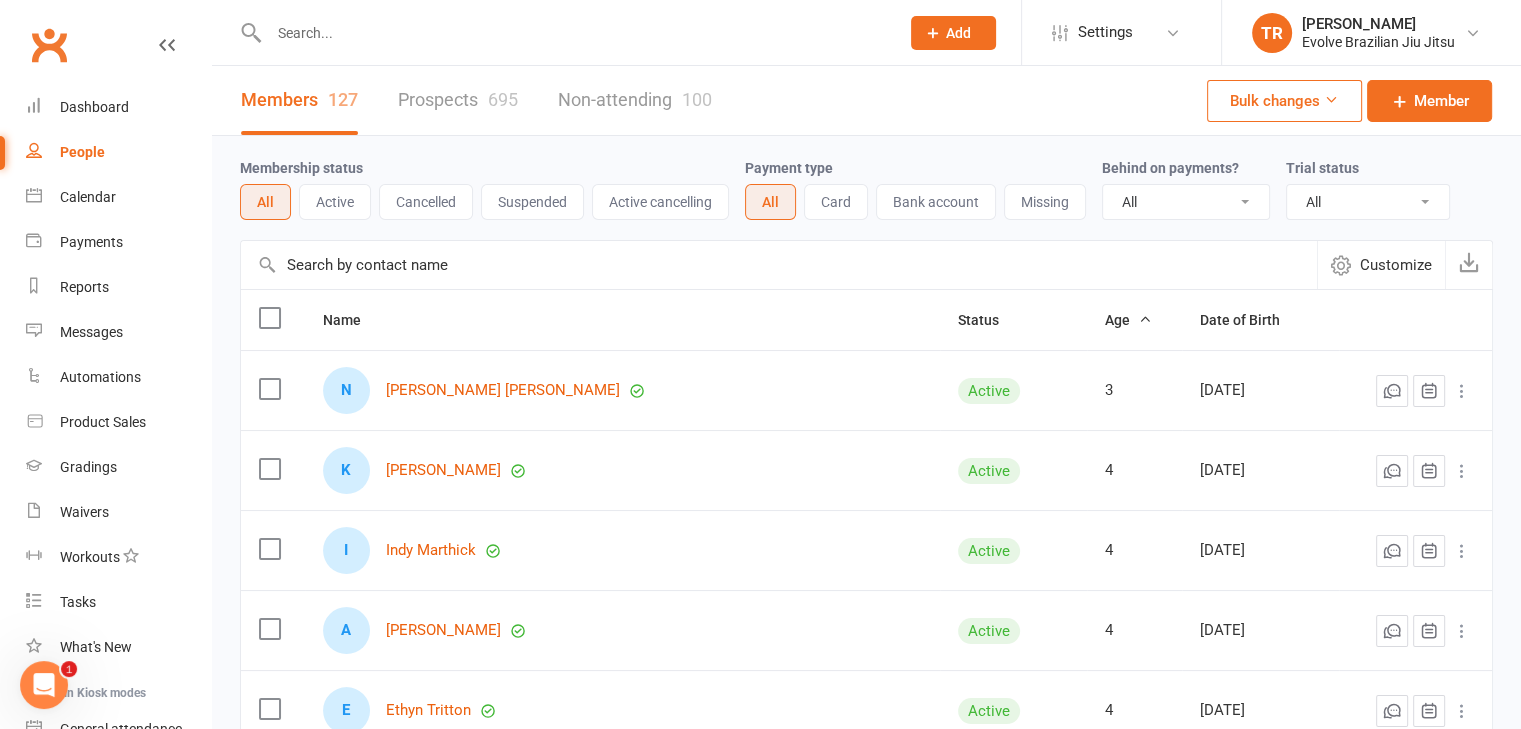 click on "Card" at bounding box center [836, 202] 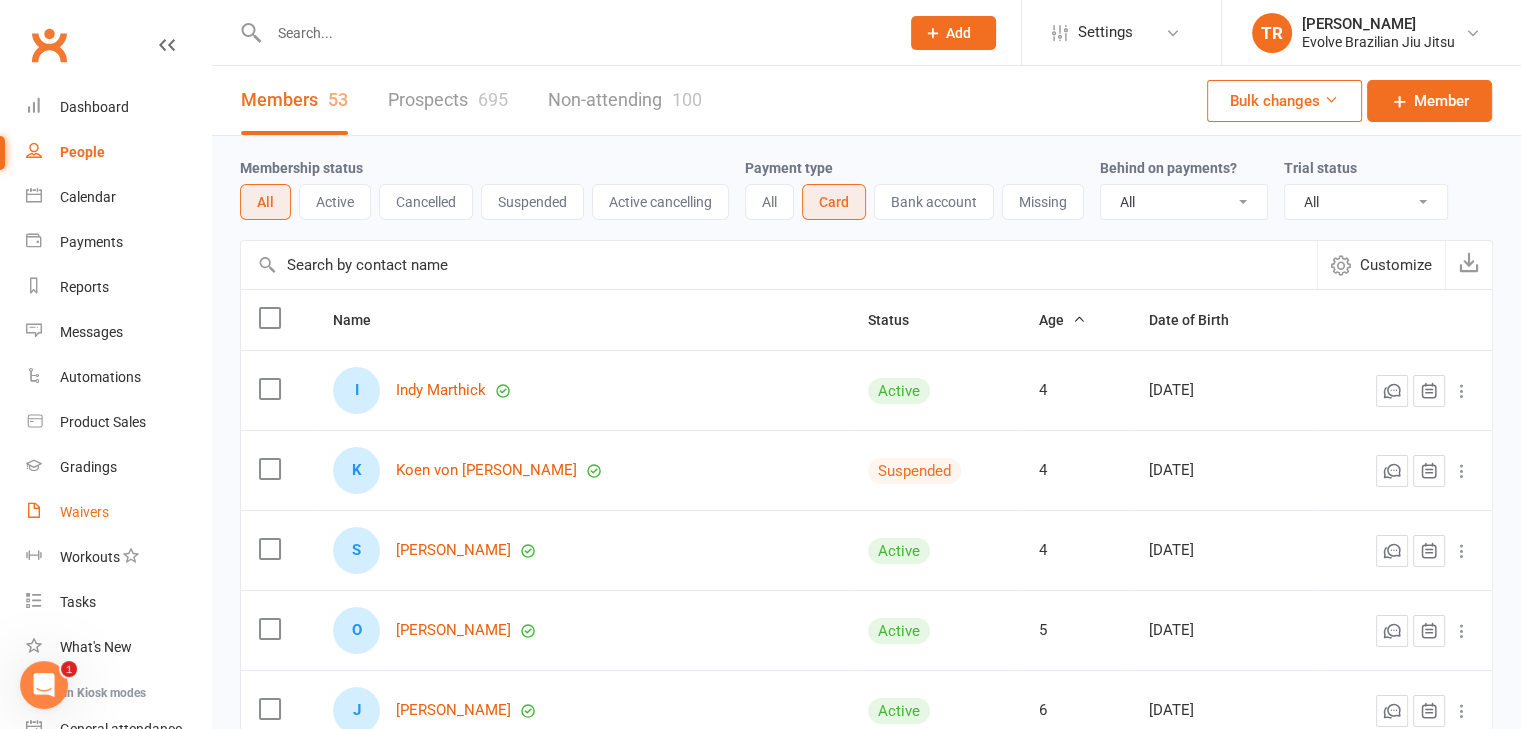 click on "Waivers" at bounding box center (118, 512) 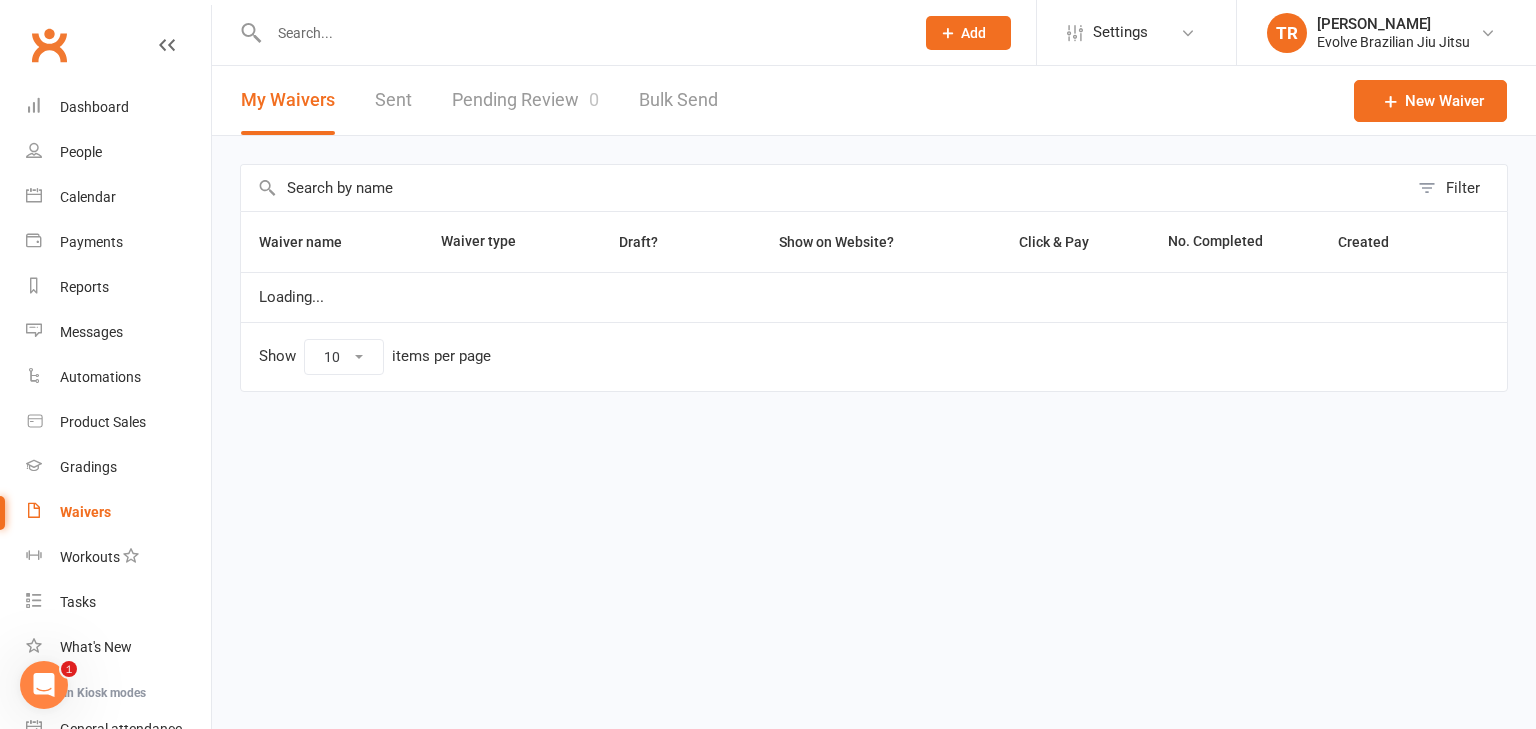 select on "100" 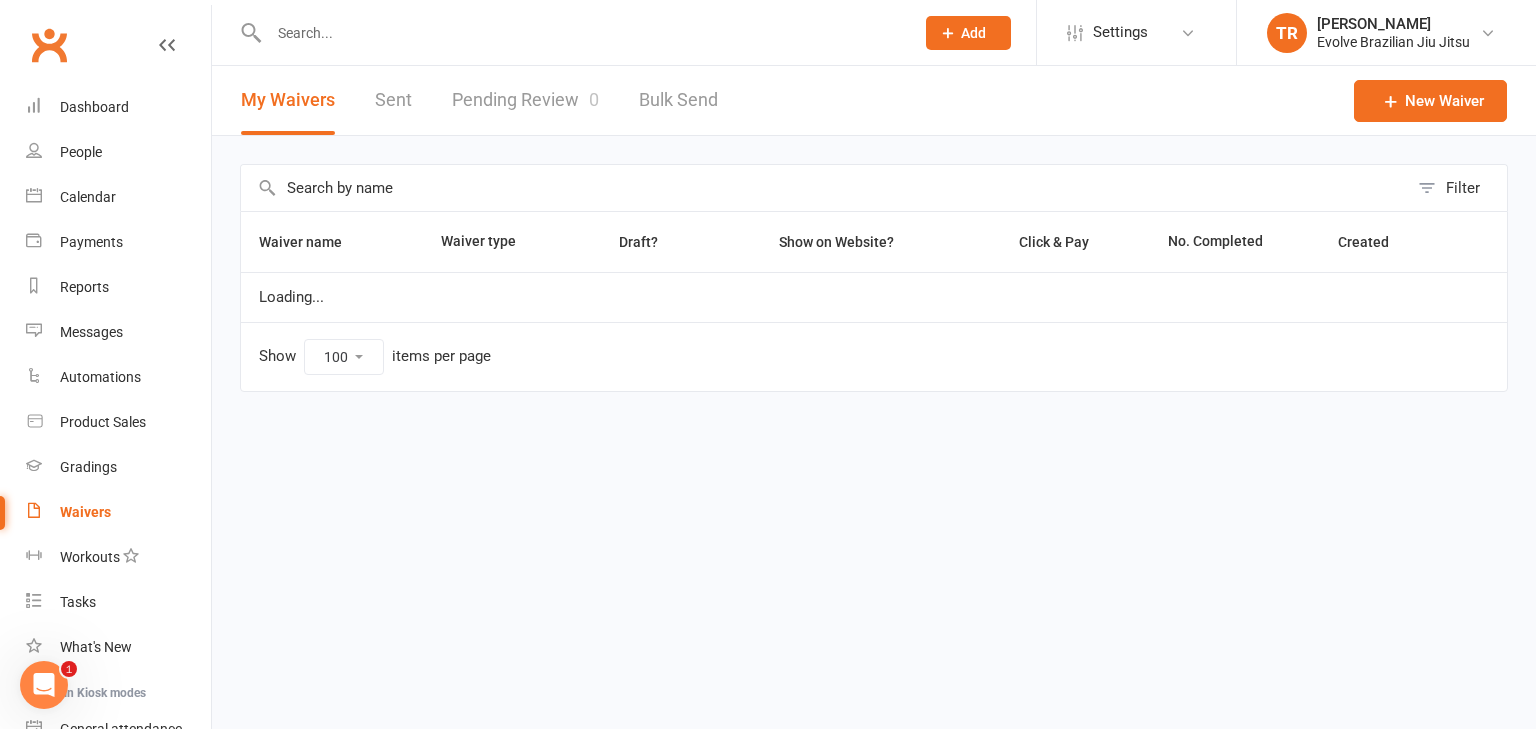 click at bounding box center (824, 188) 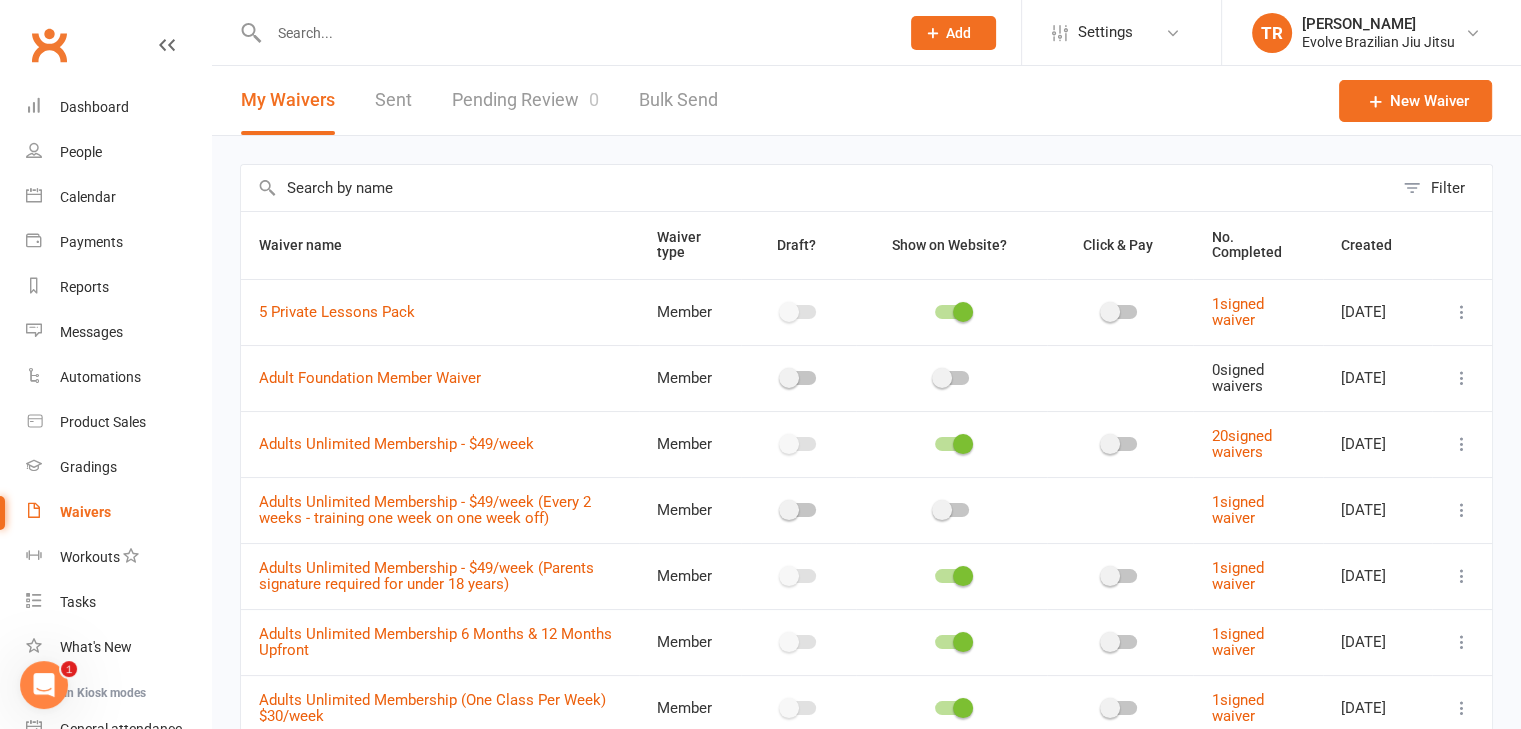 click at bounding box center (1462, 312) 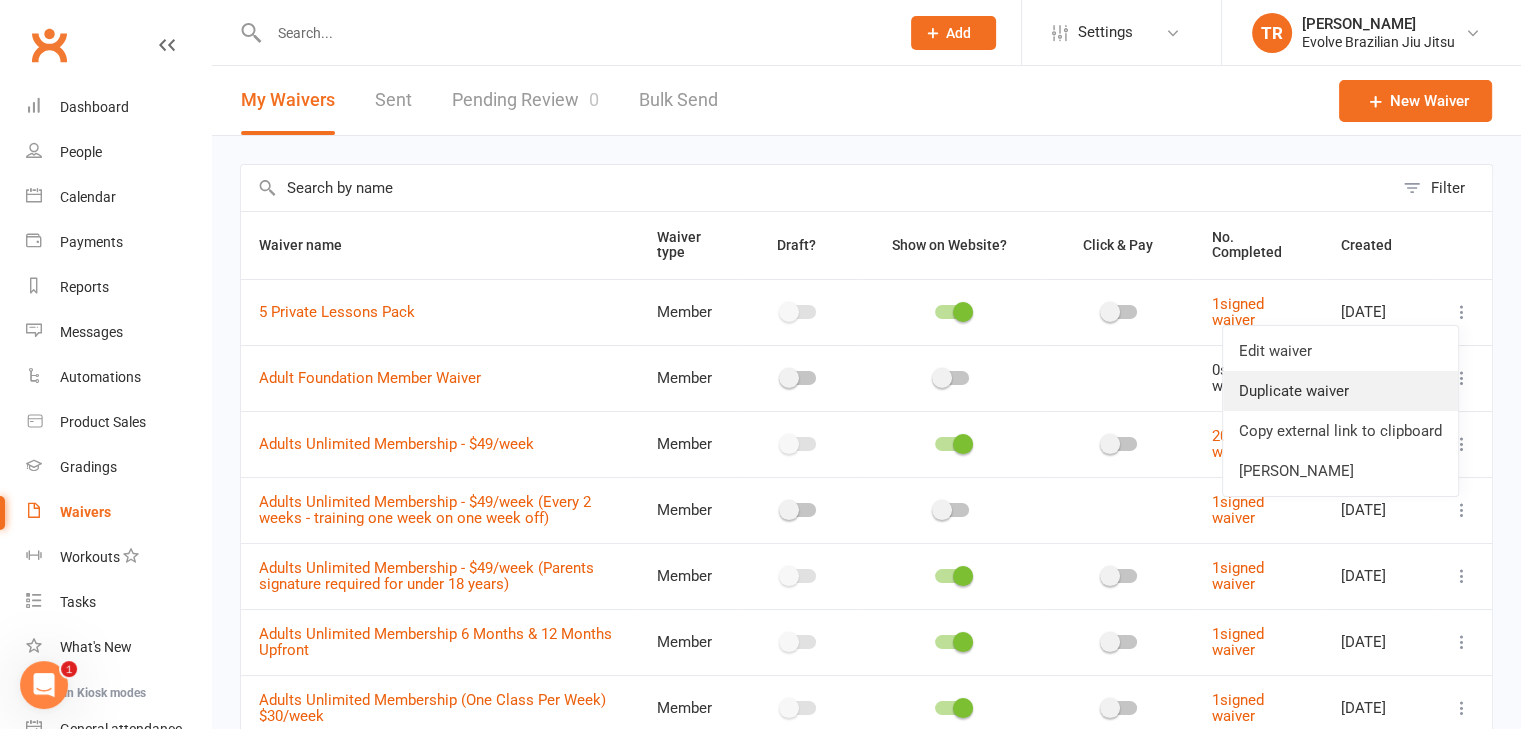 click on "Duplicate waiver" at bounding box center [1340, 391] 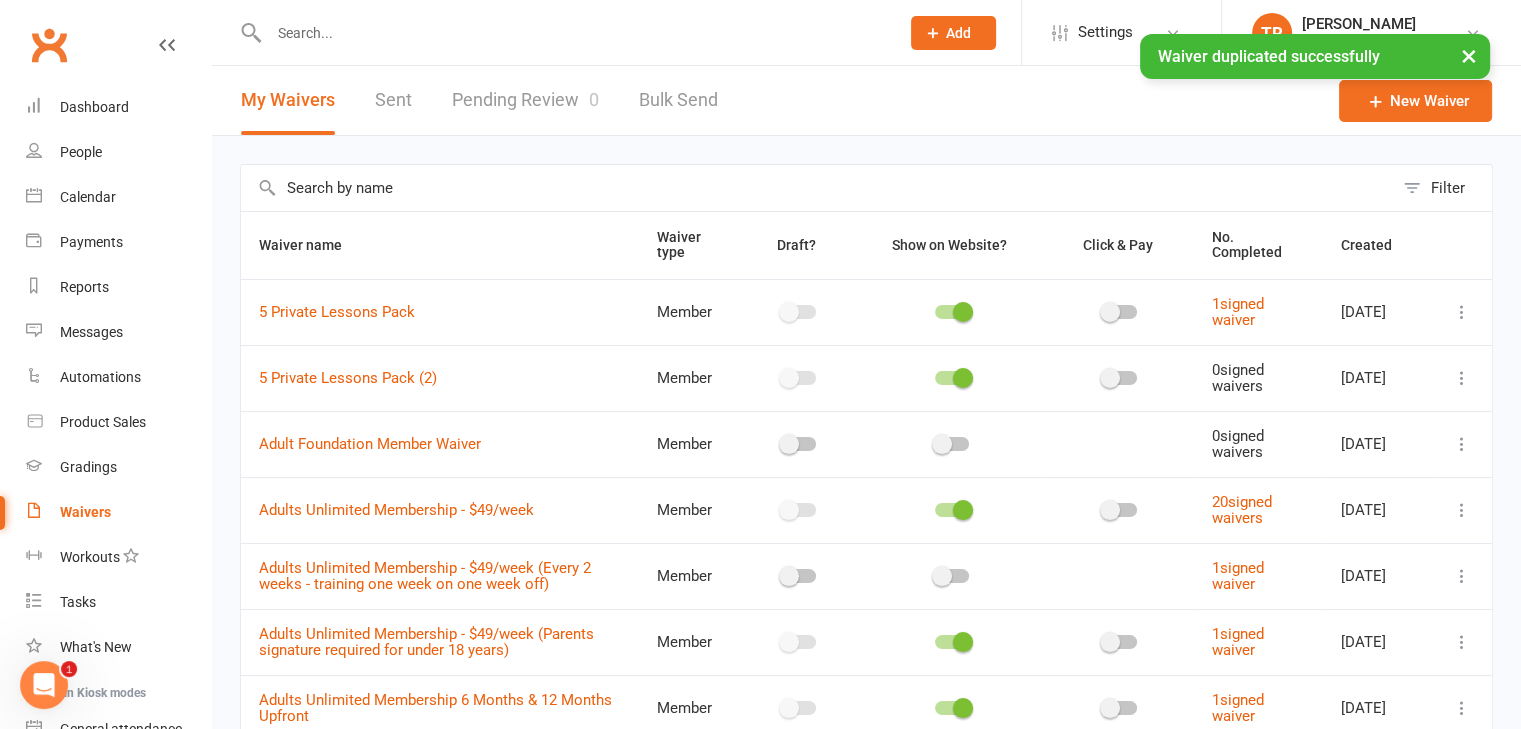 click at bounding box center [1462, 378] 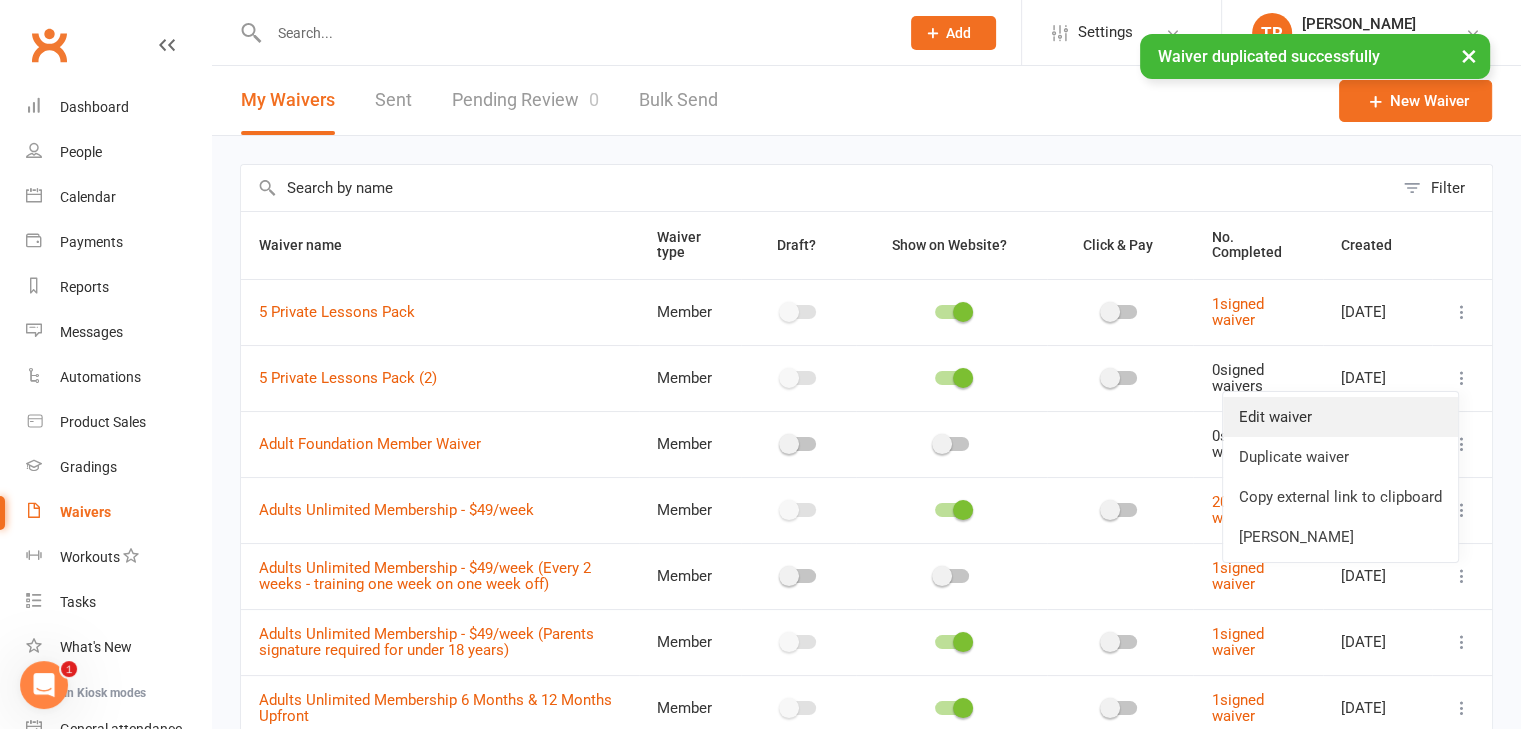 click on "Edit waiver" at bounding box center [1340, 417] 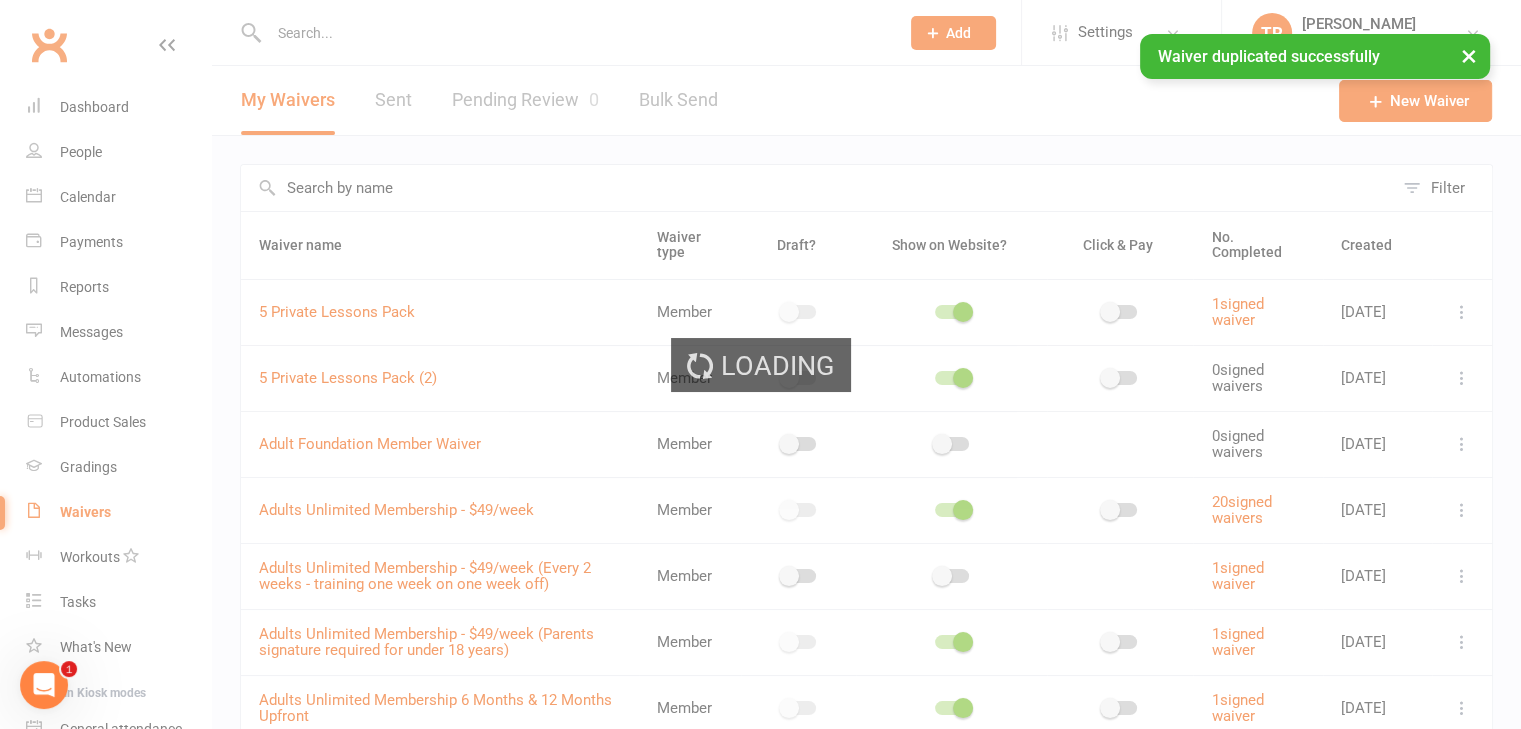 select on "bank_account" 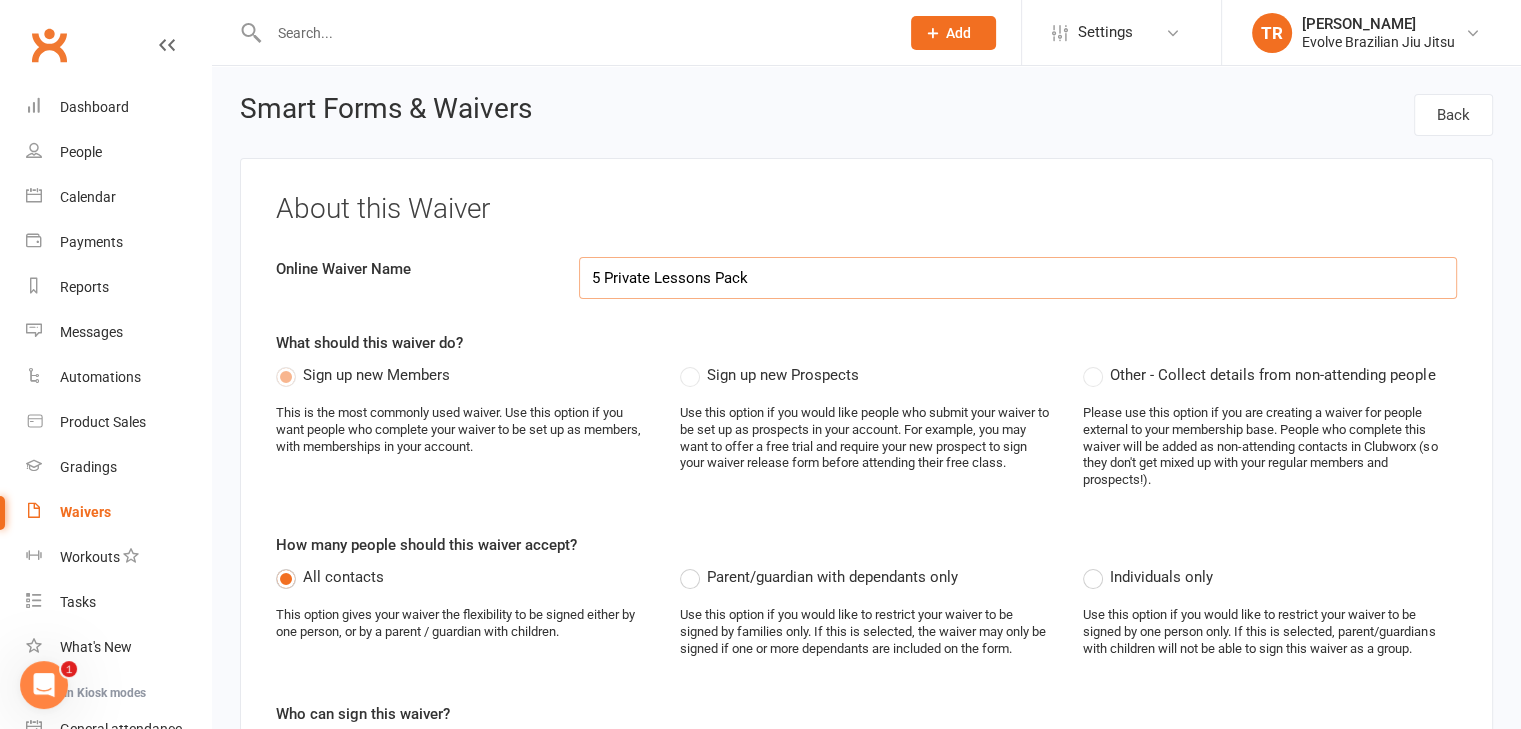 type on "5 Private Lessons Pack" 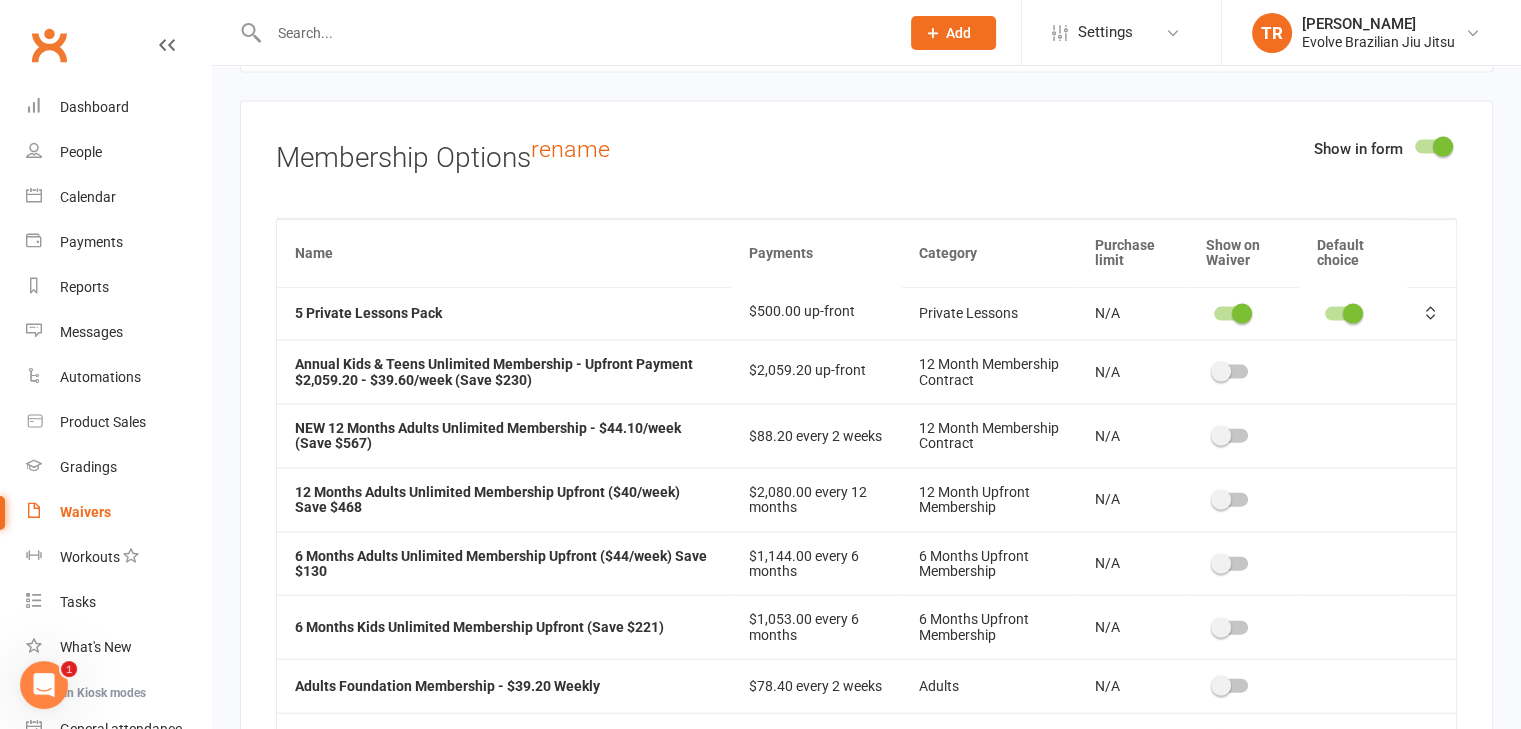 scroll, scrollTop: 4360, scrollLeft: 0, axis: vertical 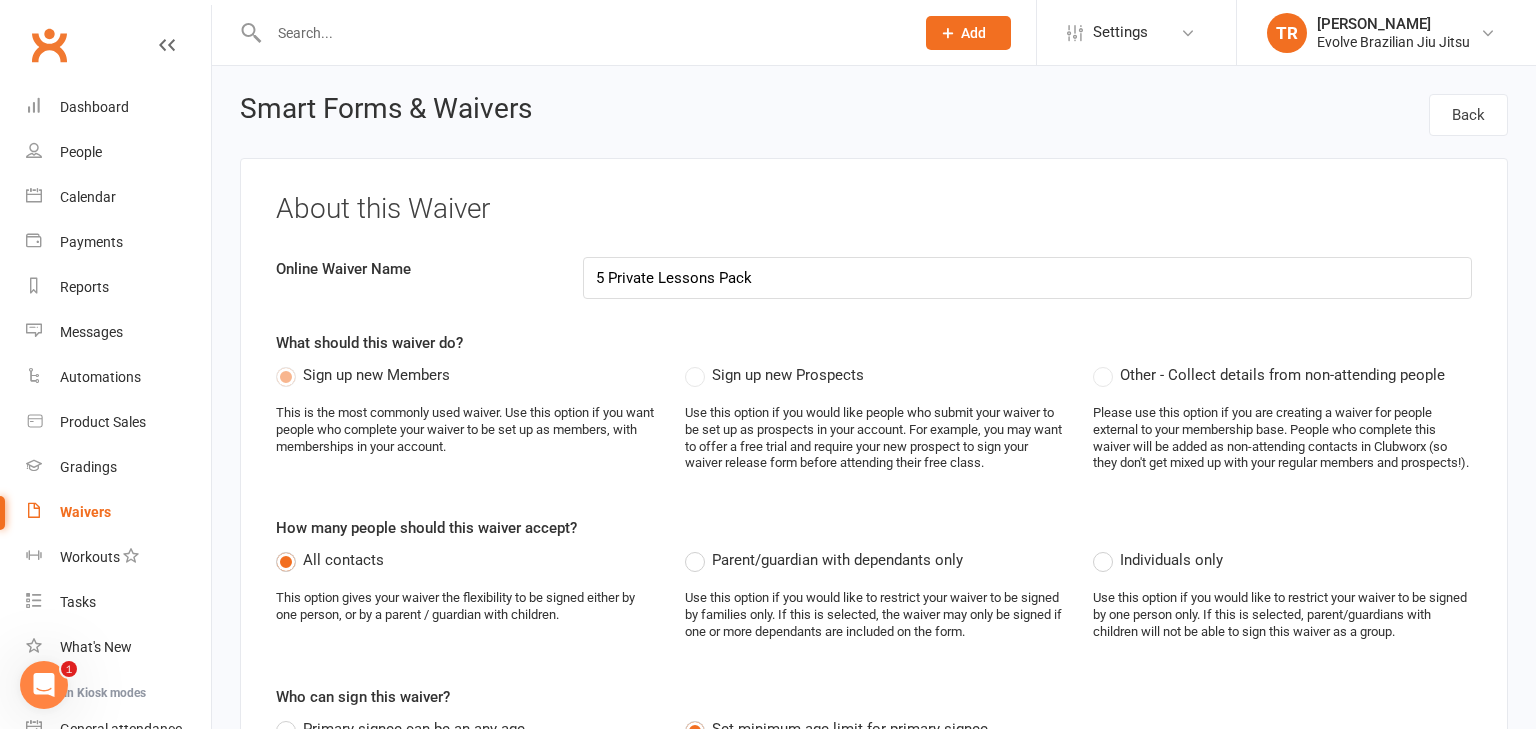 select on "100" 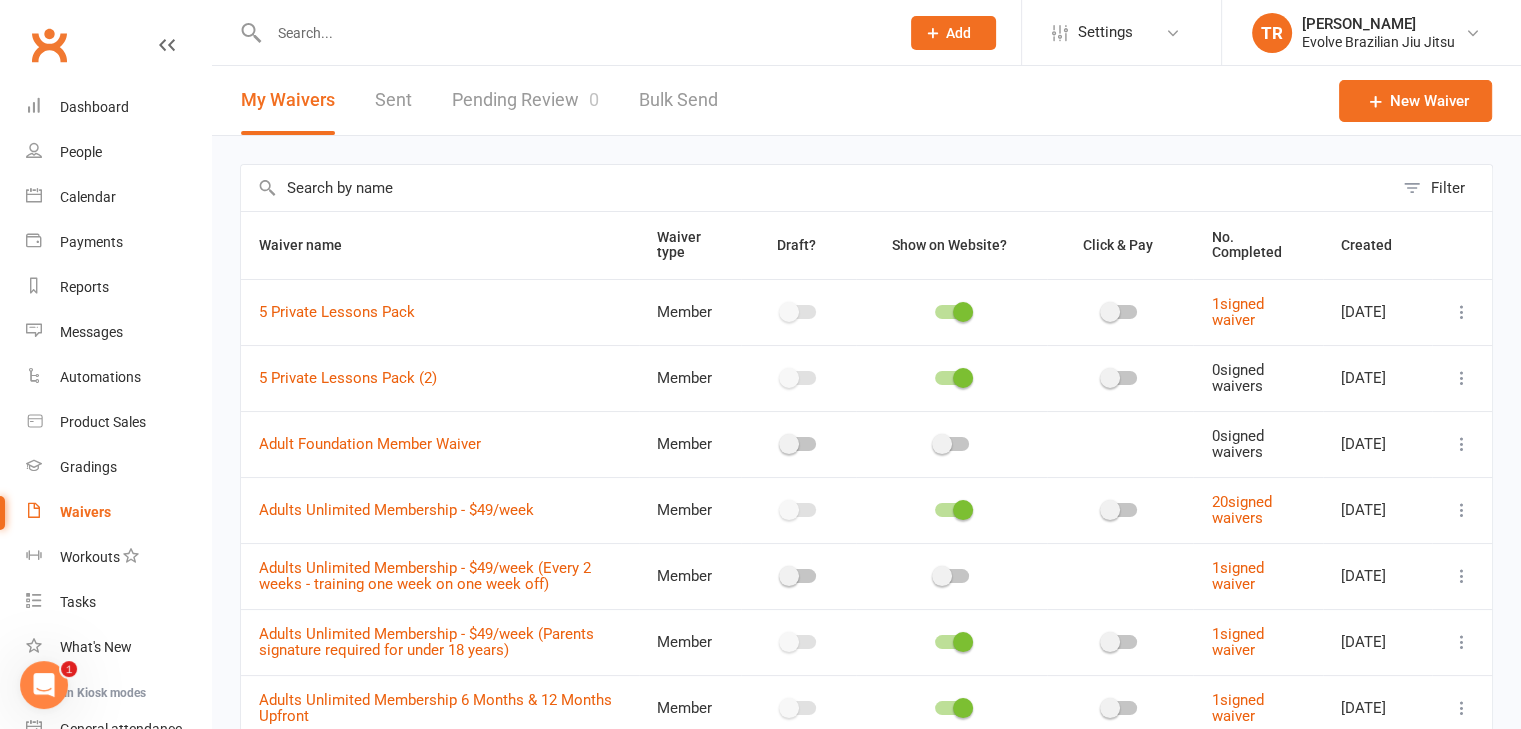 drag, startPoint x: 1462, startPoint y: 321, endPoint x: 1069, endPoint y: 185, distance: 415.86658 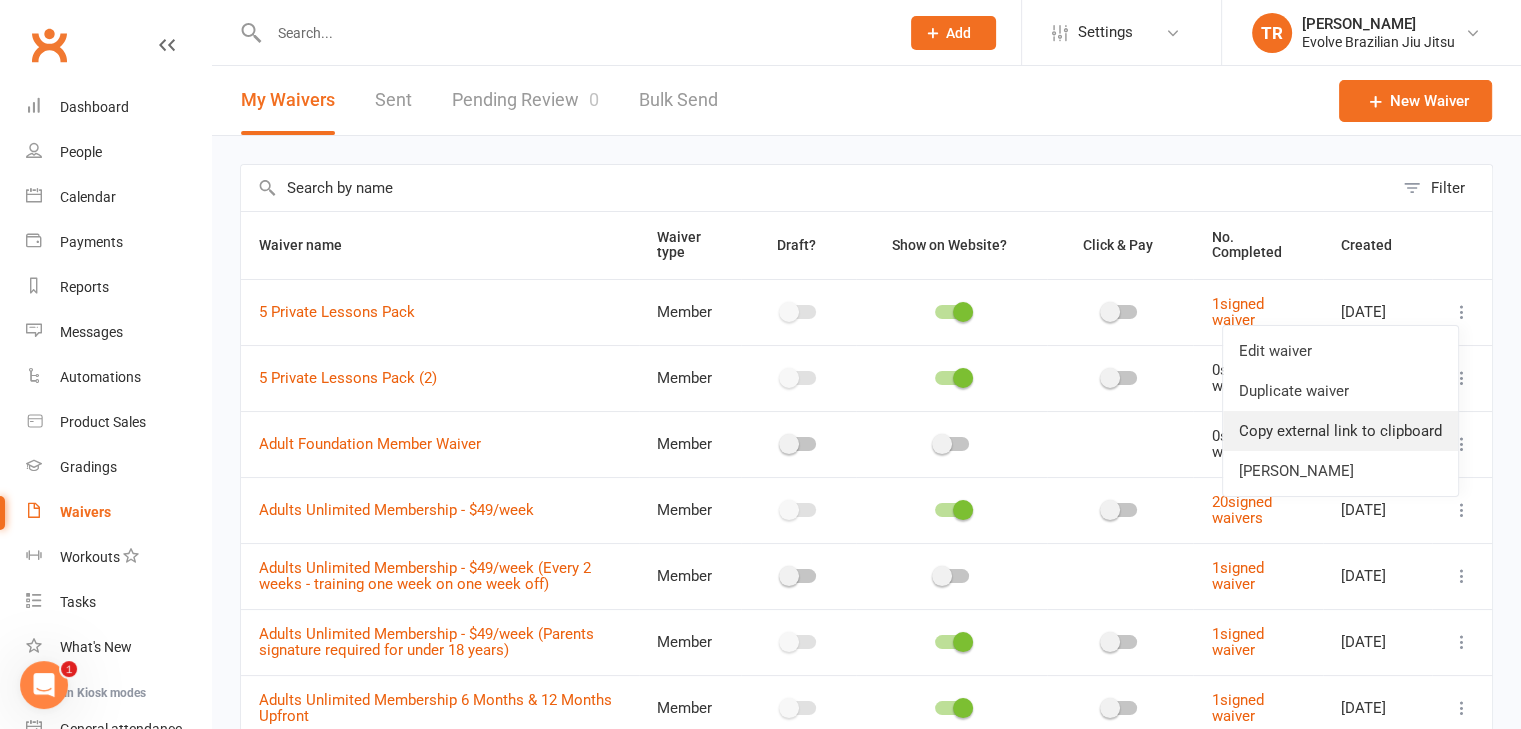 click on "Copy external link to clipboard" at bounding box center [1340, 431] 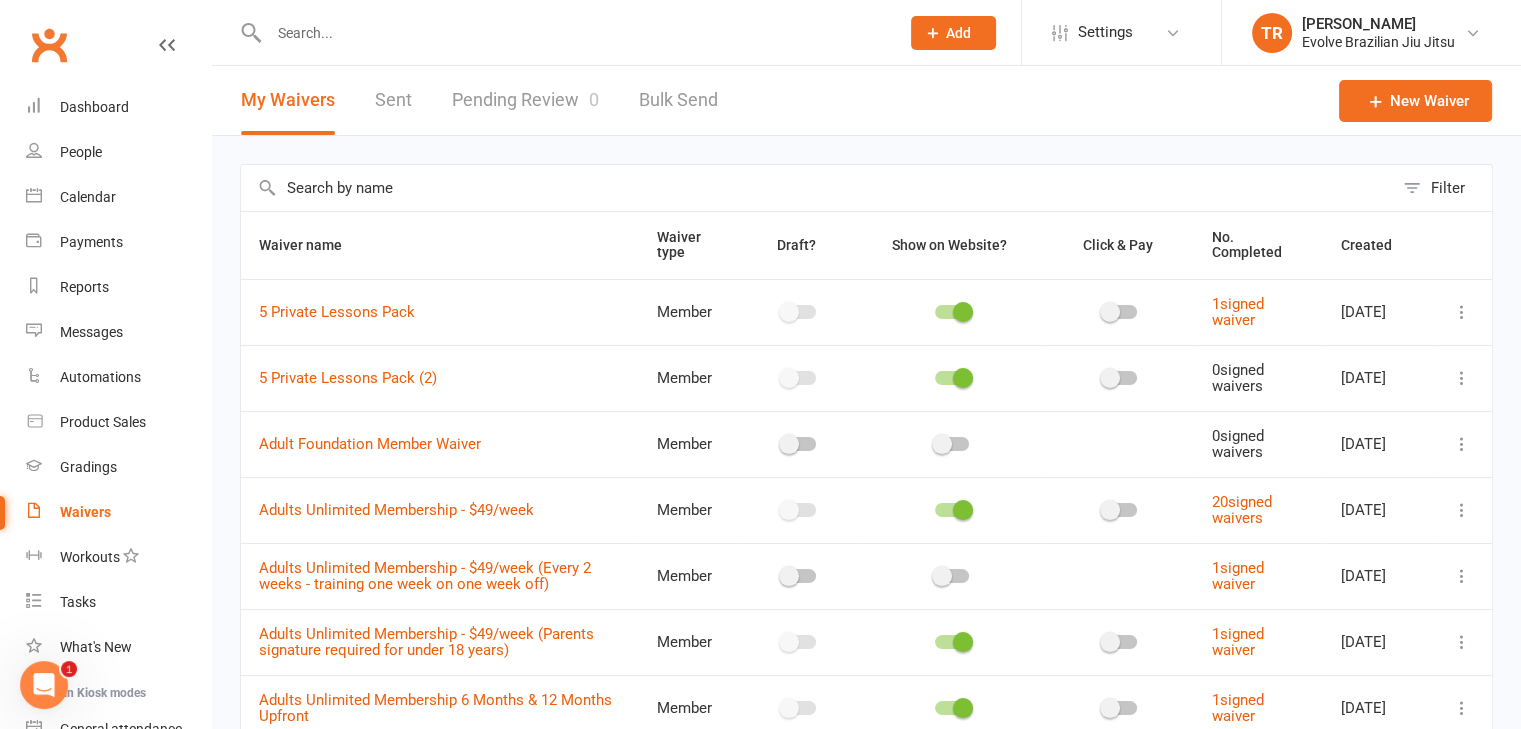 click at bounding box center [817, 188] 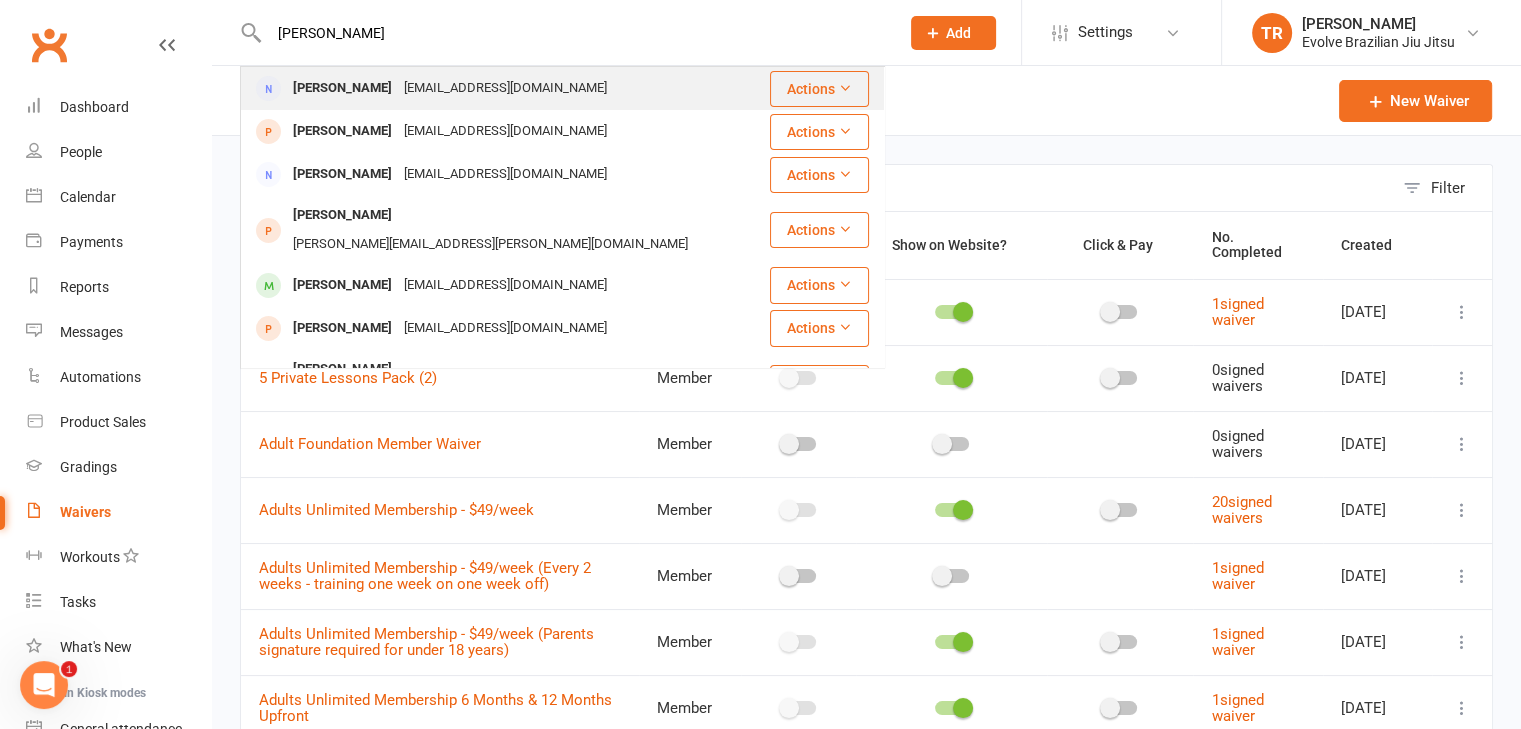 type on "[PERSON_NAME]" 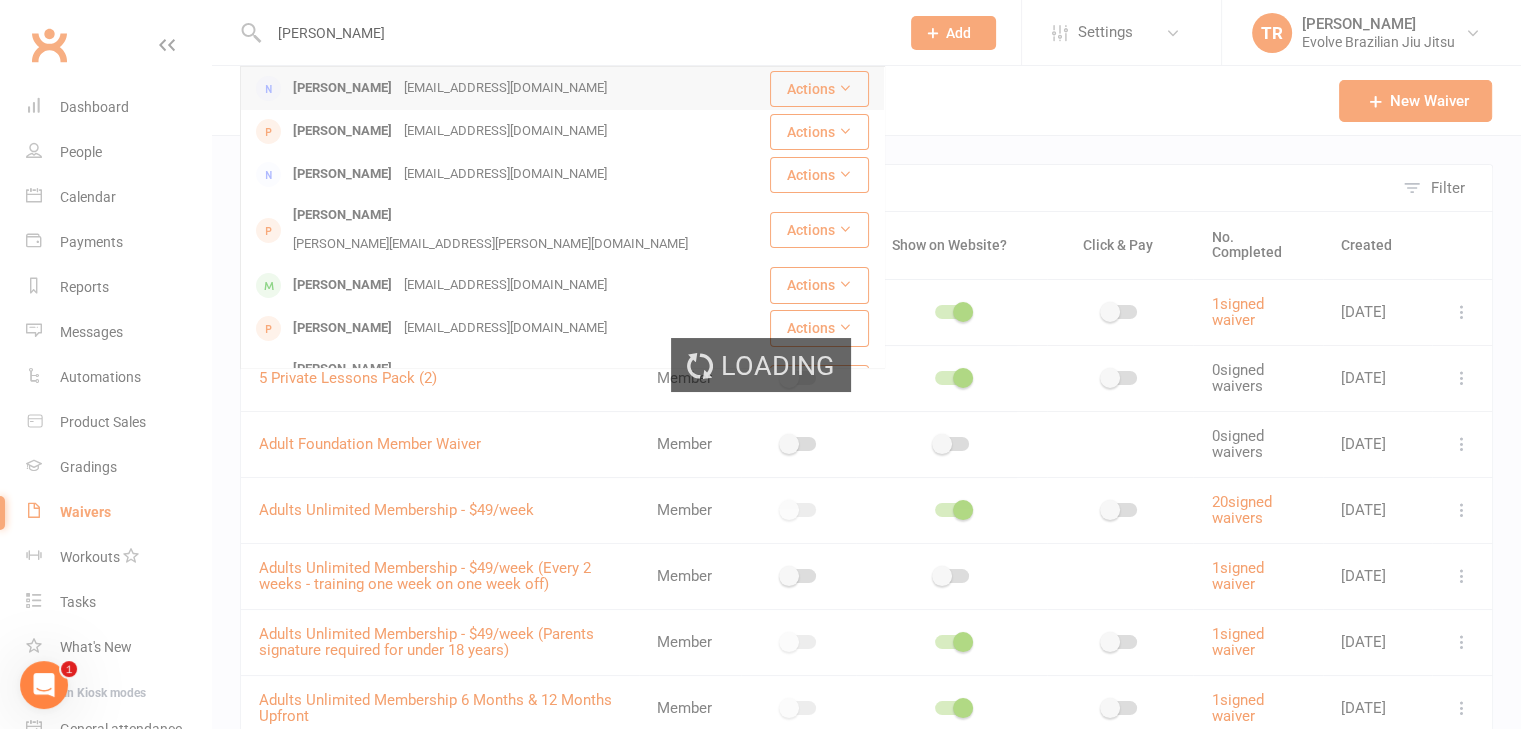 type 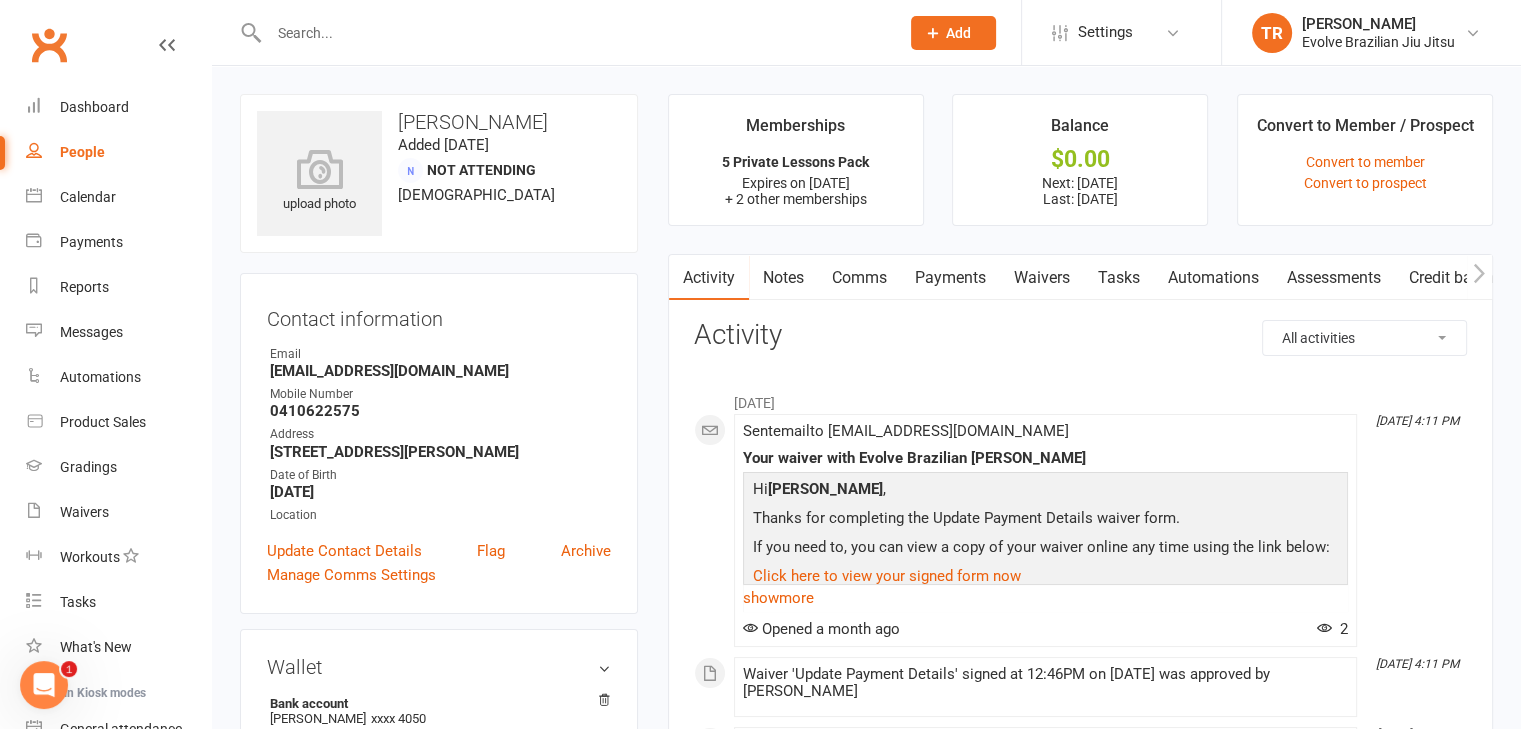 click on "Waivers" at bounding box center [1042, 278] 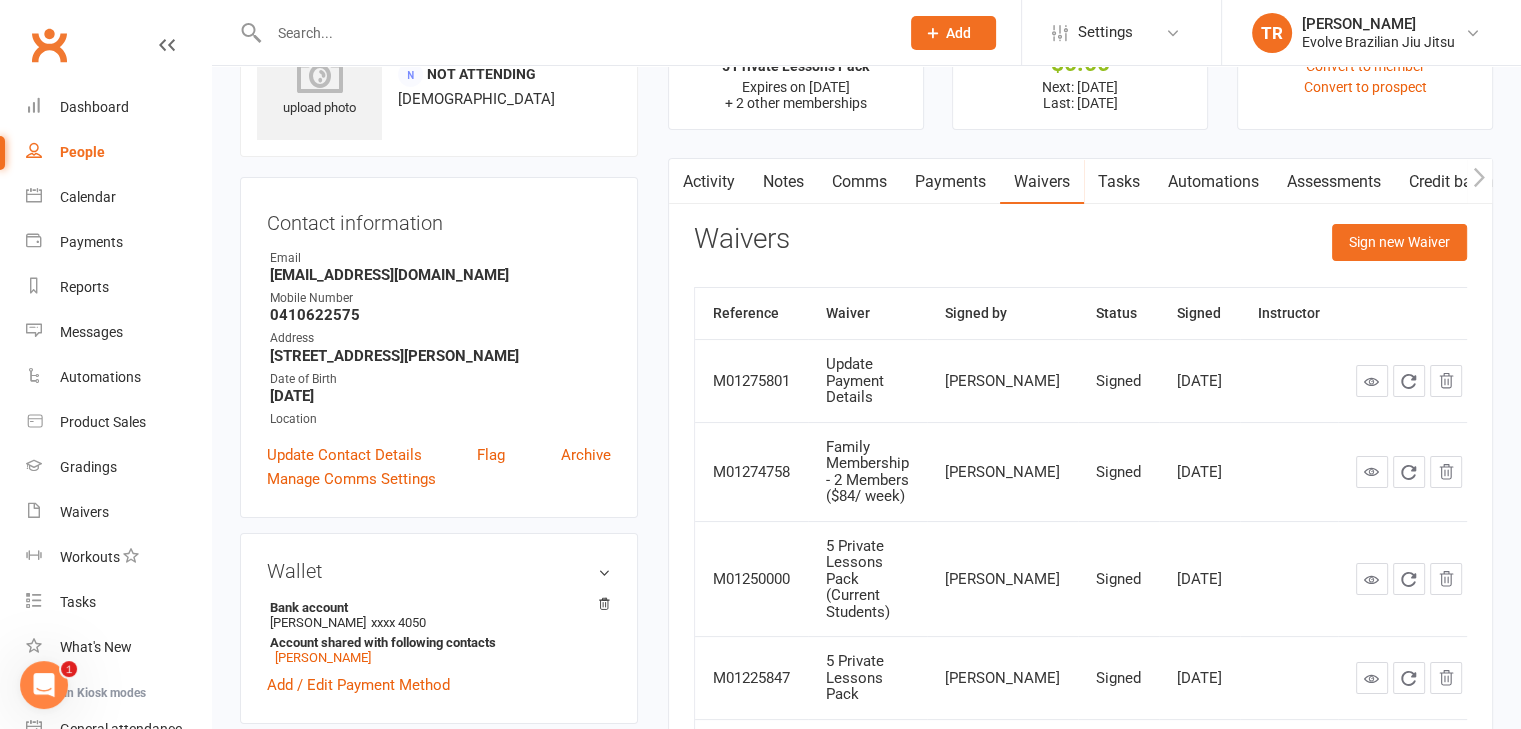 scroll, scrollTop: 52, scrollLeft: 0, axis: vertical 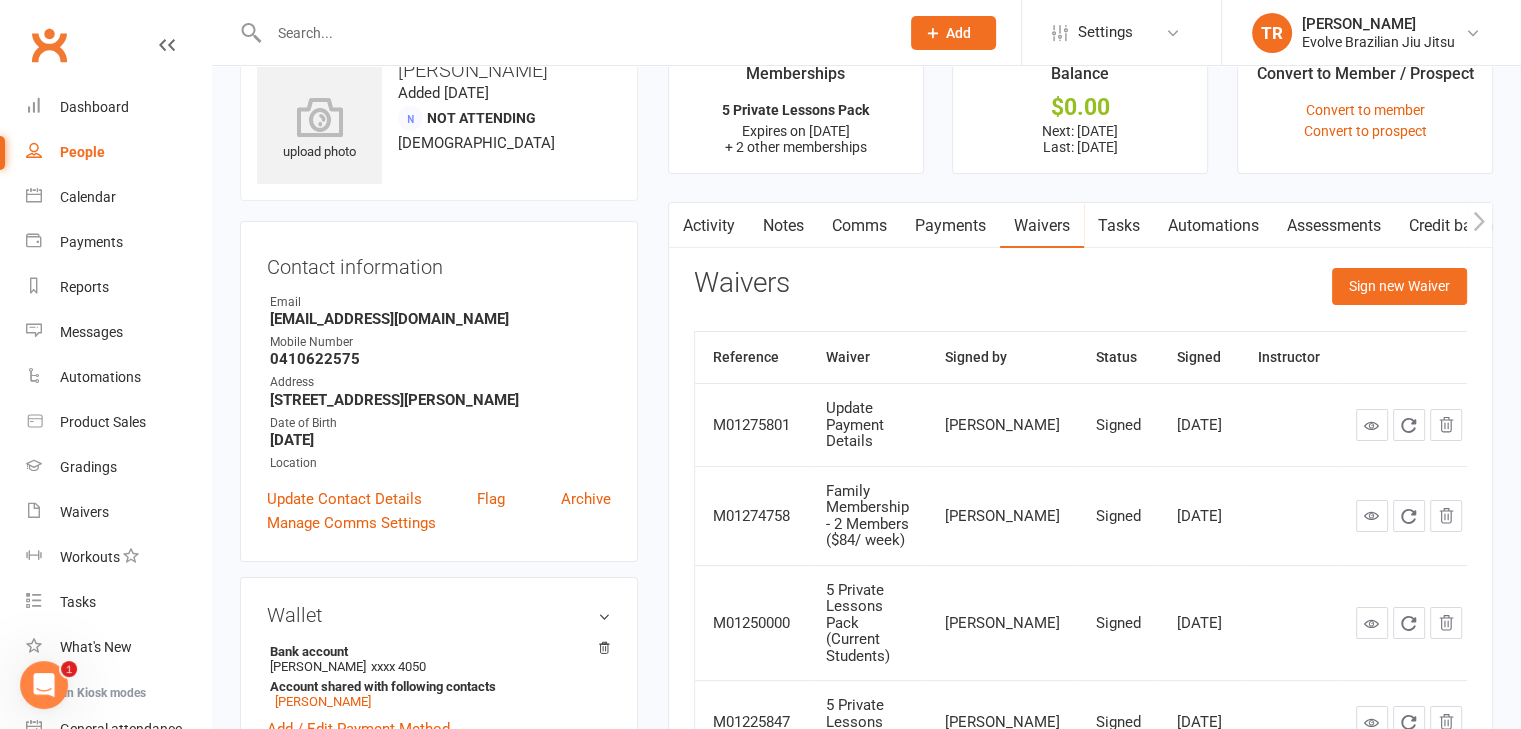 click on "Payments" at bounding box center (950, 226) 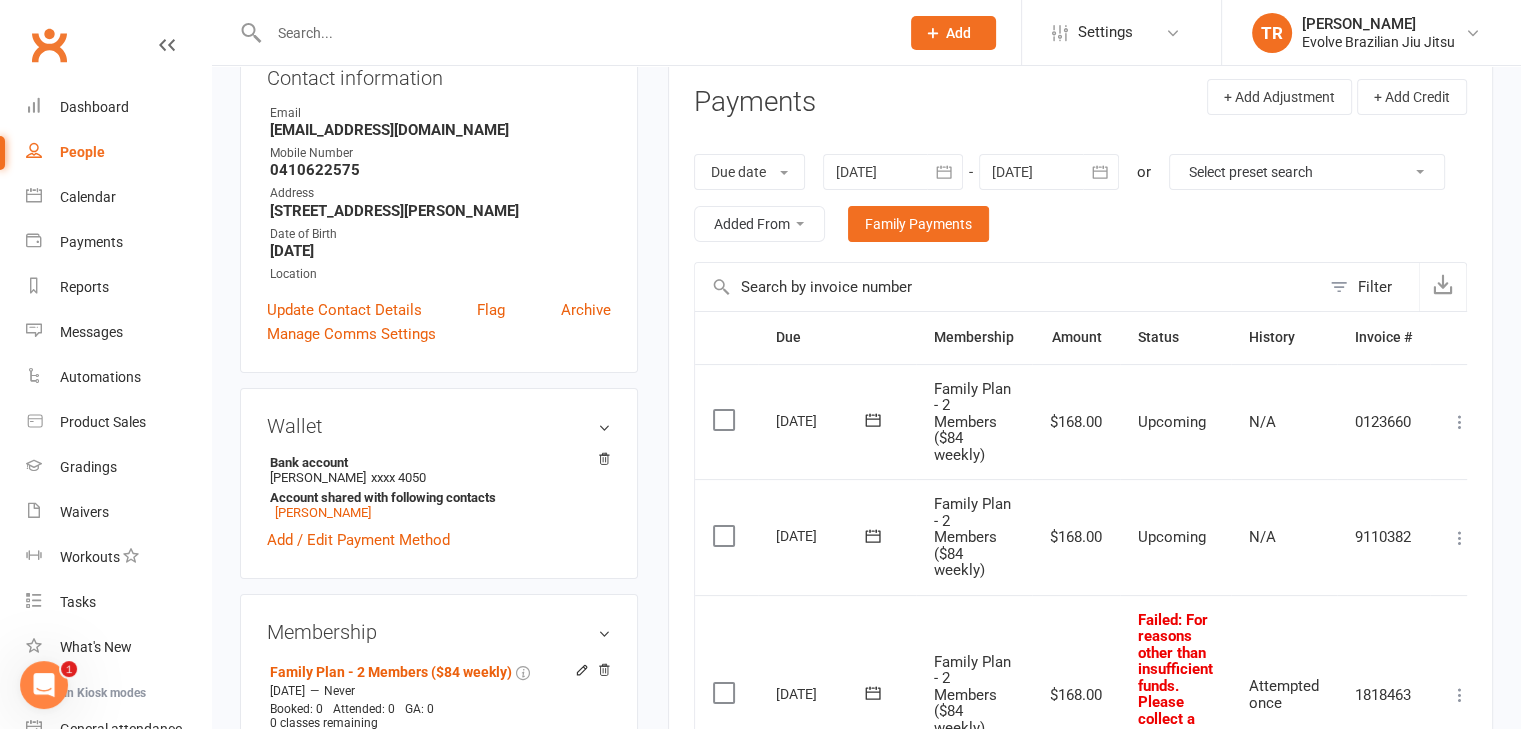 scroll, scrollTop: 185, scrollLeft: 0, axis: vertical 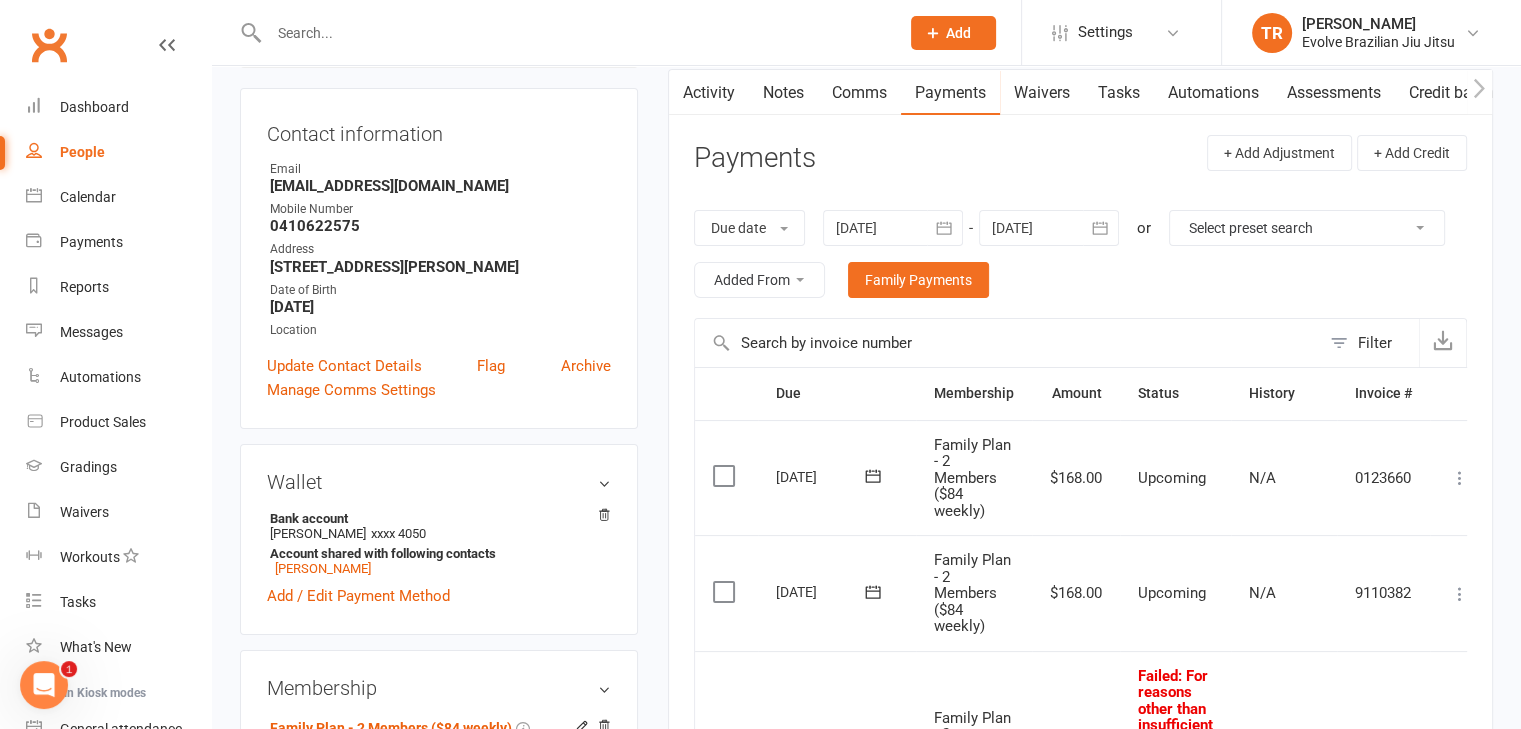 click at bounding box center [893, 228] 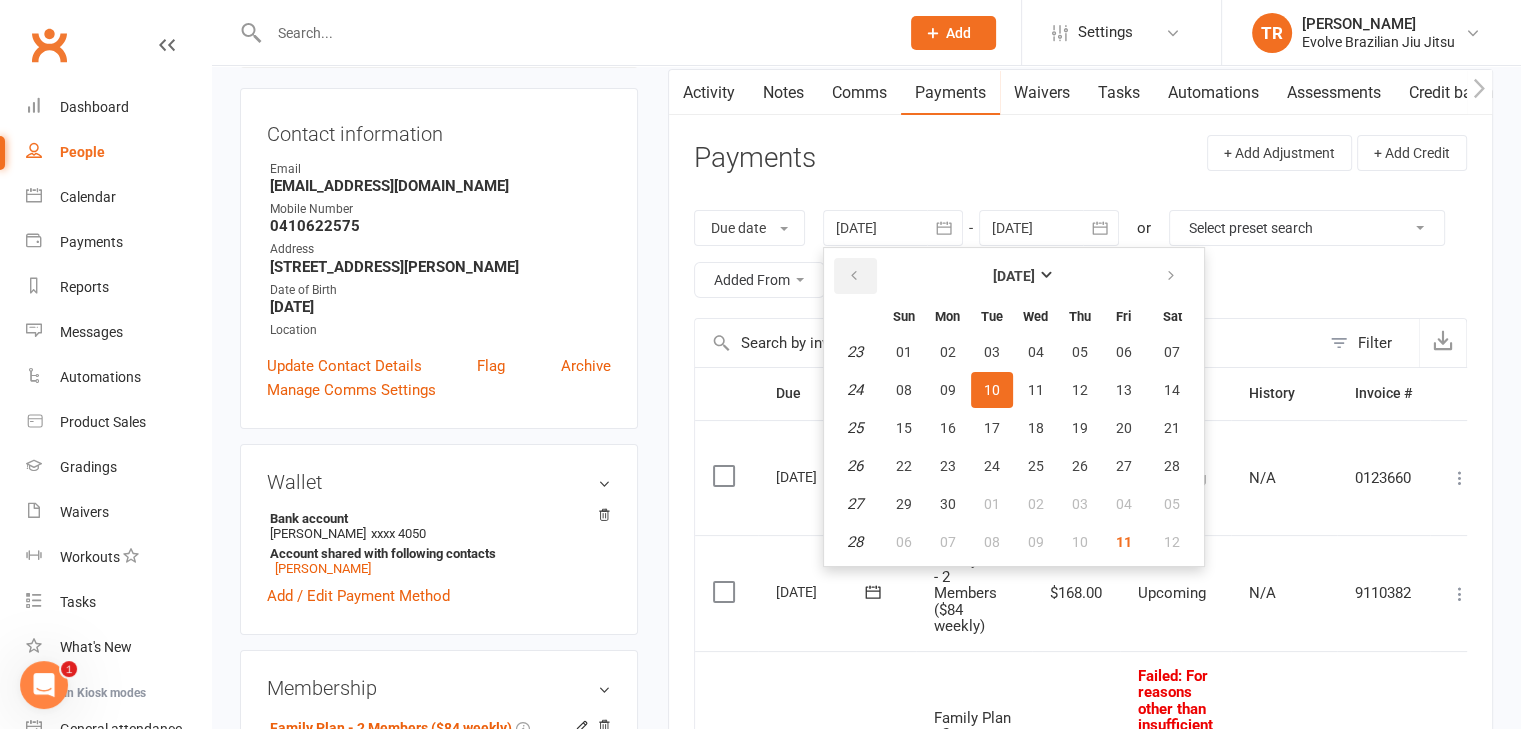 click at bounding box center (854, 276) 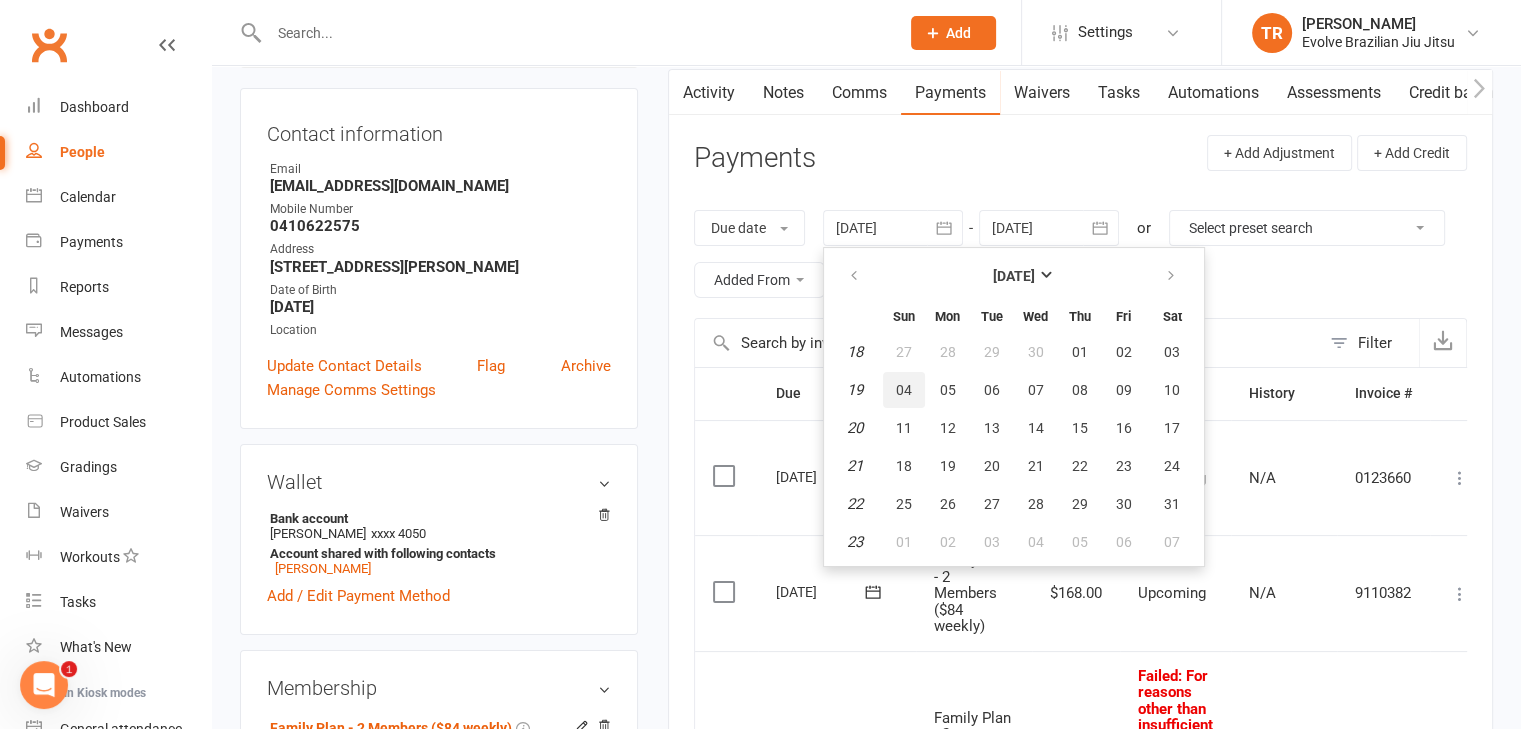 click on "04" at bounding box center (904, 390) 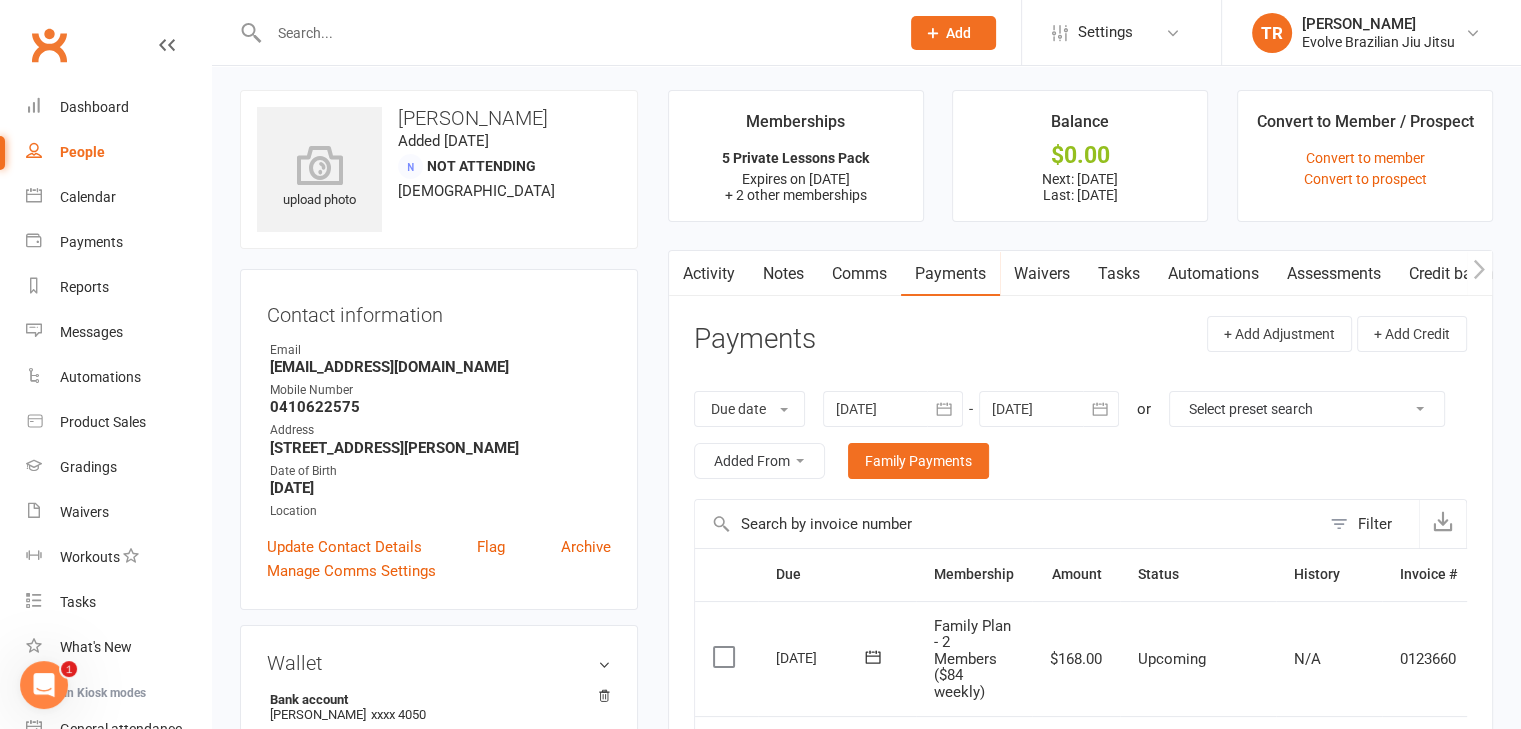 scroll, scrollTop: 0, scrollLeft: 0, axis: both 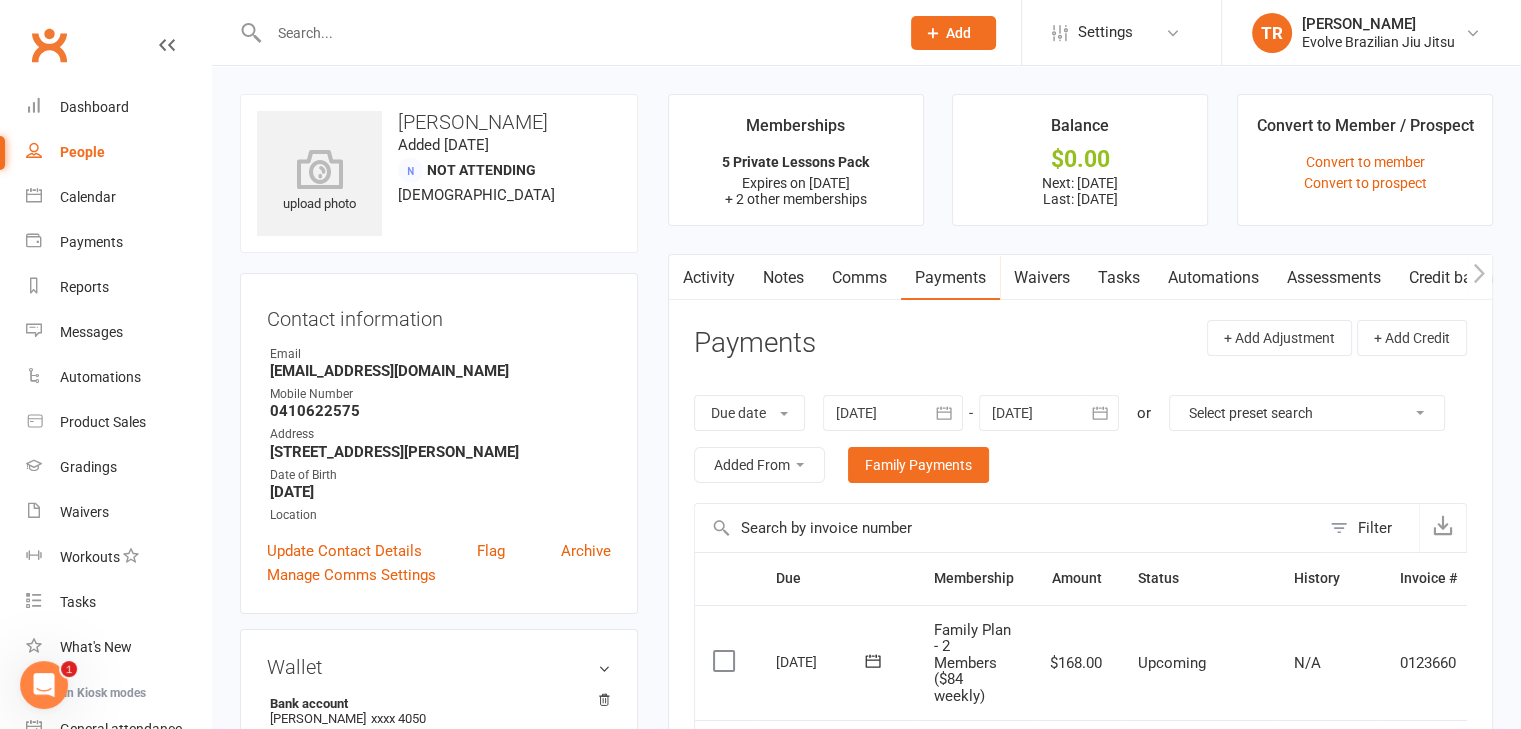 click at bounding box center (893, 413) 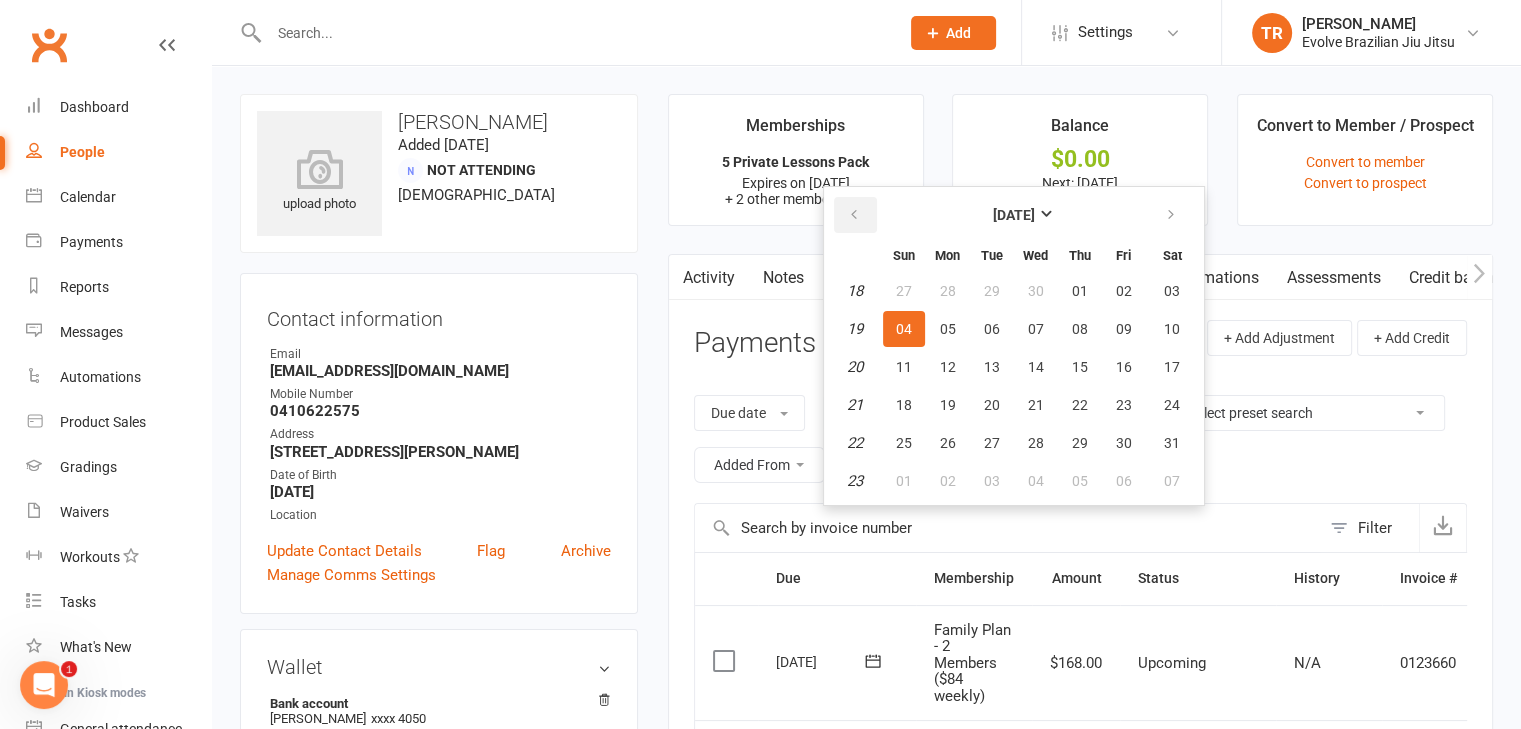 click at bounding box center (855, 215) 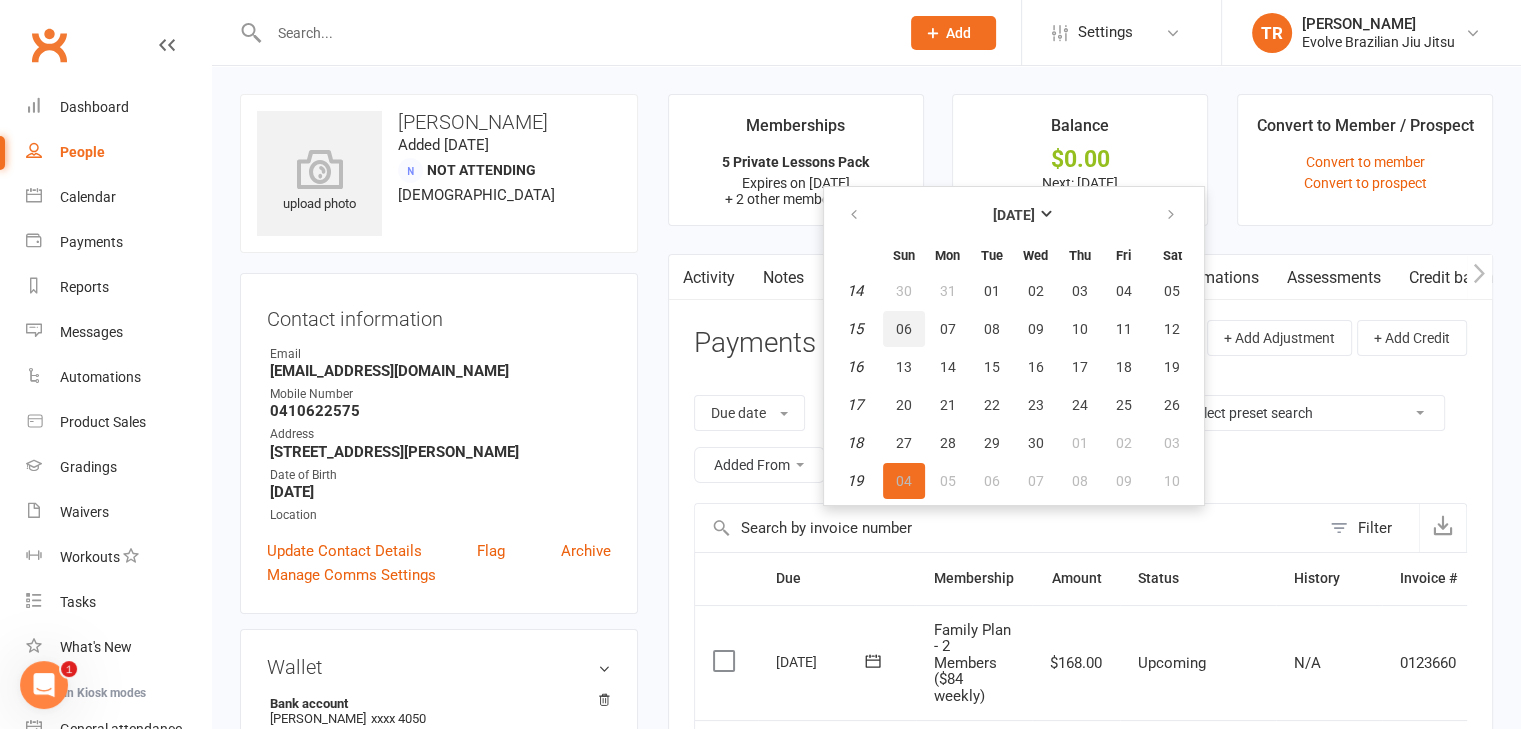 click on "06" at bounding box center [904, 329] 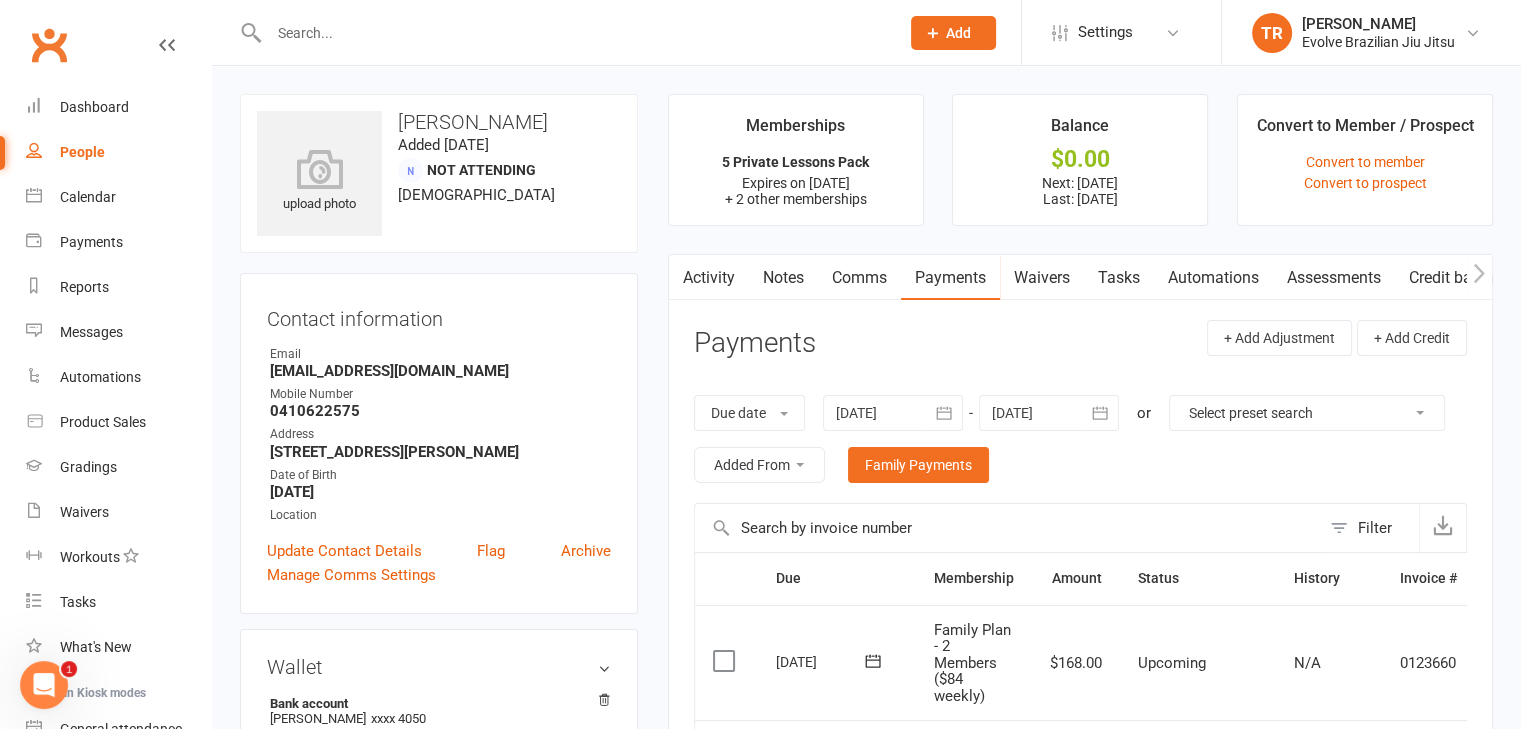 type on "[DATE]" 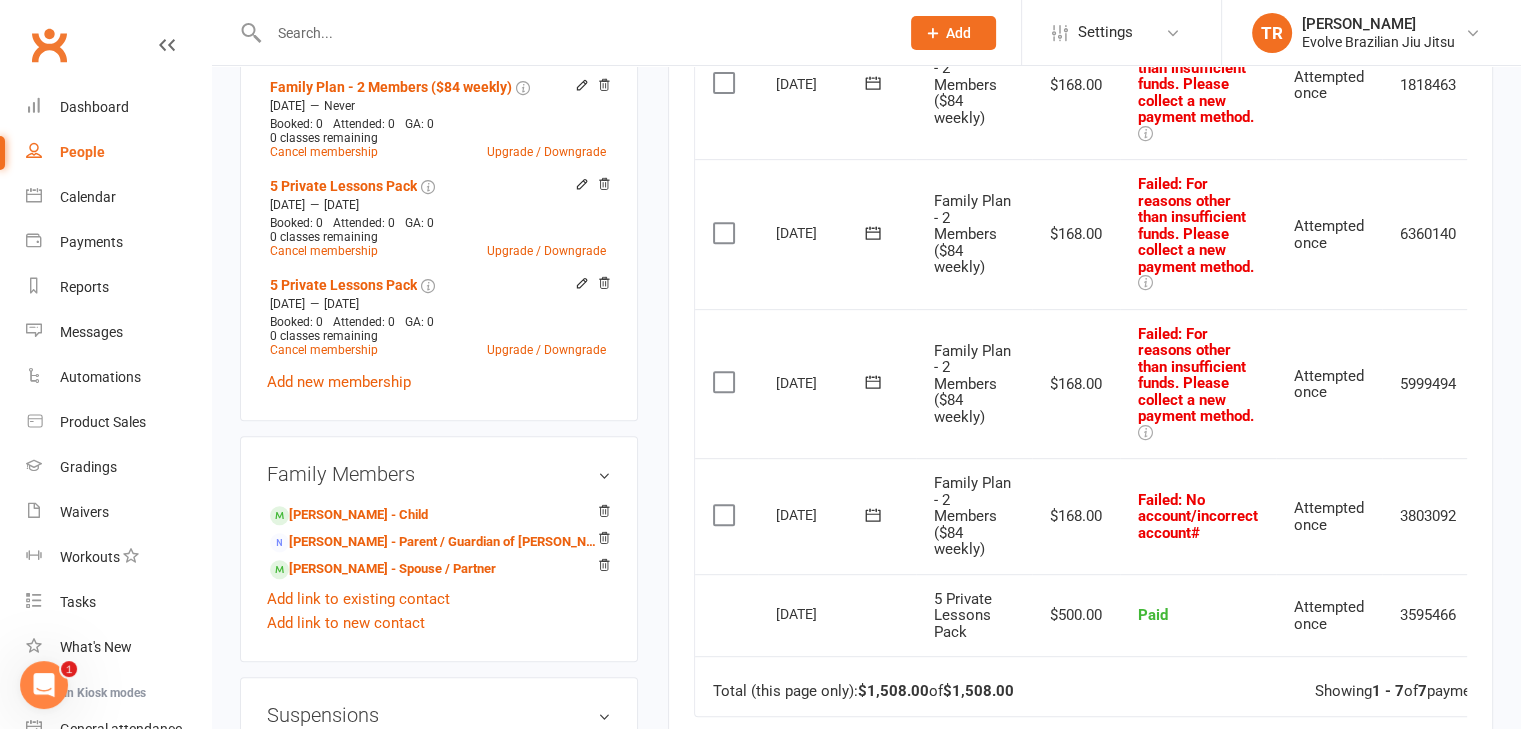 scroll, scrollTop: 709, scrollLeft: 0, axis: vertical 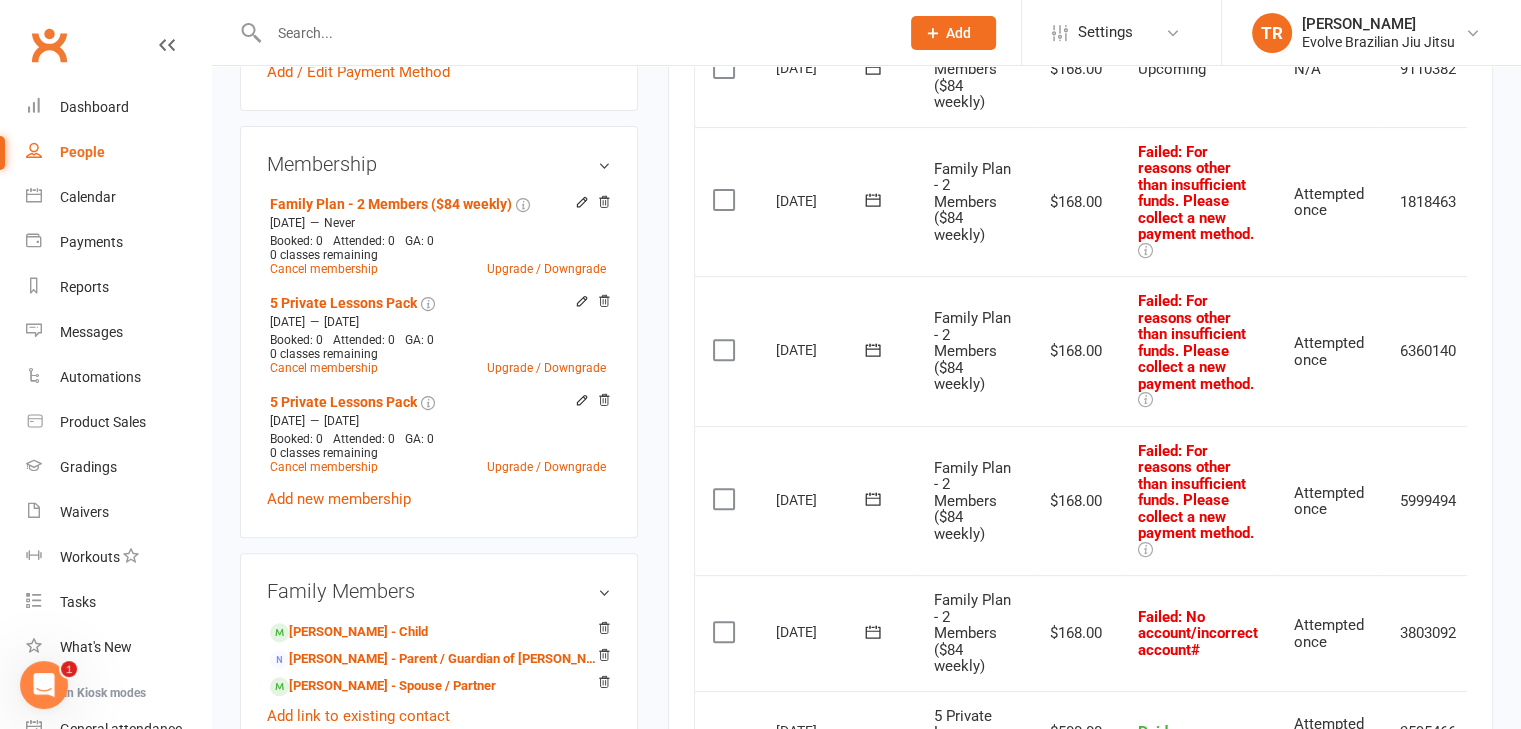 click on "1818463" at bounding box center [1428, 202] 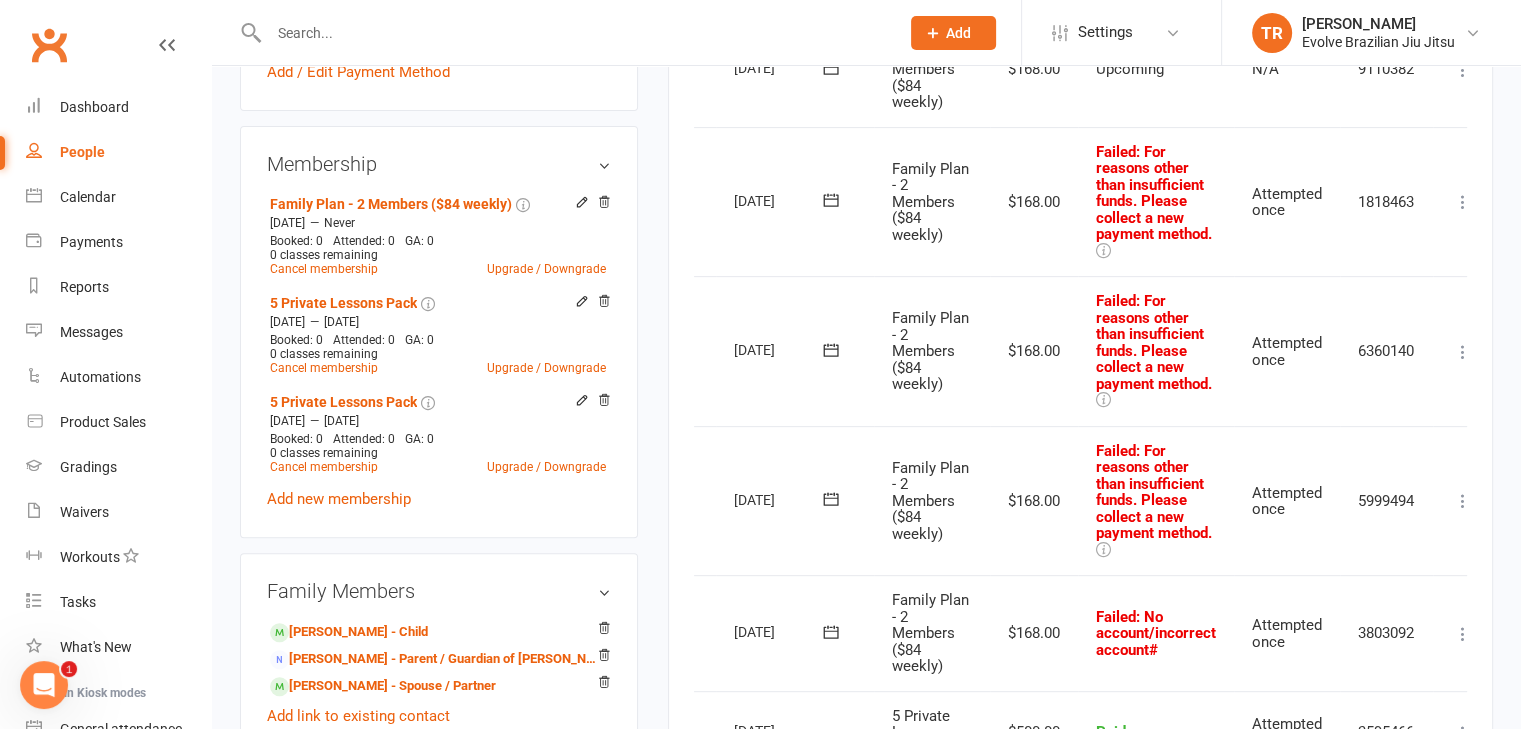 scroll, scrollTop: 0, scrollLeft: 71, axis: horizontal 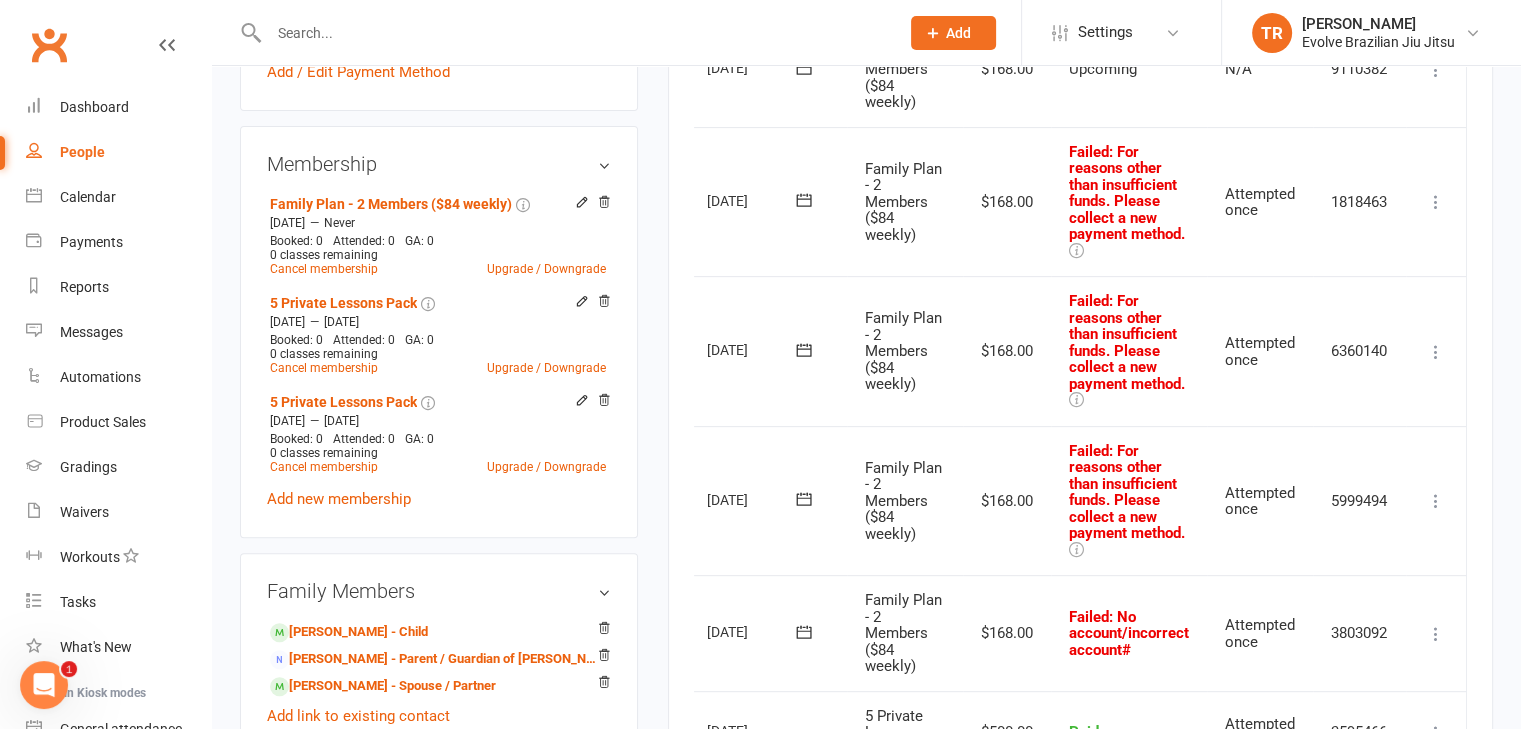 click at bounding box center [1436, 202] 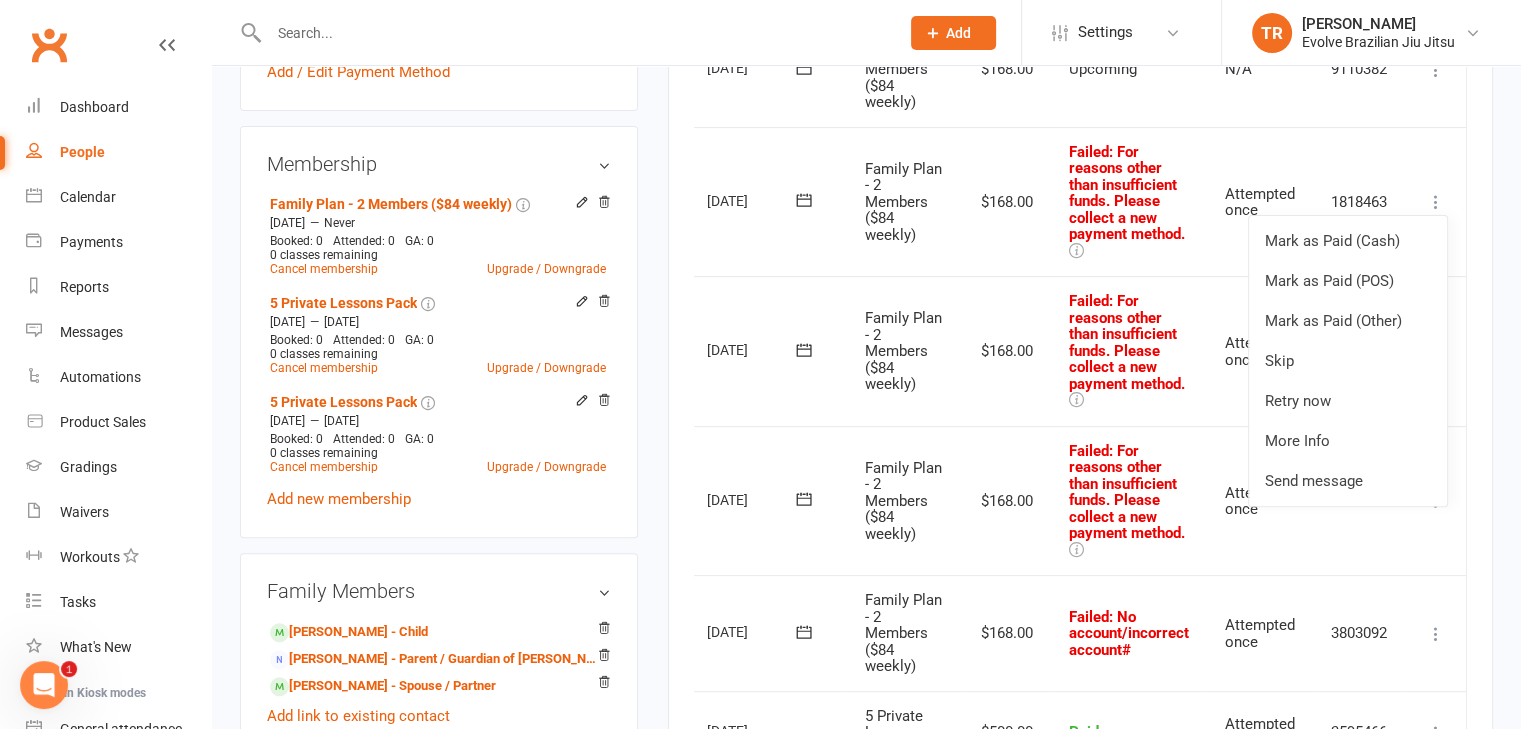 click on "1818463" at bounding box center (1359, 202) 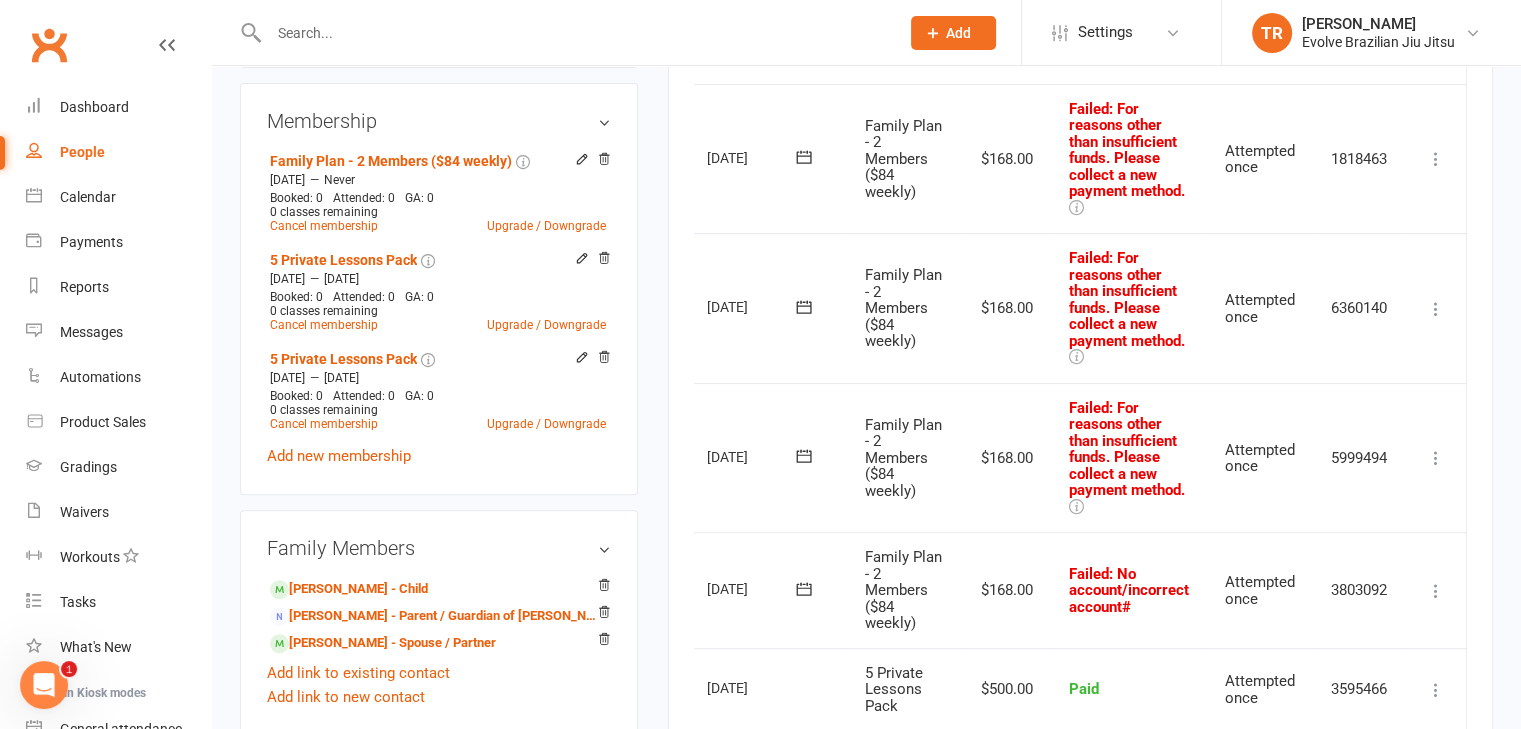 scroll, scrollTop: 751, scrollLeft: 0, axis: vertical 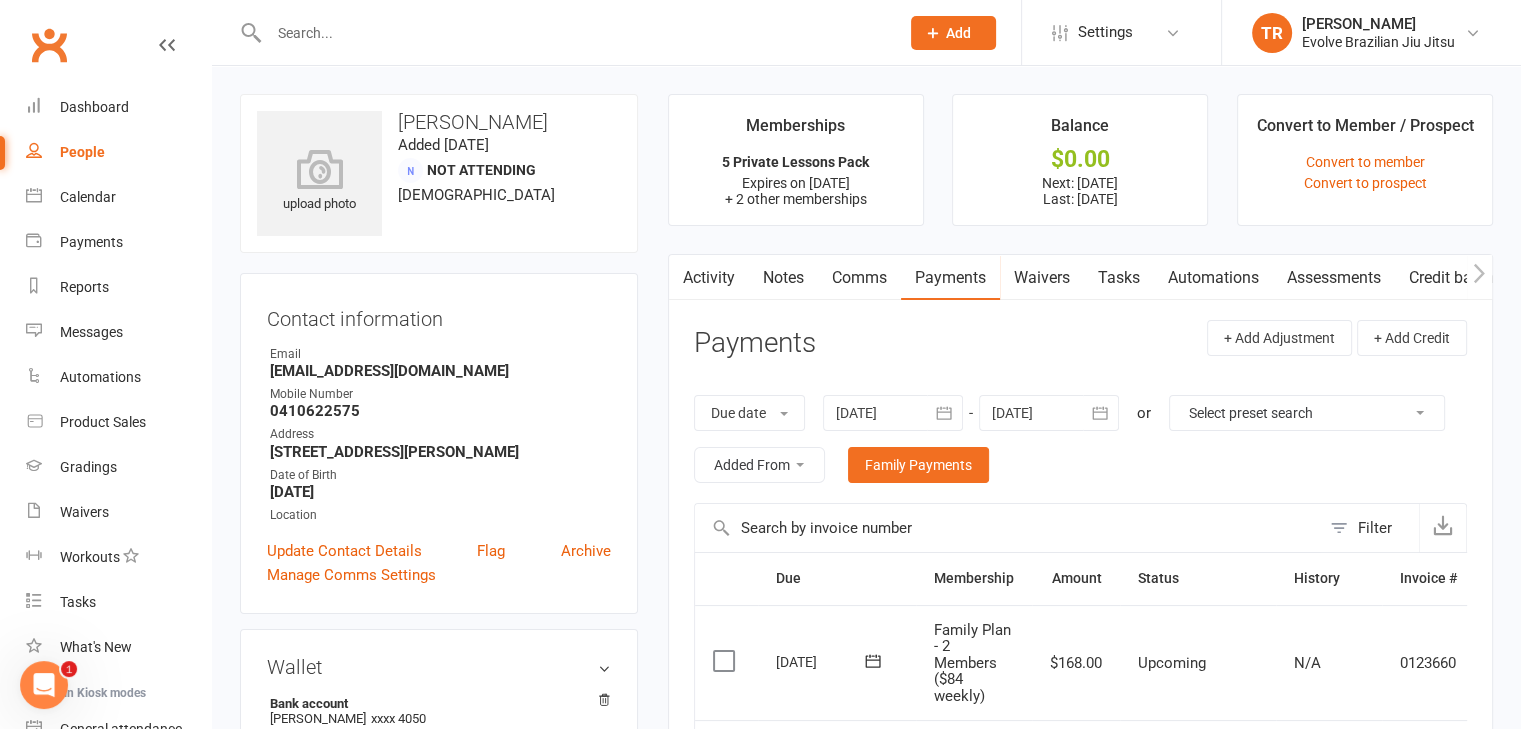 click on "Waivers" at bounding box center [1042, 278] 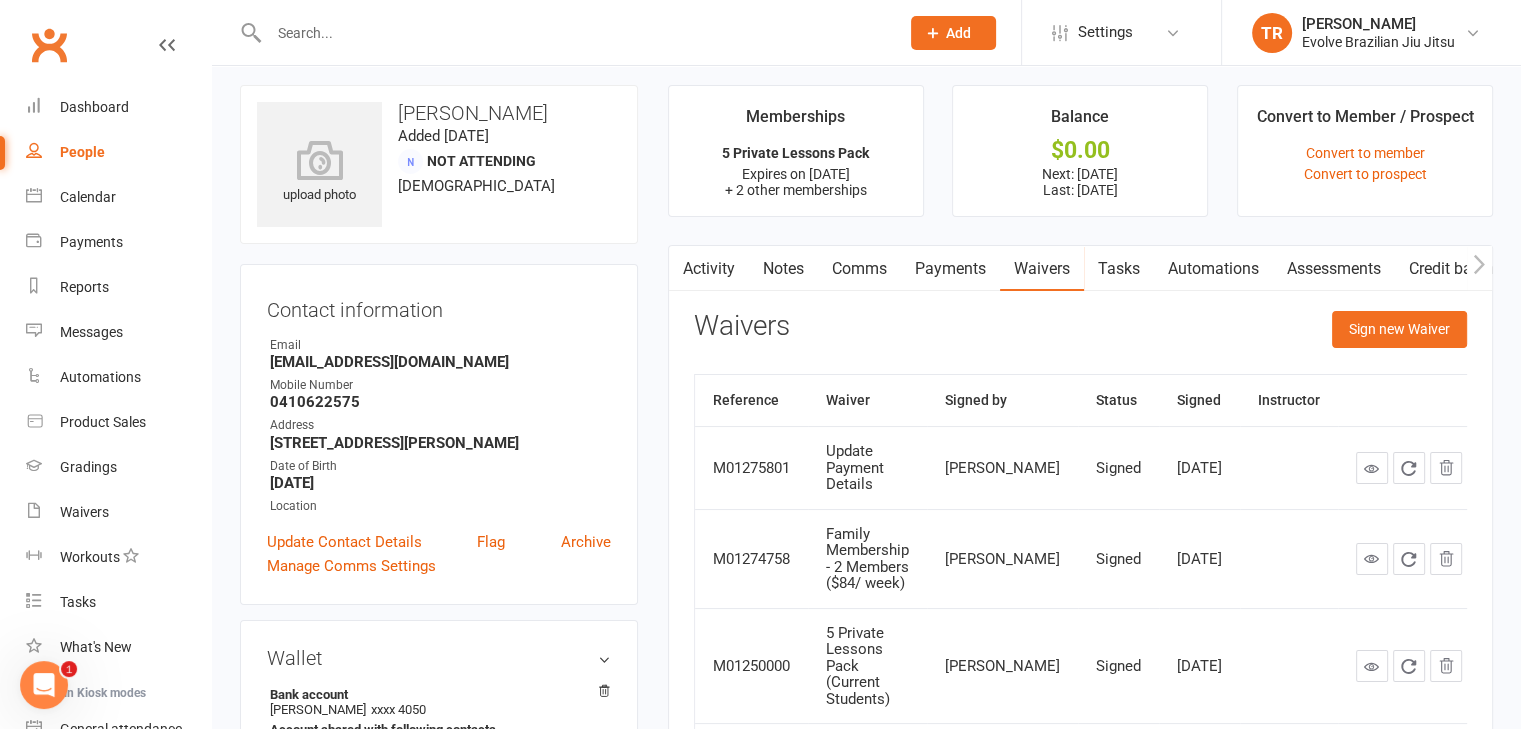 scroll, scrollTop: 0, scrollLeft: 0, axis: both 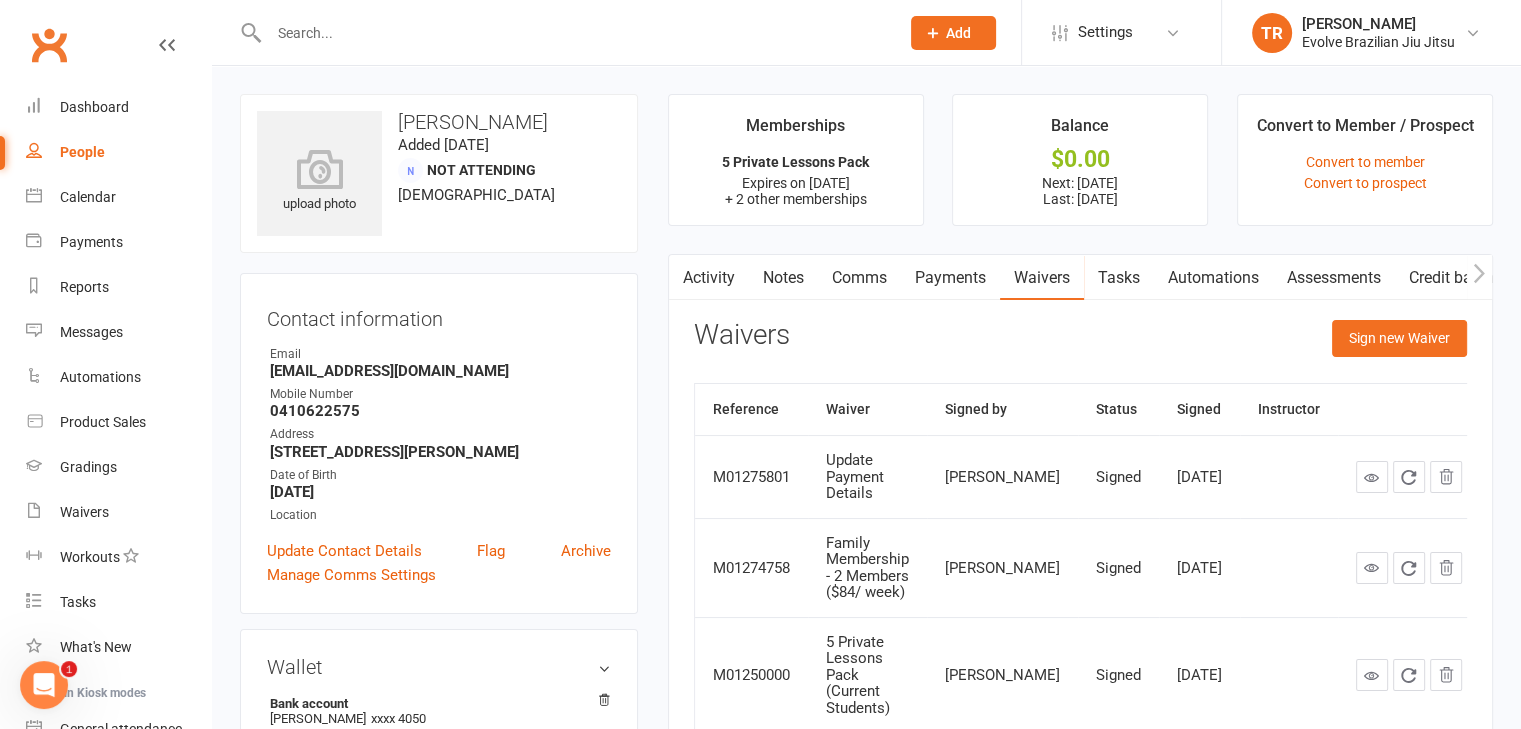 click on "Payments" at bounding box center [950, 278] 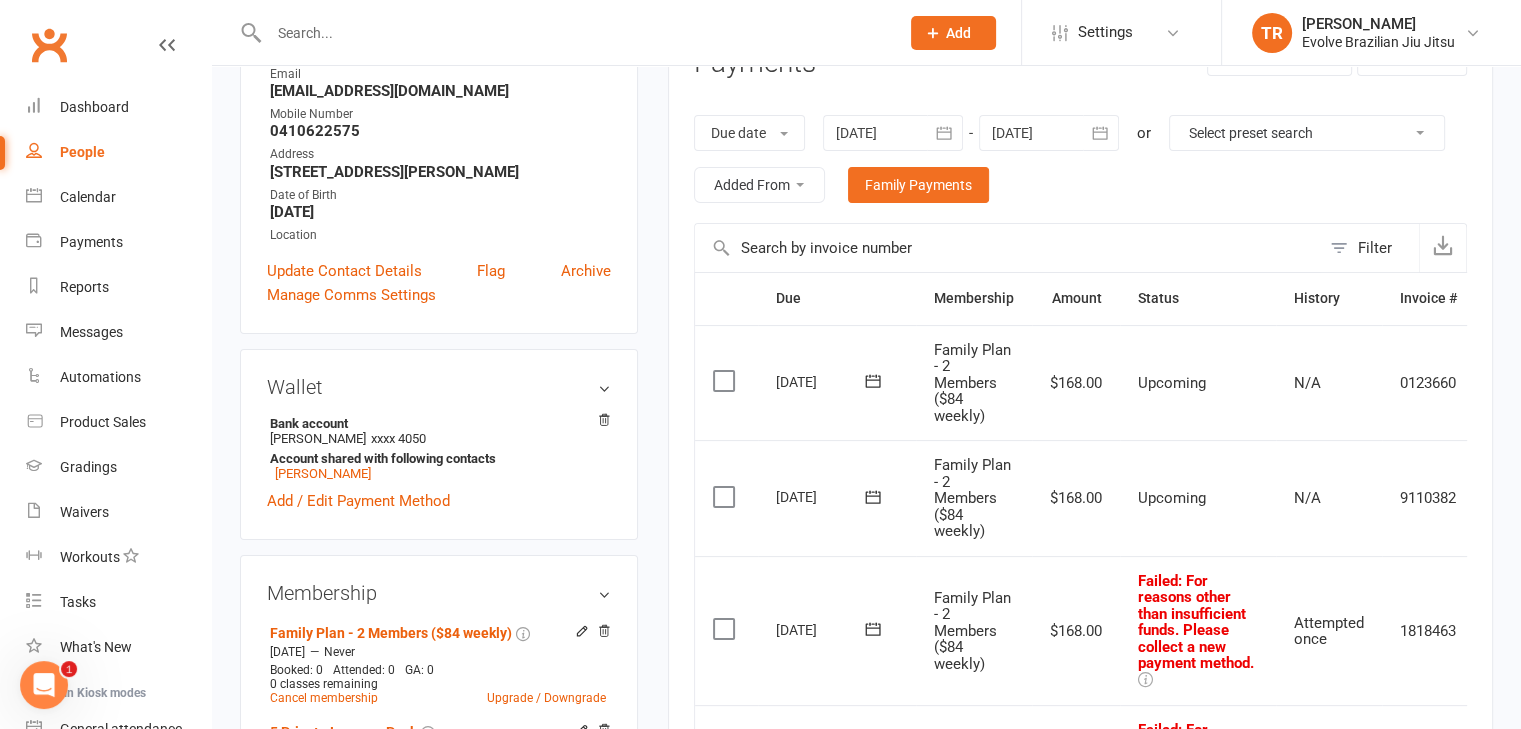 scroll, scrollTop: 286, scrollLeft: 0, axis: vertical 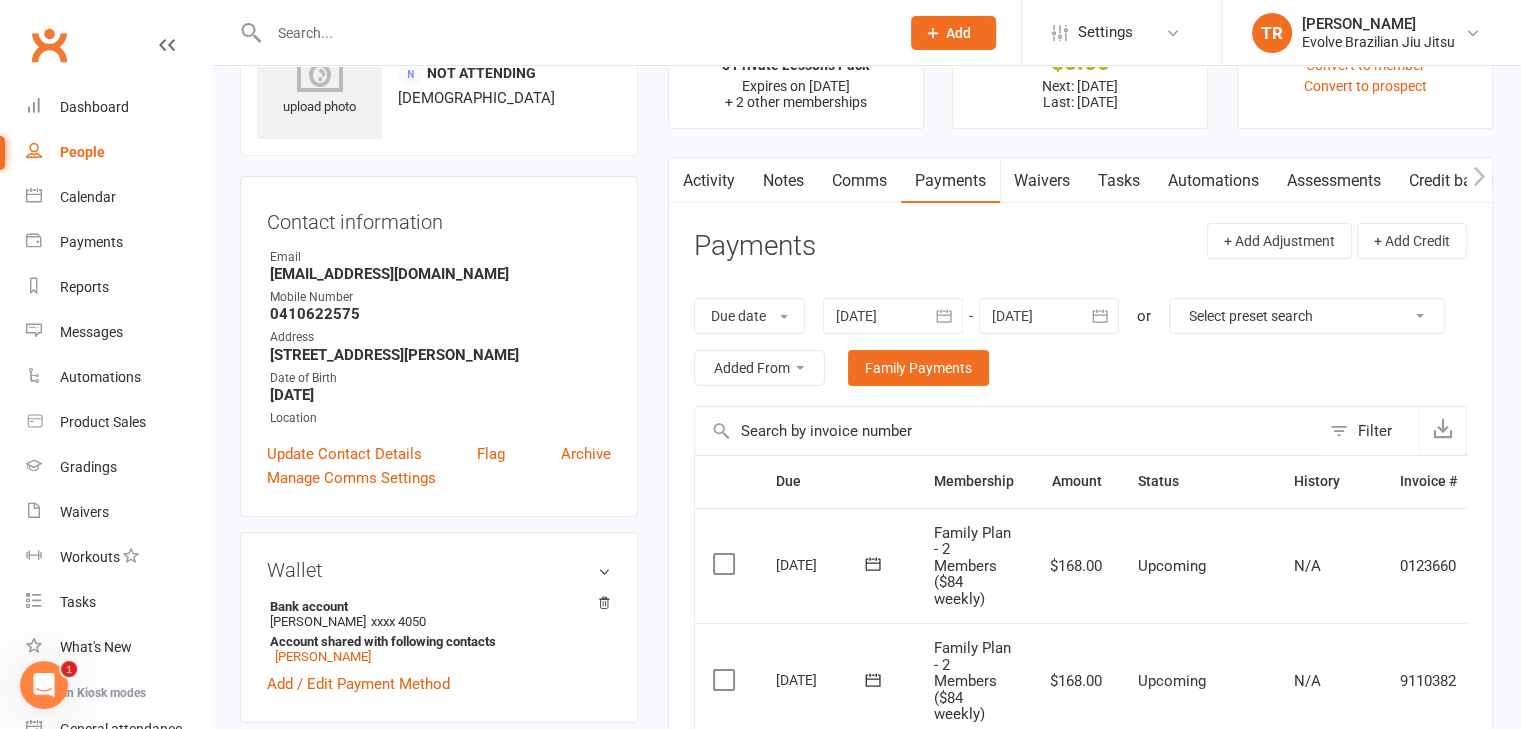 click on "Waivers" at bounding box center (1042, 181) 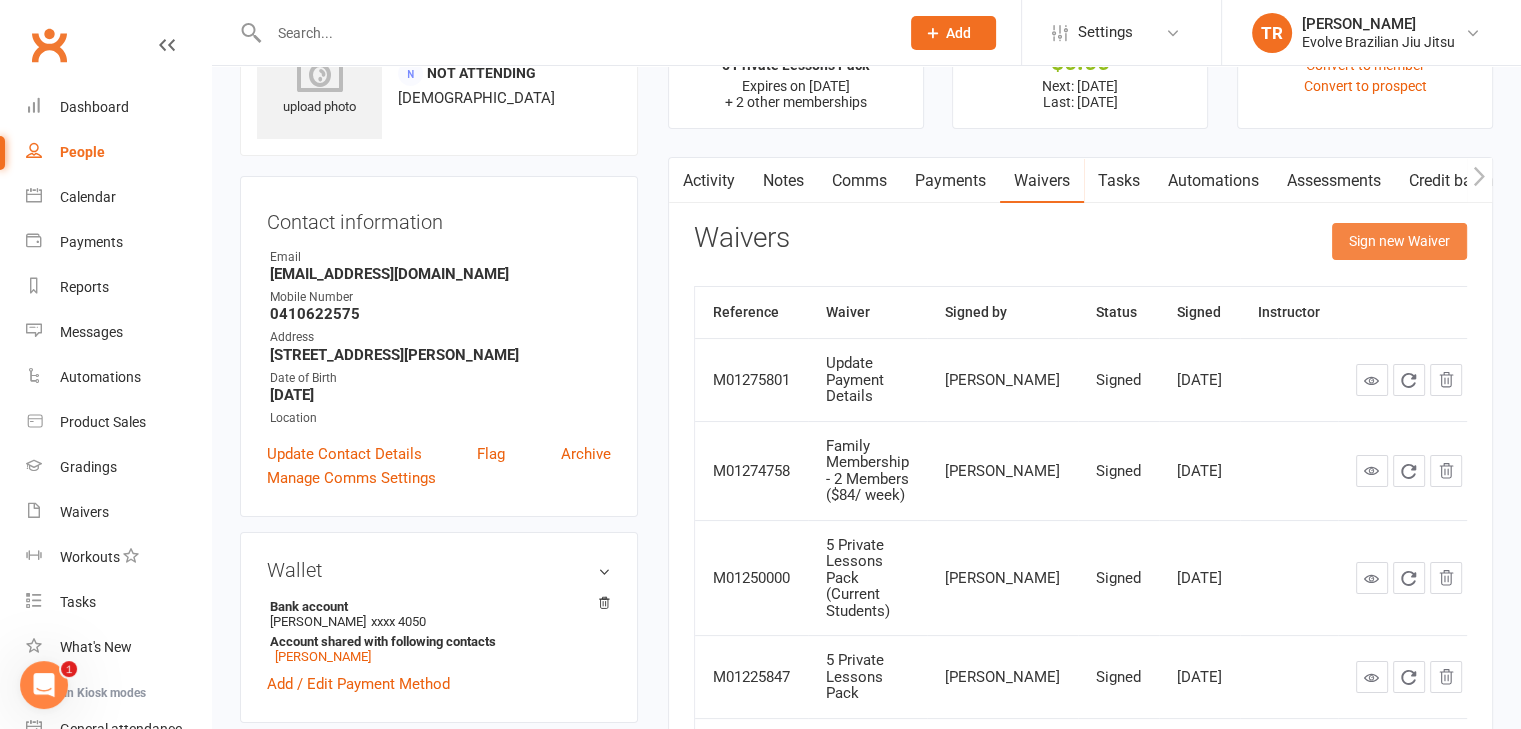 click on "Sign new Waiver" 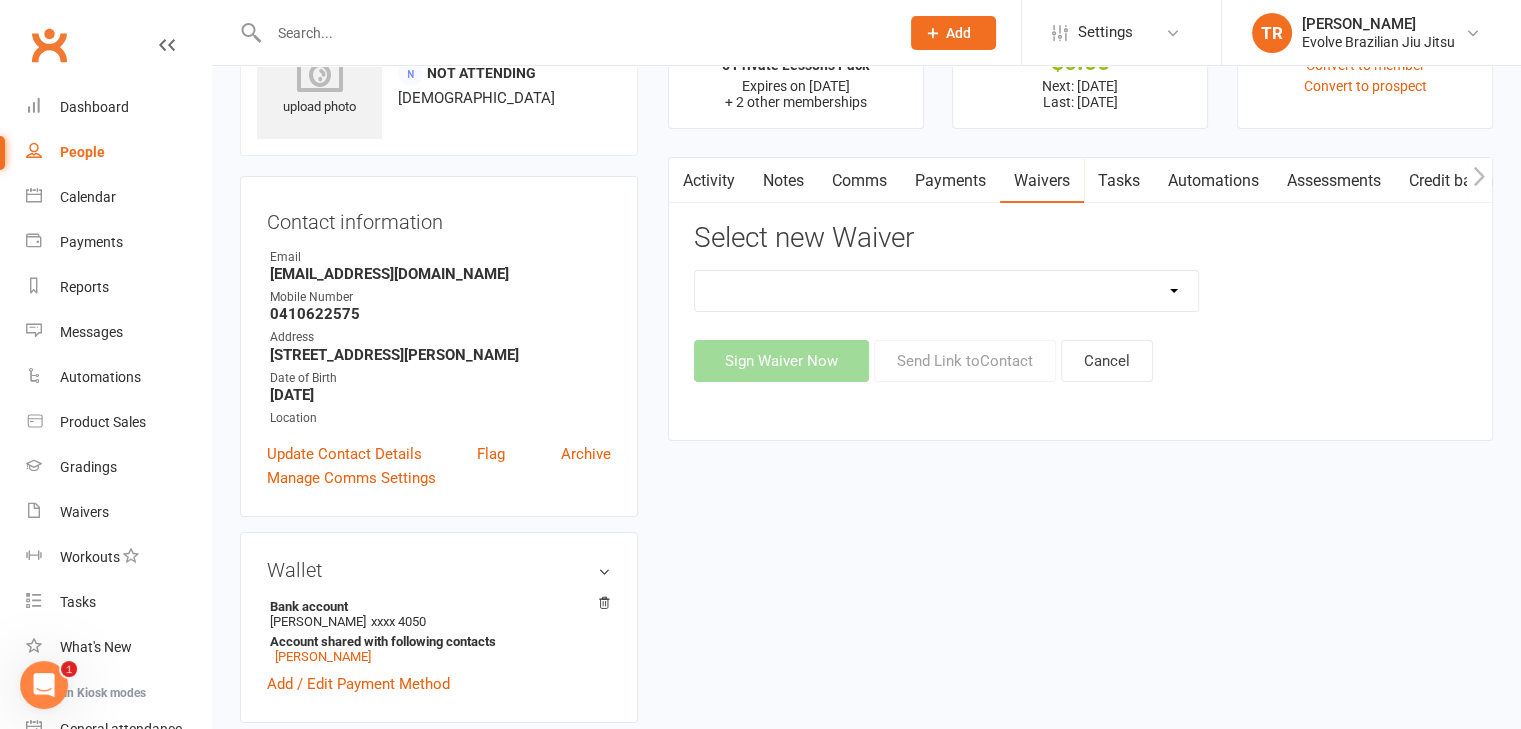 click on "5 Private Lessons Pack 5 Private Lessons Pack (2) Adult Foundation Member Waiver Adults Unlimited Membership - $49/week Adults Unlimited Membership - $49/week (Every 2 weeks - training one week on one week off) Adults Unlimited Membership - $49/week (Parents signature required for under 18 years) Adults Unlimited Membership 6 Months & 12 Months Upfront Adults Unlimited Membership (One Class Per Week) $30/week Custom Membership for [PERSON_NAME] & [PERSON_NAME] - [DATE] to [DATE] ($570 paid upfront) Family Membership - 2 Members ($84/ week) Family Membership: 2 Members for $80/week (One Adult Unlimited & One Child in 3-5 Program) Family Membership - 2 Siblings ($79.80/ week) Family Membership - 3 Siblings ($107.73/ week) Family Membership One Class Per Week - 2 Siblings ($50/week) Family Membership Waiver - Giveaway Foundation Member Waiver Kids 3-5 Membership ($35 per week) Kids 3-5 Membership One Class Per Week ($25 per week) Kids Foundation Member Waiver Kids & Teens Membership One Class Per Week Member Waiver" 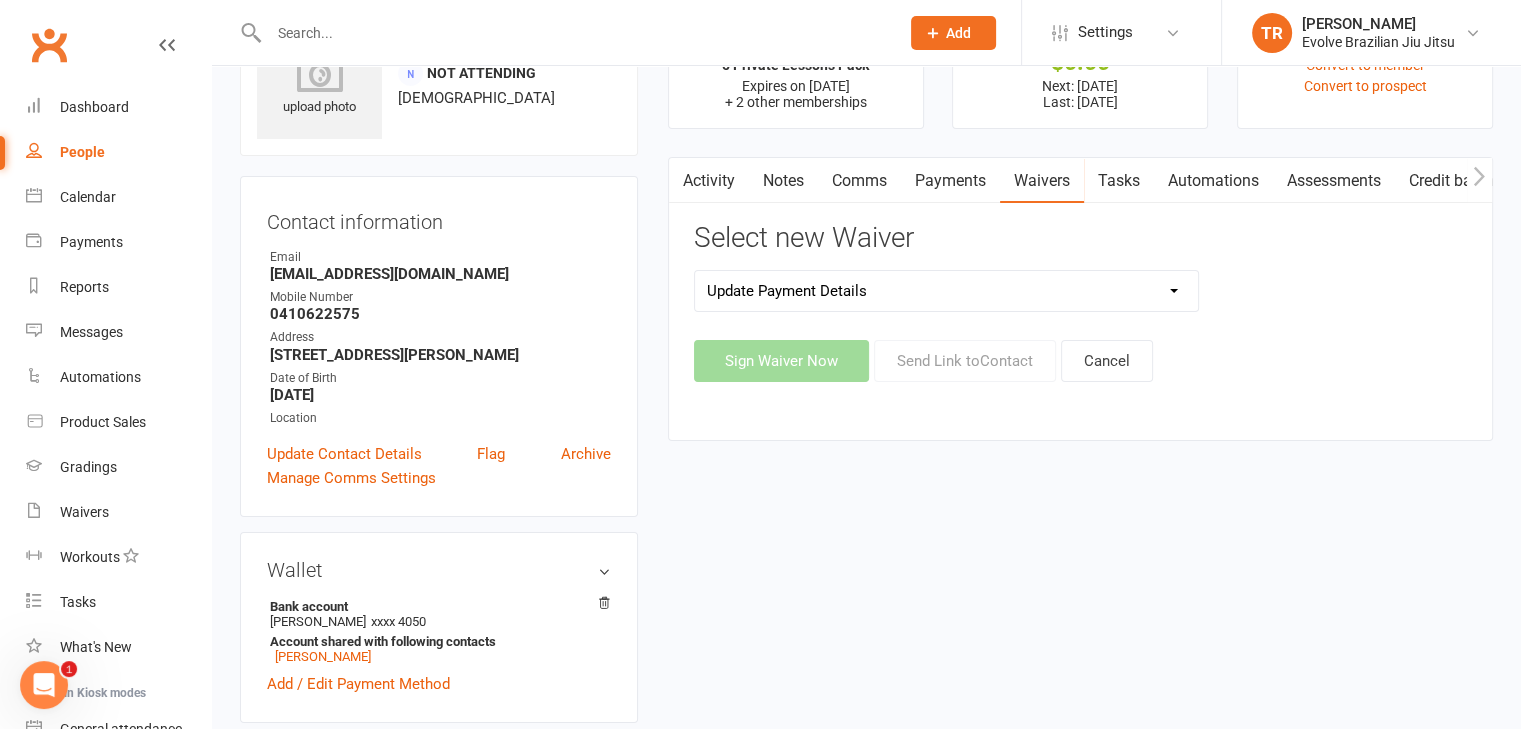 click on "5 Private Lessons Pack 5 Private Lessons Pack (2) Adult Foundation Member Waiver Adults Unlimited Membership - $49/week Adults Unlimited Membership - $49/week (Every 2 weeks - training one week on one week off) Adults Unlimited Membership - $49/week (Parents signature required for under 18 years) Adults Unlimited Membership 6 Months & 12 Months Upfront Adults Unlimited Membership (One Class Per Week) $30/week Custom Membership for [PERSON_NAME] & [PERSON_NAME] - [DATE] to [DATE] ($570 paid upfront) Family Membership - 2 Members ($84/ week) Family Membership: 2 Members for $80/week (One Adult Unlimited & One Child in 3-5 Program) Family Membership - 2 Siblings ($79.80/ week) Family Membership - 3 Siblings ($107.73/ week) Family Membership One Class Per Week - 2 Siblings ($50/week) Family Membership Waiver - Giveaway Foundation Member Waiver Kids 3-5 Membership ($35 per week) Kids 3-5 Membership One Class Per Week ($25 per week) Kids Foundation Member Waiver Kids & Teens Membership One Class Per Week Member Waiver" 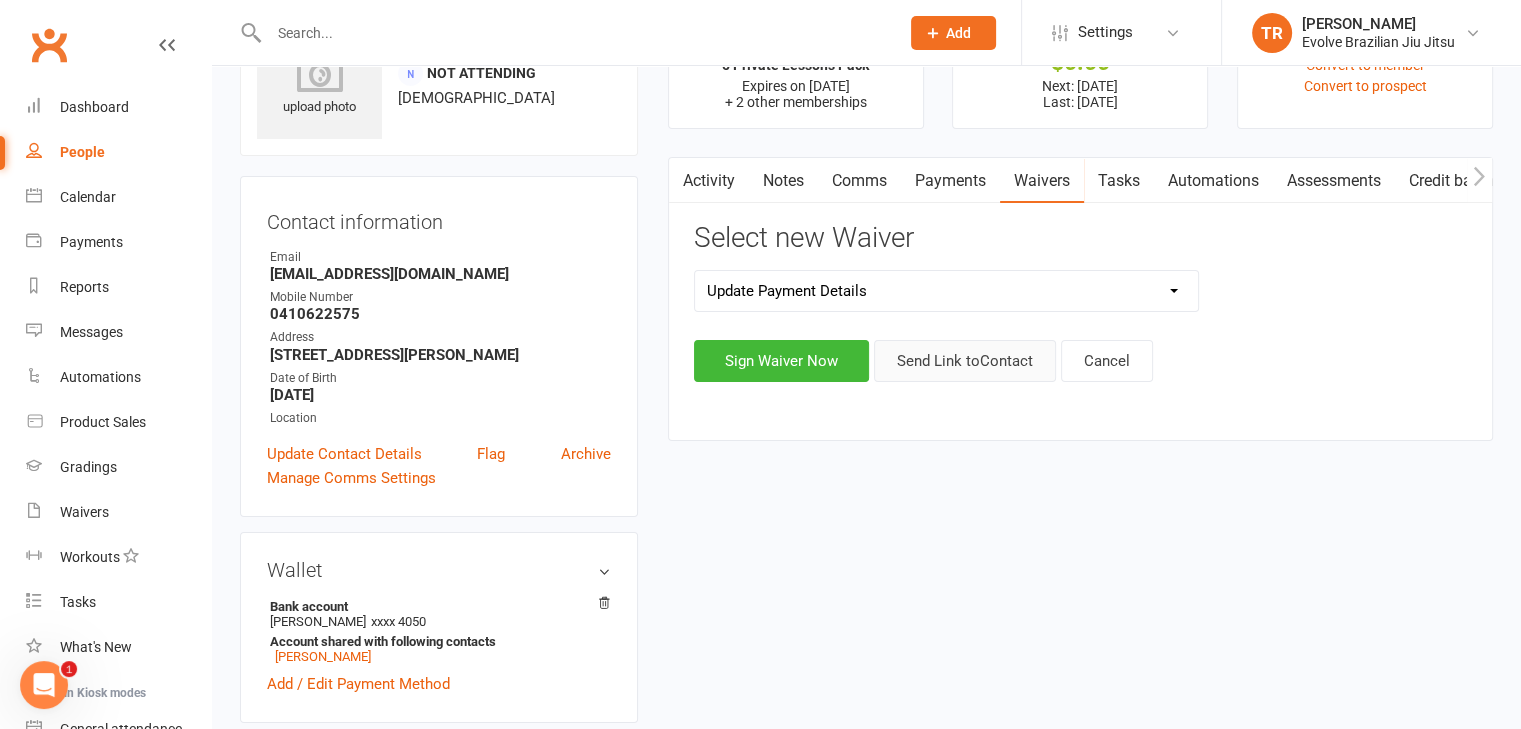 click on "Send Link to  Contact" 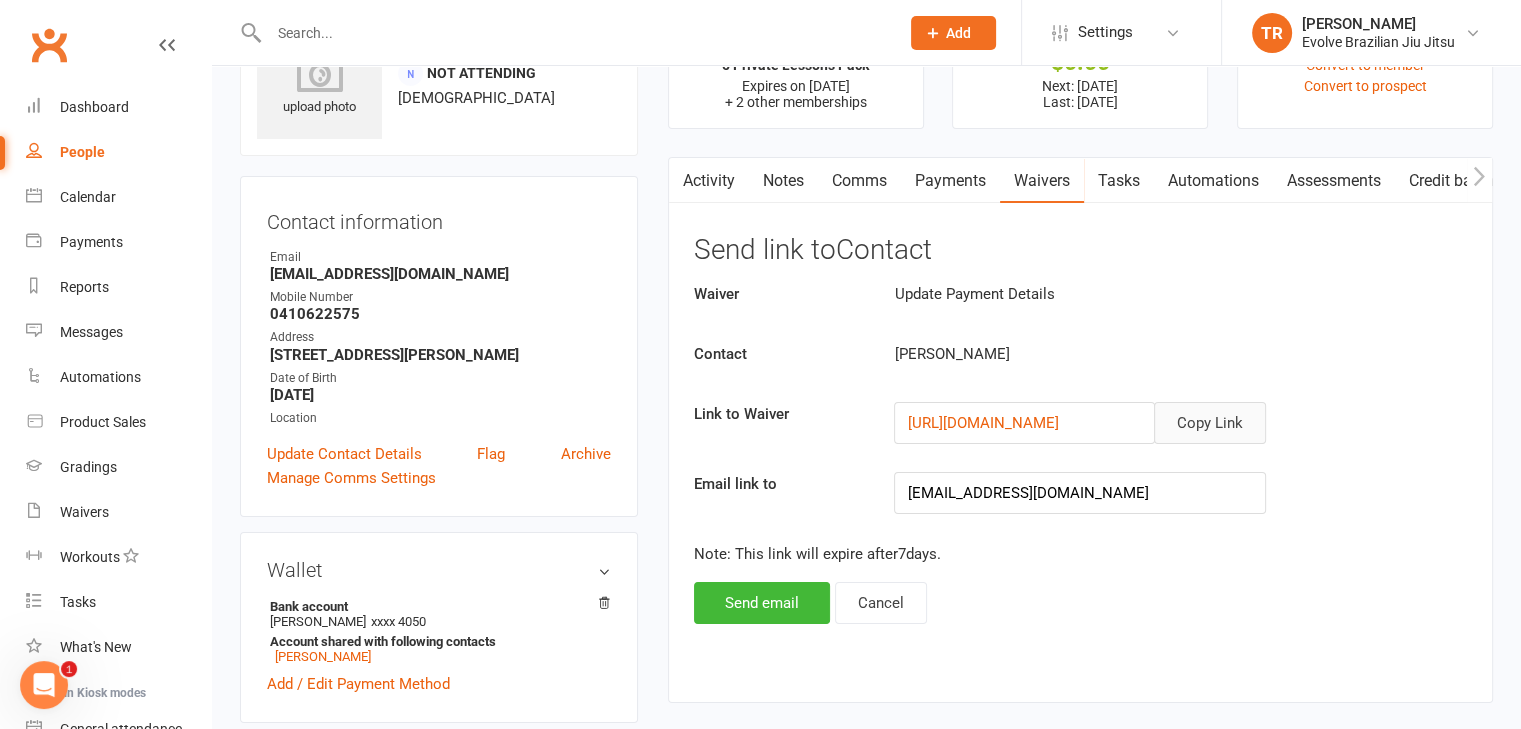 click on "Copy Link" 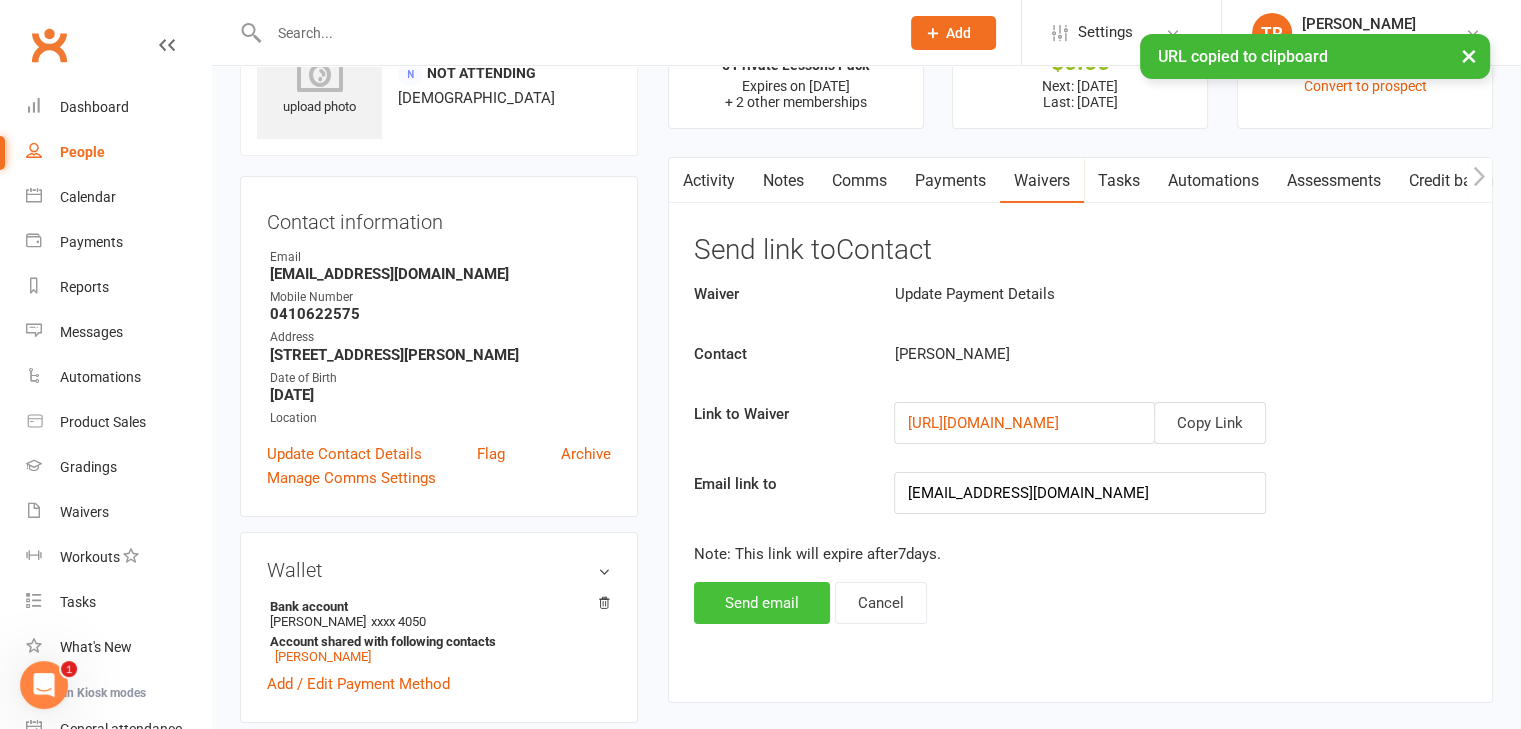click on "Send email" 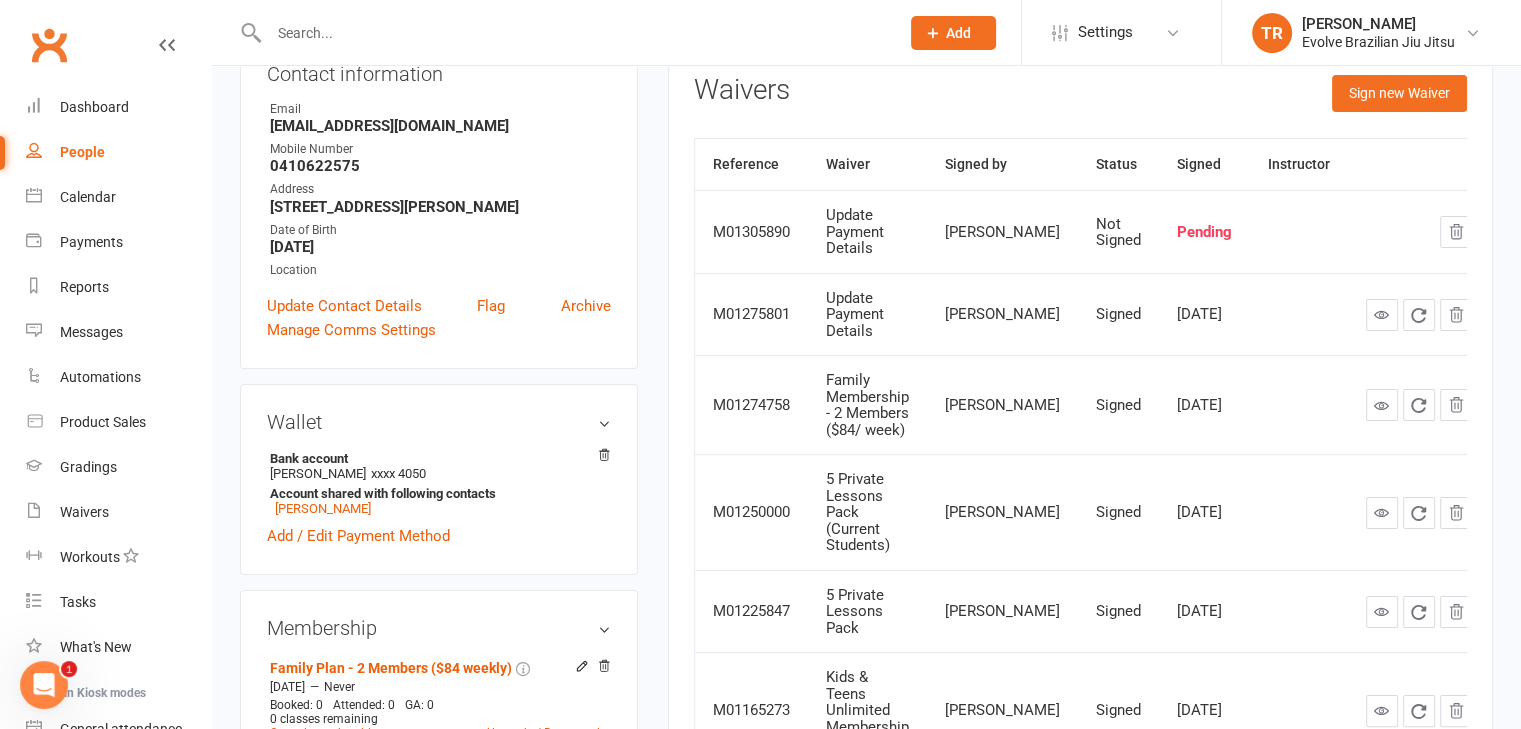 scroll, scrollTop: 0, scrollLeft: 0, axis: both 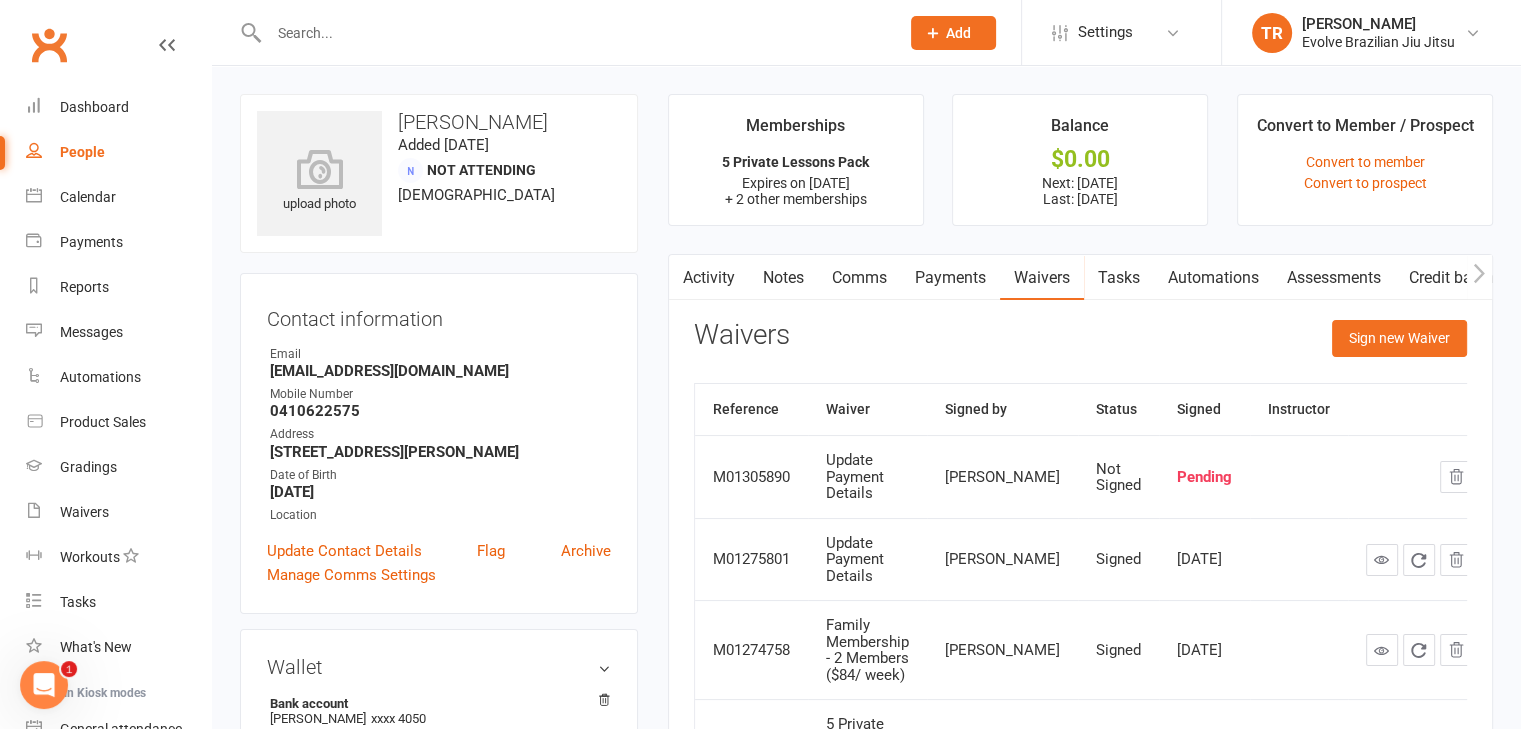 click on "Payments" at bounding box center [950, 278] 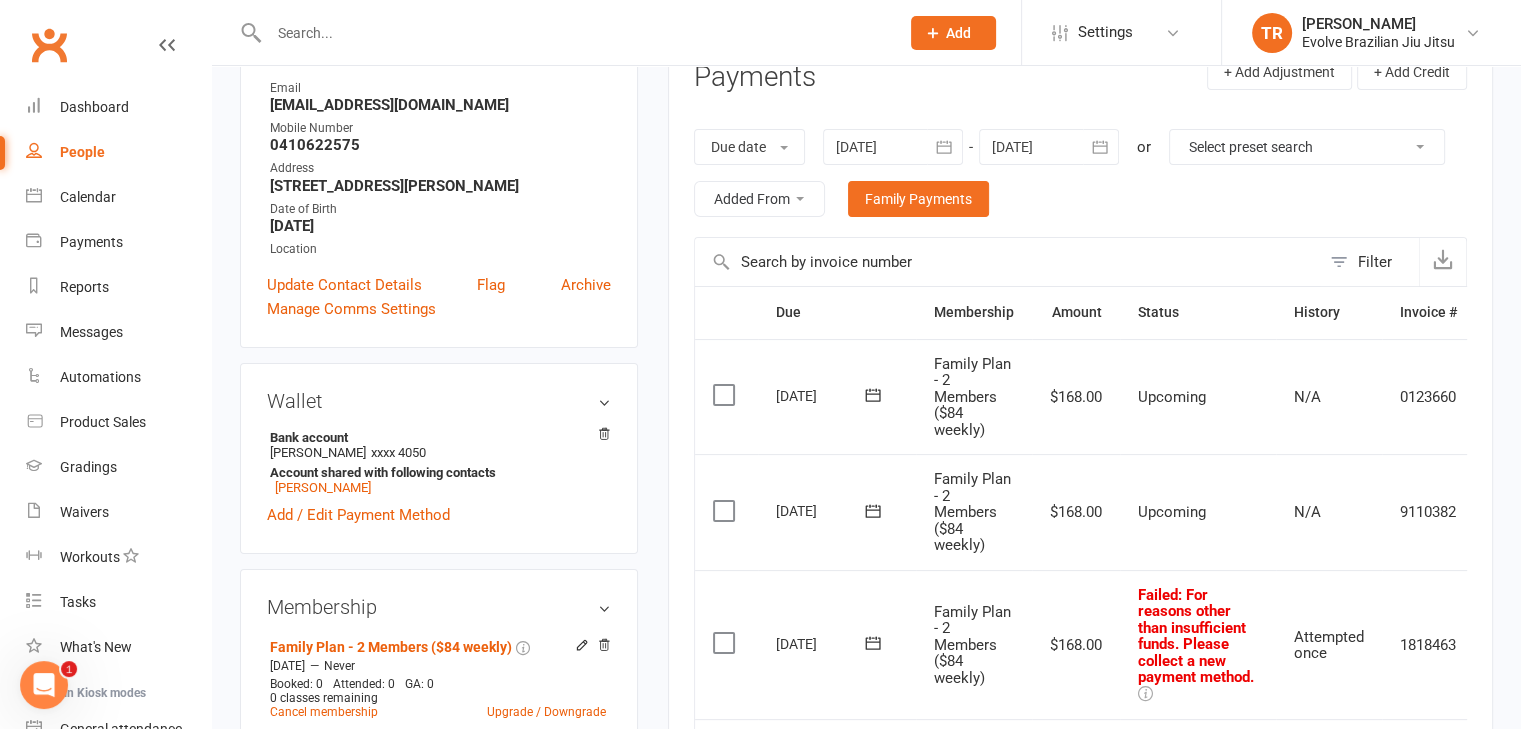 scroll, scrollTop: 0, scrollLeft: 0, axis: both 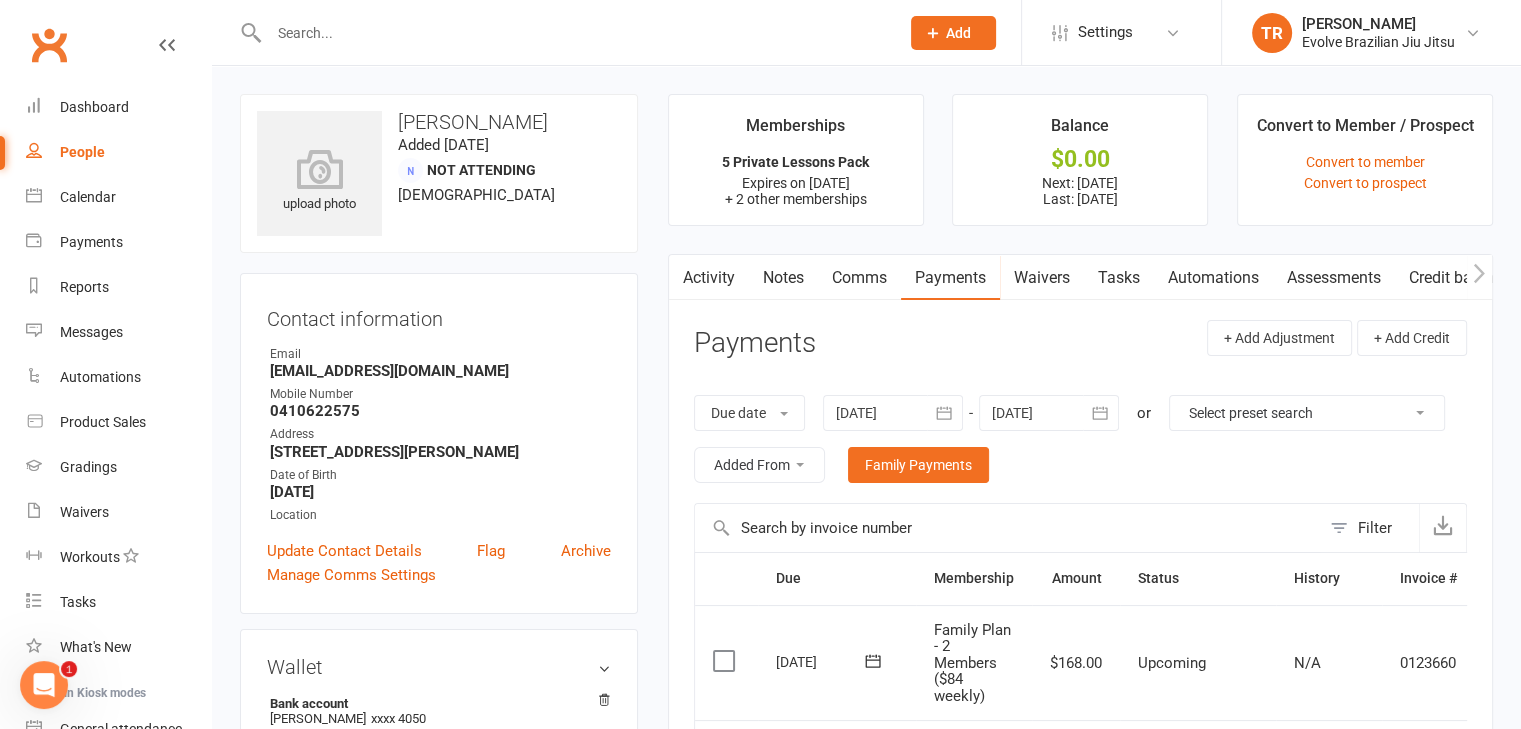 click on "Waivers" at bounding box center (1042, 278) 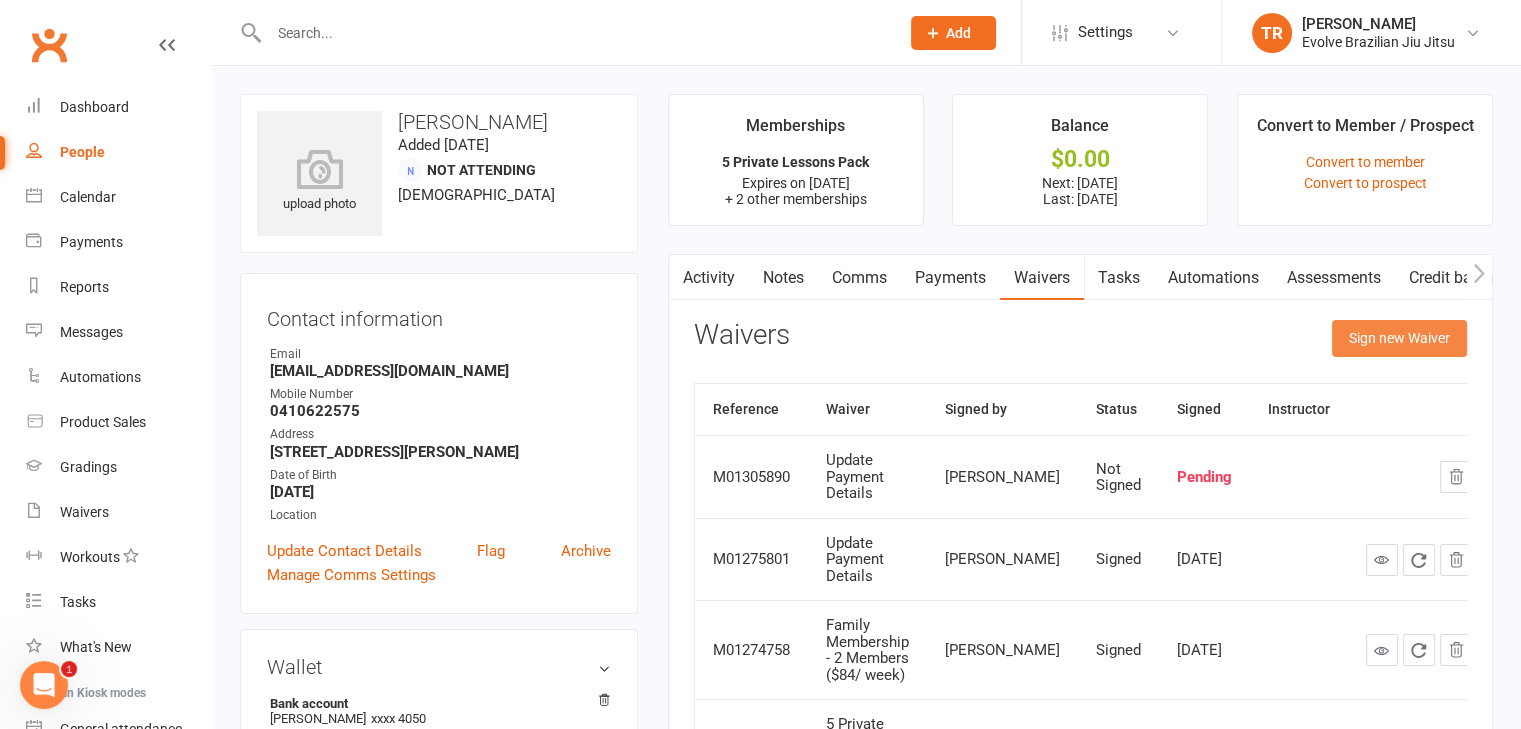 click on "Sign new Waiver" 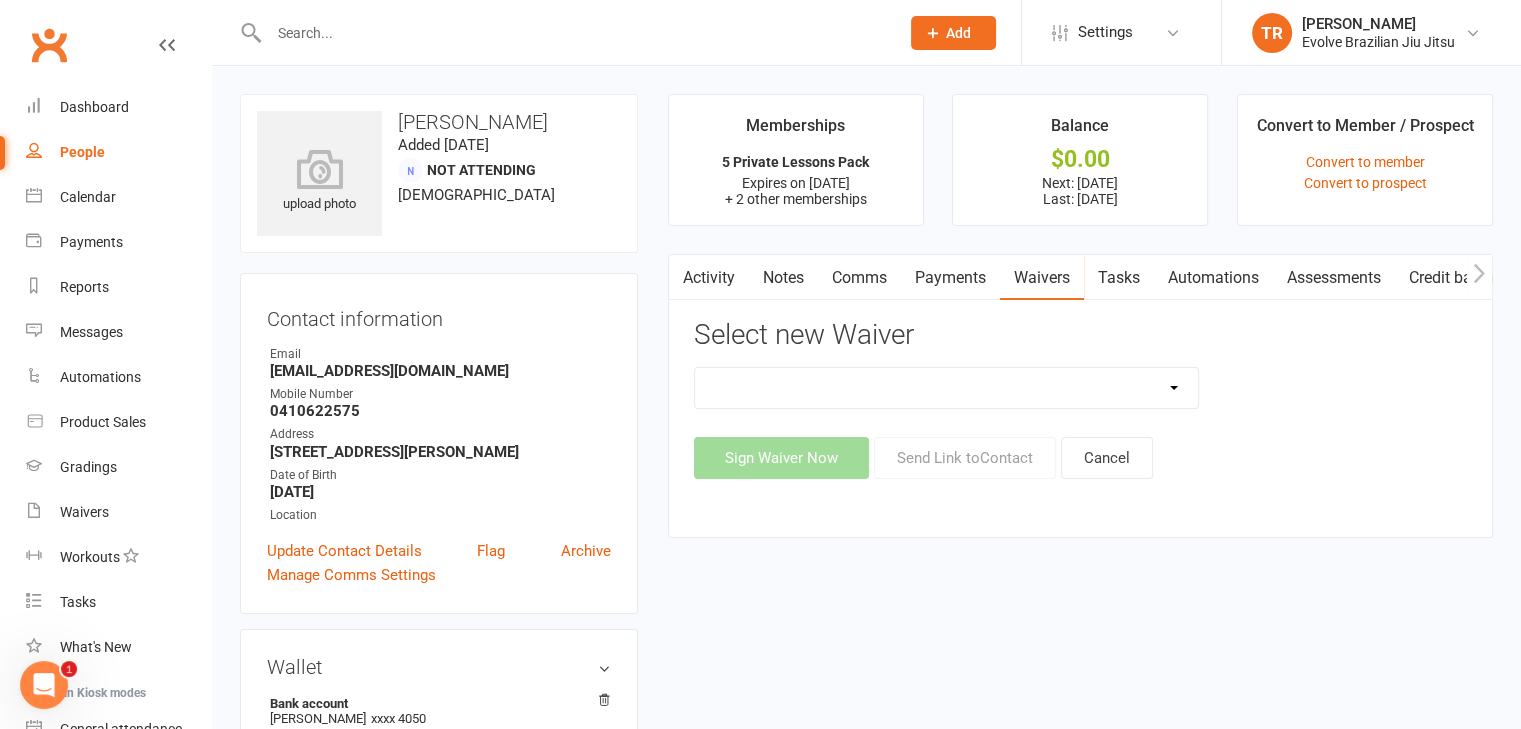 click on "5 Private Lessons Pack 5 Private Lessons Pack (2) Adult Foundation Member Waiver Adults Unlimited Membership - $49/week Adults Unlimited Membership - $49/week (Every 2 weeks - training one week on one week off) Adults Unlimited Membership - $49/week (Parents signature required for under 18 years) Adults Unlimited Membership 6 Months & 12 Months Upfront Adults Unlimited Membership (One Class Per Week) $30/week Custom Membership for [PERSON_NAME] & [PERSON_NAME] - [DATE] to [DATE] ($570 paid upfront) Family Membership - 2 Members ($84/ week) Family Membership: 2 Members for $80/week (One Adult Unlimited & One Child in 3-5 Program) Family Membership - 2 Siblings ($79.80/ week) Family Membership - 3 Siblings ($107.73/ week) Family Membership One Class Per Week - 2 Siblings ($50/week) Family Membership Waiver - Giveaway Foundation Member Waiver Kids 3-5 Membership ($35 per week) Kids 3-5 Membership One Class Per Week ($25 per week) Kids Foundation Member Waiver Kids & Teens Membership One Class Per Week Member Waiver" 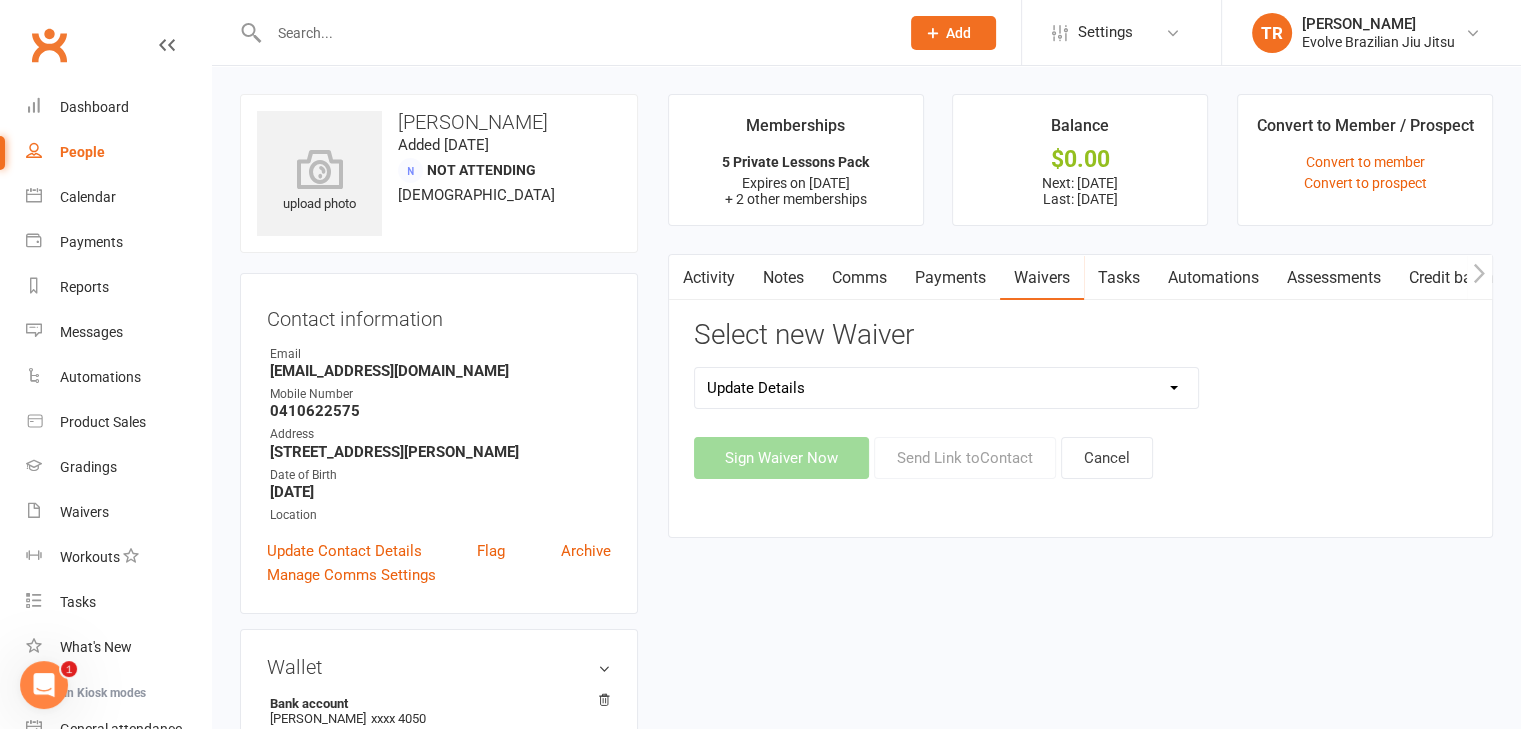 click on "5 Private Lessons Pack 5 Private Lessons Pack (2) Adult Foundation Member Waiver Adults Unlimited Membership - $49/week Adults Unlimited Membership - $49/week (Every 2 weeks - training one week on one week off) Adults Unlimited Membership - $49/week (Parents signature required for under 18 years) Adults Unlimited Membership 6 Months & 12 Months Upfront Adults Unlimited Membership (One Class Per Week) $30/week Custom Membership for [PERSON_NAME] & [PERSON_NAME] - [DATE] to [DATE] ($570 paid upfront) Family Membership - 2 Members ($84/ week) Family Membership: 2 Members for $80/week (One Adult Unlimited & One Child in 3-5 Program) Family Membership - 2 Siblings ($79.80/ week) Family Membership - 3 Siblings ($107.73/ week) Family Membership One Class Per Week - 2 Siblings ($50/week) Family Membership Waiver - Giveaway Foundation Member Waiver Kids 3-5 Membership ($35 per week) Kids 3-5 Membership One Class Per Week ($25 per week) Kids Foundation Member Waiver Kids & Teens Membership One Class Per Week Member Waiver" 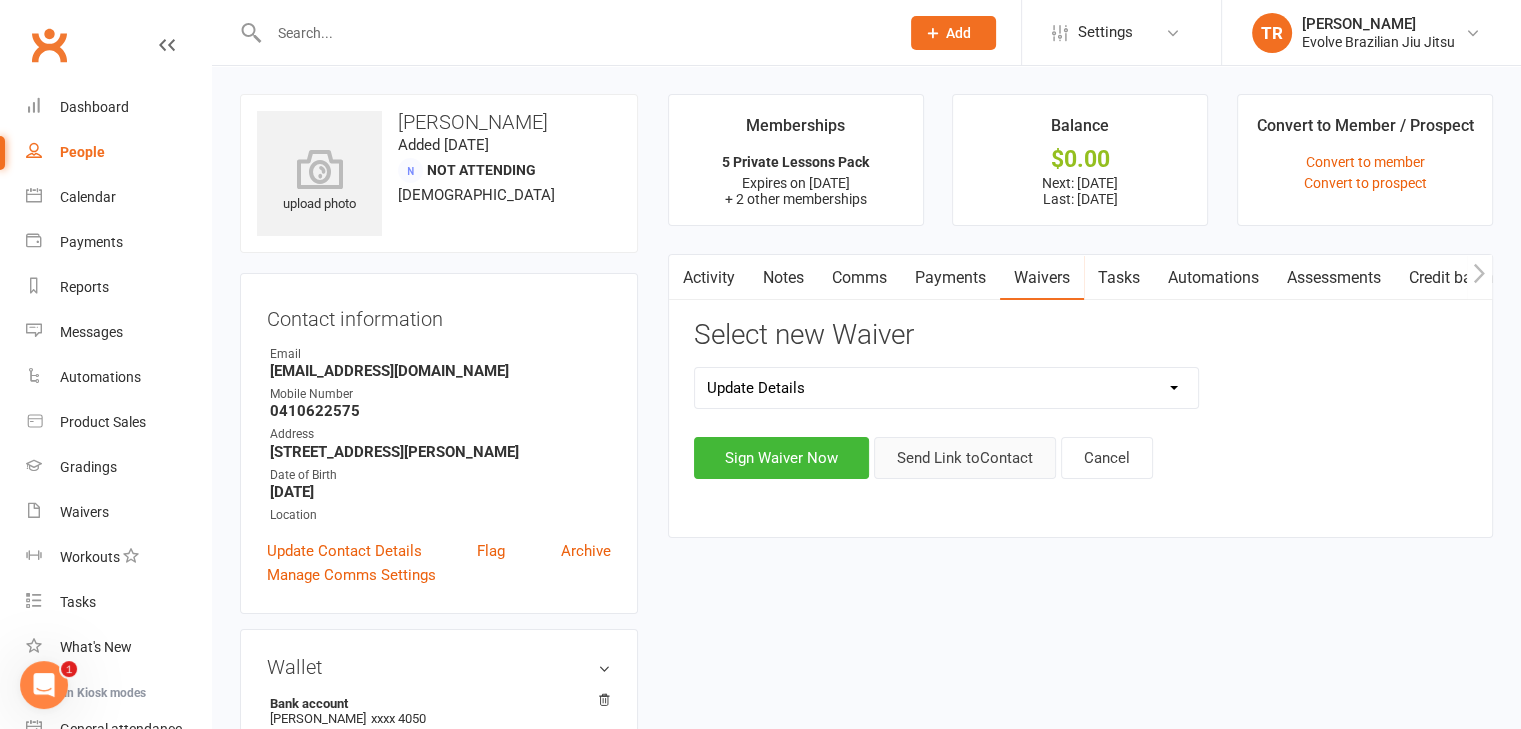 click on "Send Link to  Contact" 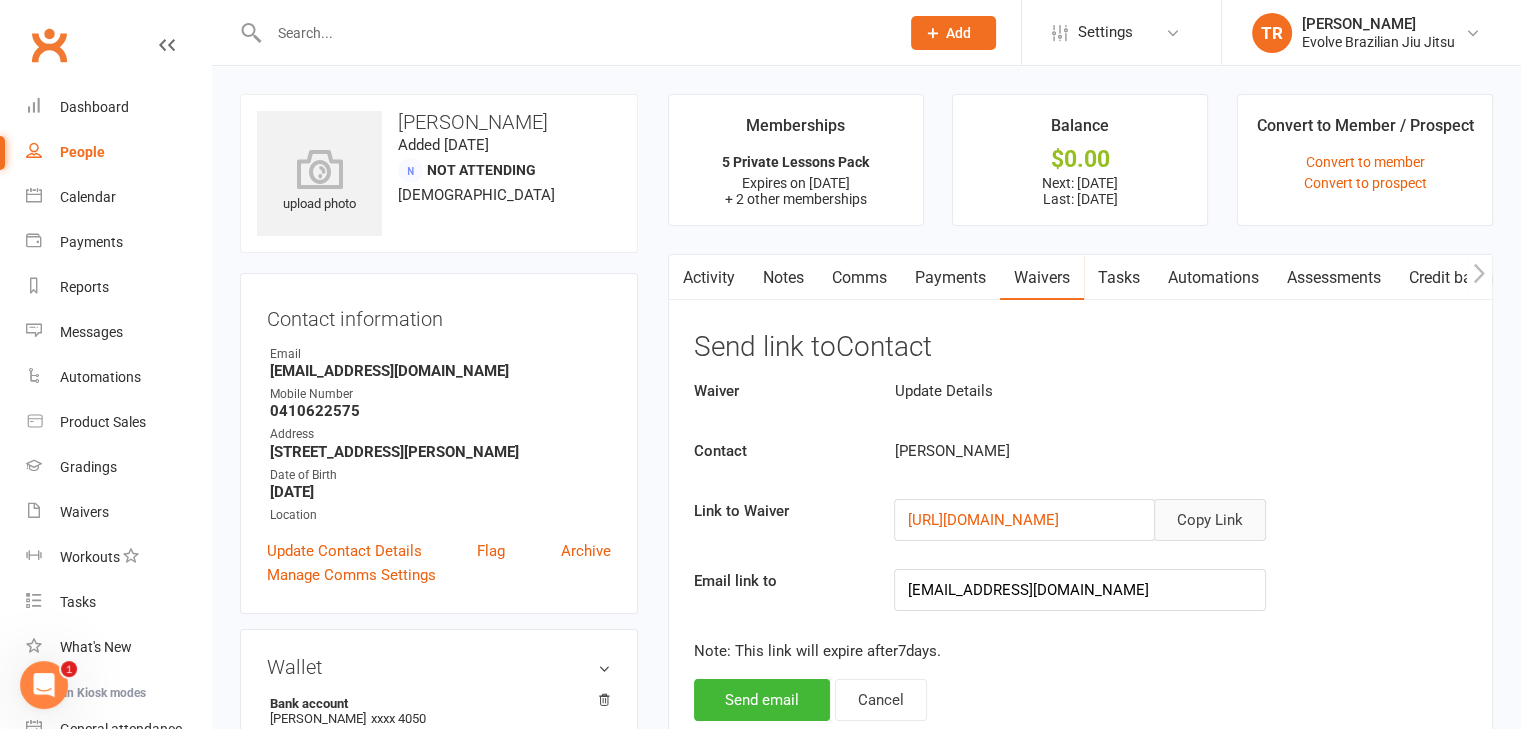 click on "Copy Link" 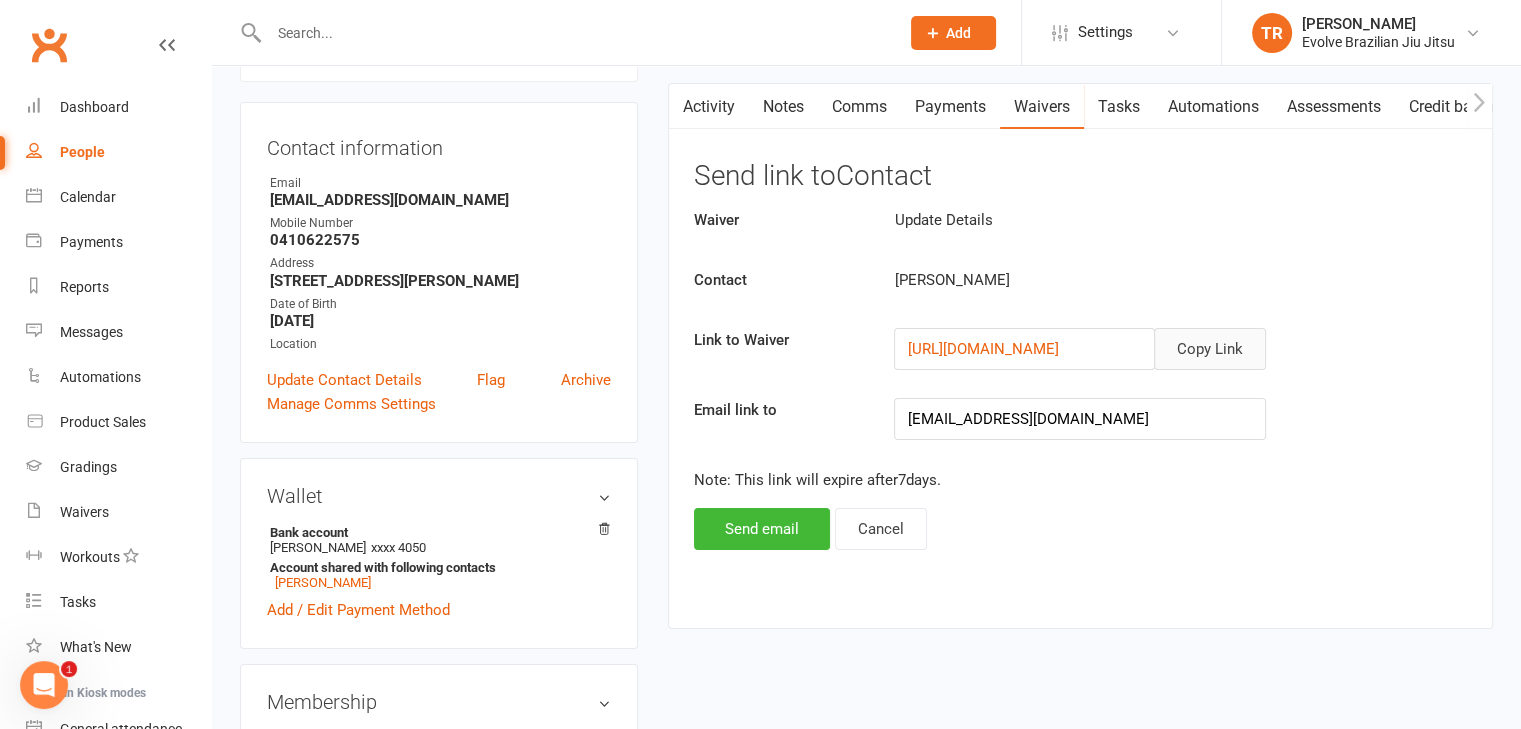 scroll, scrollTop: 172, scrollLeft: 0, axis: vertical 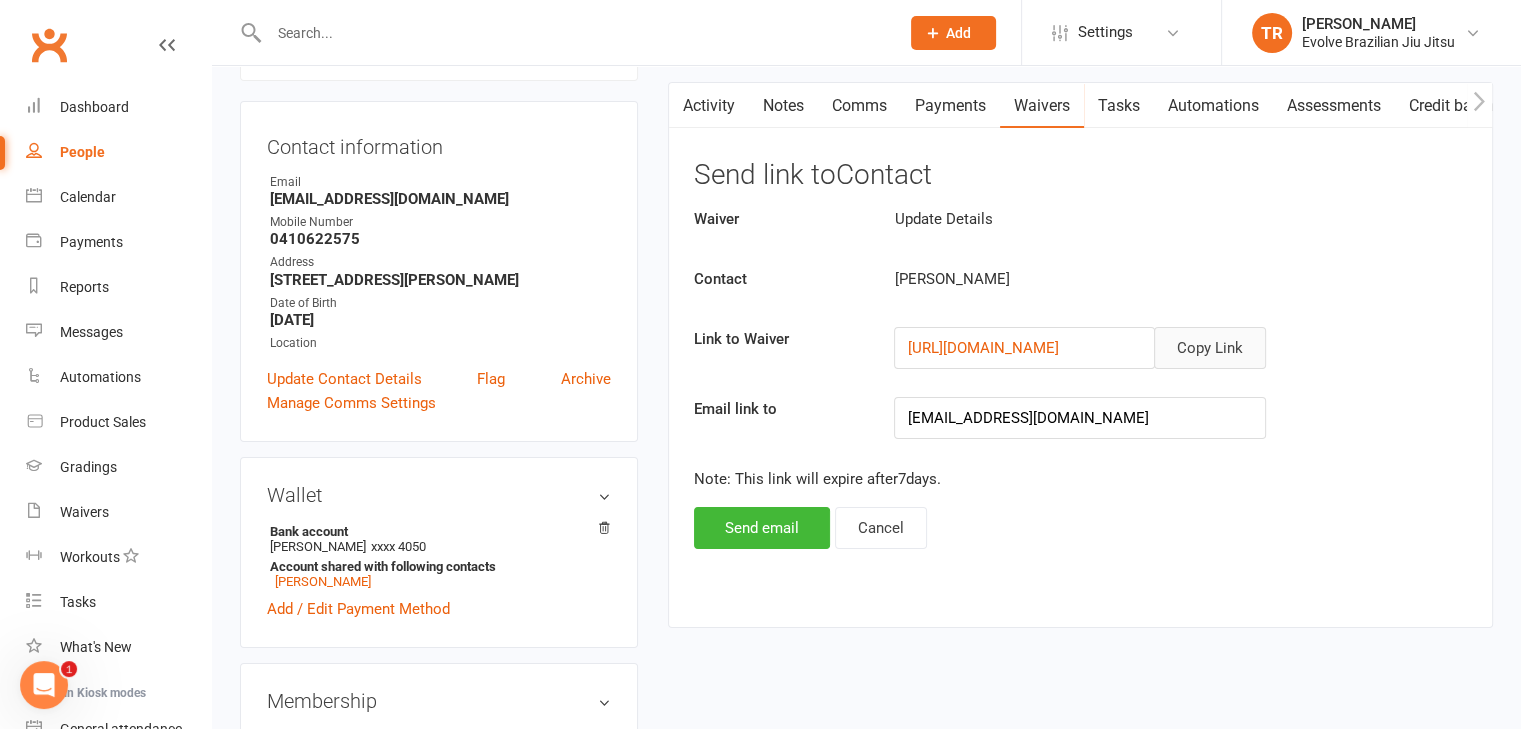 click on "Waivers" at bounding box center [1042, 106] 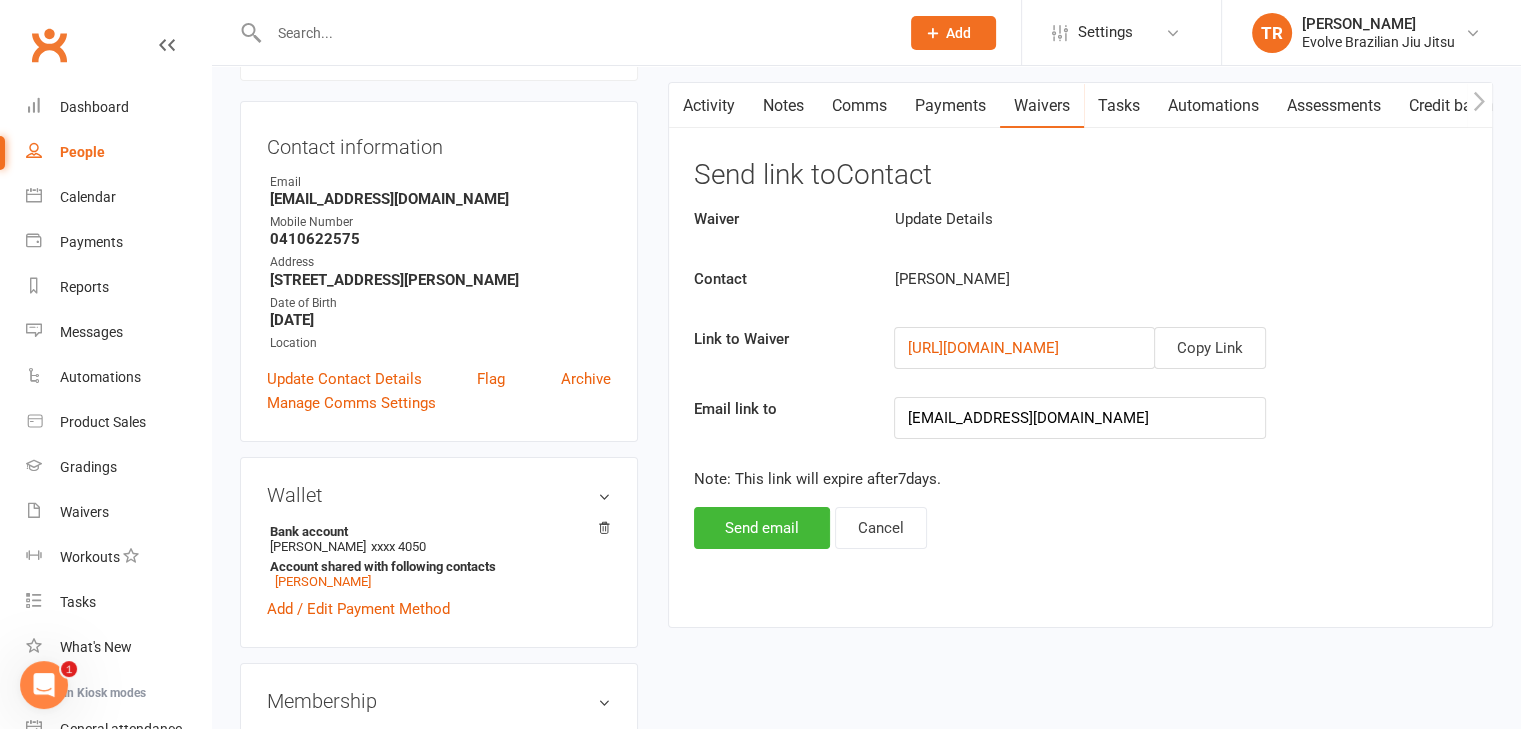 click on "Link to Waiver" 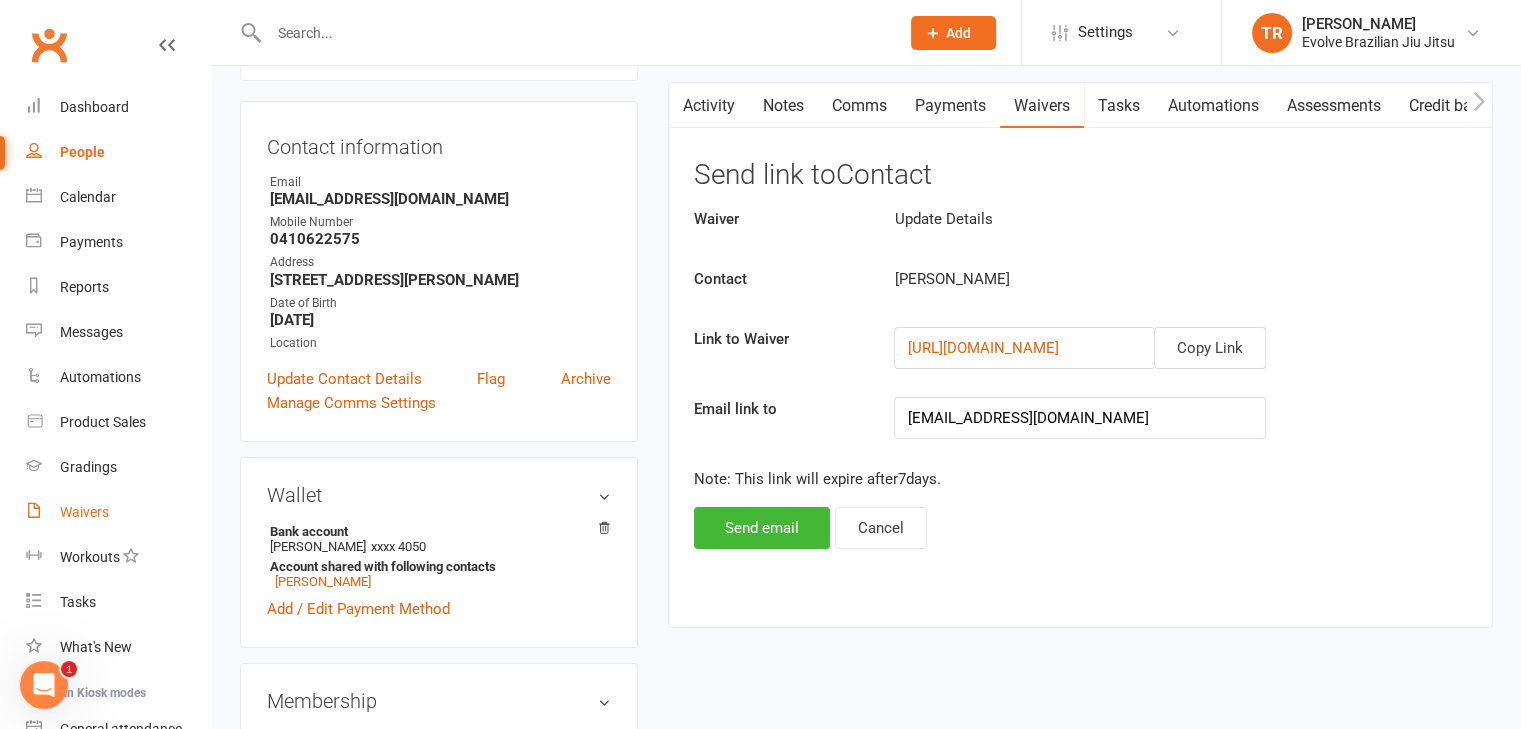 click on "Waivers" at bounding box center [118, 512] 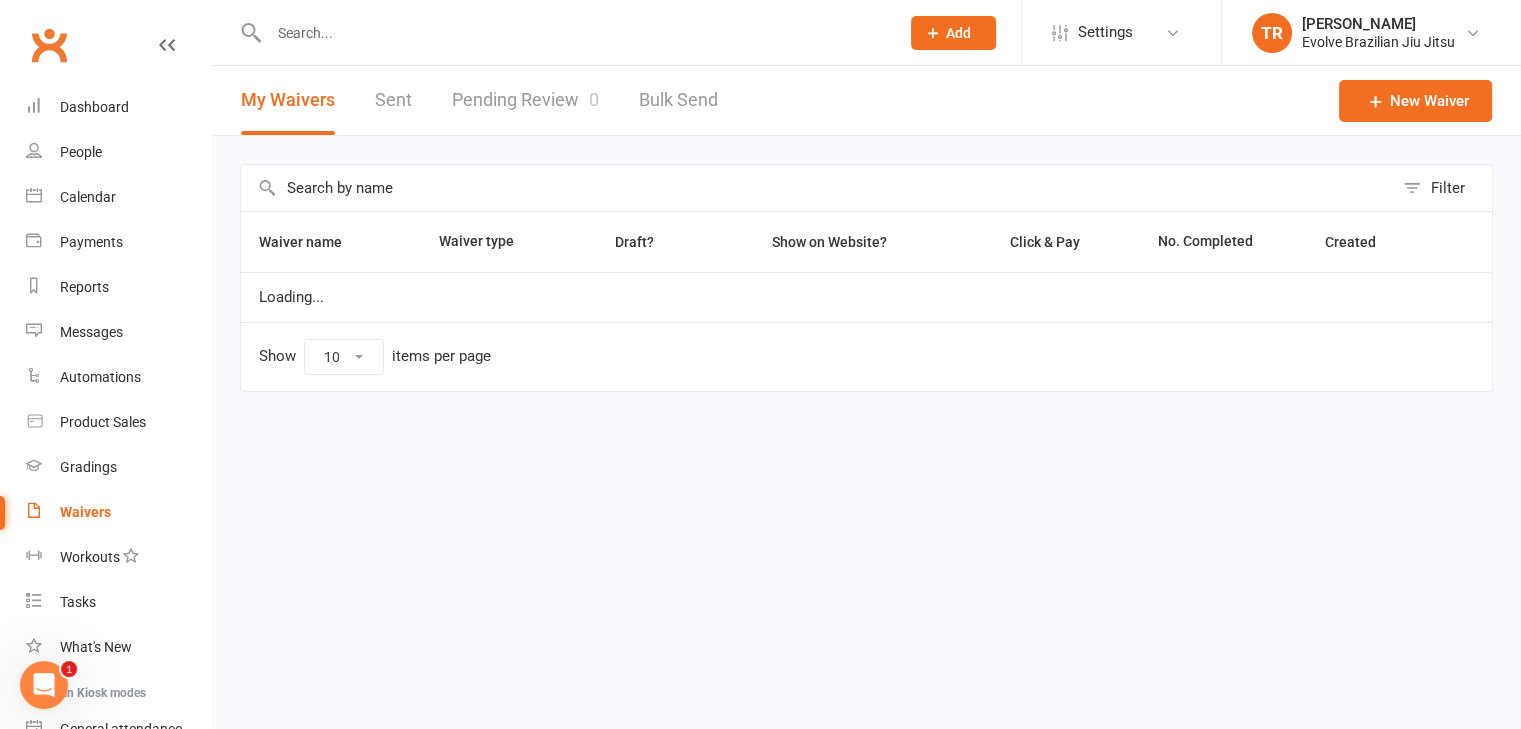 scroll, scrollTop: 0, scrollLeft: 0, axis: both 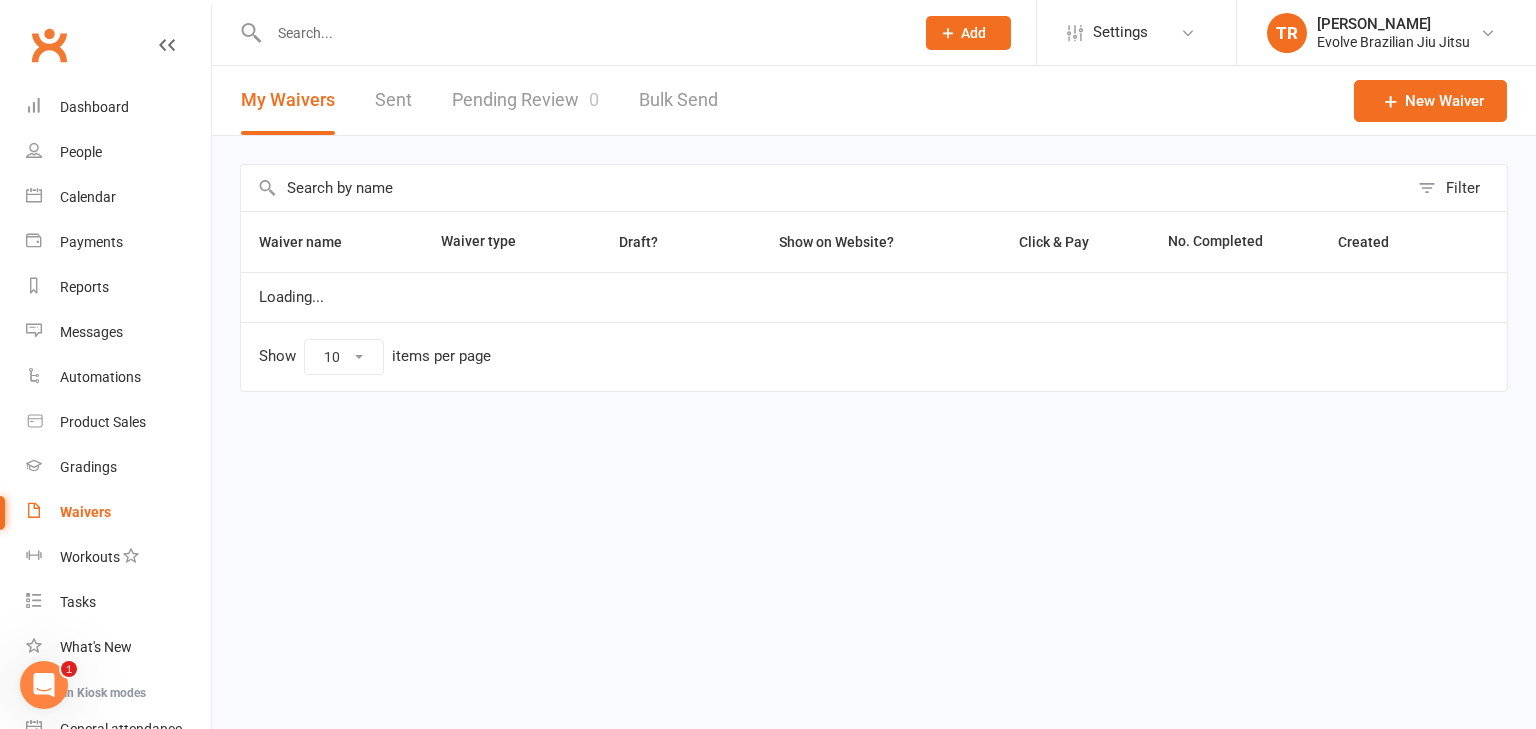 select on "100" 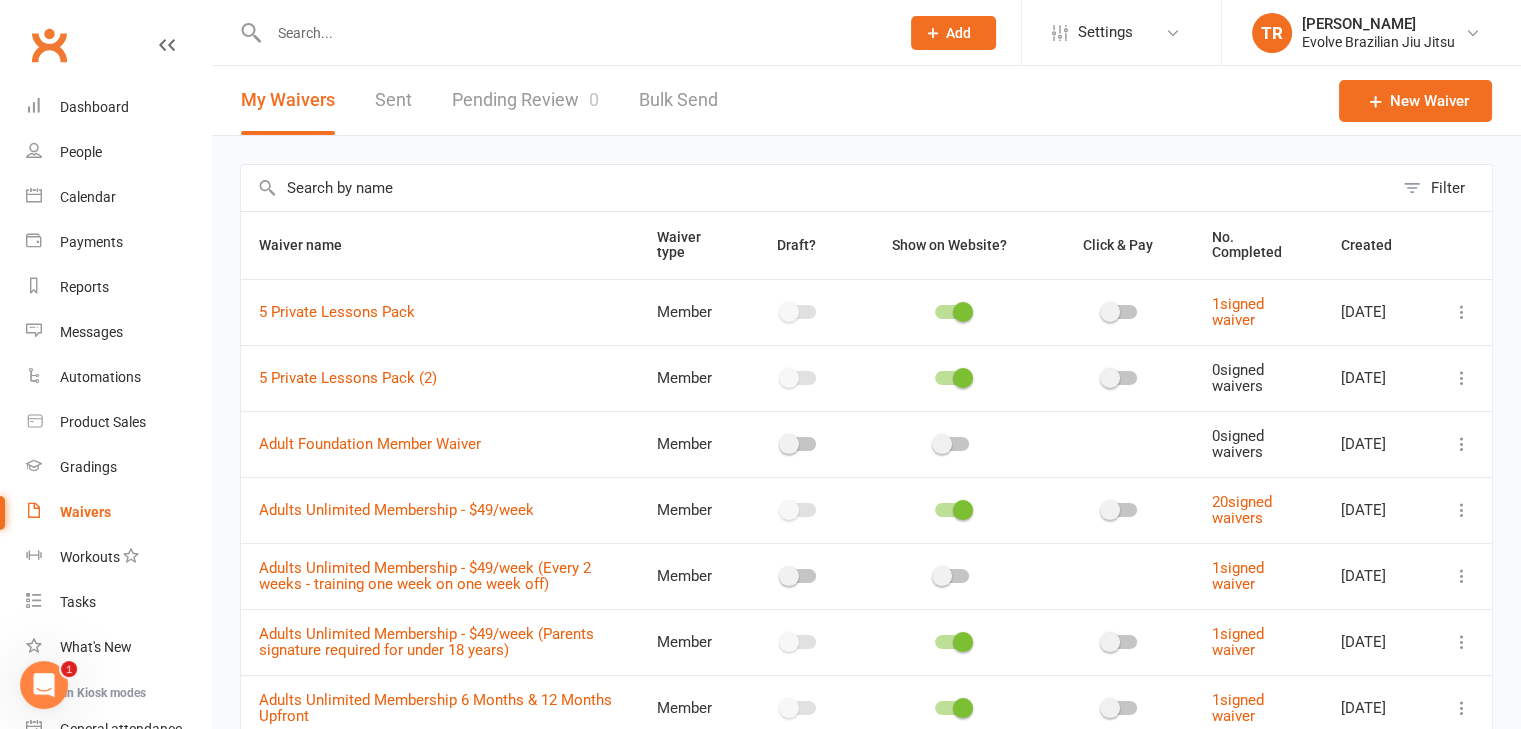 click at bounding box center (817, 188) 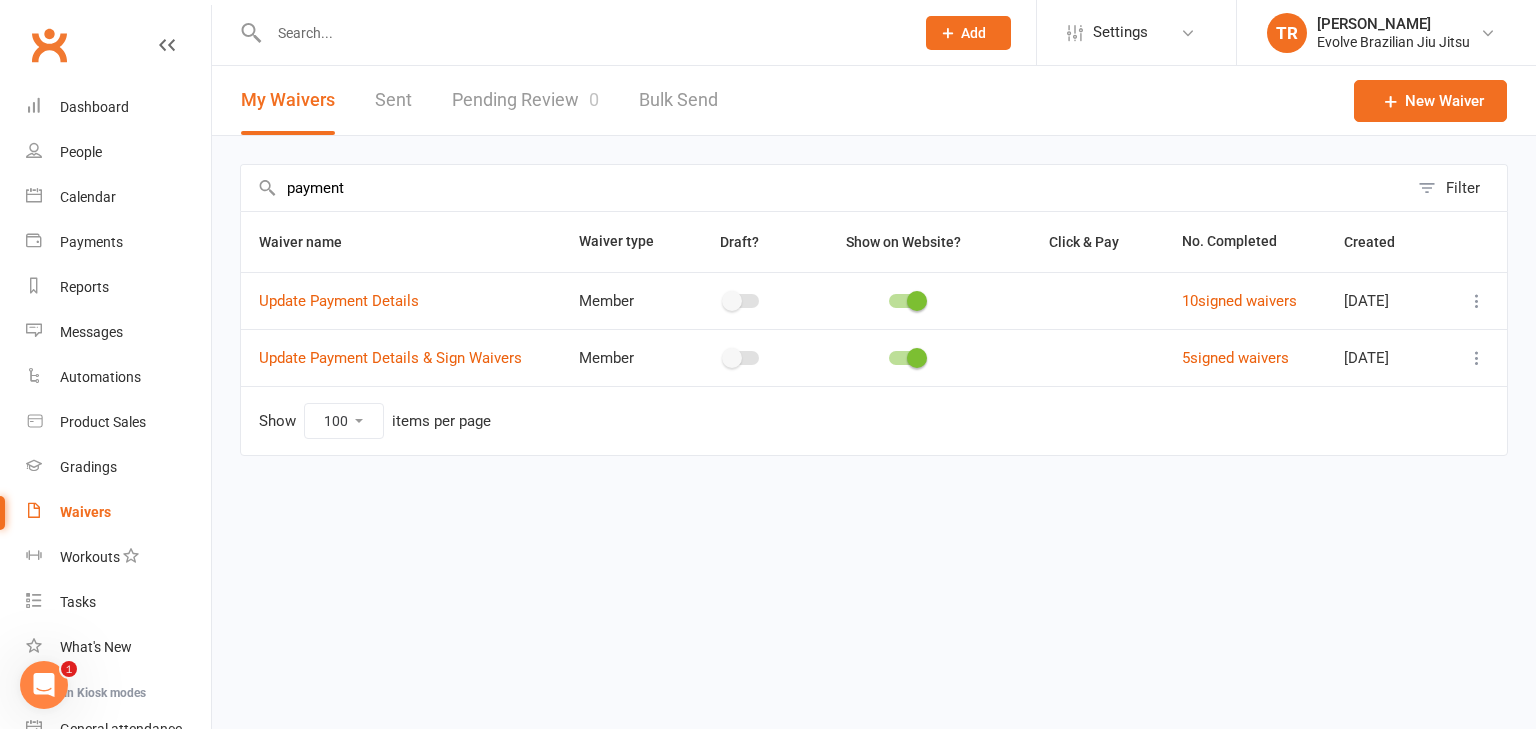 type on "payment" 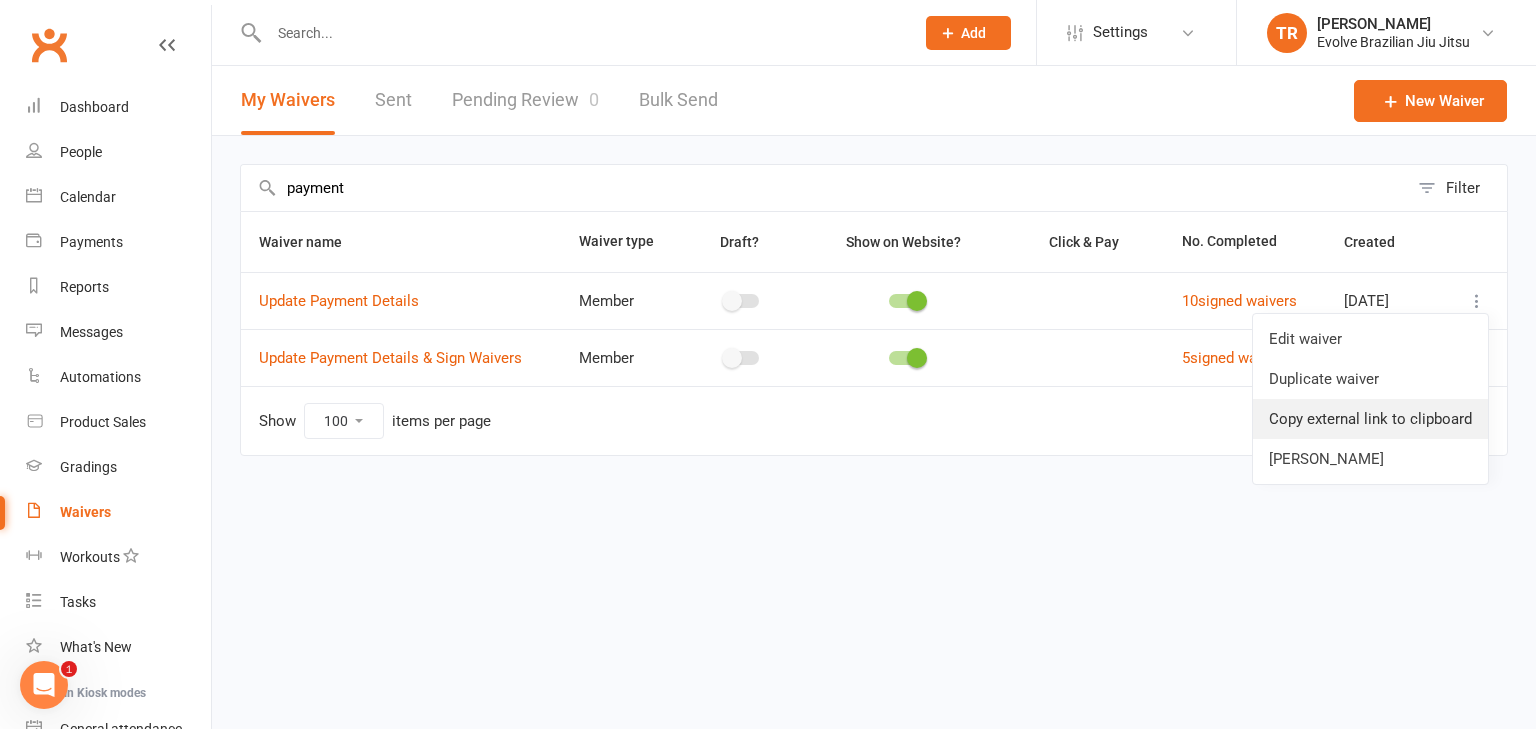 click on "Copy external link to clipboard" at bounding box center [1370, 419] 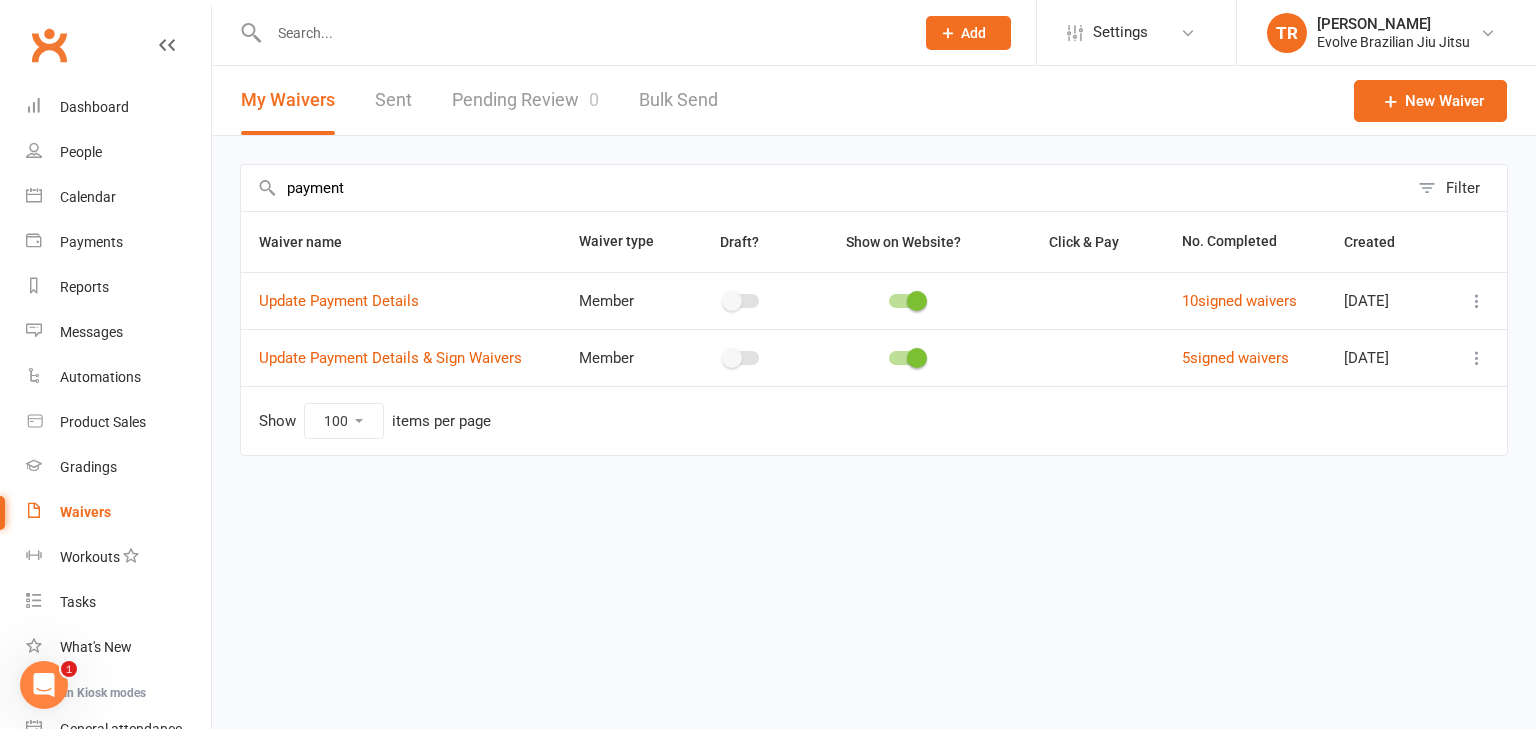 click at bounding box center (1477, 358) 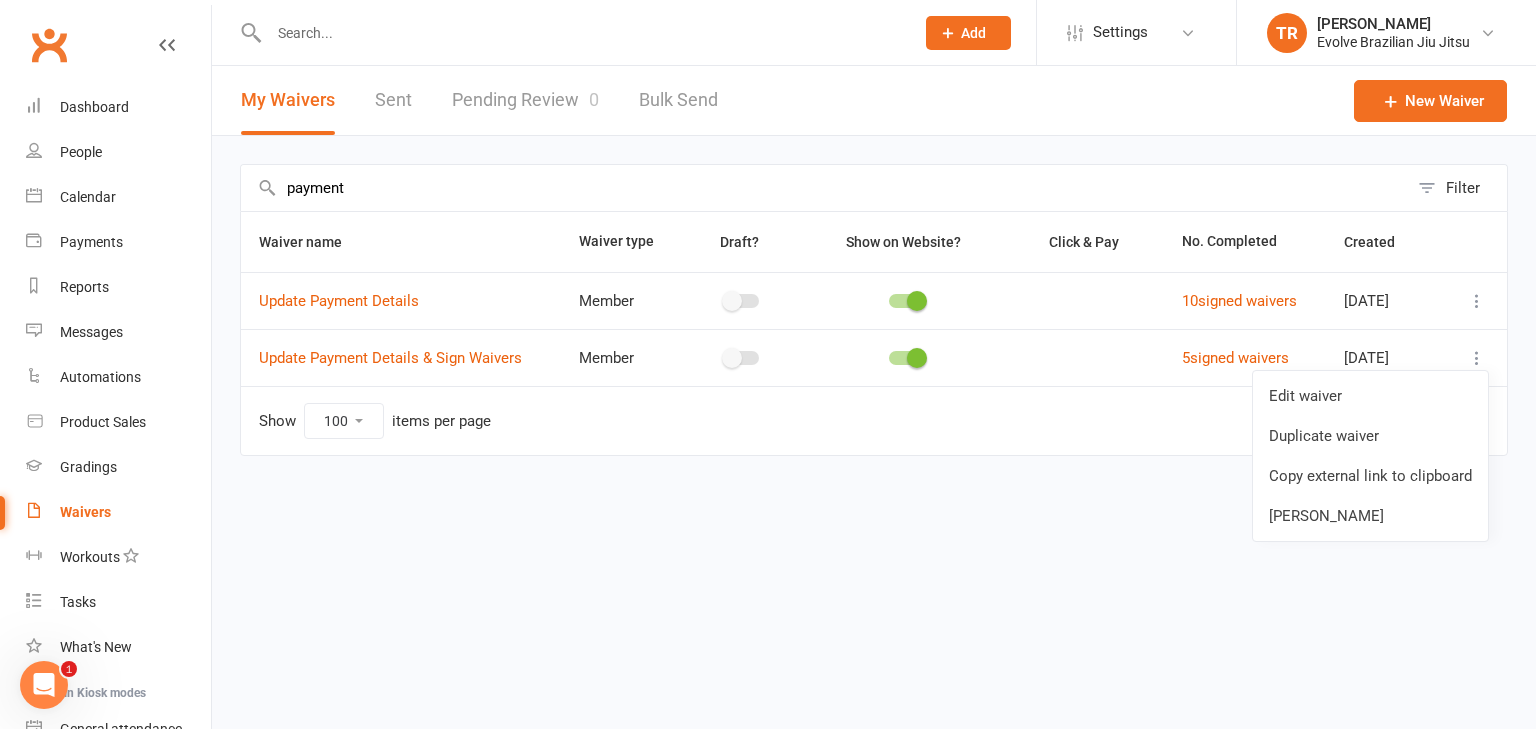 click on "Prospect
Member
Non-attending contact
Class / event
Appointment
Grading event
Task
Membership plan
Bulk message
Add
Settings Membership Plans Event Templates Appointment Types Mobile App  Website Image Library Customize Contacts Bulk Imports Access Control Users Account Profile Clubworx API TR [PERSON_NAME] Evolve Brazilian Jiu Jitsu My profile My subscription Help Terms & conditions  Privacy policy  Sign out Clubworx Dashboard People Calendar Payments Reports Messages   Automations   Product Sales Gradings   Waivers   Workouts   Tasks   What's New Check-in Kiosk modes General attendance Roll call Class check-in × URL copied to clipboard × Save failed. Please fix the errors below × My Waivers Sent Pending Review 0 Bulk Send New Waiver 10" at bounding box center (768, 270) 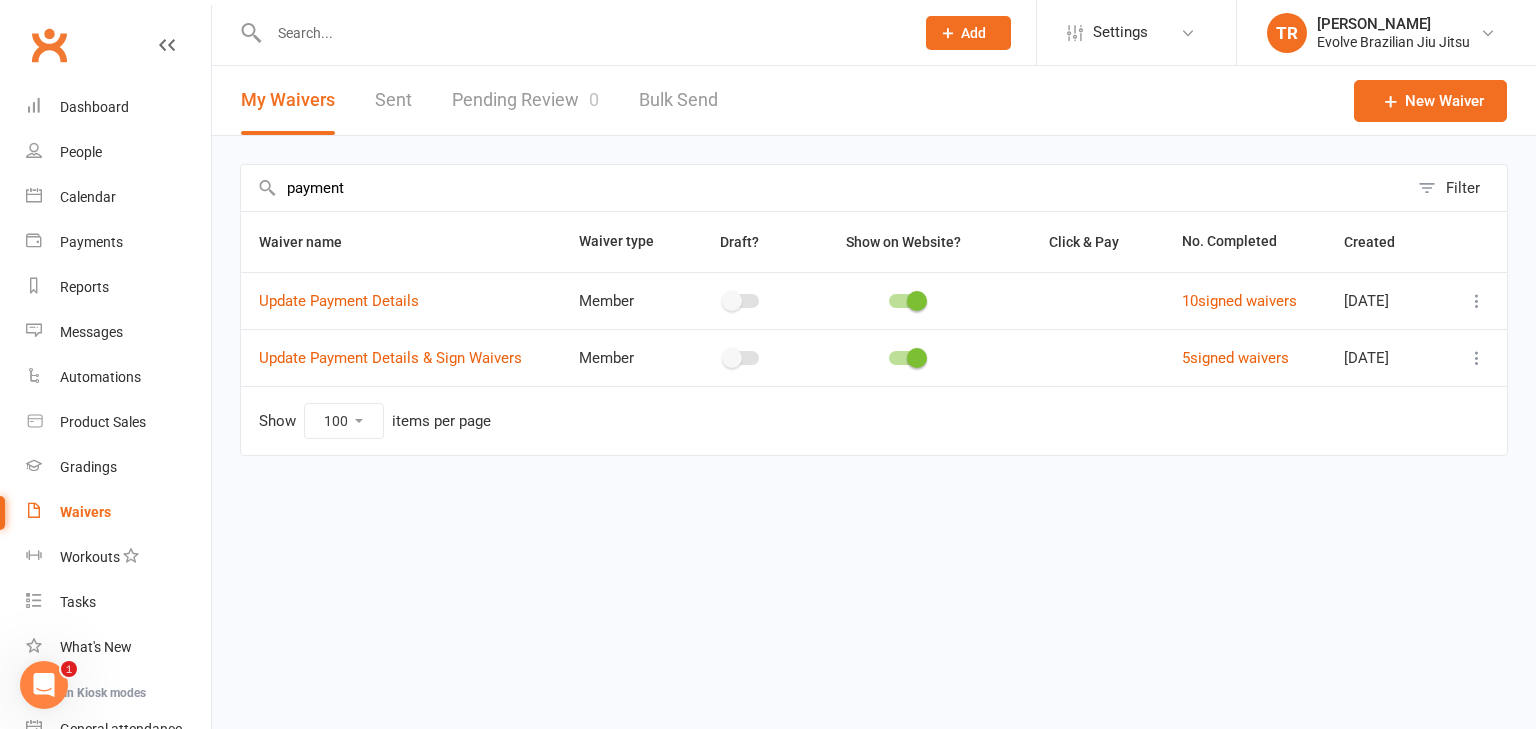 click at bounding box center [1477, 358] 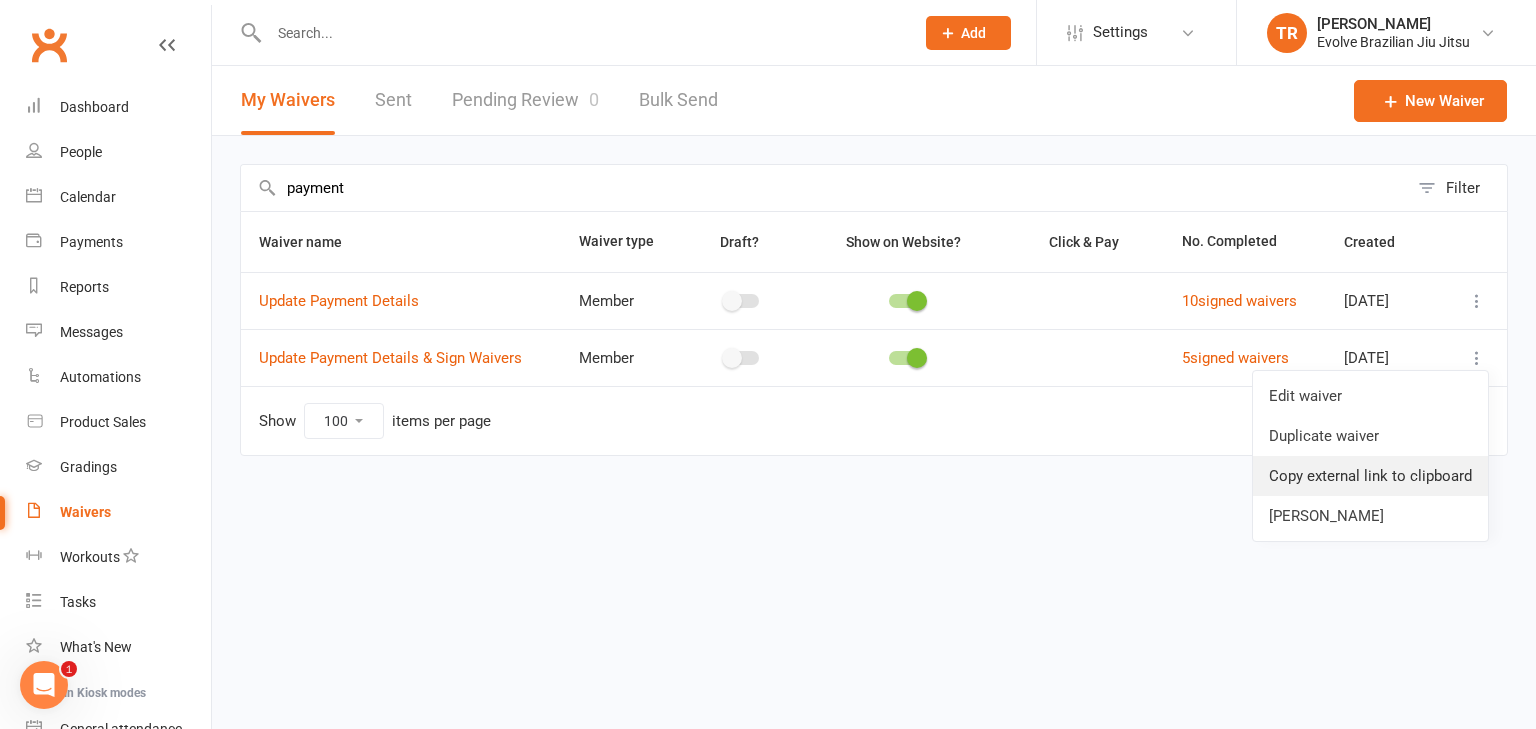 click on "Copy external link to clipboard" at bounding box center (1370, 476) 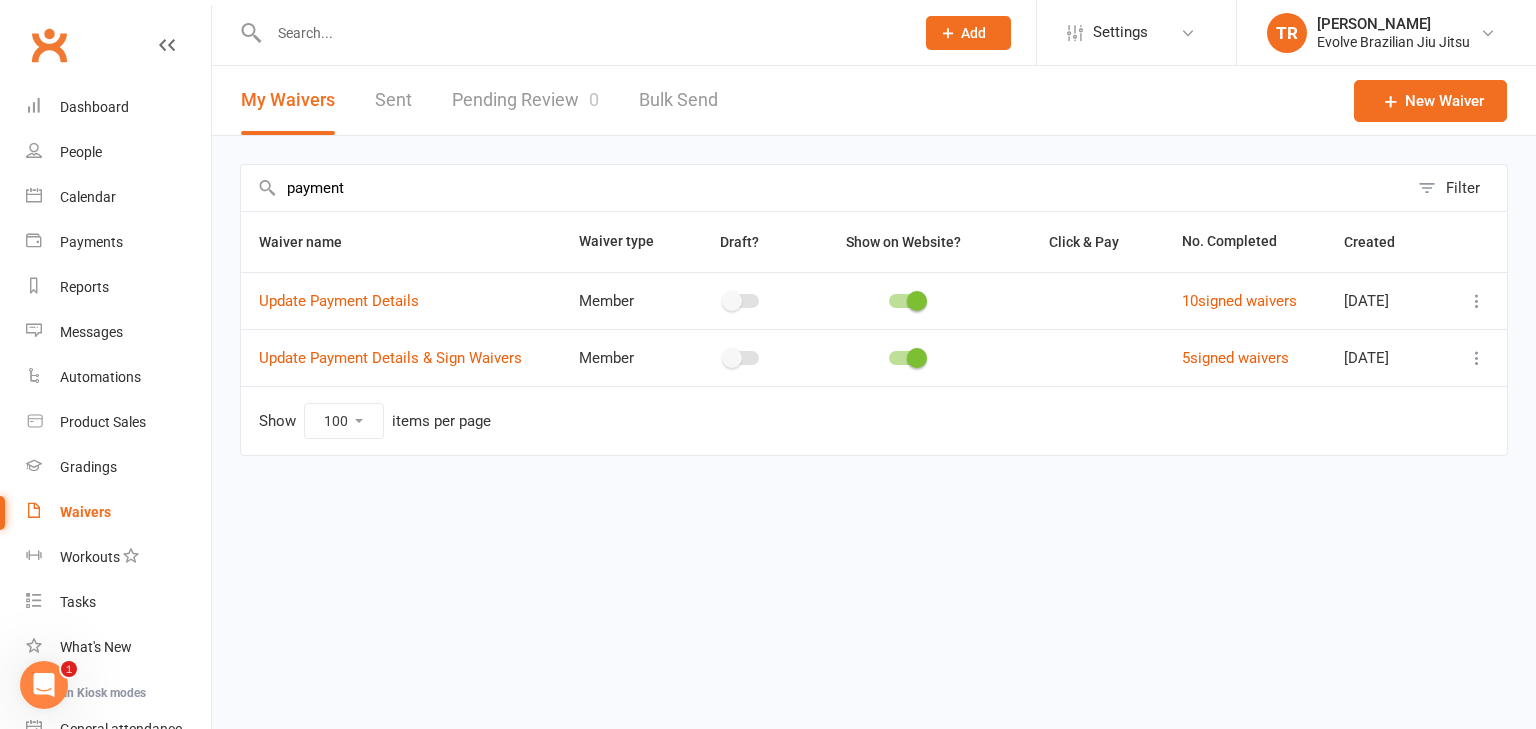 click on "Waivers" at bounding box center (85, 512) 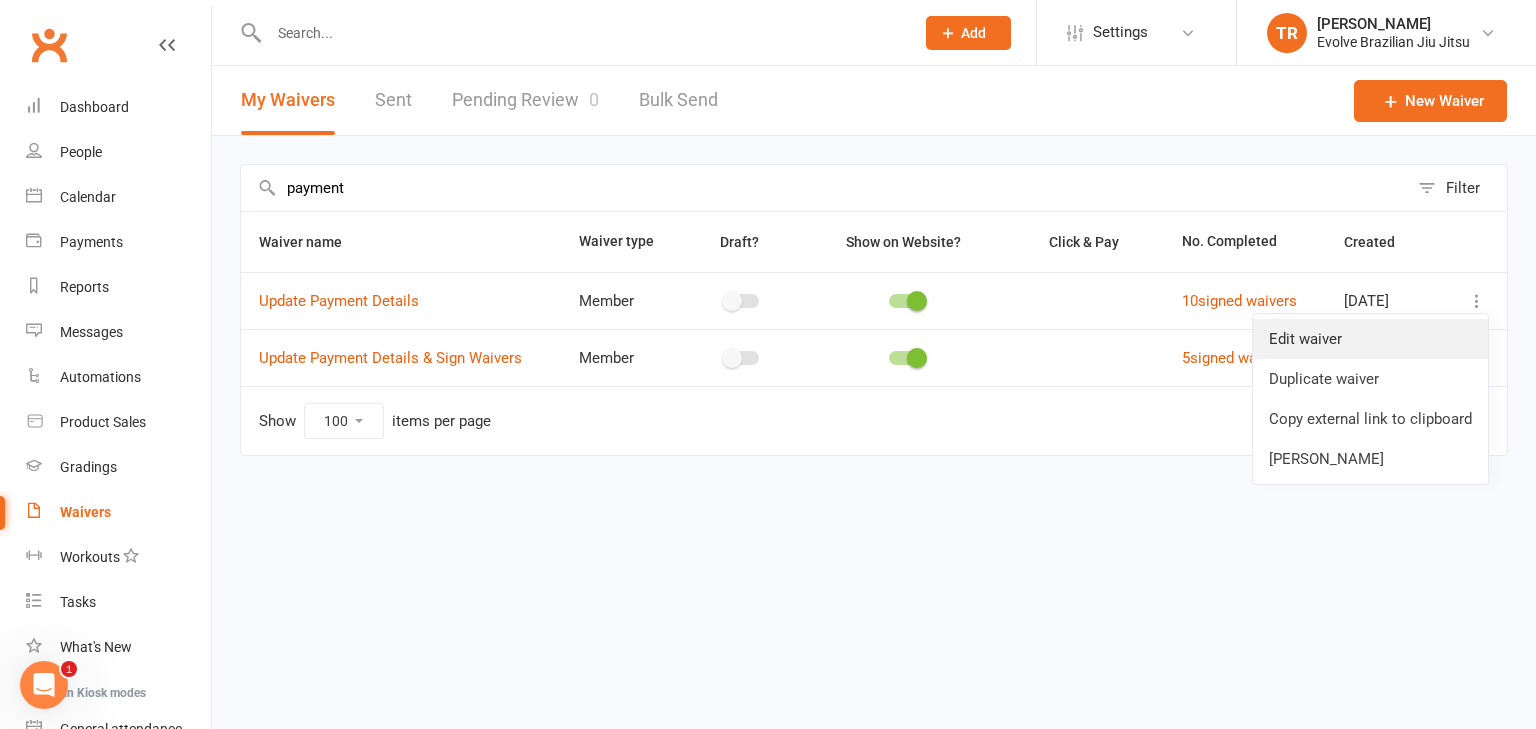 click on "Edit waiver" at bounding box center [1370, 339] 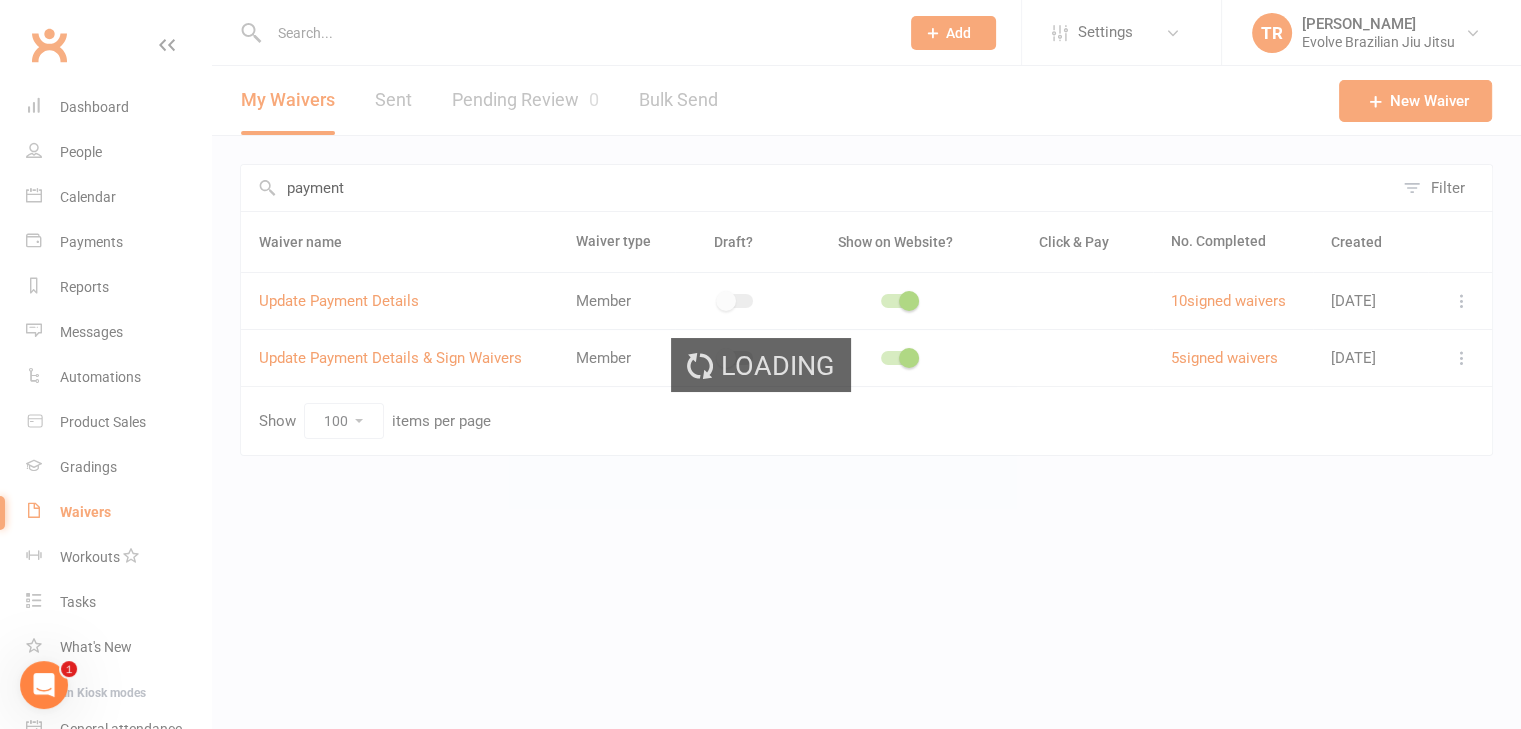 select on "bank_account" 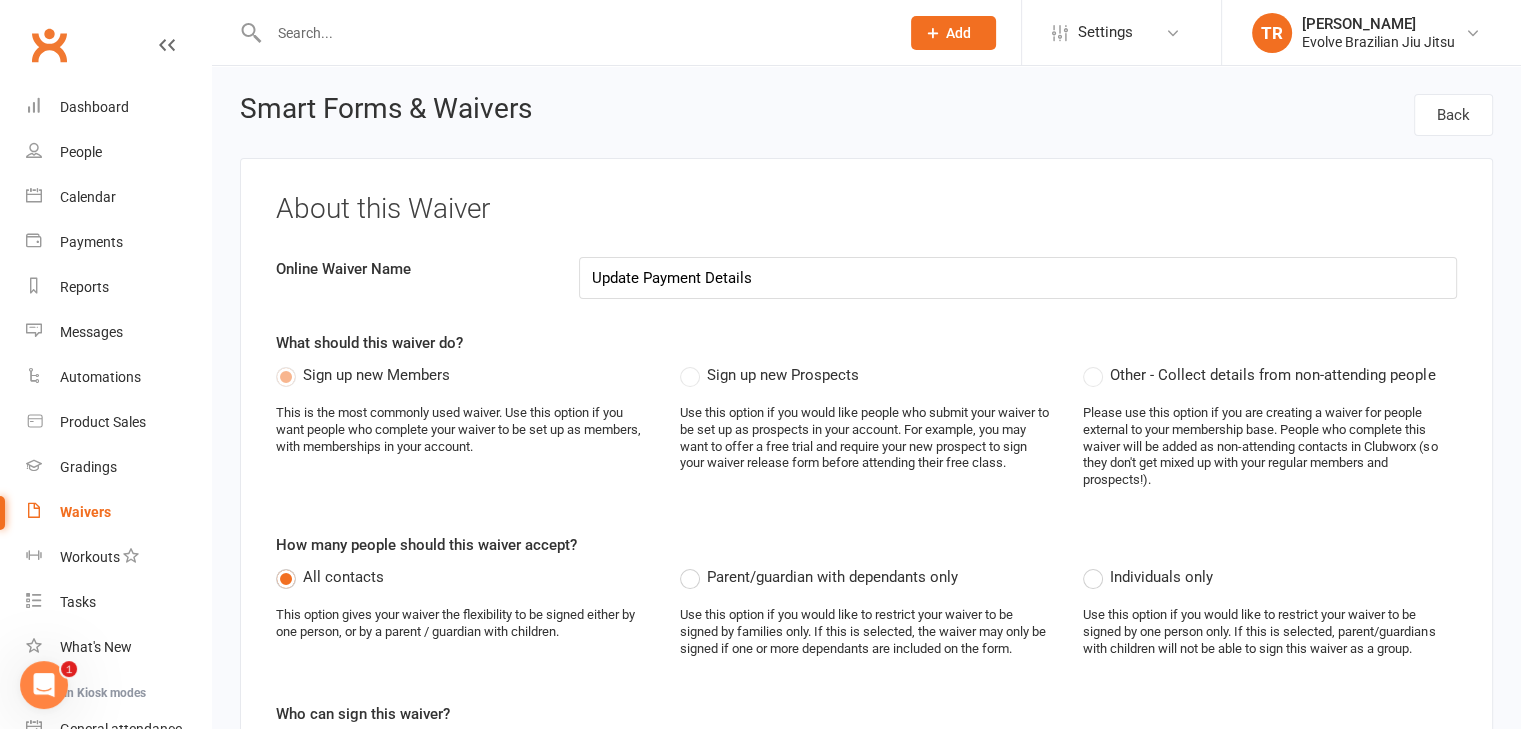 click on "Other - Collect details from non-attending people" at bounding box center [1259, 375] 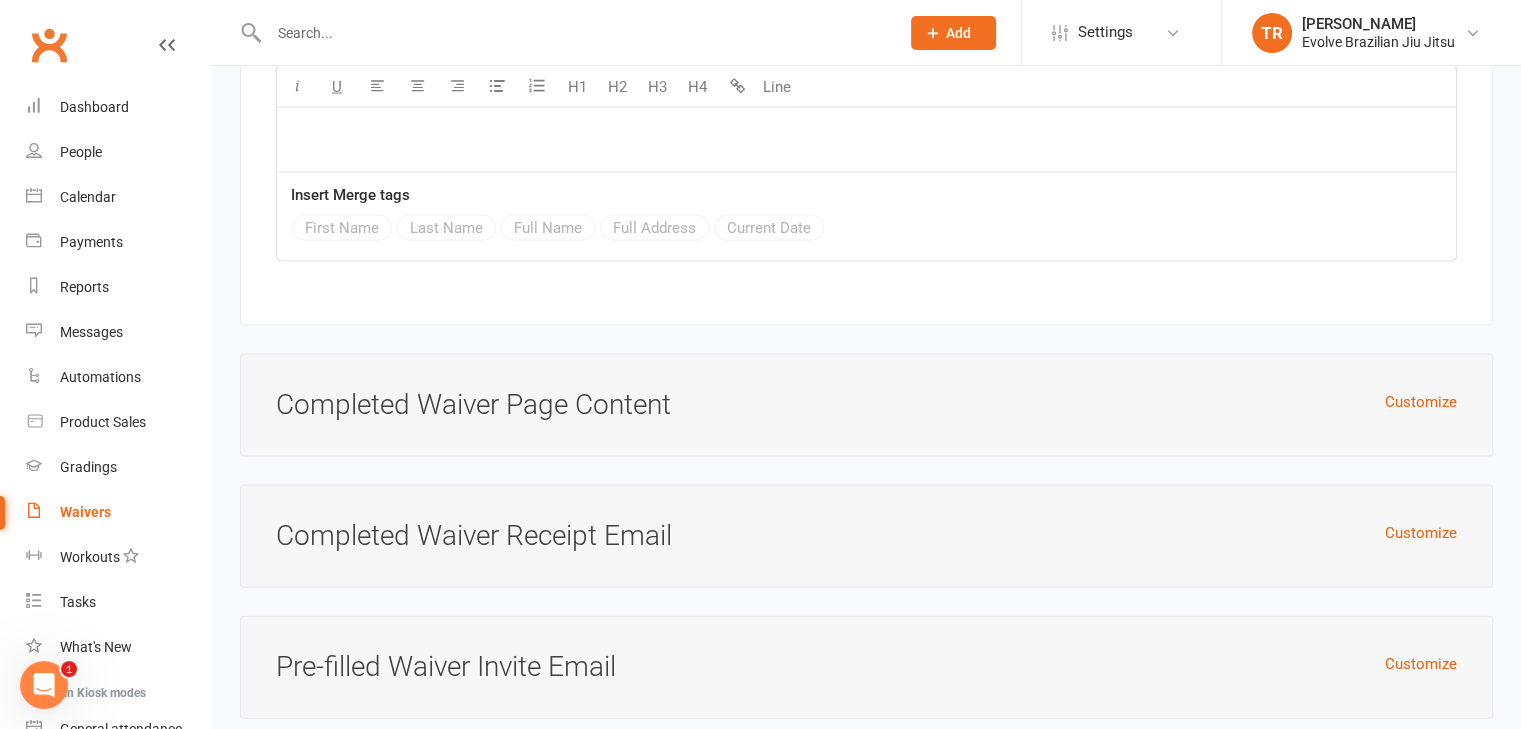 scroll, scrollTop: 4428, scrollLeft: 0, axis: vertical 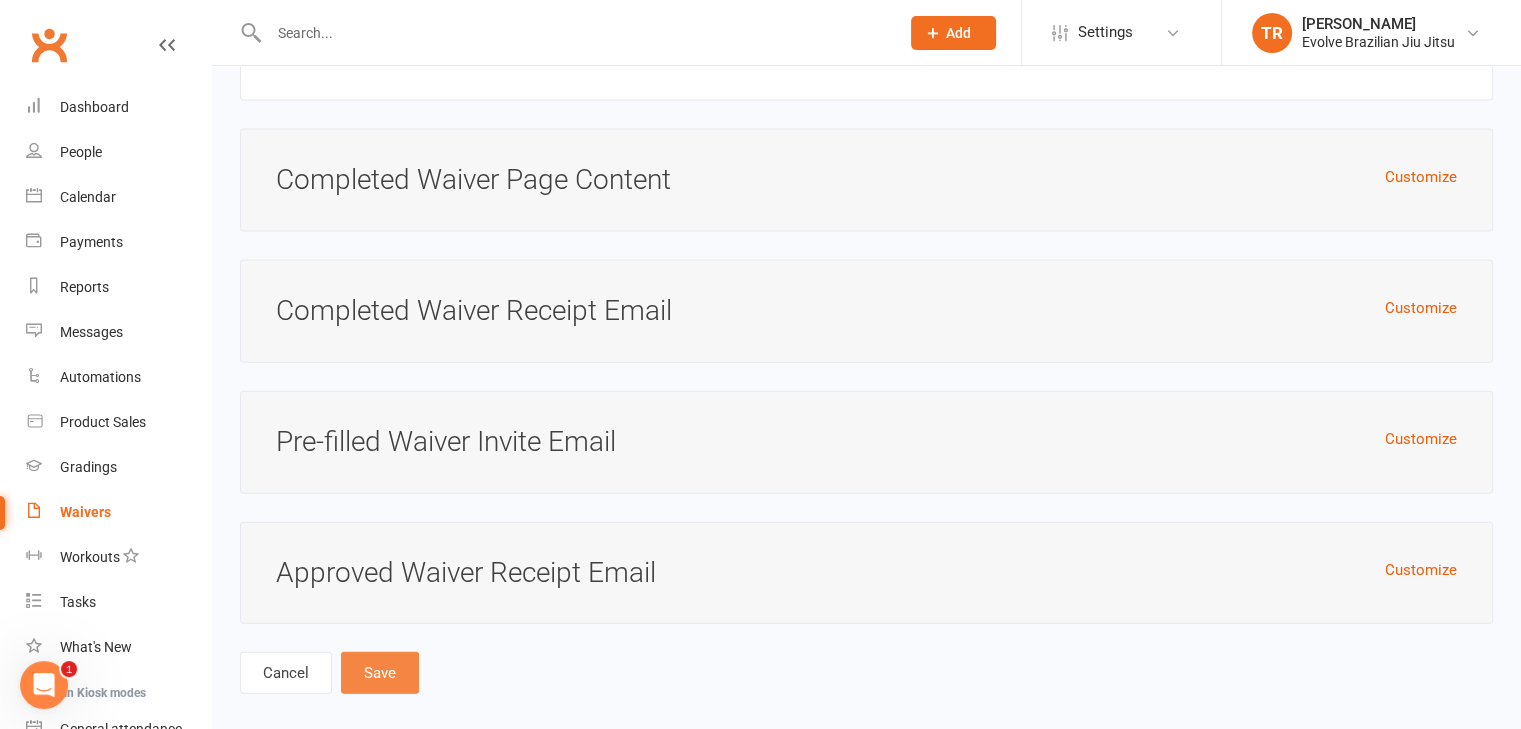 click on "Save" at bounding box center (380, 673) 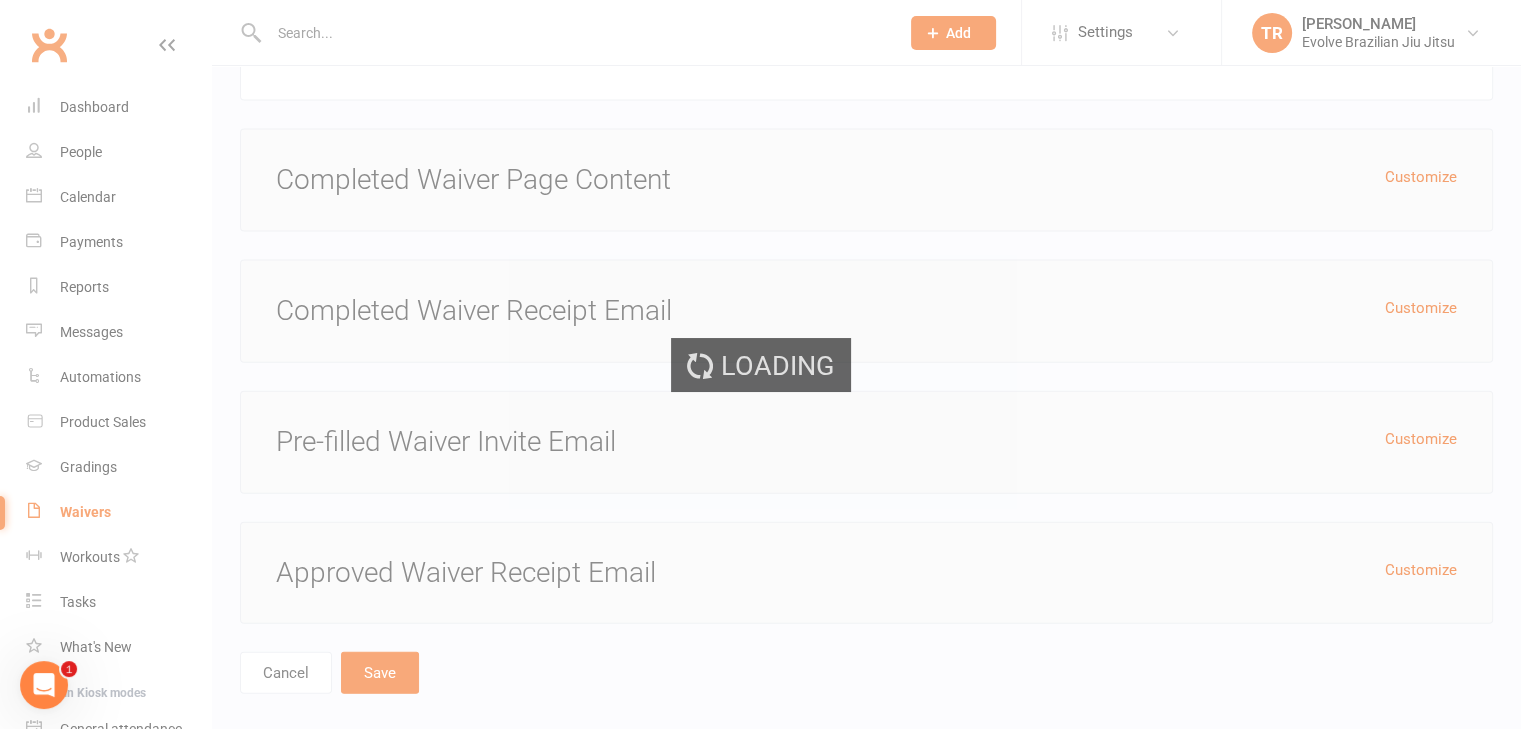 select on "100" 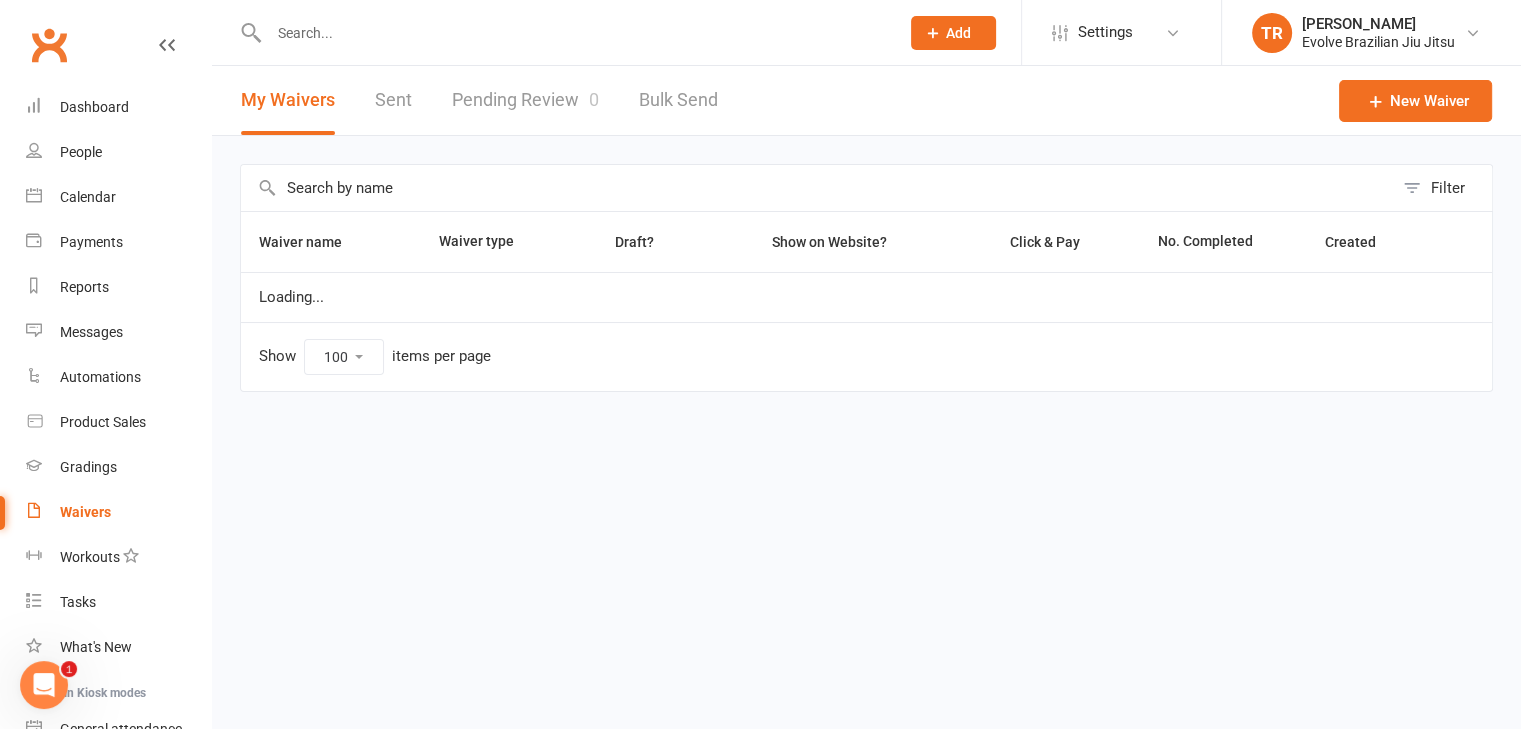 scroll, scrollTop: 0, scrollLeft: 0, axis: both 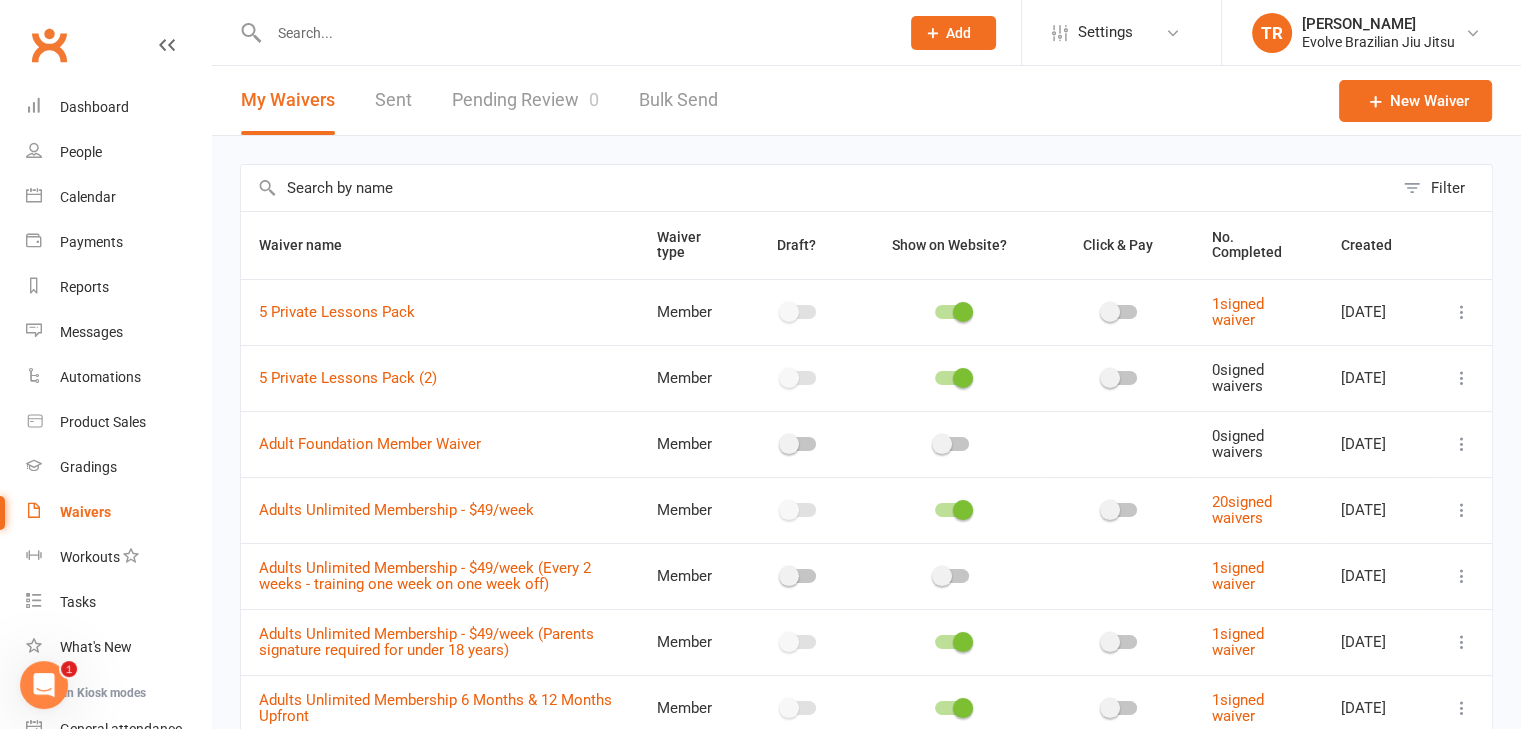 click at bounding box center [817, 188] 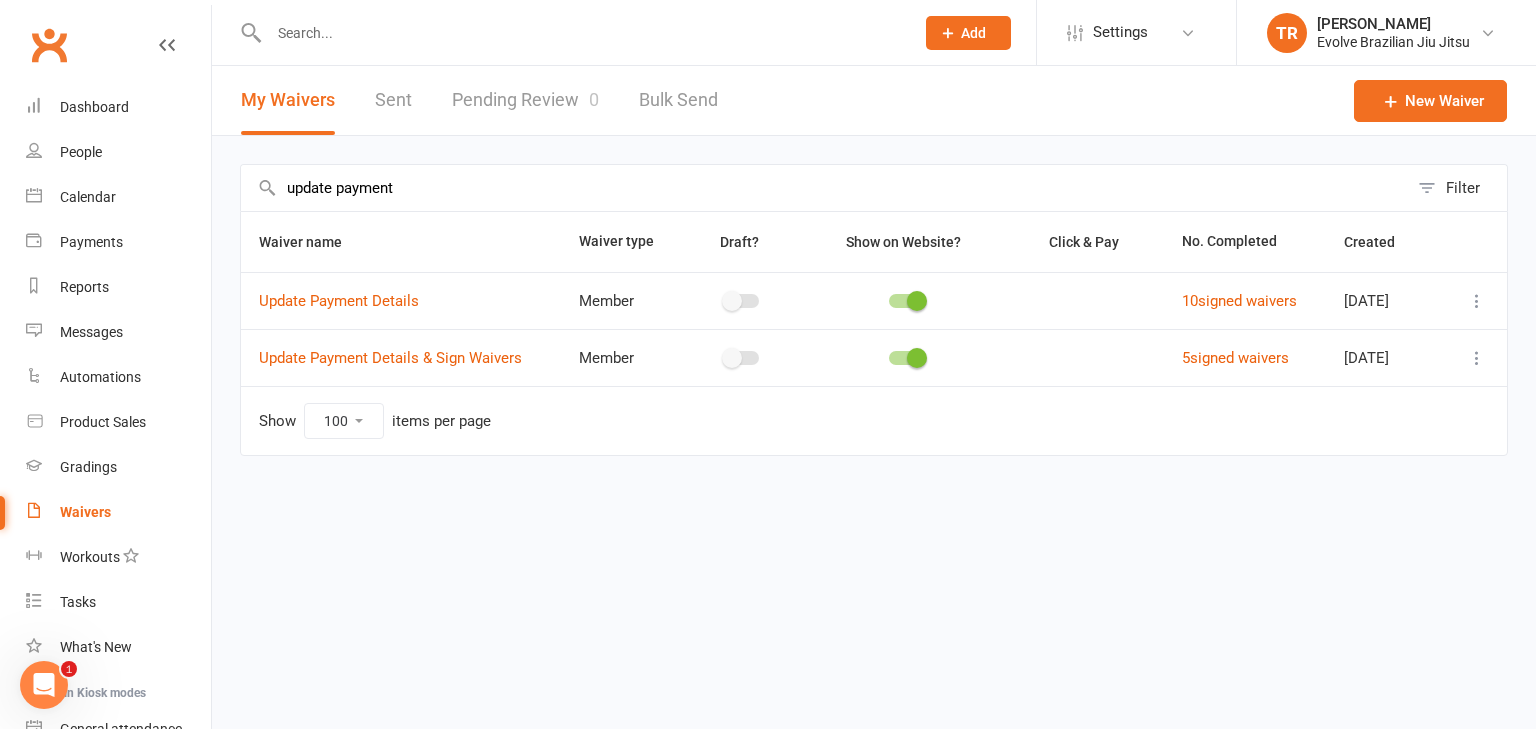 type on "update payment" 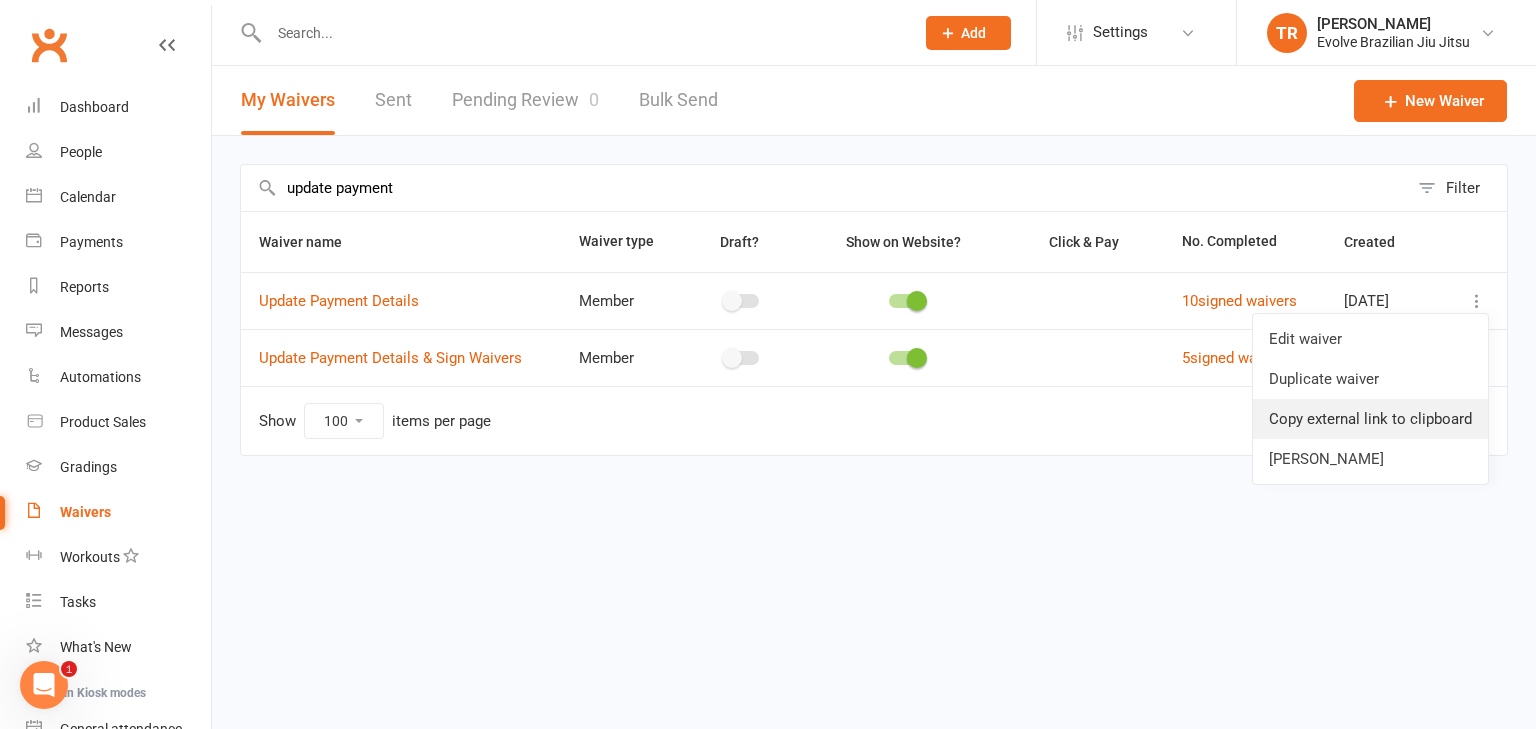 click on "Copy external link to clipboard" at bounding box center [1370, 419] 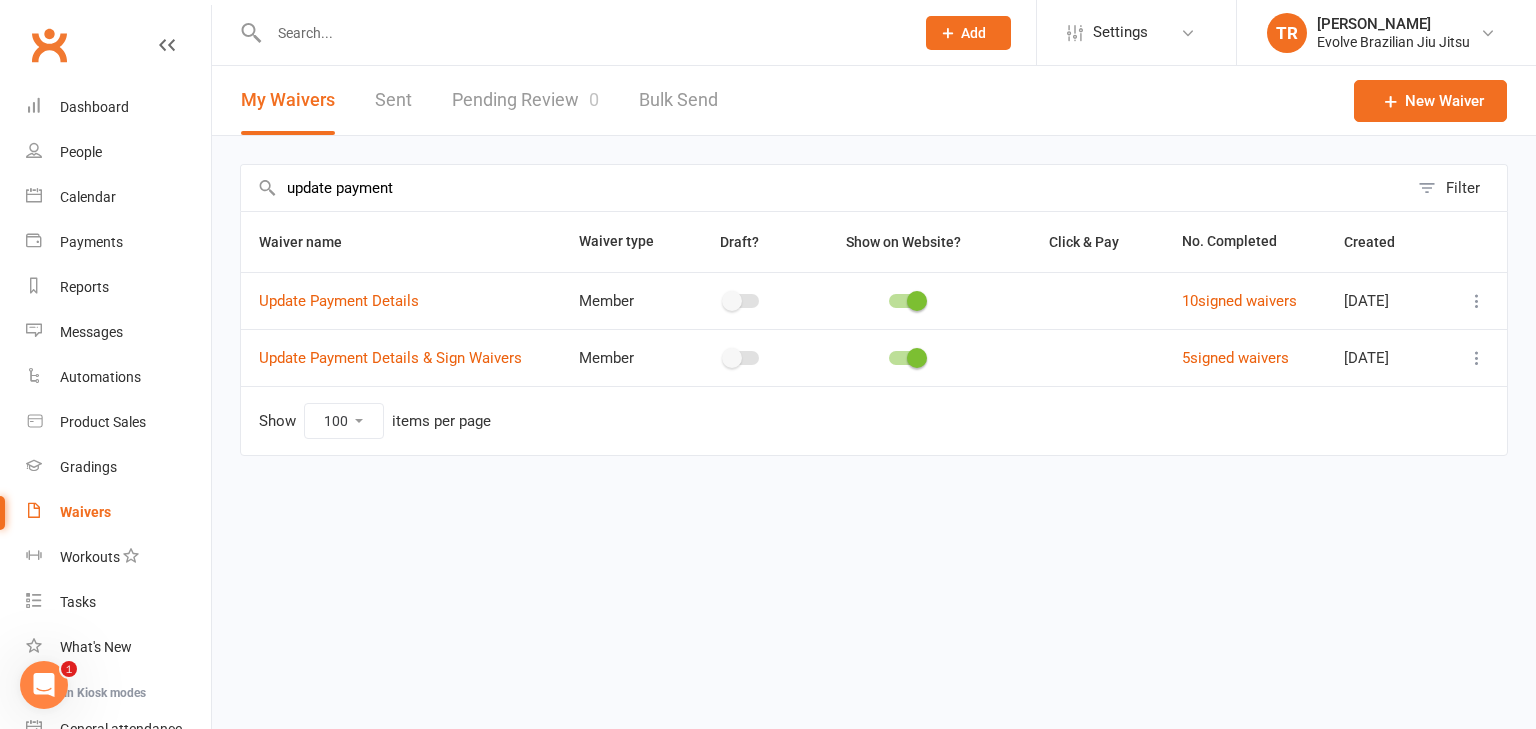 click on "Prospect
Member
Non-attending contact
Class / event
Appointment
Grading event
Task
Membership plan
Bulk message
Add
Settings Membership Plans Event Templates Appointment Types Mobile App  Website Image Library Customize Contacts Bulk Imports Access Control Users Account Profile Clubworx API TR [PERSON_NAME] Evolve Brazilian Jiu Jitsu My profile My subscription Help Terms & conditions  Privacy policy  Sign out Clubworx Dashboard People Calendar Payments Reports Messages   Automations   Product Sales Gradings   Waivers   Workouts   Tasks   What's New Check-in Kiosk modes General attendance Roll call Class check-in × URL copied to clipboard × Save failed. Please fix the errors below × My Waivers Sent Pending Review 0 Bulk Send New Waiver 10" at bounding box center (768, 270) 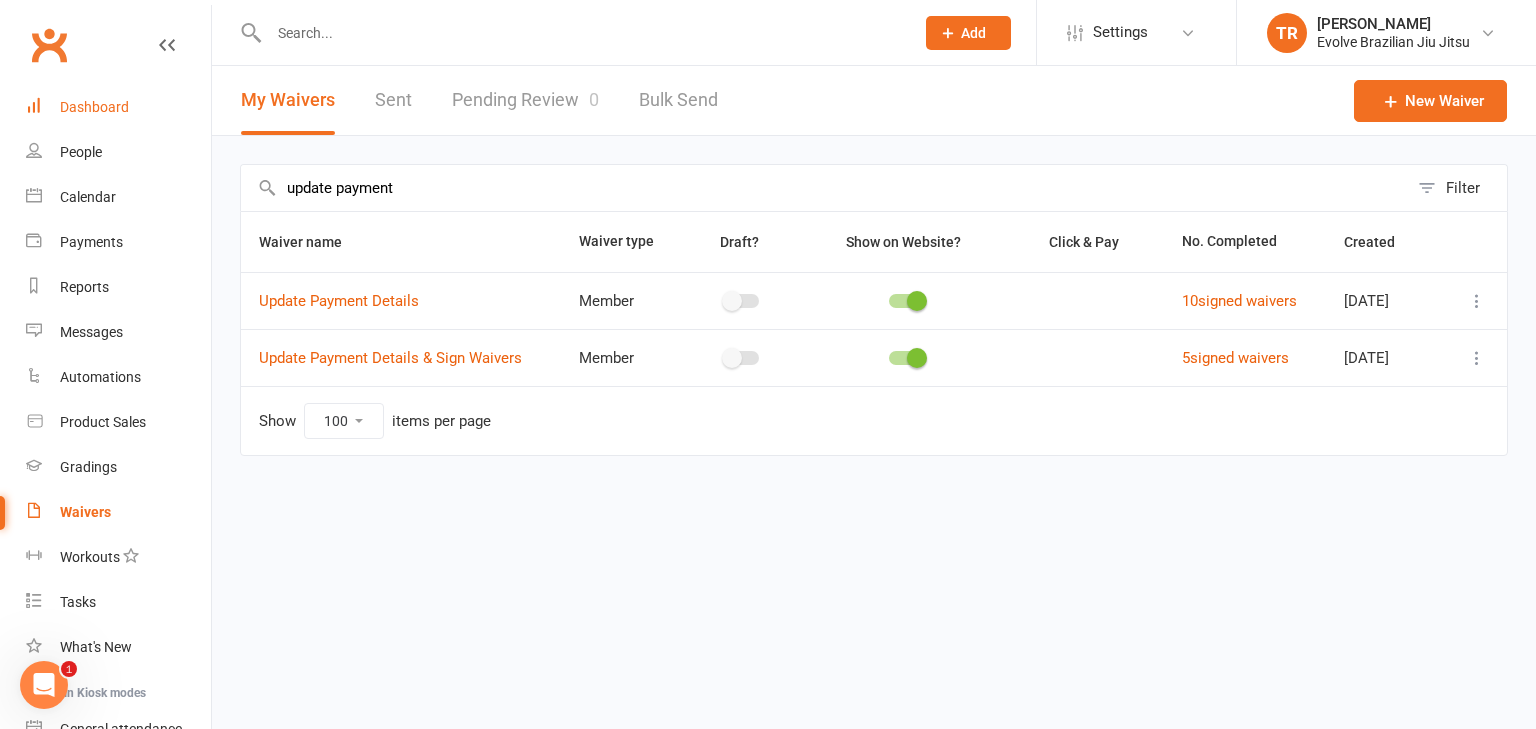 click on "Dashboard" at bounding box center [118, 107] 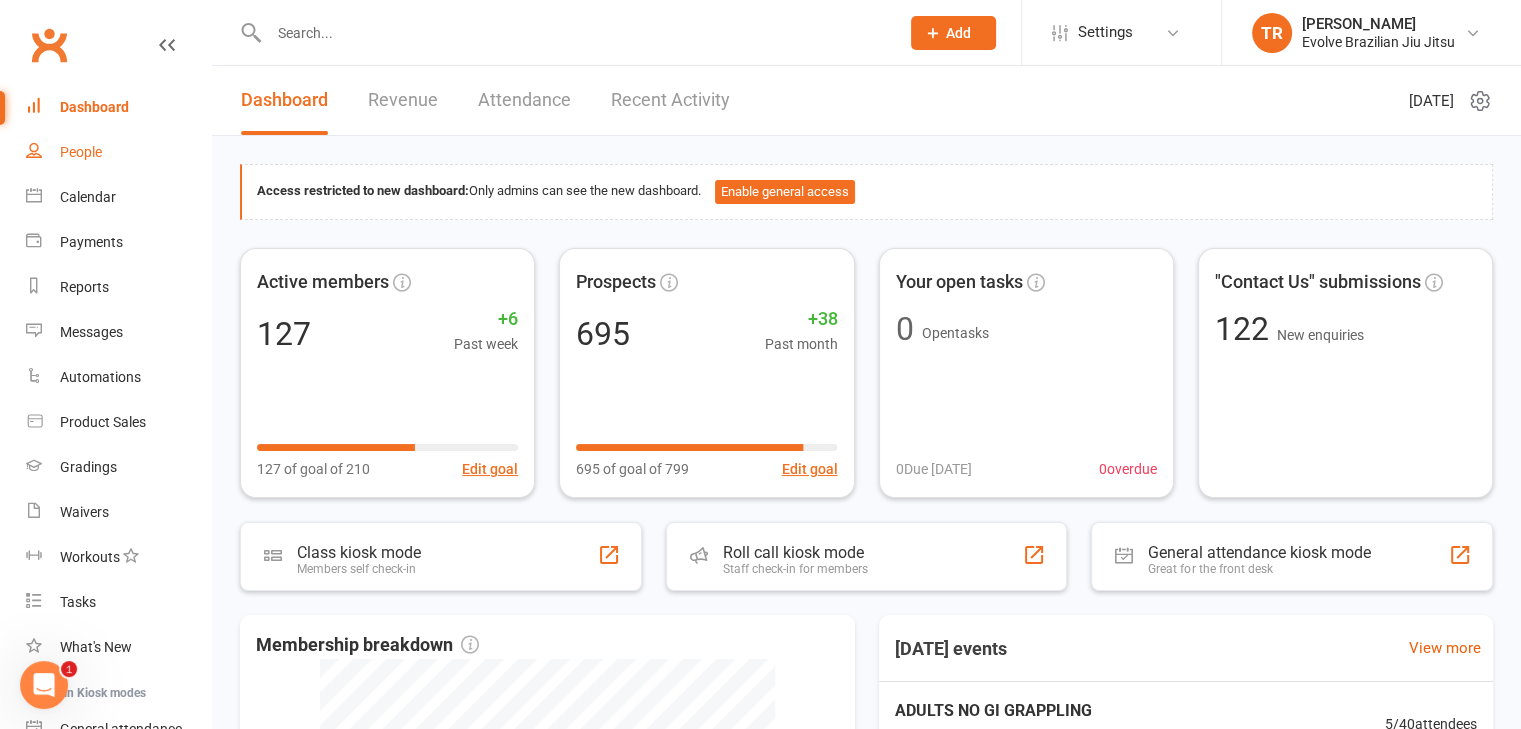 click on "People" at bounding box center (81, 152) 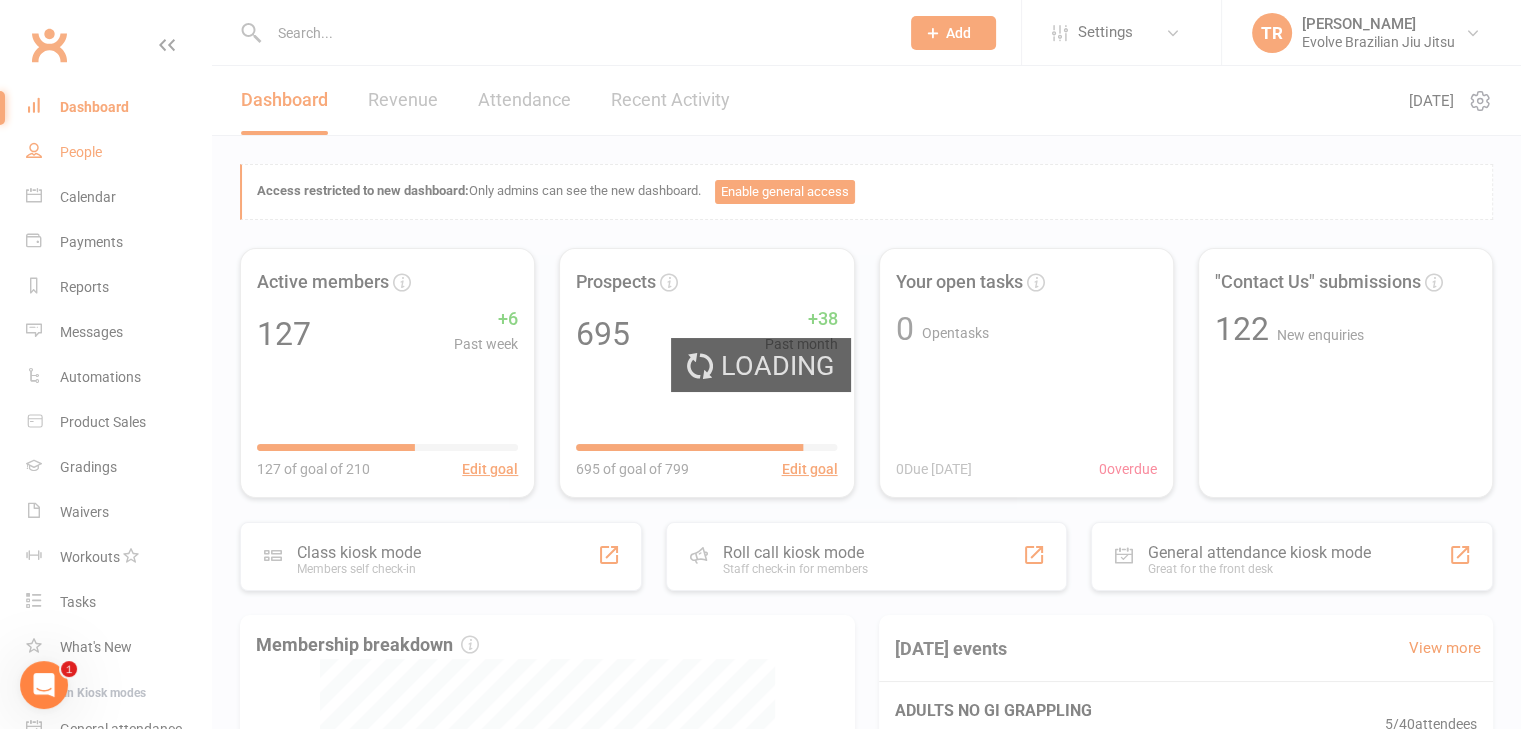 select on "100" 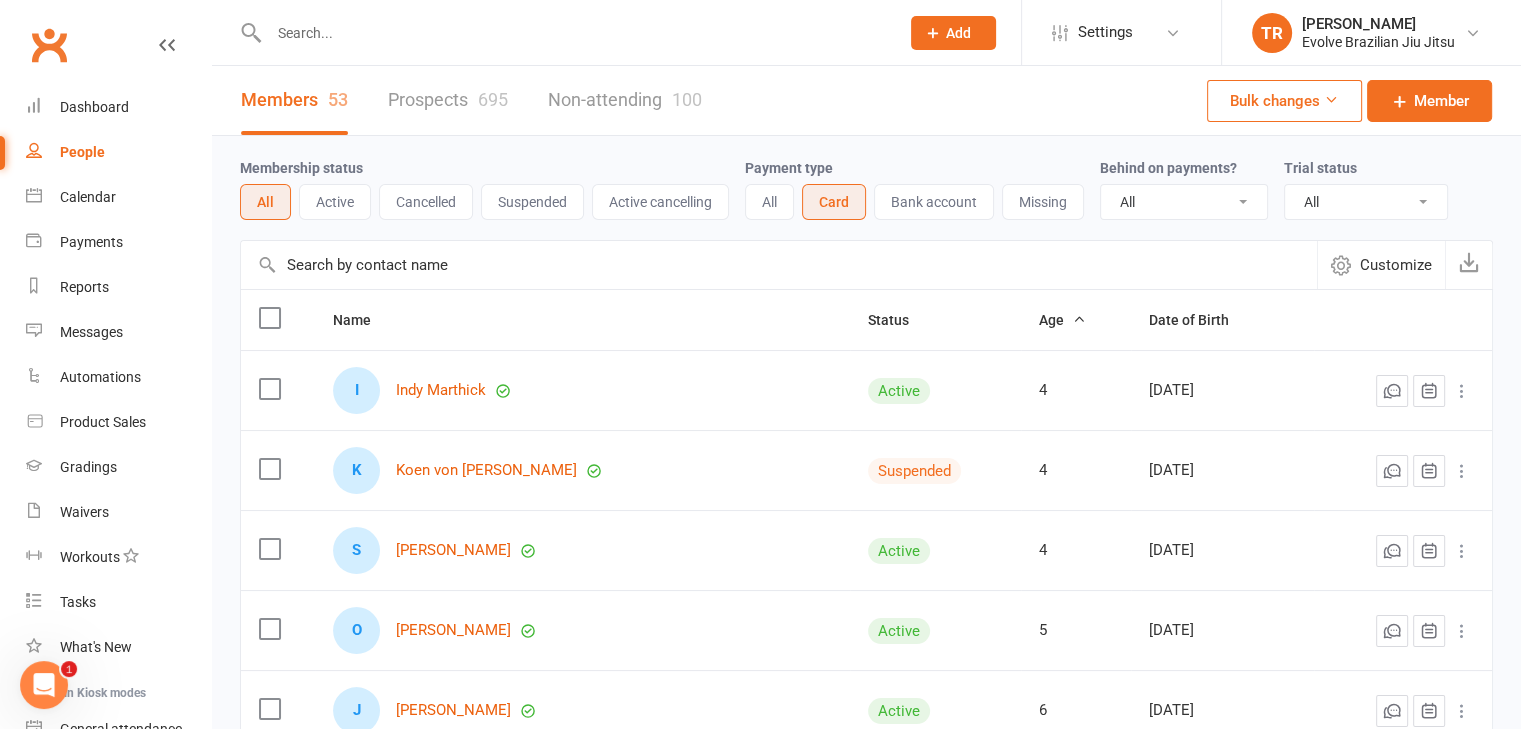 click at bounding box center (779, 265) 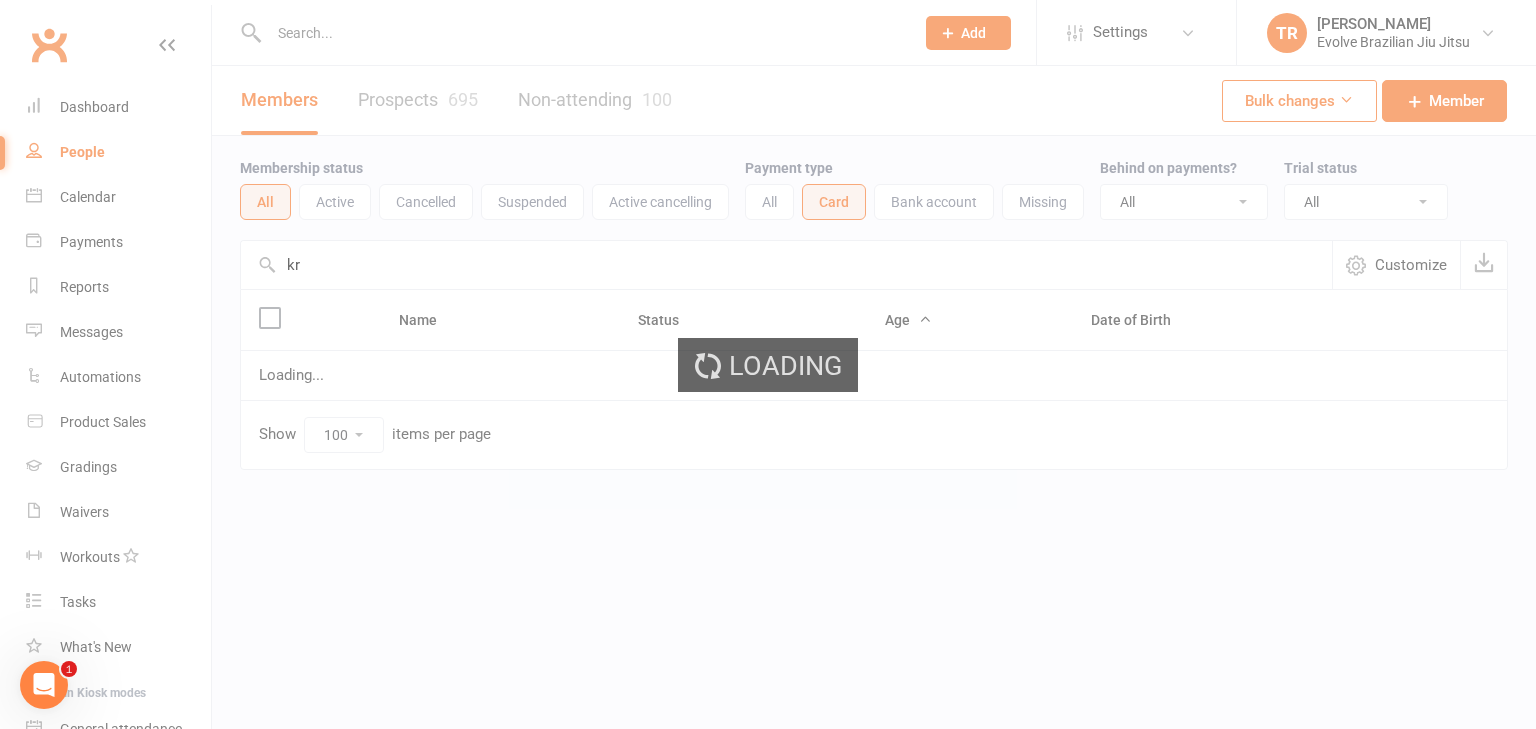 type on "k" 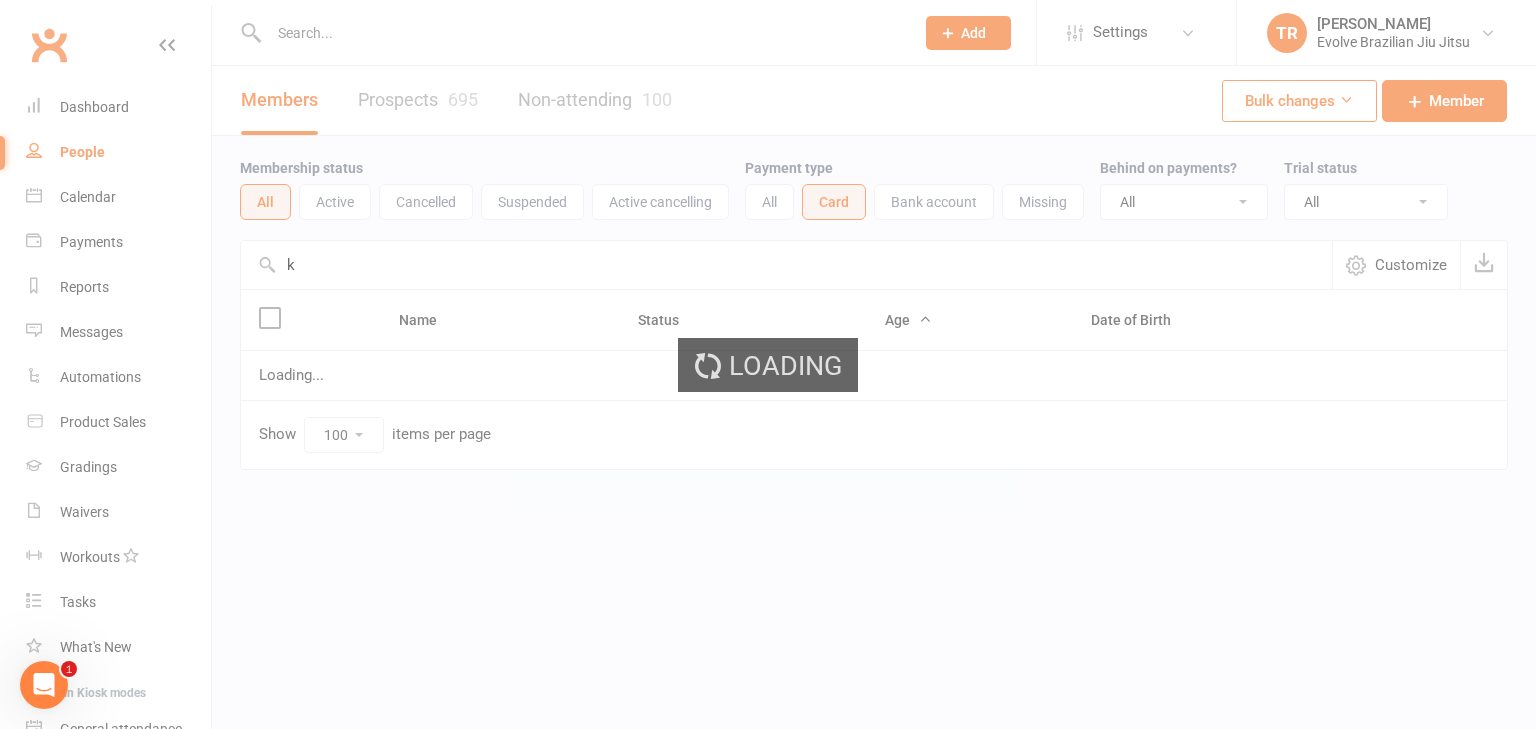 type 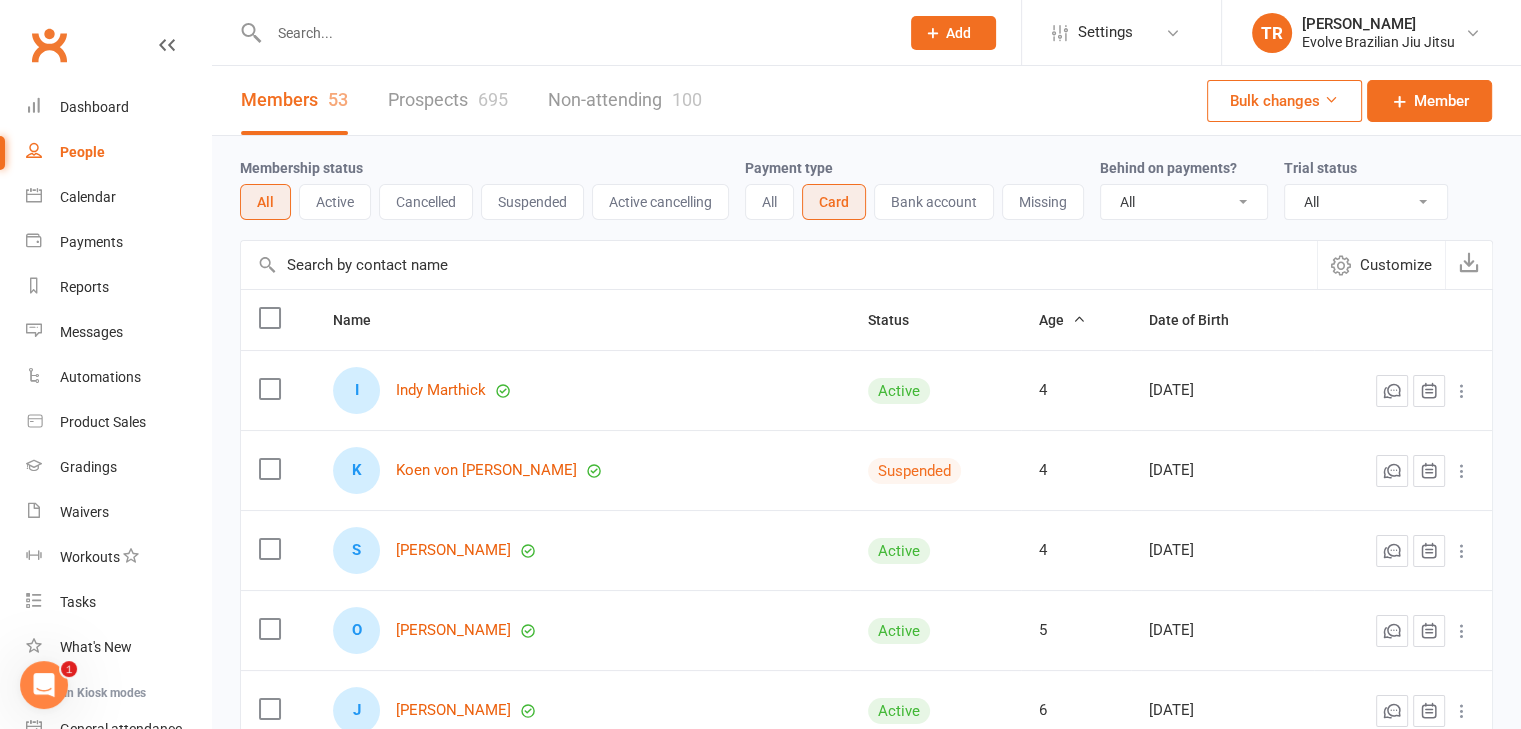 click at bounding box center (574, 33) 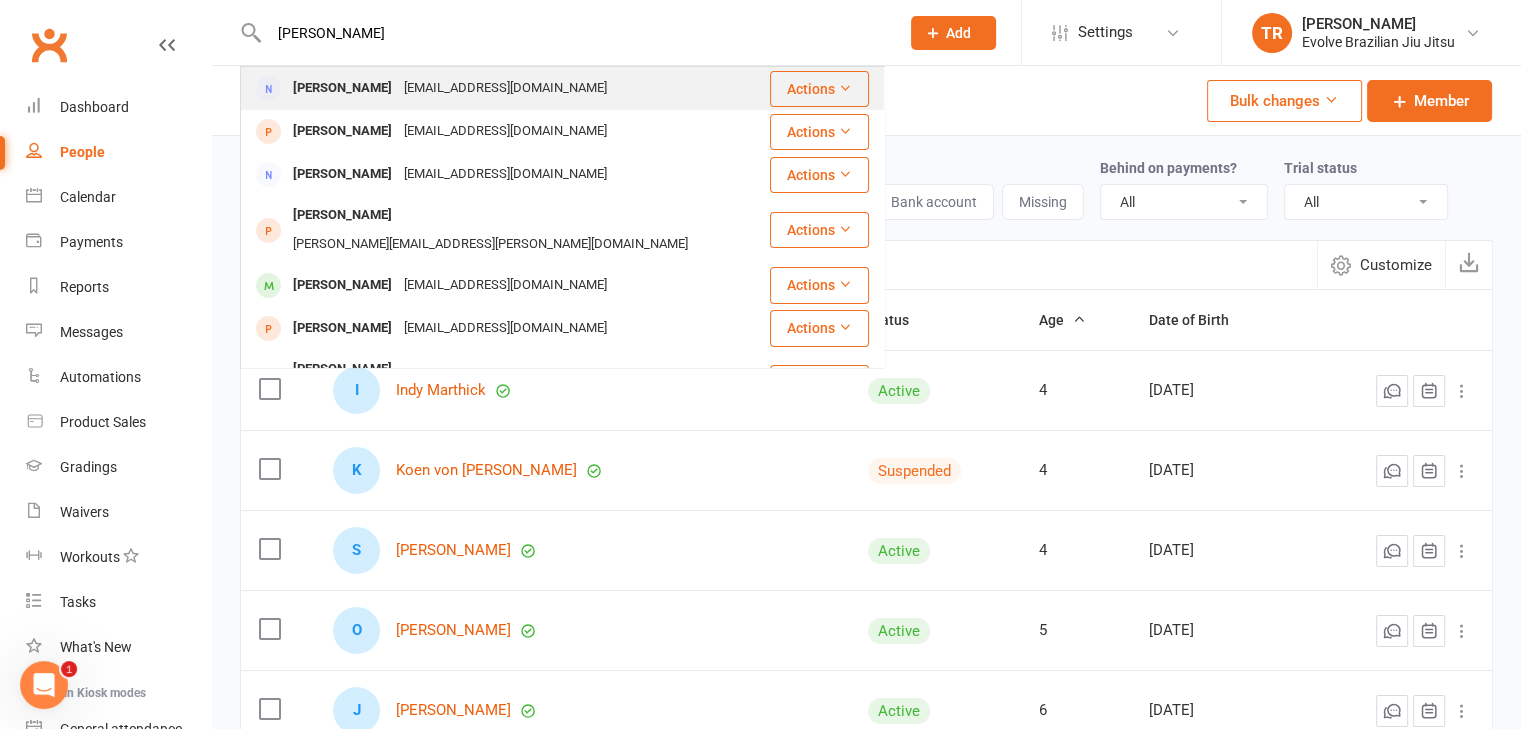 type on "[PERSON_NAME]" 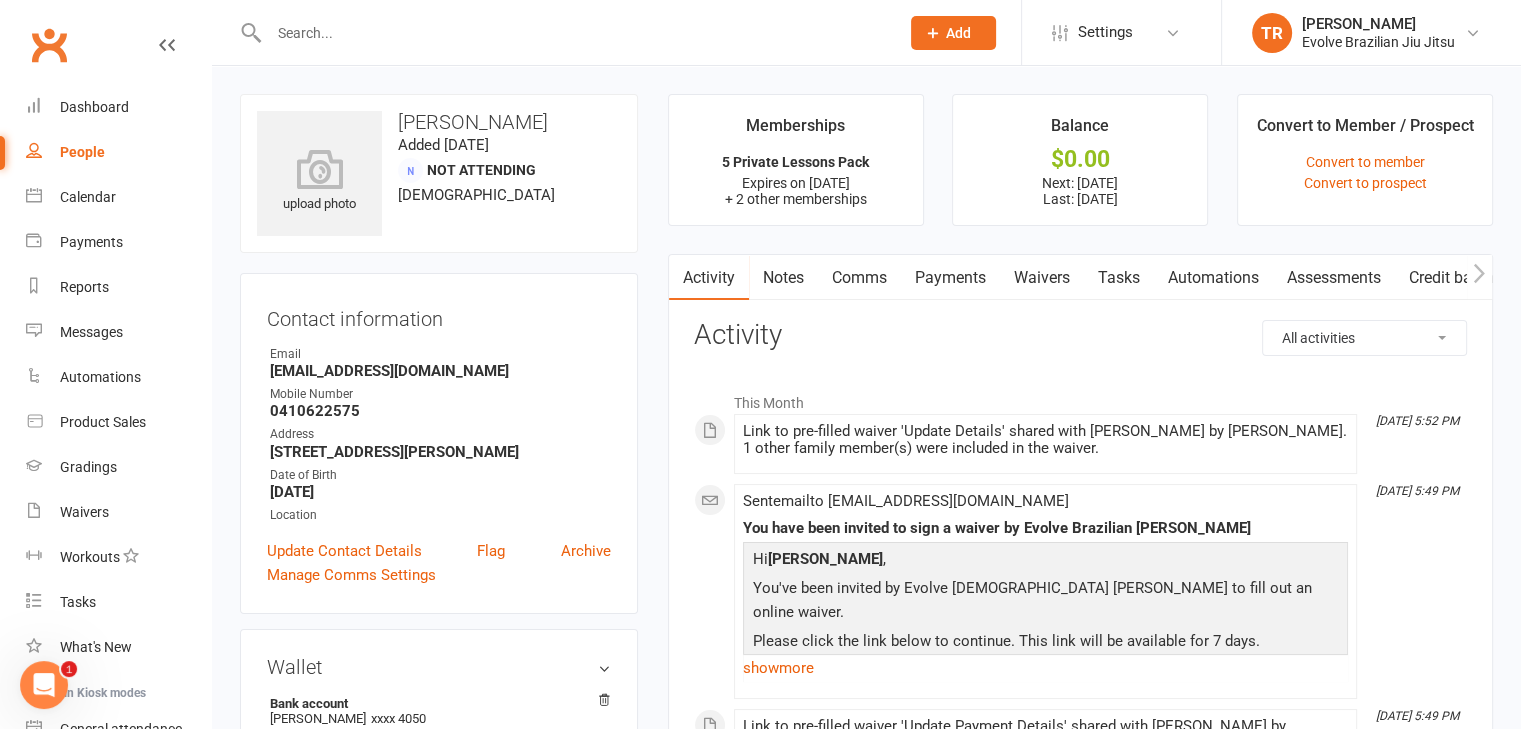 click on "Waivers" at bounding box center (1042, 278) 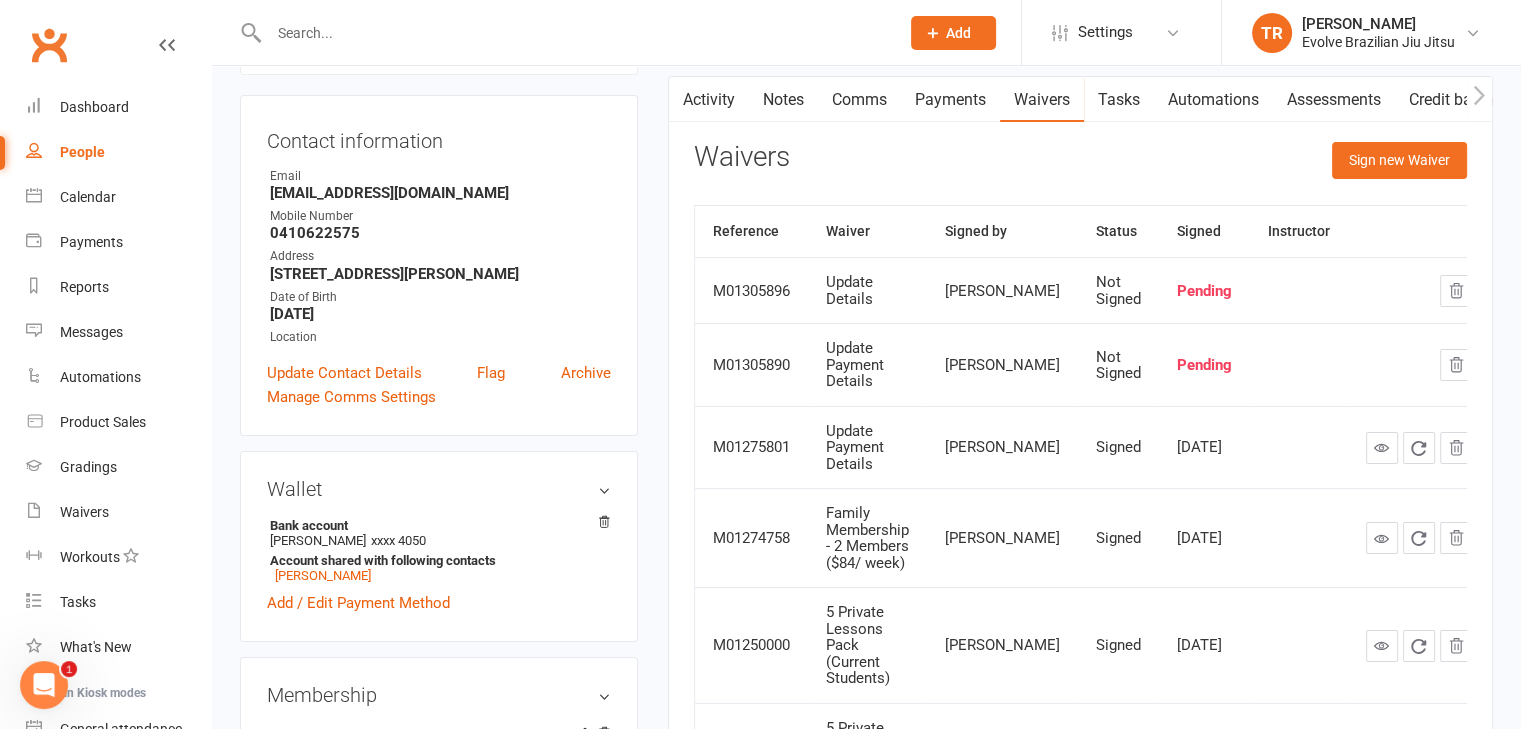 scroll, scrollTop: 181, scrollLeft: 0, axis: vertical 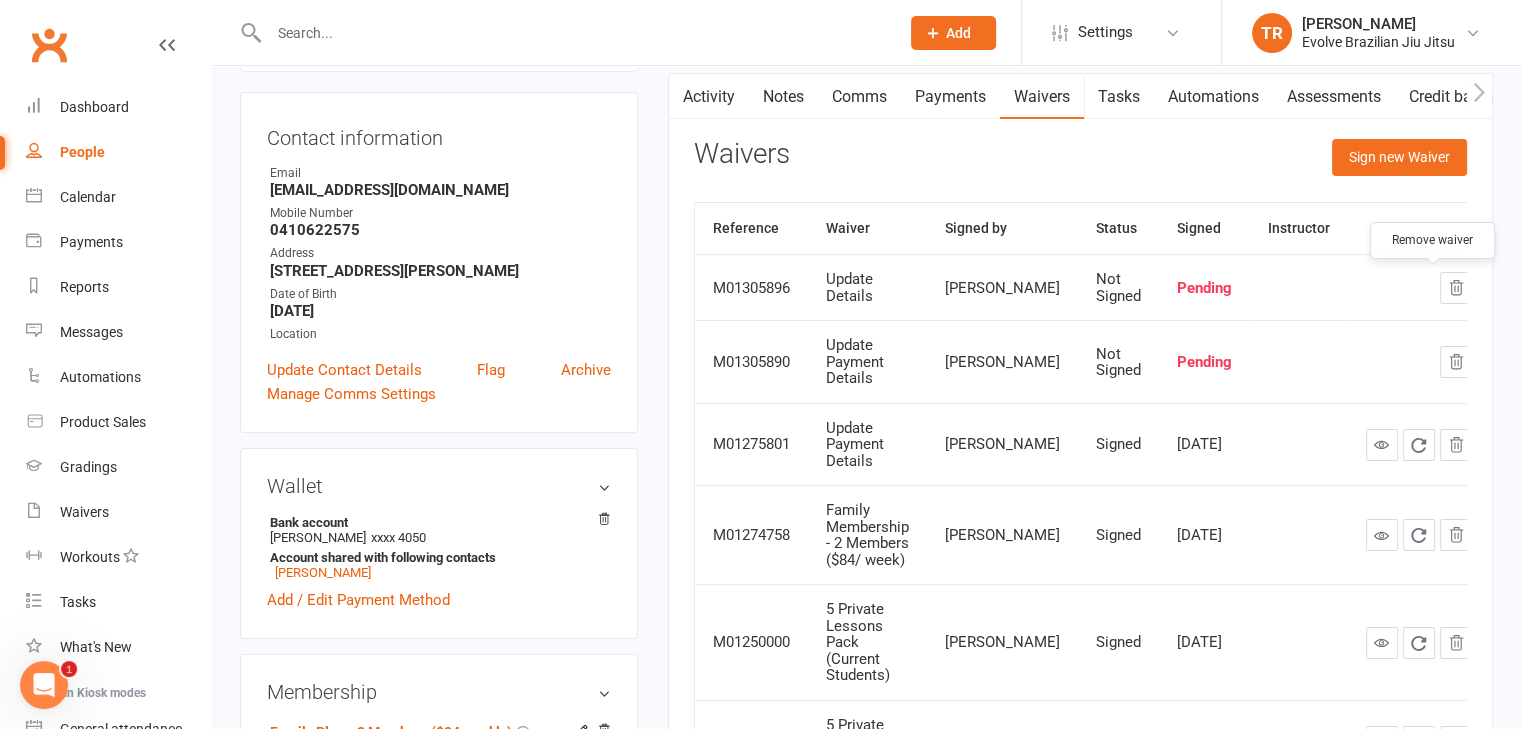 click 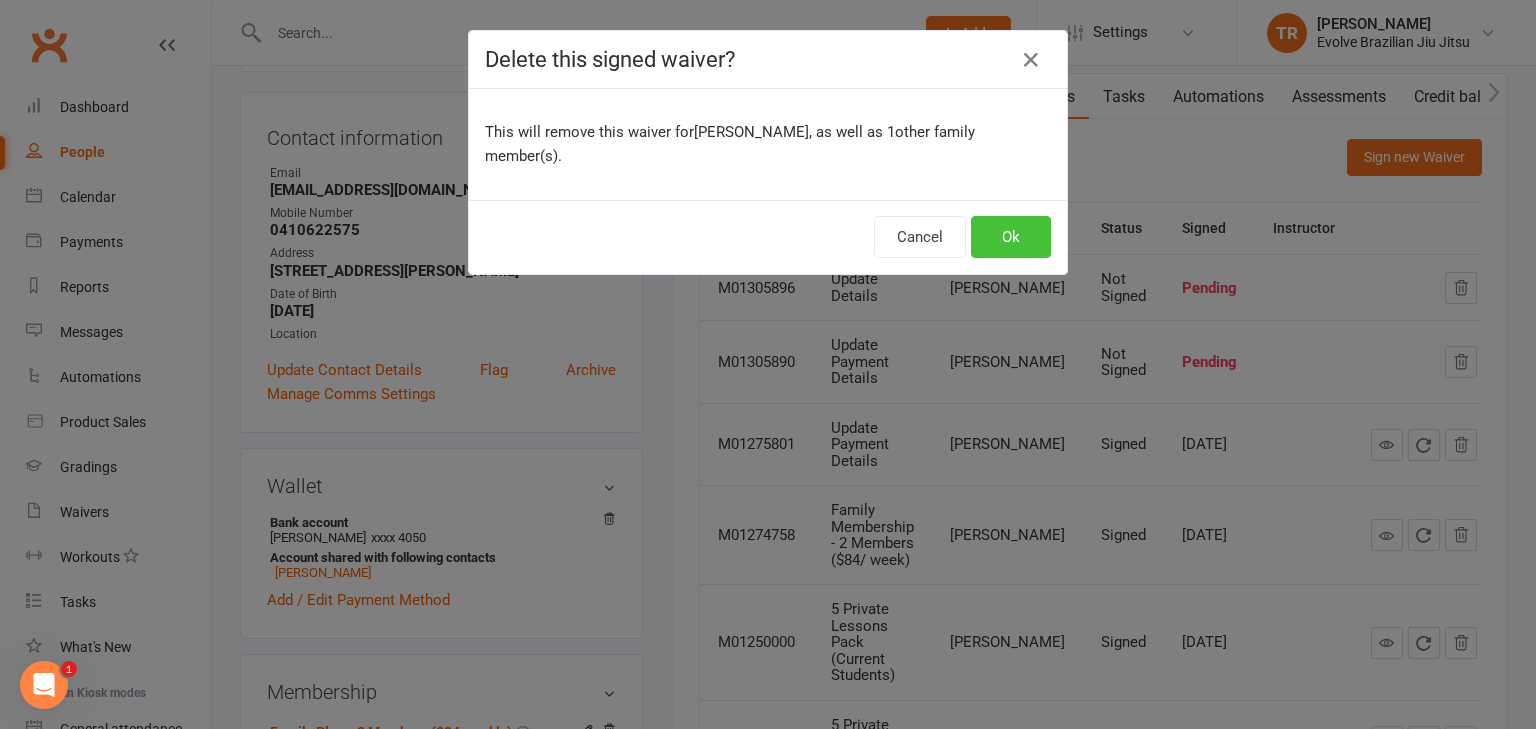 click on "Ok" at bounding box center (1011, 237) 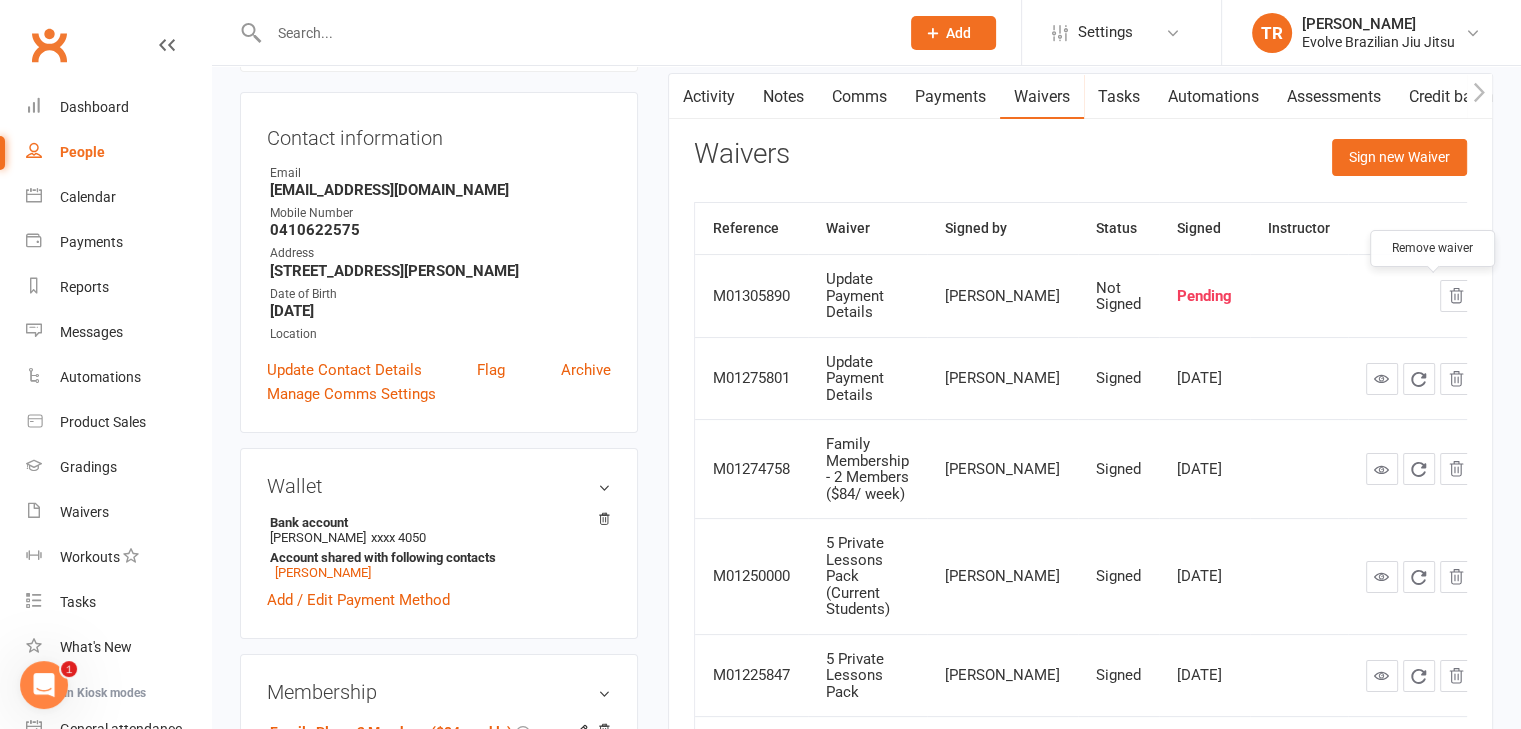 click 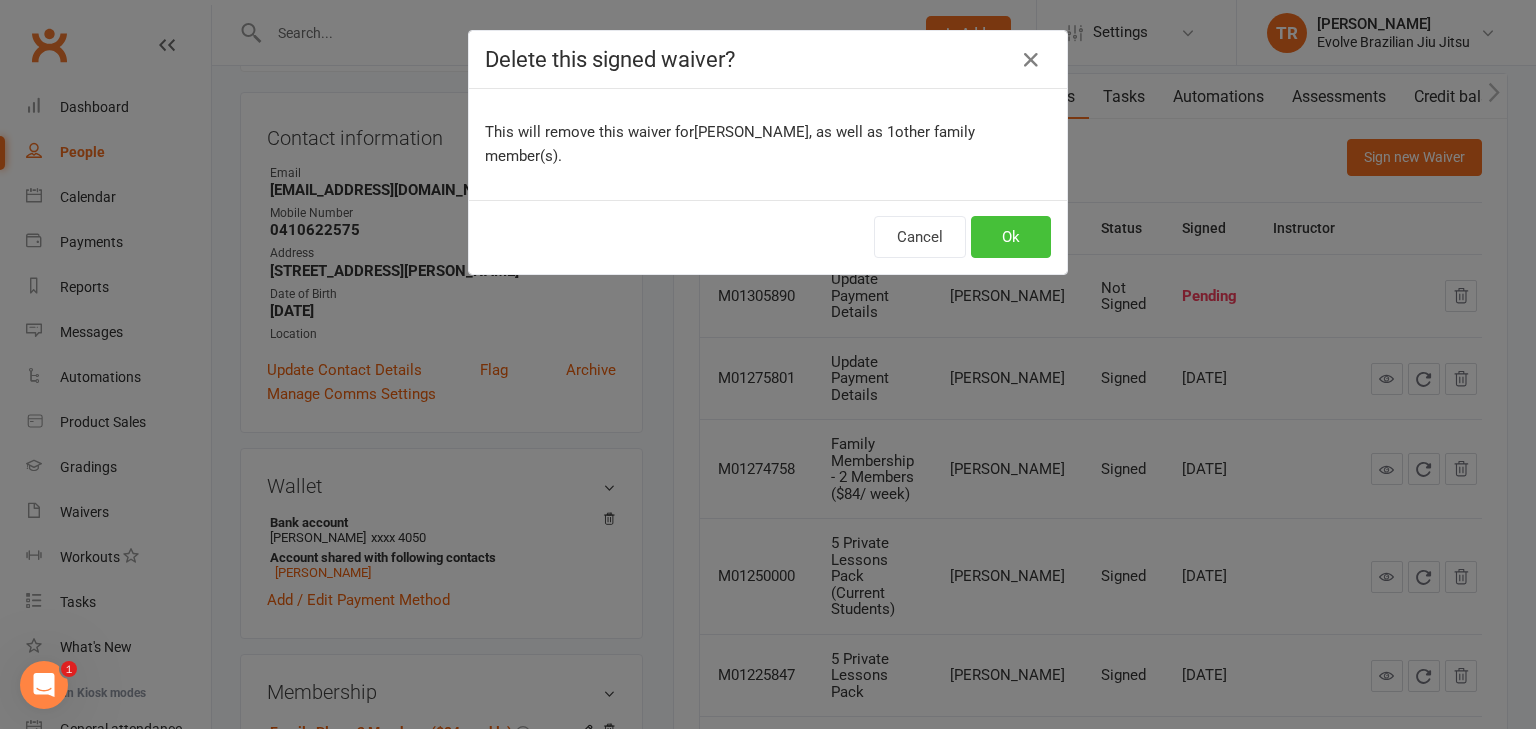 click on "Ok" at bounding box center (1011, 237) 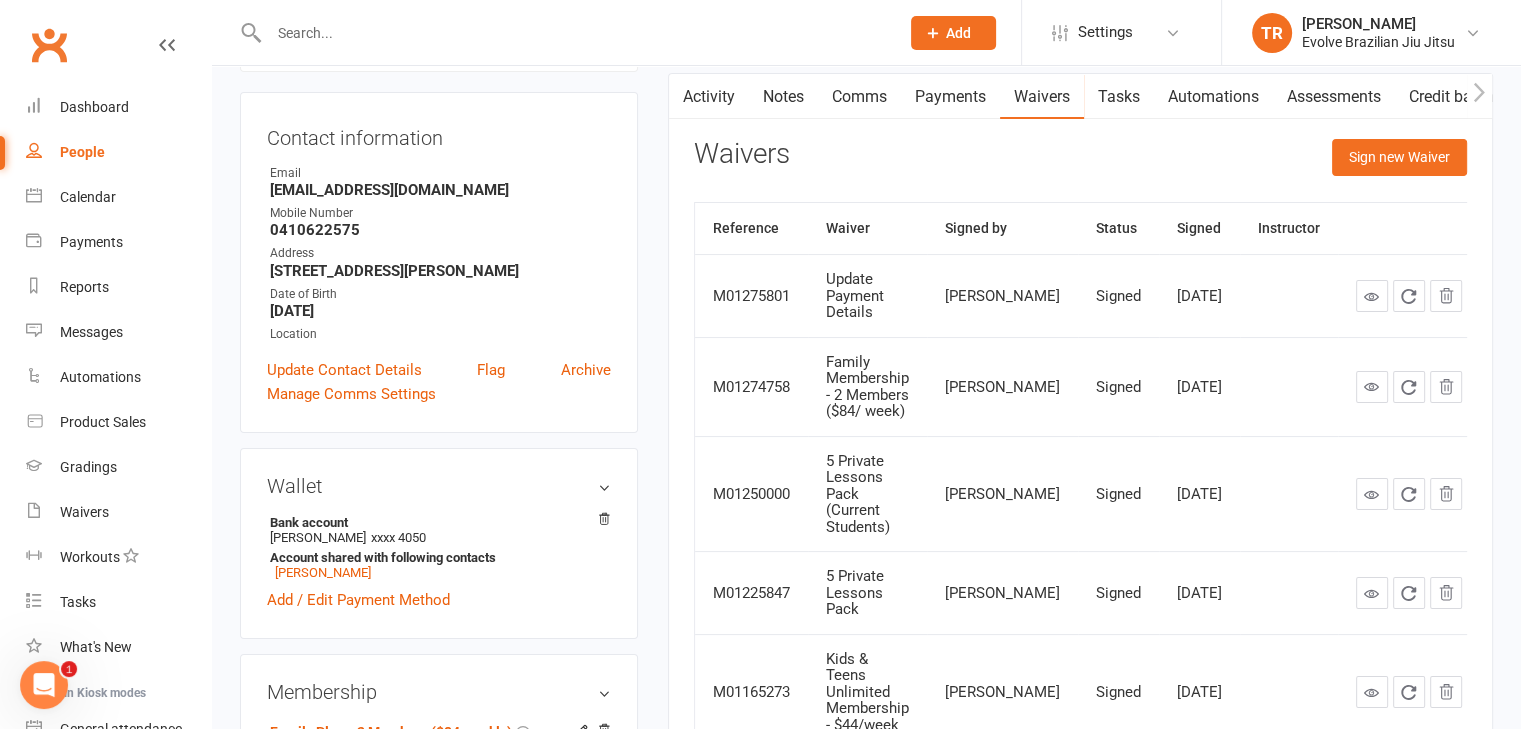 scroll, scrollTop: 67, scrollLeft: 0, axis: vertical 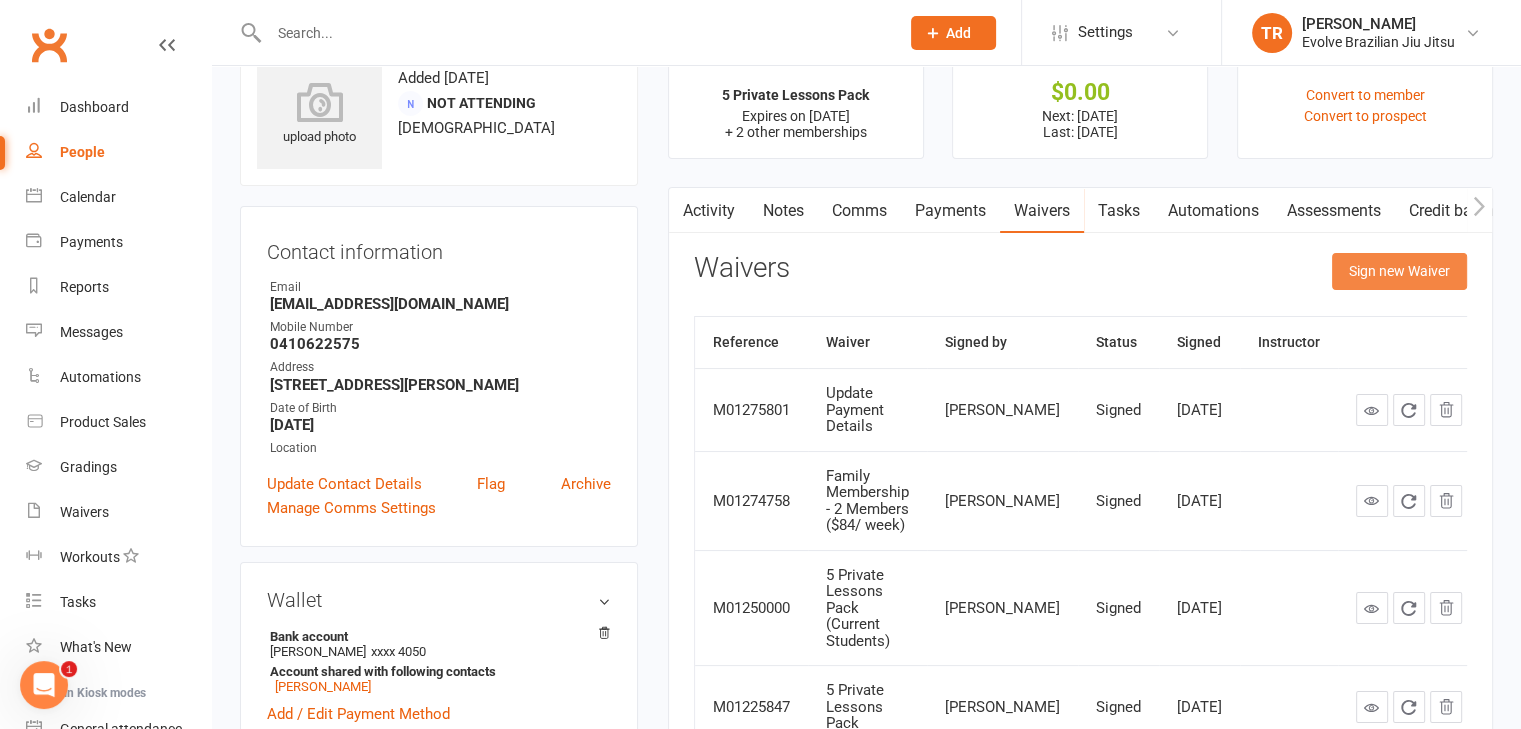 click on "Sign new Waiver" at bounding box center [1399, 271] 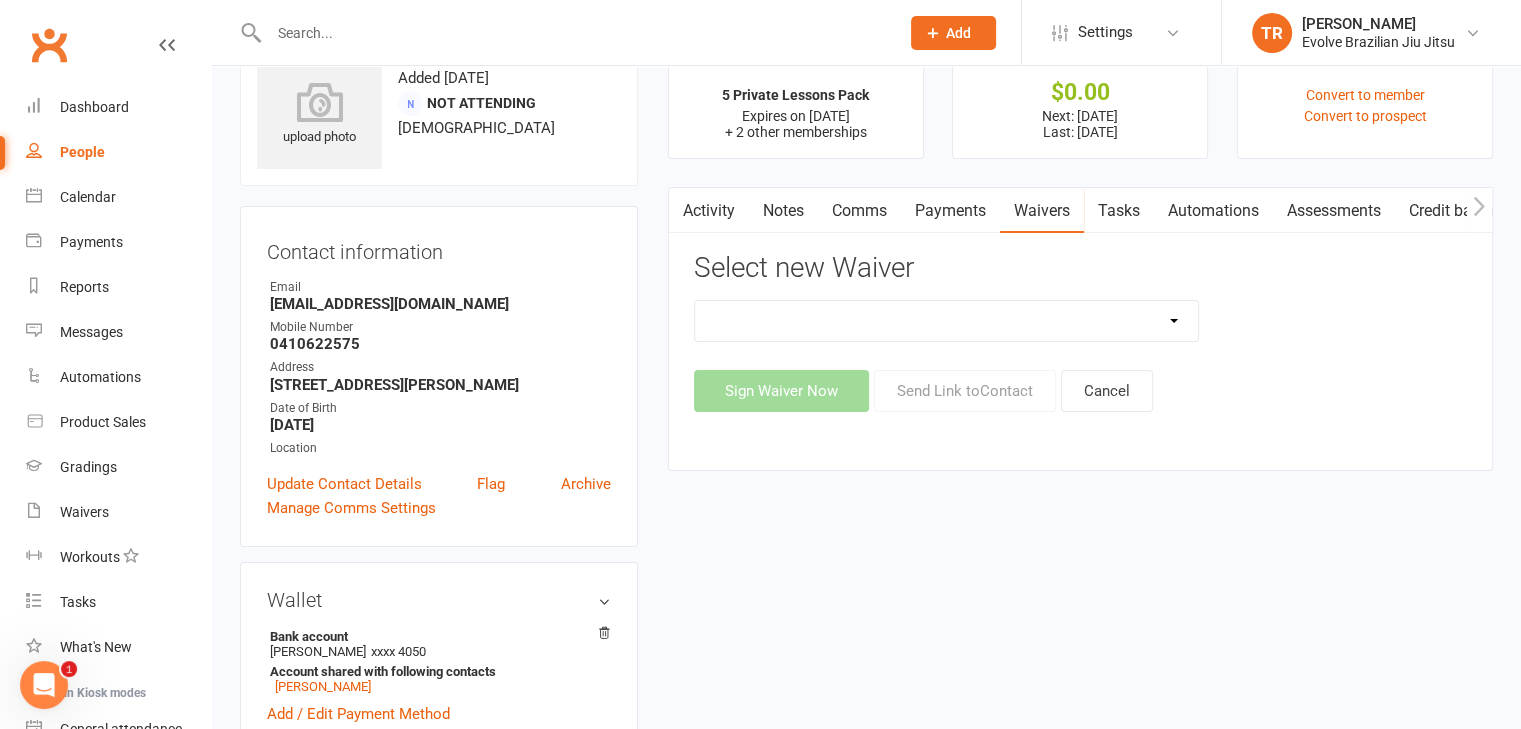 click on "5 Private Lessons Pack 5 Private Lessons Pack (2) Adult Foundation Member Waiver Adults Unlimited Membership - $49/week Adults Unlimited Membership - $49/week (Every 2 weeks - training one week on one week off) Adults Unlimited Membership - $49/week (Parents signature required for under 18 years) Adults Unlimited Membership 6 Months & 12 Months Upfront Adults Unlimited Membership (One Class Per Week) $30/week Custom Membership for [PERSON_NAME] & [PERSON_NAME] - [DATE] to [DATE] ($570 paid upfront) Family Membership - 2 Members ($84/ week) Family Membership: 2 Members for $80/week (One Adult Unlimited & One Child in 3-5 Program) Family Membership - 2 Siblings ($79.80/ week) Family Membership - 3 Siblings ($107.73/ week) Family Membership One Class Per Week - 2 Siblings ($50/week) Family Membership Waiver - Giveaway Foundation Member Waiver Kids 3-5 Membership ($35 per week) Kids 3-5 Membership One Class Per Week ($25 per week) Kids Foundation Member Waiver Kids & Teens Membership One Class Per Week Member Waiver" at bounding box center [947, 321] 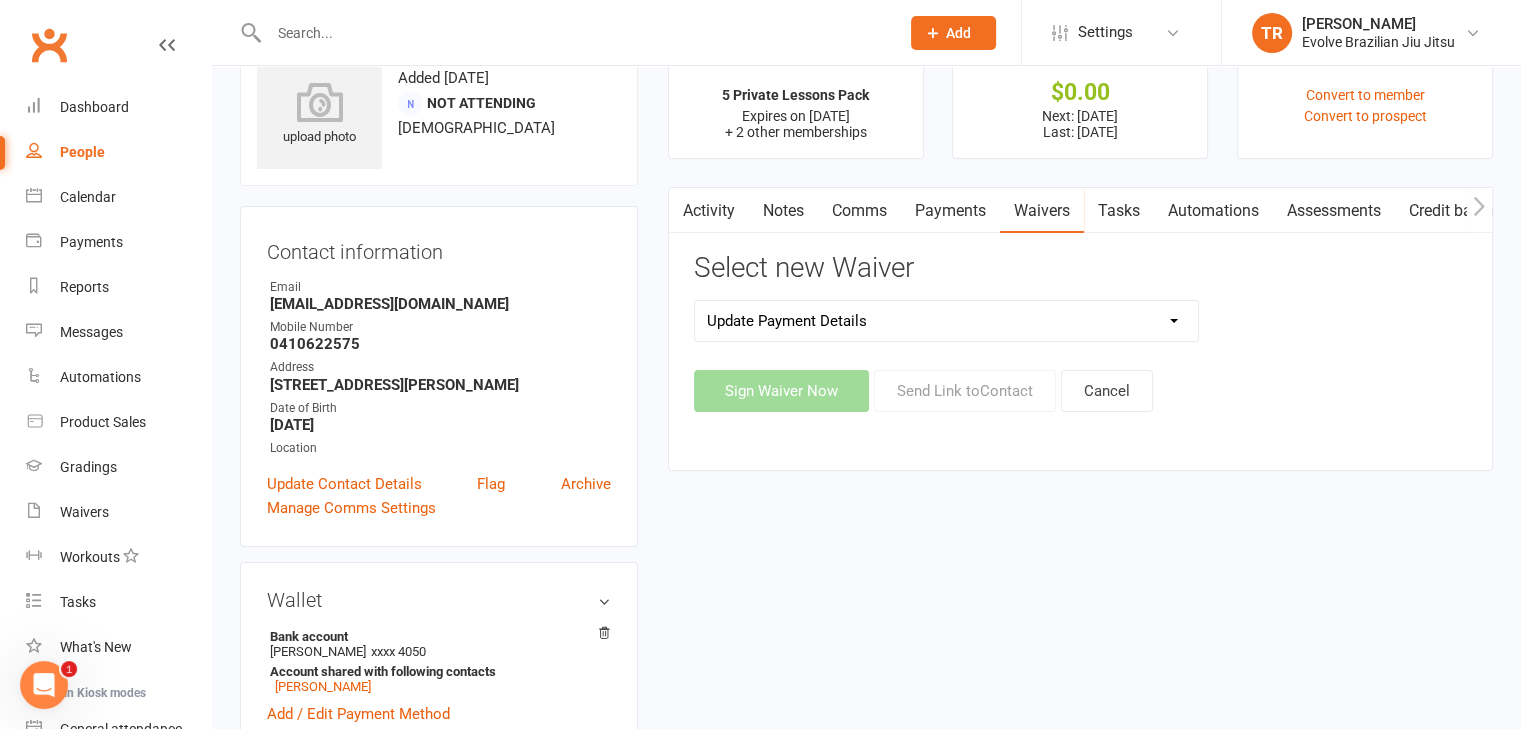 click on "5 Private Lessons Pack 5 Private Lessons Pack (2) Adult Foundation Member Waiver Adults Unlimited Membership - $49/week Adults Unlimited Membership - $49/week (Every 2 weeks - training one week on one week off) Adults Unlimited Membership - $49/week (Parents signature required for under 18 years) Adults Unlimited Membership 6 Months & 12 Months Upfront Adults Unlimited Membership (One Class Per Week) $30/week Custom Membership for [PERSON_NAME] & [PERSON_NAME] - [DATE] to [DATE] ($570 paid upfront) Family Membership - 2 Members ($84/ week) Family Membership: 2 Members for $80/week (One Adult Unlimited & One Child in 3-5 Program) Family Membership - 2 Siblings ($79.80/ week) Family Membership - 3 Siblings ($107.73/ week) Family Membership One Class Per Week - 2 Siblings ($50/week) Family Membership Waiver - Giveaway Foundation Member Waiver Kids 3-5 Membership ($35 per week) Kids 3-5 Membership One Class Per Week ($25 per week) Kids Foundation Member Waiver Kids & Teens Membership One Class Per Week Member Waiver" at bounding box center (947, 321) 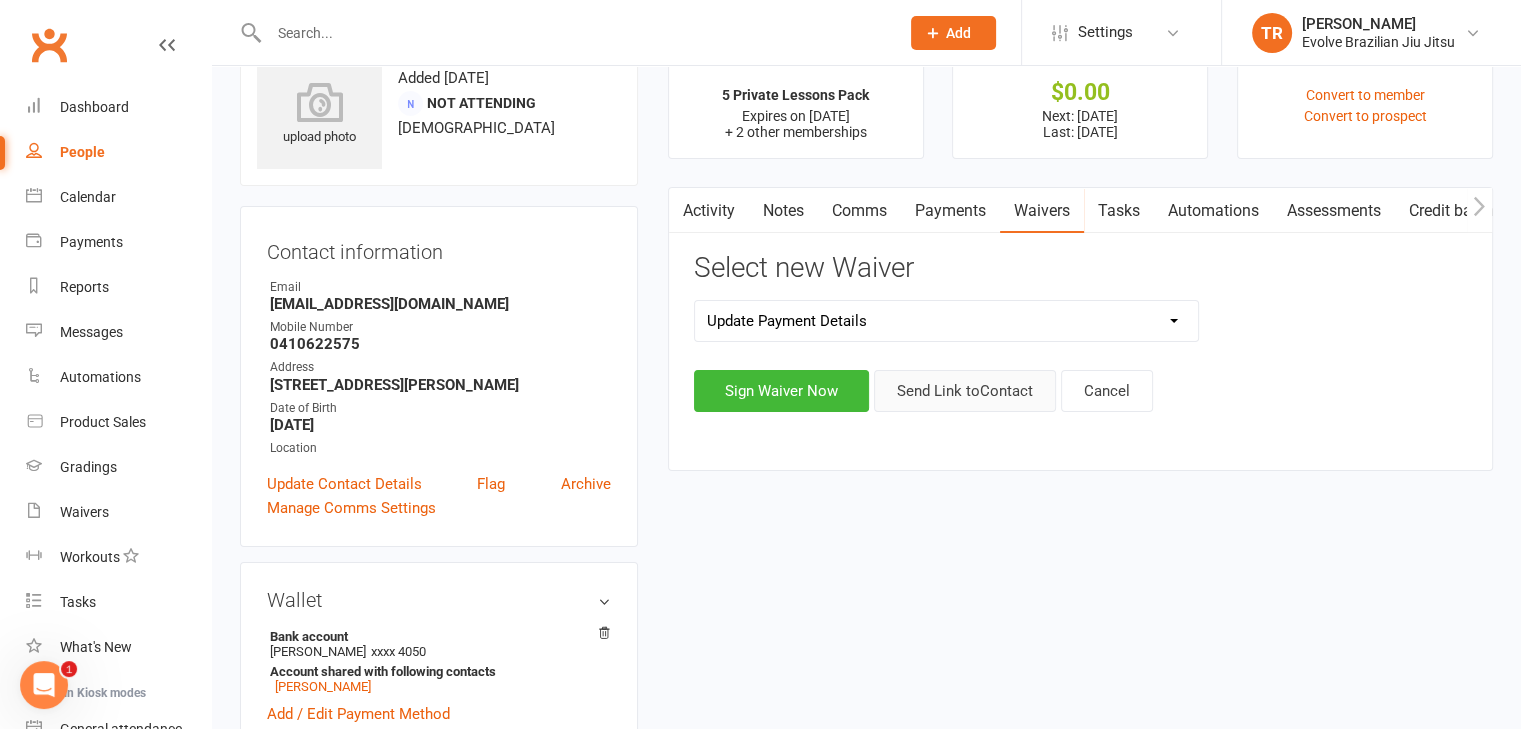 click on "Send Link to  Contact" at bounding box center (965, 391) 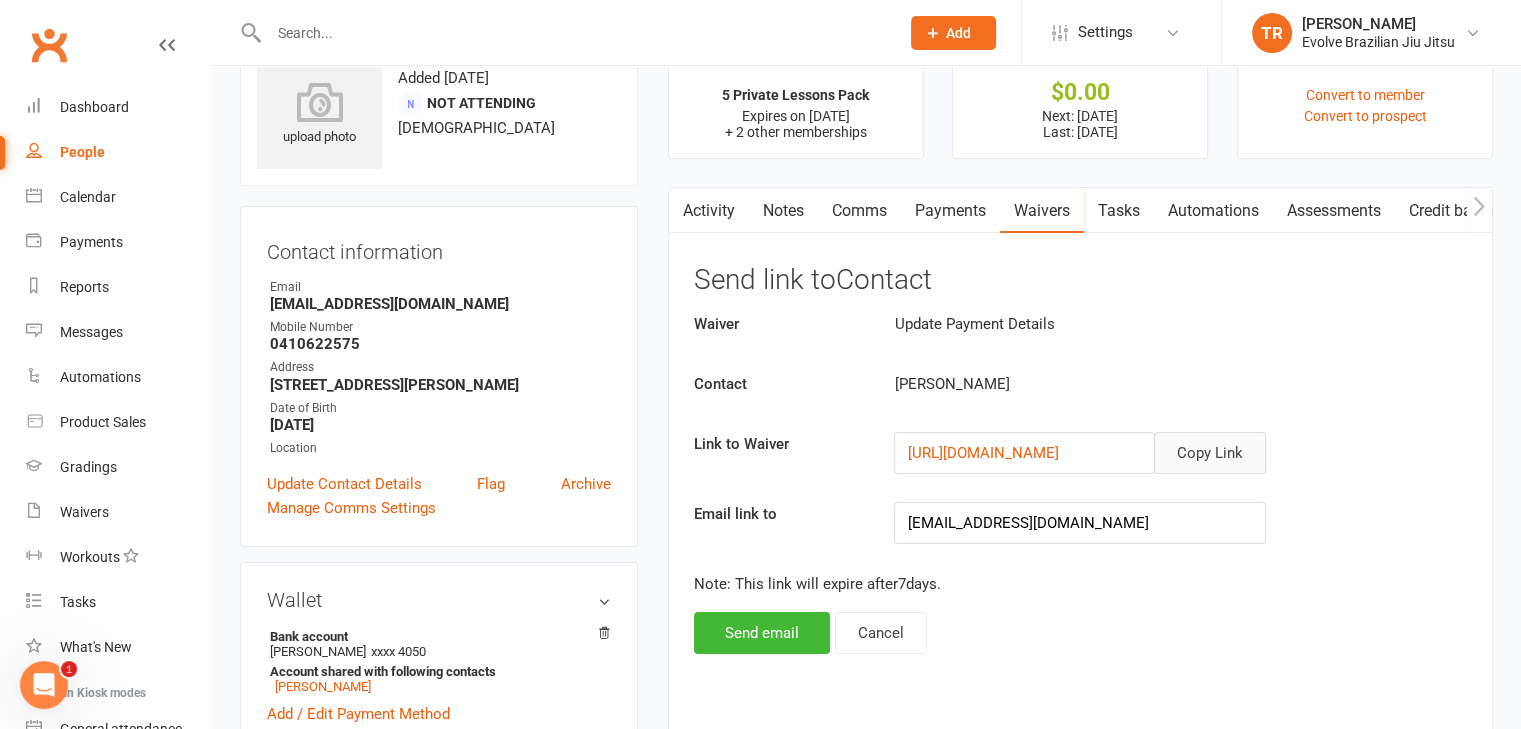 click on "Copy Link" at bounding box center (1210, 453) 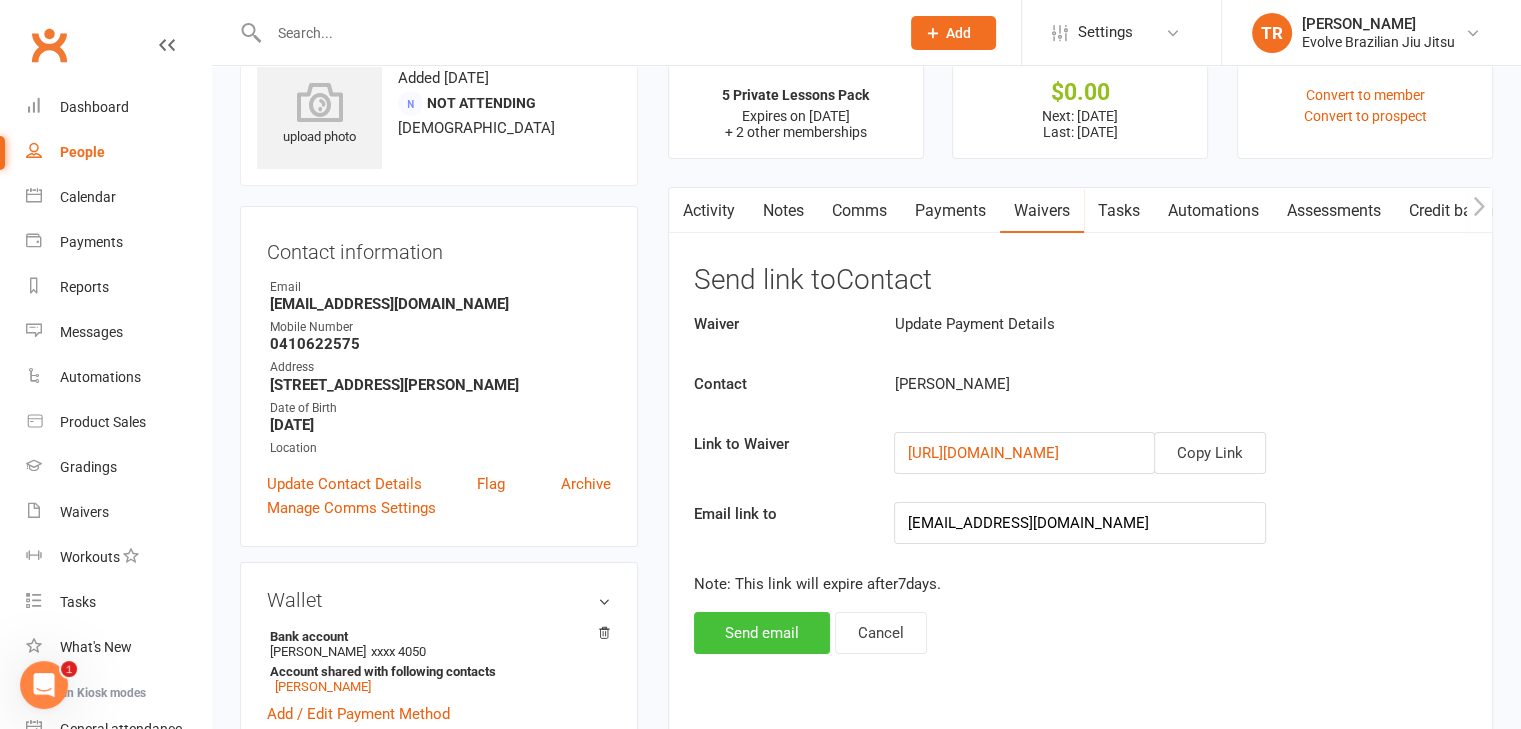 click on "Send email" at bounding box center [762, 633] 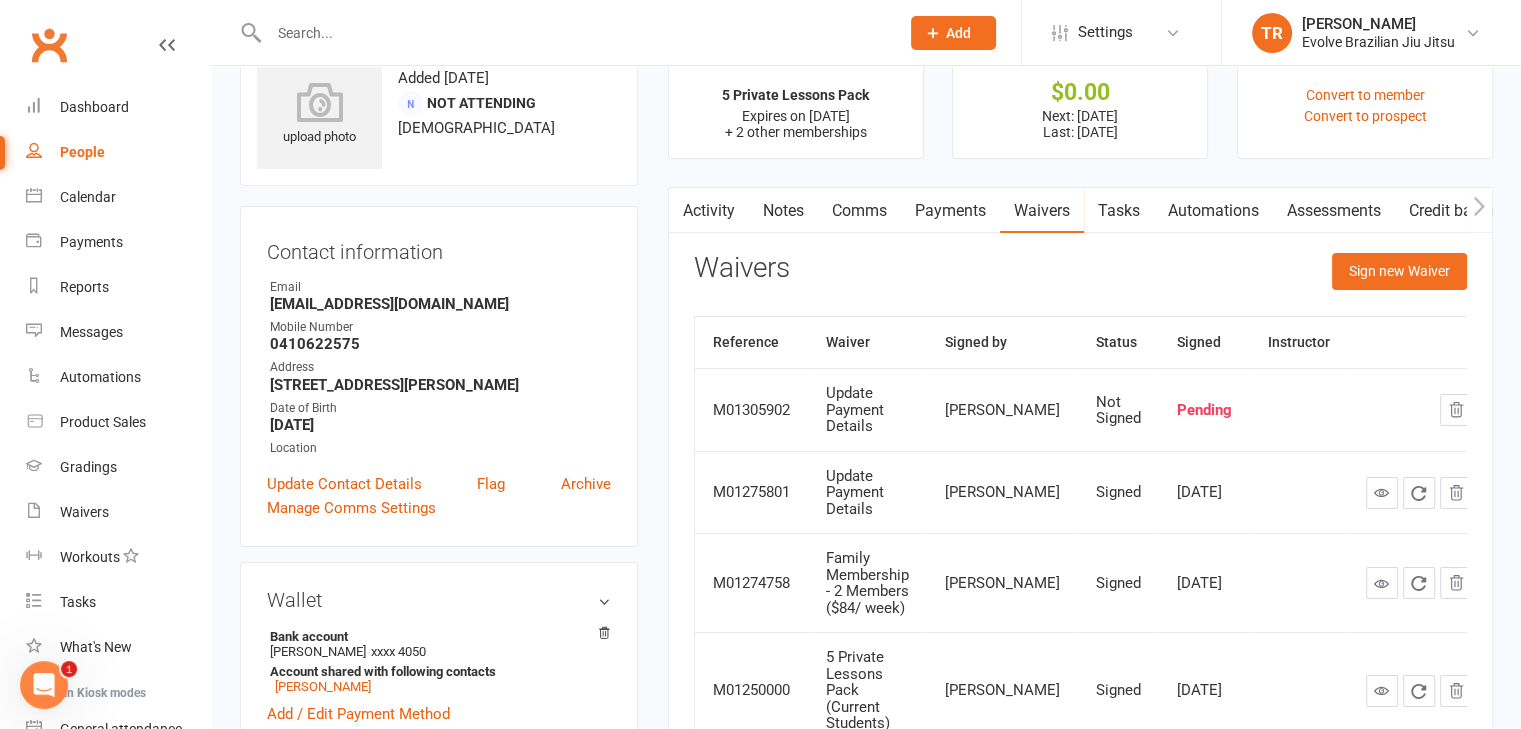 click at bounding box center (574, 33) 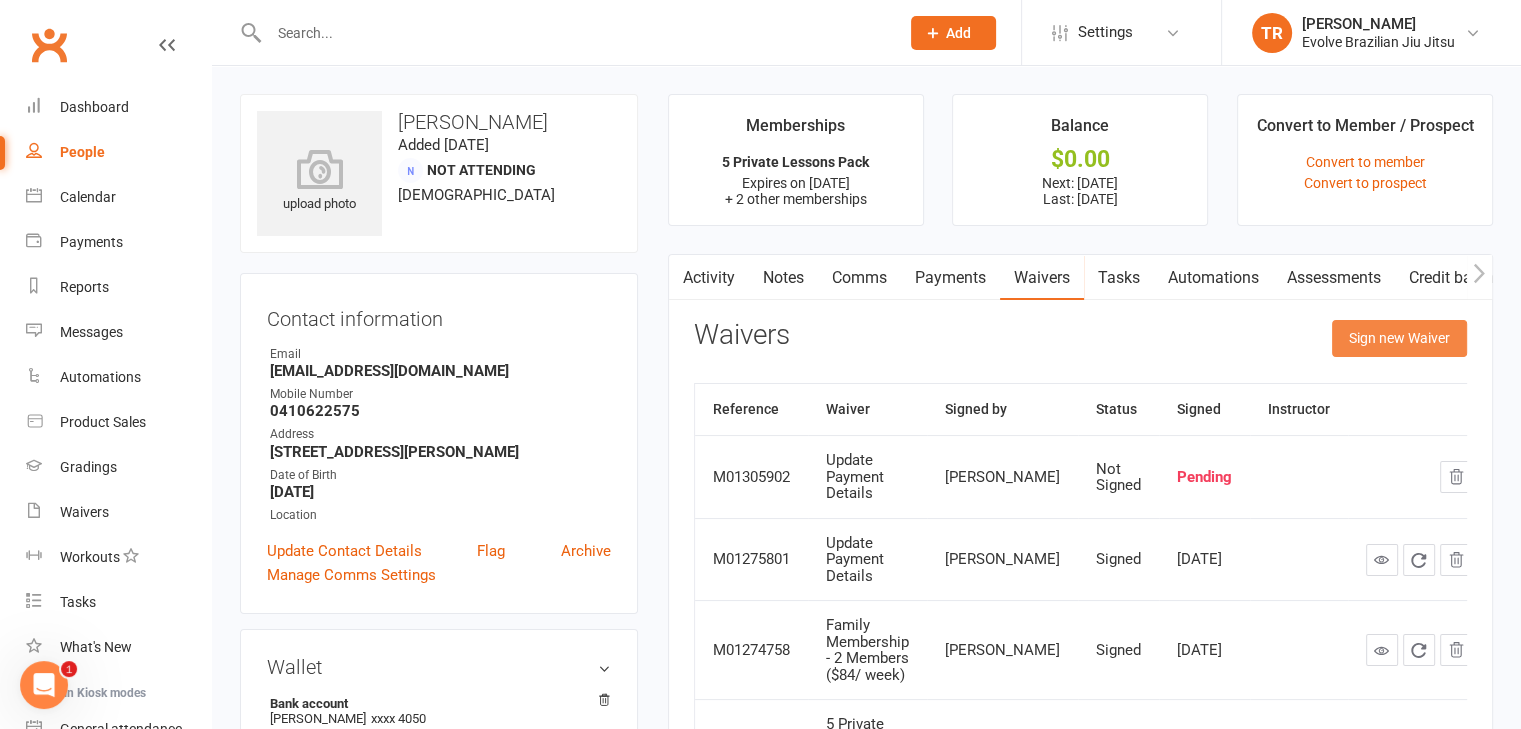 click on "Sign new Waiver" at bounding box center [1399, 338] 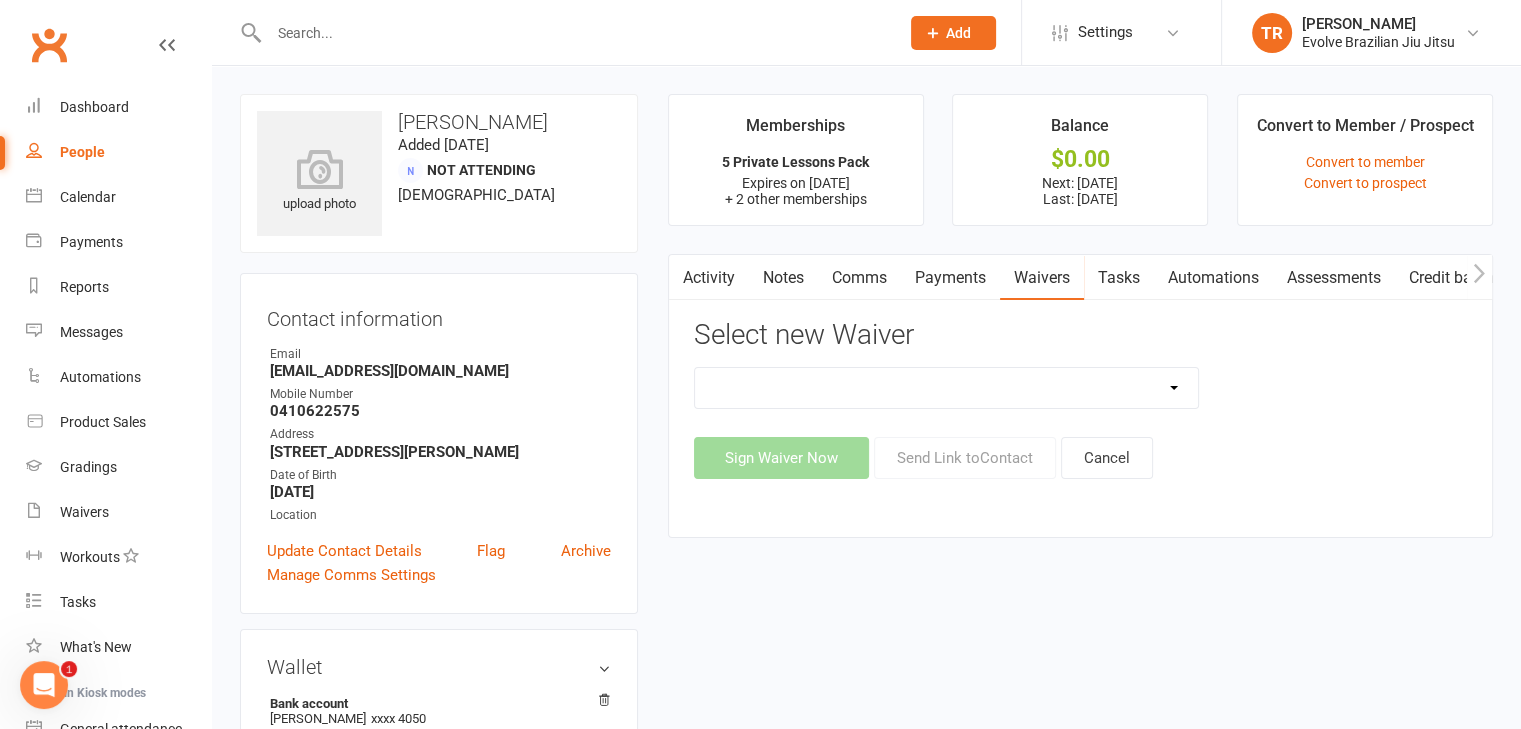 click on "5 Private Lessons Pack 5 Private Lessons Pack (2) Adult Foundation Member Waiver Adults Unlimited Membership - $49/week Adults Unlimited Membership - $49/week (Every 2 weeks - training one week on one week off) Adults Unlimited Membership - $49/week (Parents signature required for under 18 years) Adults Unlimited Membership 6 Months & 12 Months Upfront Adults Unlimited Membership (One Class Per Week) $30/week Custom Membership for [PERSON_NAME] & [PERSON_NAME] - [DATE] to [DATE] ($570 paid upfront) Family Membership - 2 Members ($84/ week) Family Membership: 2 Members for $80/week (One Adult Unlimited & One Child in 3-5 Program) Family Membership - 2 Siblings ($79.80/ week) Family Membership - 3 Siblings ($107.73/ week) Family Membership One Class Per Week - 2 Siblings ($50/week) Family Membership Waiver - Giveaway Foundation Member Waiver Kids 3-5 Membership ($35 per week) Kids 3-5 Membership One Class Per Week ($25 per week) Kids Foundation Member Waiver Kids & Teens Membership One Class Per Week Member Waiver" at bounding box center (947, 388) 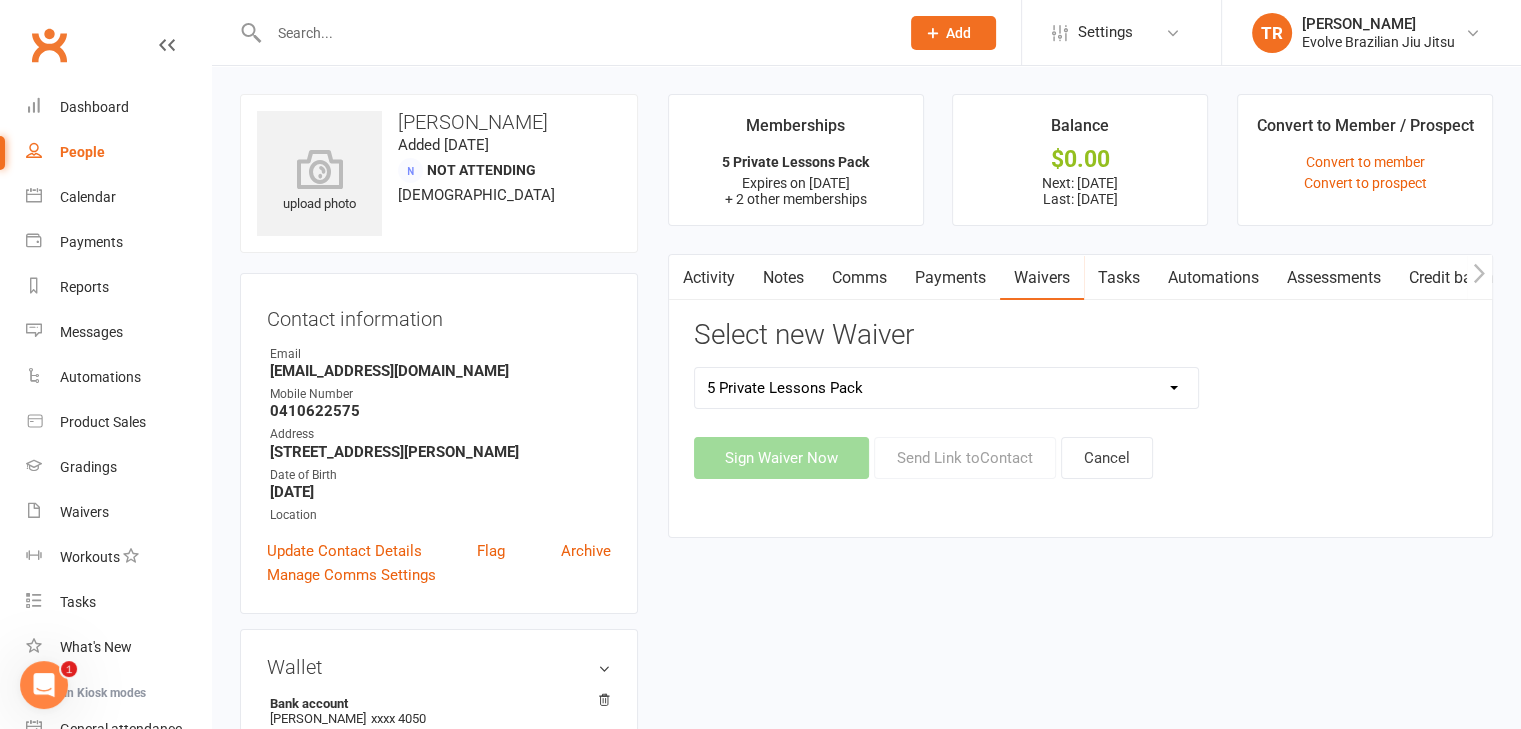 click on "5 Private Lessons Pack 5 Private Lessons Pack (2) Adult Foundation Member Waiver Adults Unlimited Membership - $49/week Adults Unlimited Membership - $49/week (Every 2 weeks - training one week on one week off) Adults Unlimited Membership - $49/week (Parents signature required for under 18 years) Adults Unlimited Membership 6 Months & 12 Months Upfront Adults Unlimited Membership (One Class Per Week) $30/week Custom Membership for [PERSON_NAME] & [PERSON_NAME] - [DATE] to [DATE] ($570 paid upfront) Family Membership - 2 Members ($84/ week) Family Membership: 2 Members for $80/week (One Adult Unlimited & One Child in 3-5 Program) Family Membership - 2 Siblings ($79.80/ week) Family Membership - 3 Siblings ($107.73/ week) Family Membership One Class Per Week - 2 Siblings ($50/week) Family Membership Waiver - Giveaway Foundation Member Waiver Kids 3-5 Membership ($35 per week) Kids 3-5 Membership One Class Per Week ($25 per week) Kids Foundation Member Waiver Kids & Teens Membership One Class Per Week Member Waiver" at bounding box center [947, 388] 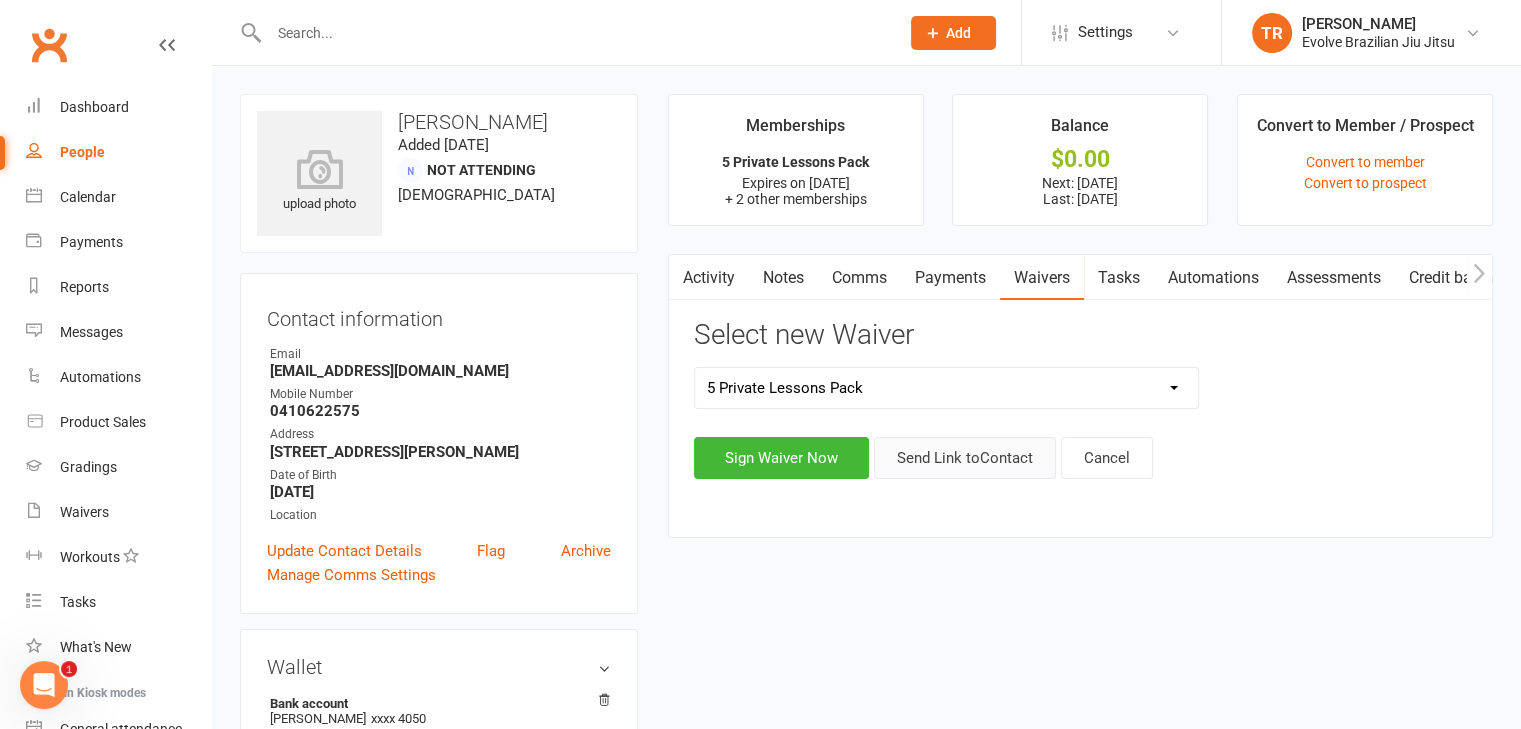 click on "Send Link to  Contact" at bounding box center (965, 458) 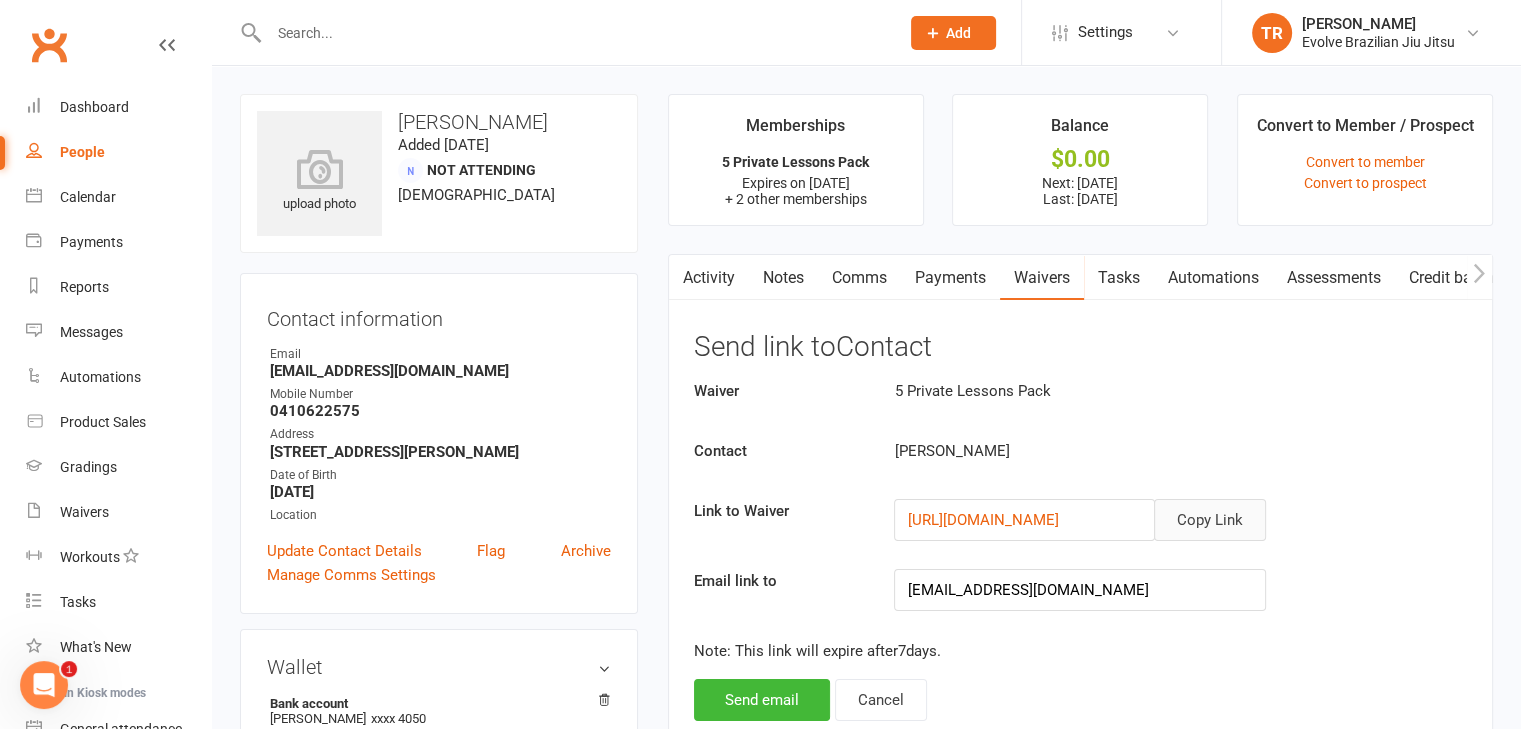 click on "Copy Link" at bounding box center (1210, 520) 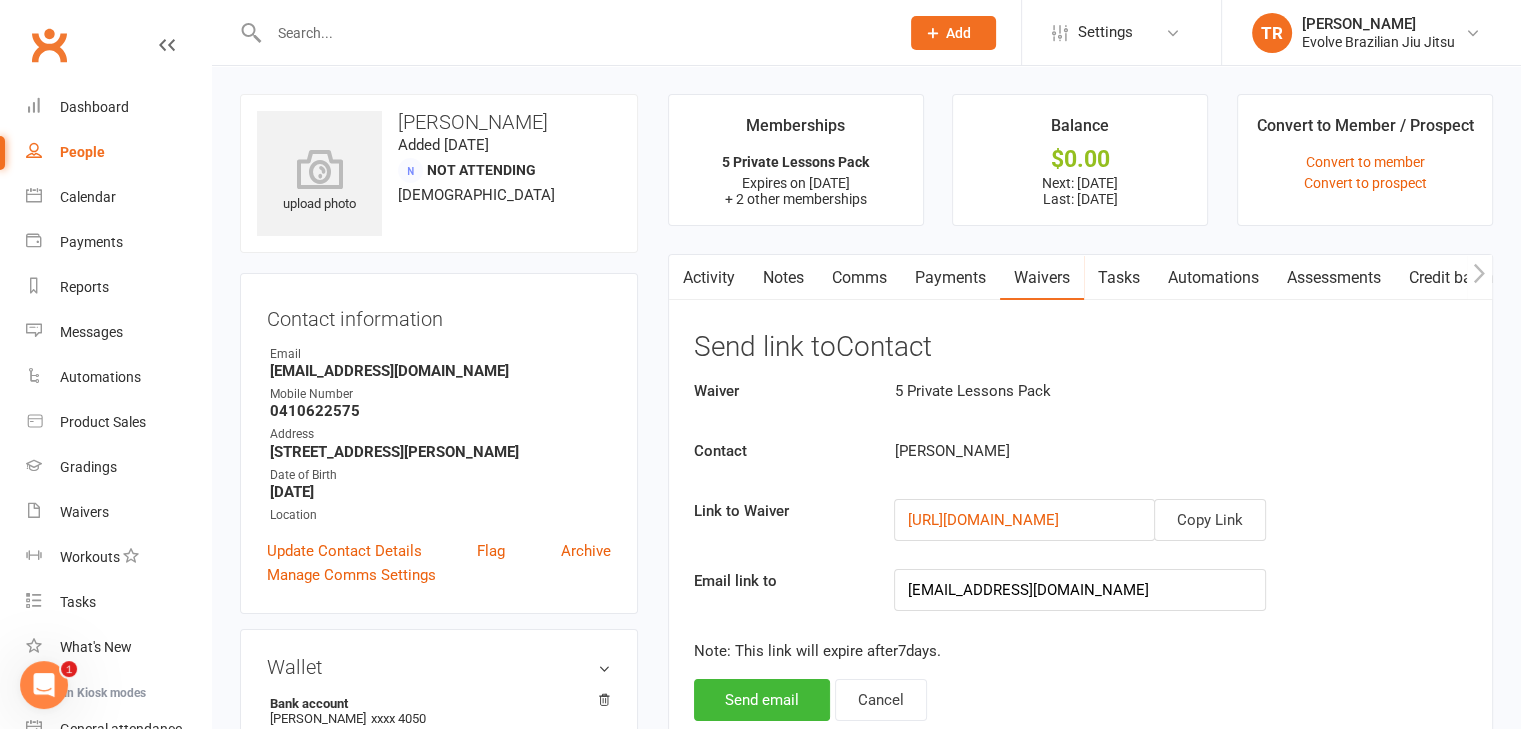 click at bounding box center [574, 33] 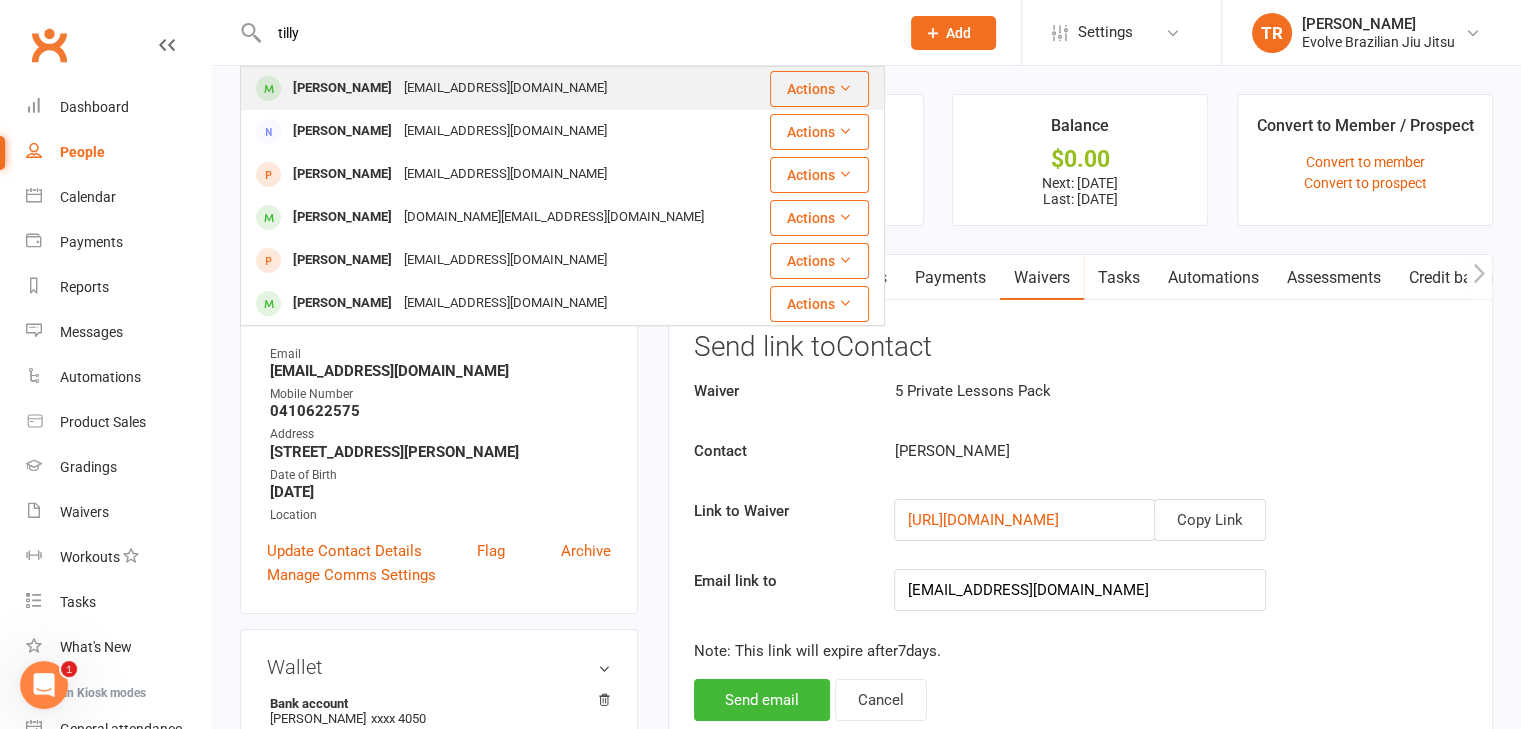 type on "tilly" 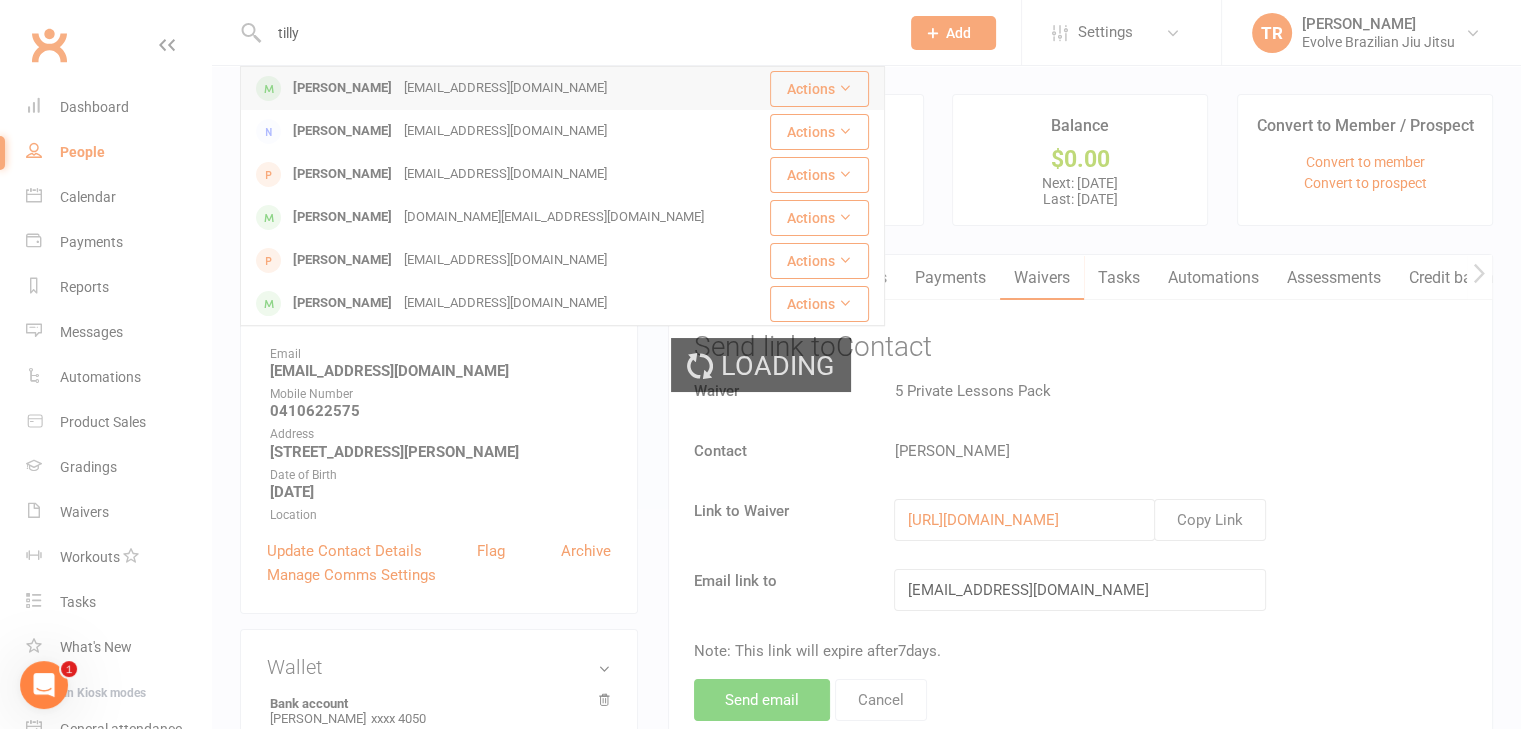 type 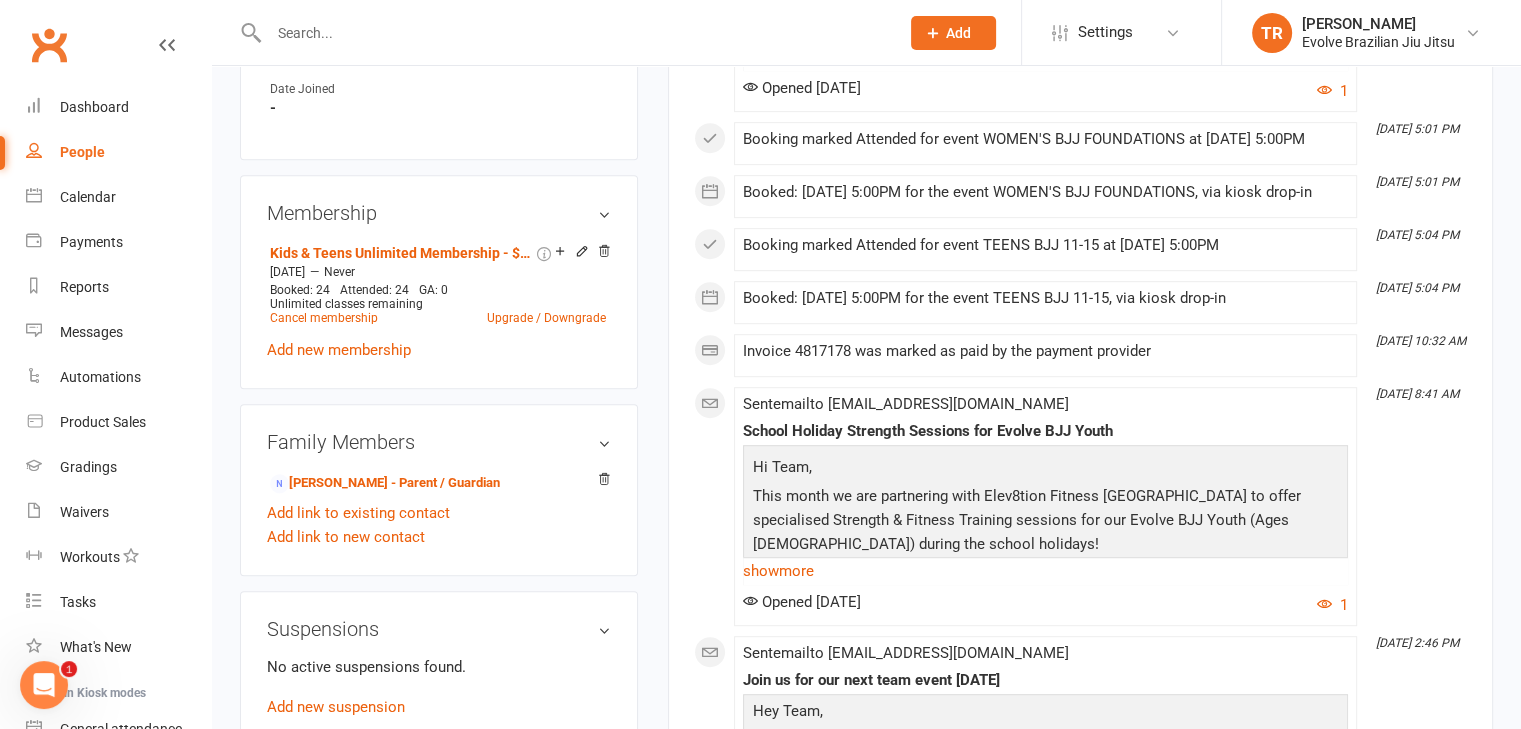scroll, scrollTop: 988, scrollLeft: 0, axis: vertical 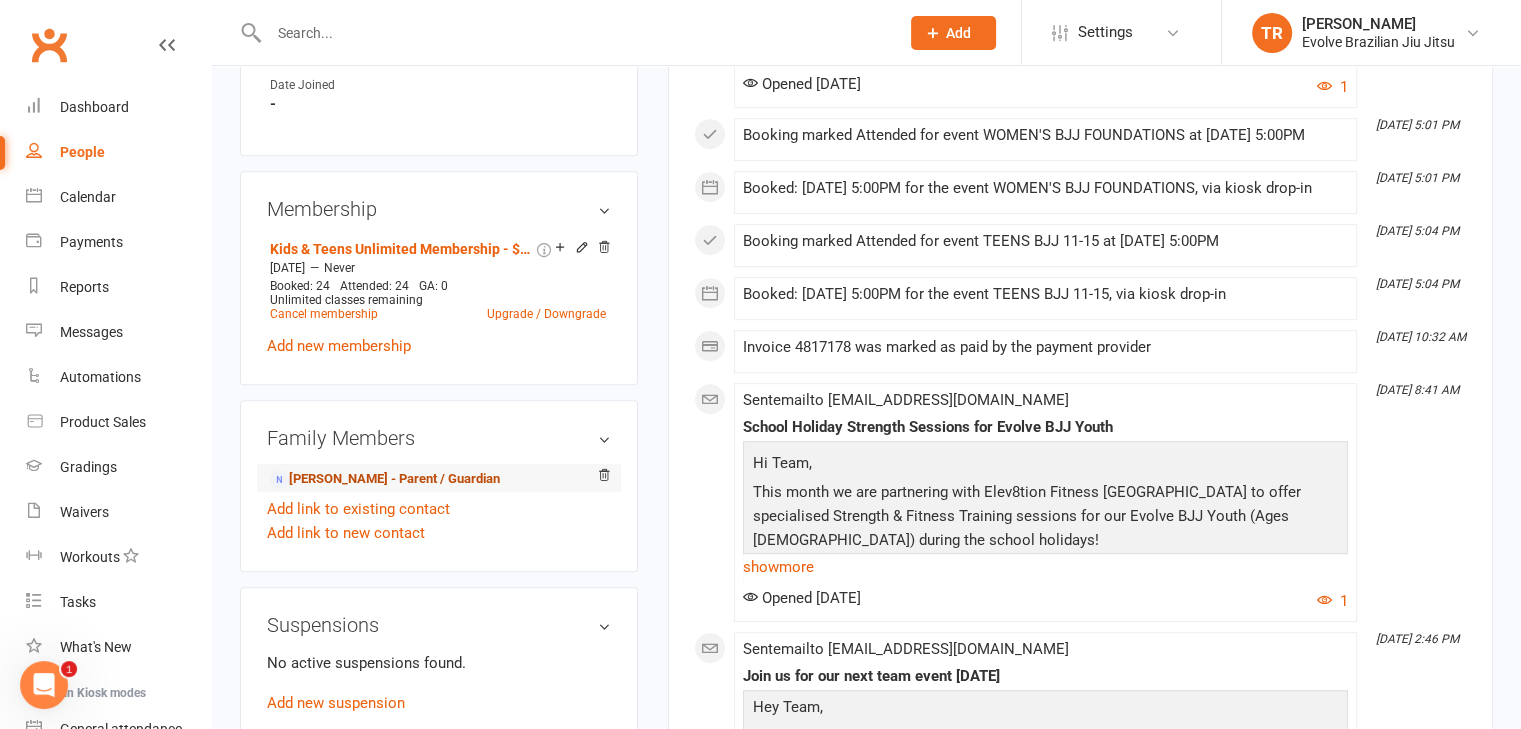 click on "[PERSON_NAME] - Parent / Guardian" at bounding box center (385, 479) 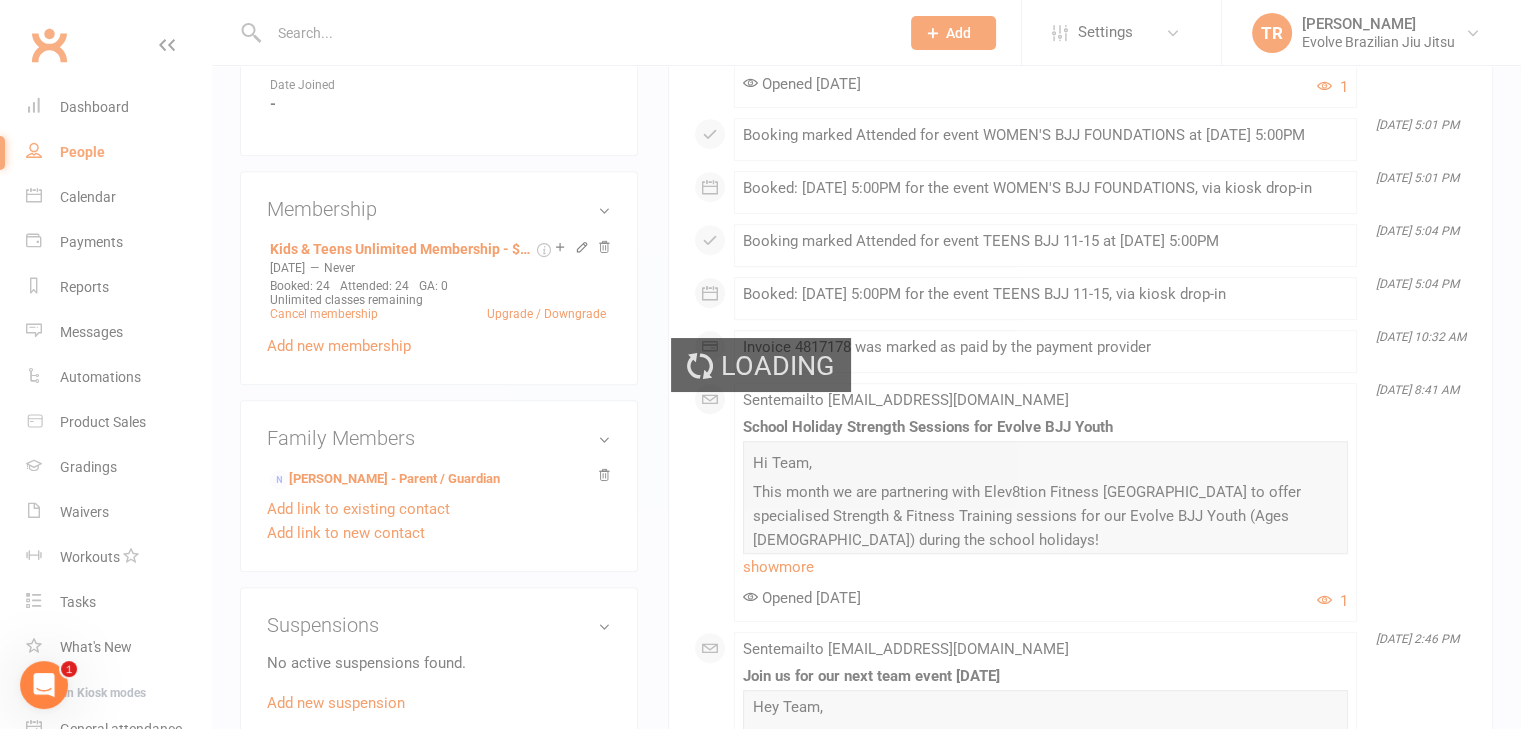 scroll, scrollTop: 0, scrollLeft: 0, axis: both 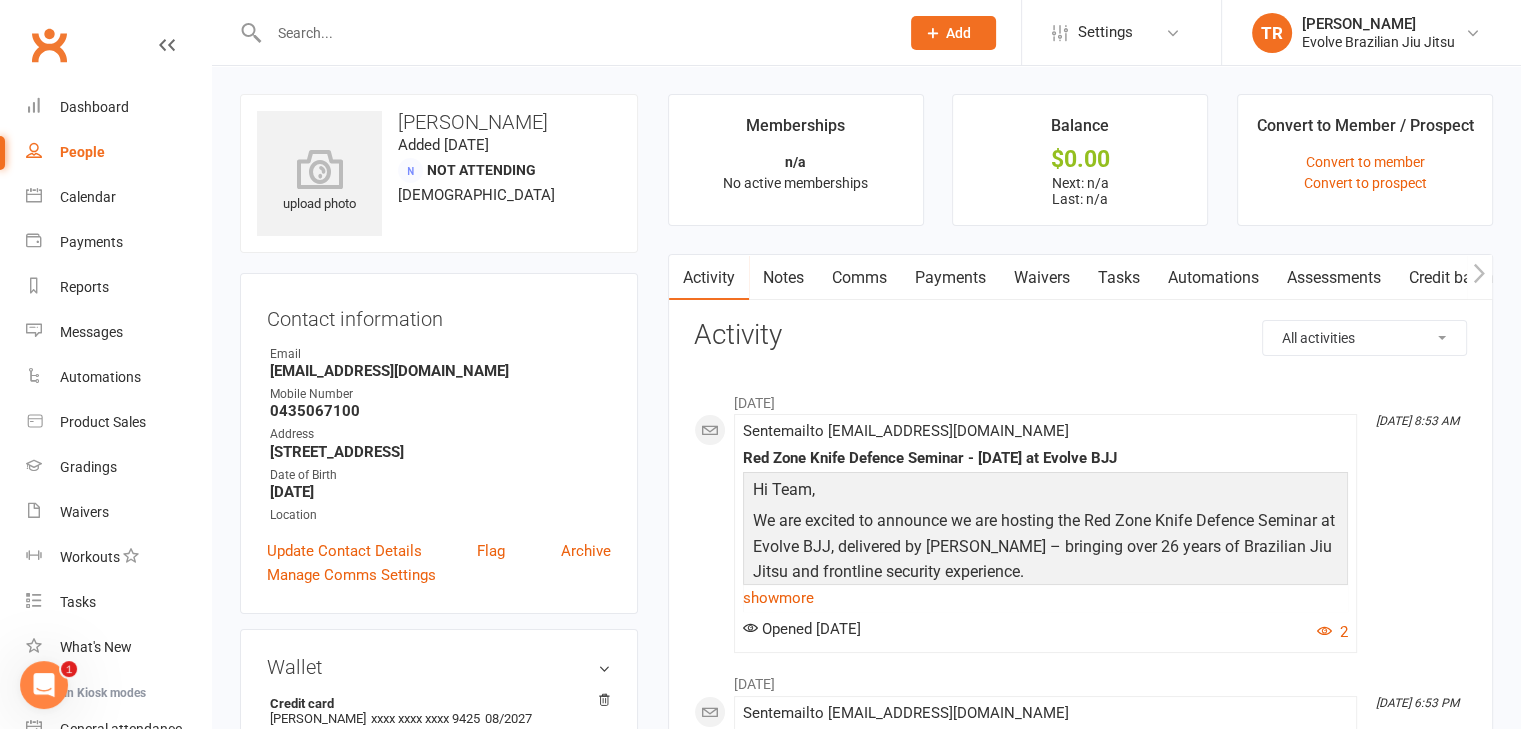 click on "Waivers" at bounding box center [1042, 278] 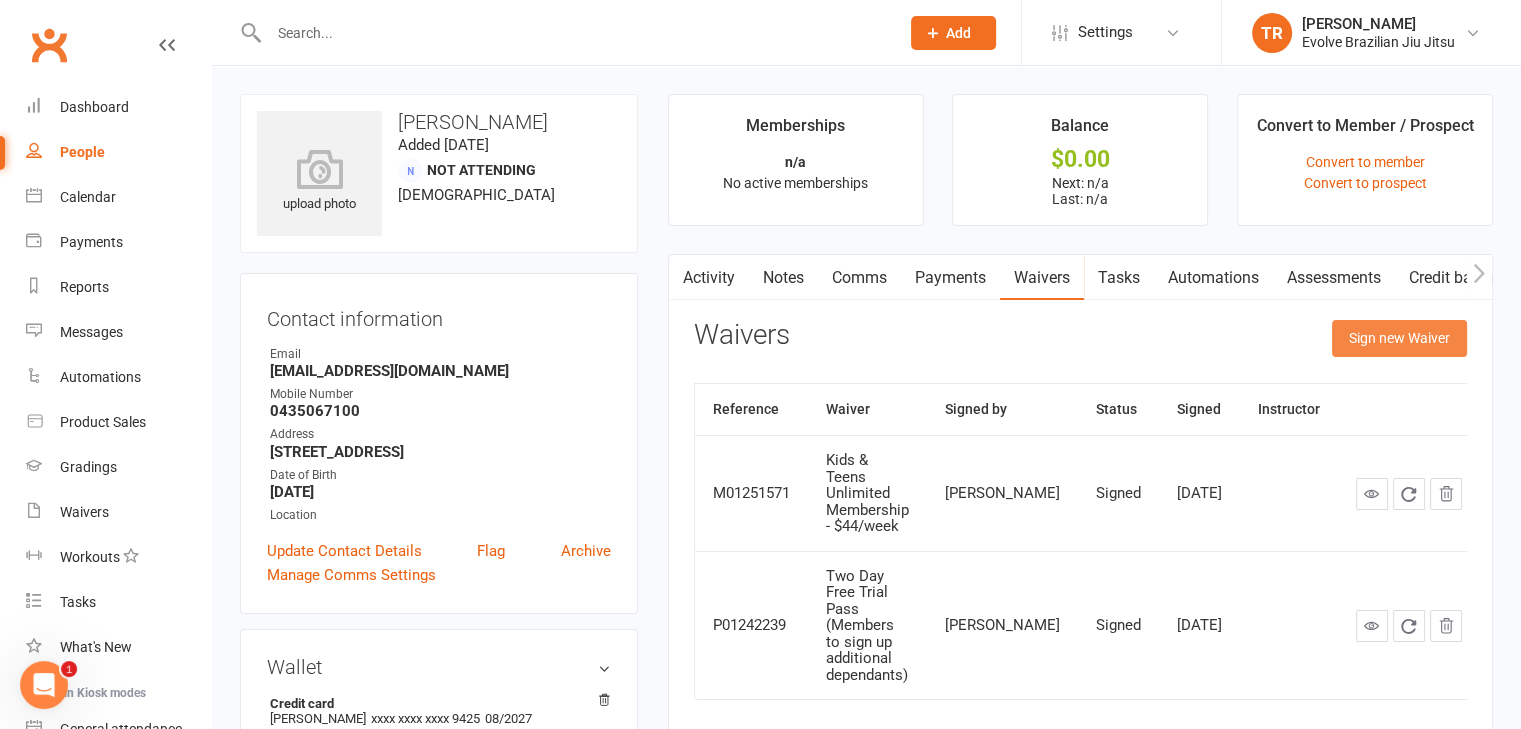 click on "Sign new Waiver" at bounding box center [1399, 338] 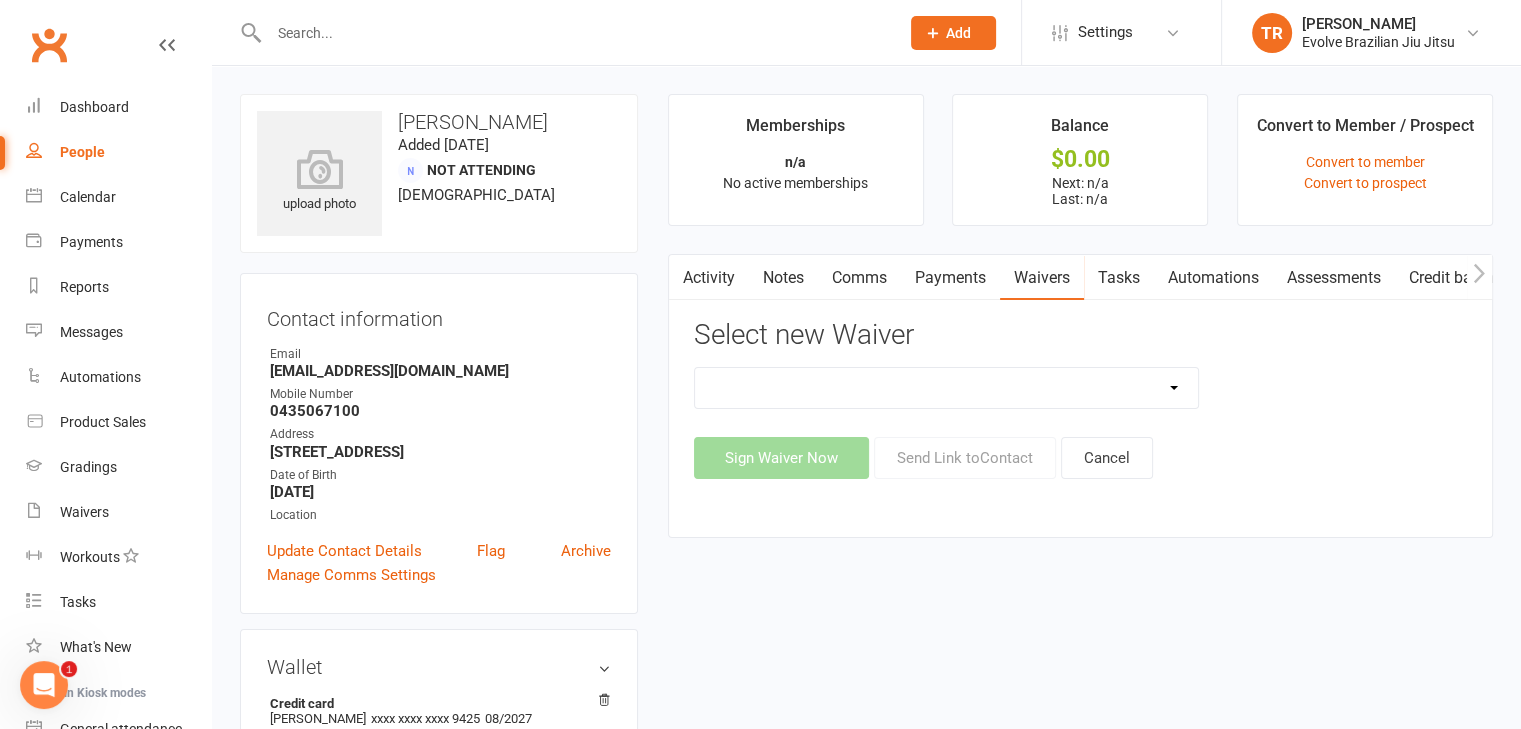 click on "Payments" at bounding box center [950, 278] 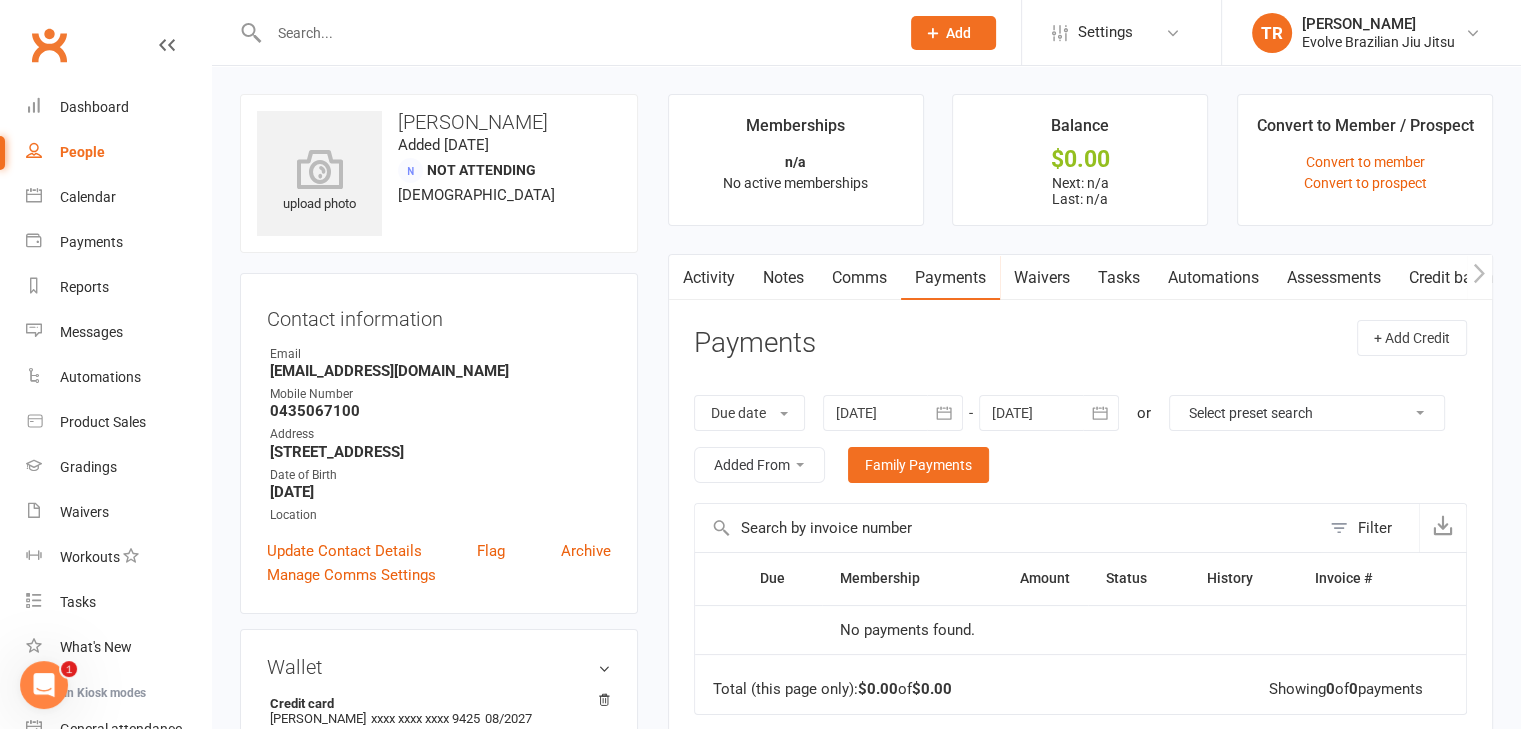 click on "Waivers" at bounding box center (1042, 278) 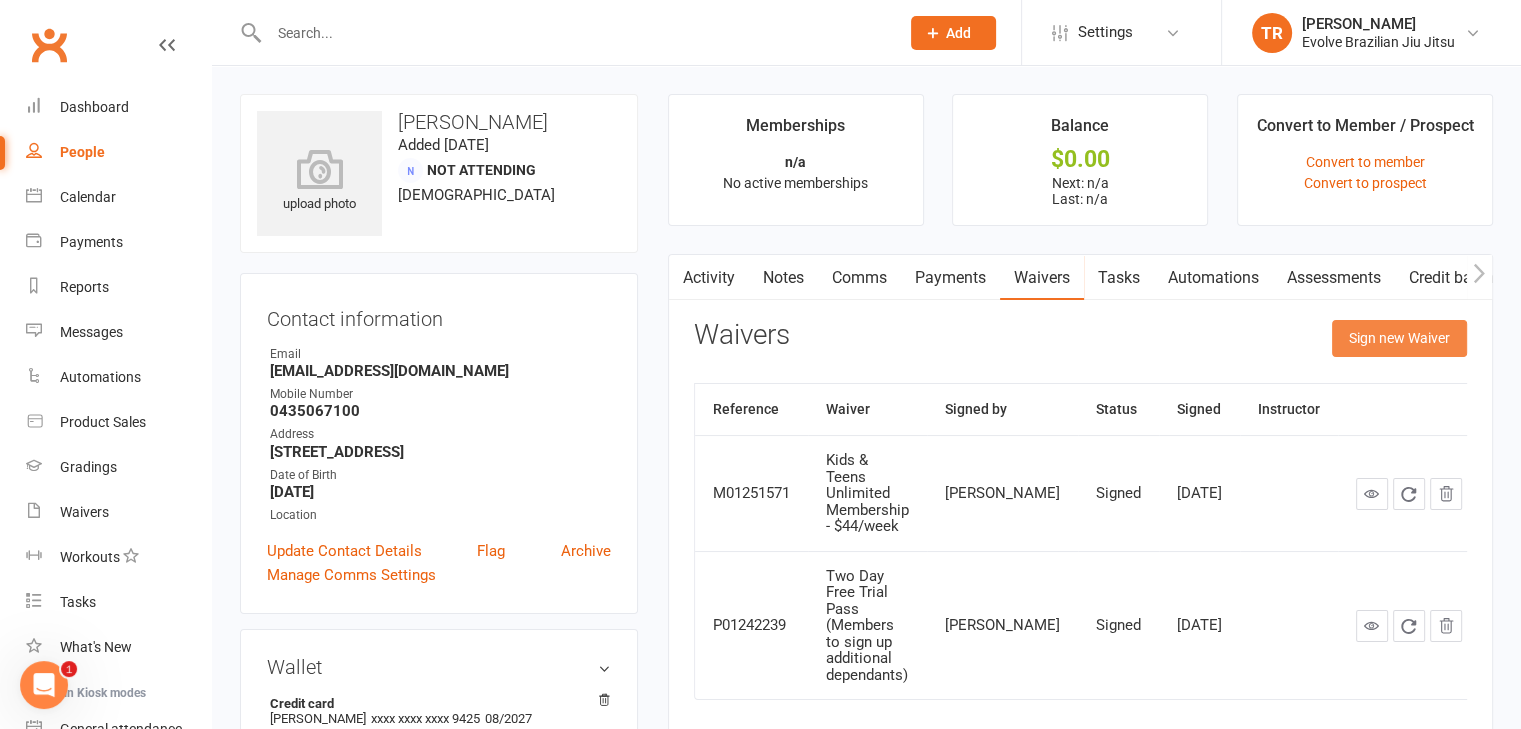 click on "Sign new Waiver" 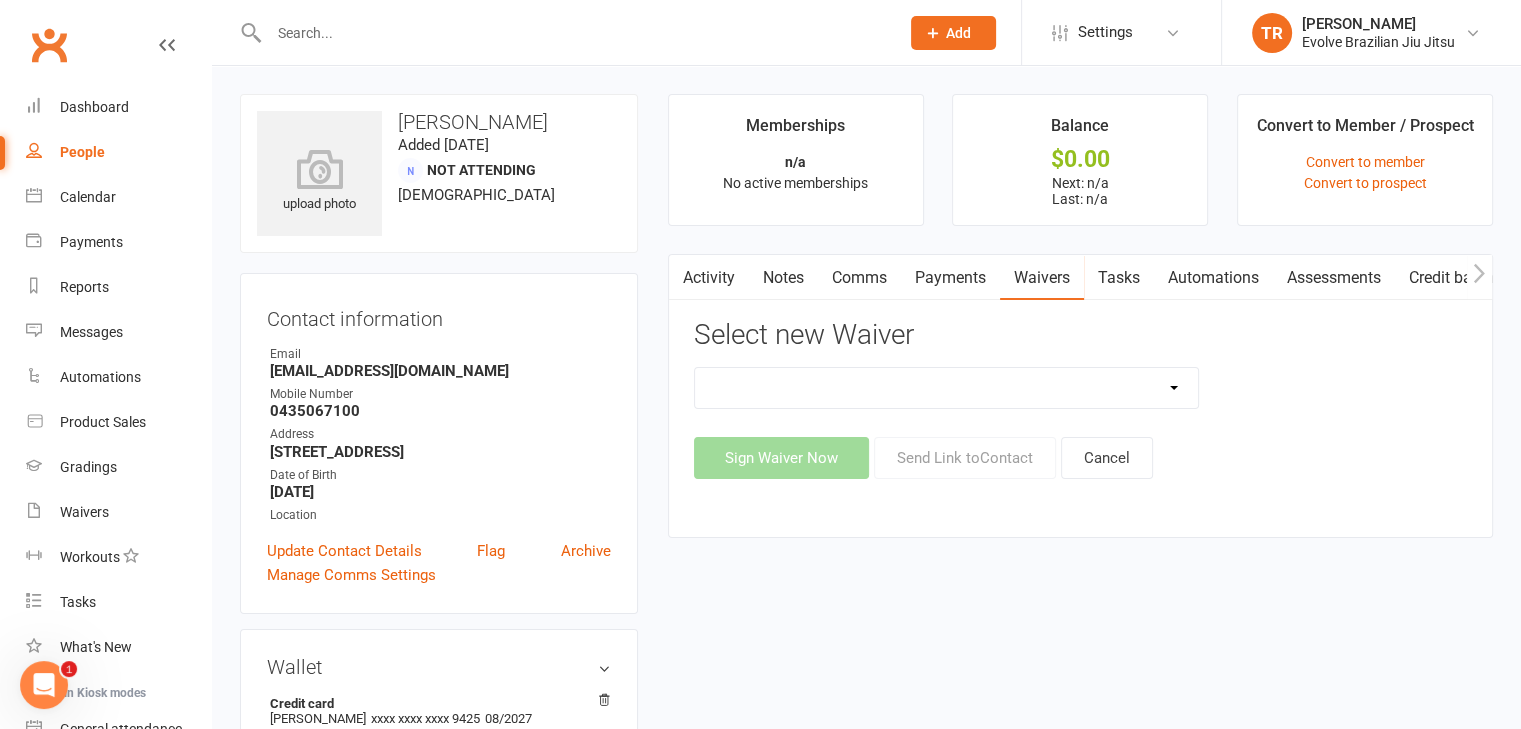 click on "5 Private Lessons Pack 5 Private Lessons Pack (2) Adult Foundation Member Waiver Adults Unlimited Membership - $49/week Adults Unlimited Membership - $49/week (Every 2 weeks - training one week on one week off) Adults Unlimited Membership - $49/week (Parents signature required for under 18 years) Adults Unlimited Membership 6 Months & 12 Months Upfront Adults Unlimited Membership (One Class Per Week) $30/week Custom Membership for [PERSON_NAME] & [PERSON_NAME] - [DATE] to [DATE] ($570 paid upfront) Family Membership - 2 Members ($84/ week) Family Membership: 2 Members for $80/week (One Adult Unlimited & One Child in 3-5 Program) Family Membership - 2 Siblings ($79.80/ week) Family Membership - 3 Siblings ($107.73/ week) Family Membership One Class Per Week - 2 Siblings ($50/week) Family Membership Waiver - Giveaway Foundation Member Waiver Kids 3-5 Membership ($35 per week) Kids 3-5 Membership One Class Per Week ($25 per week) Kids Foundation Member Waiver Kids & Teens Membership One Class Per Week Member Waiver" 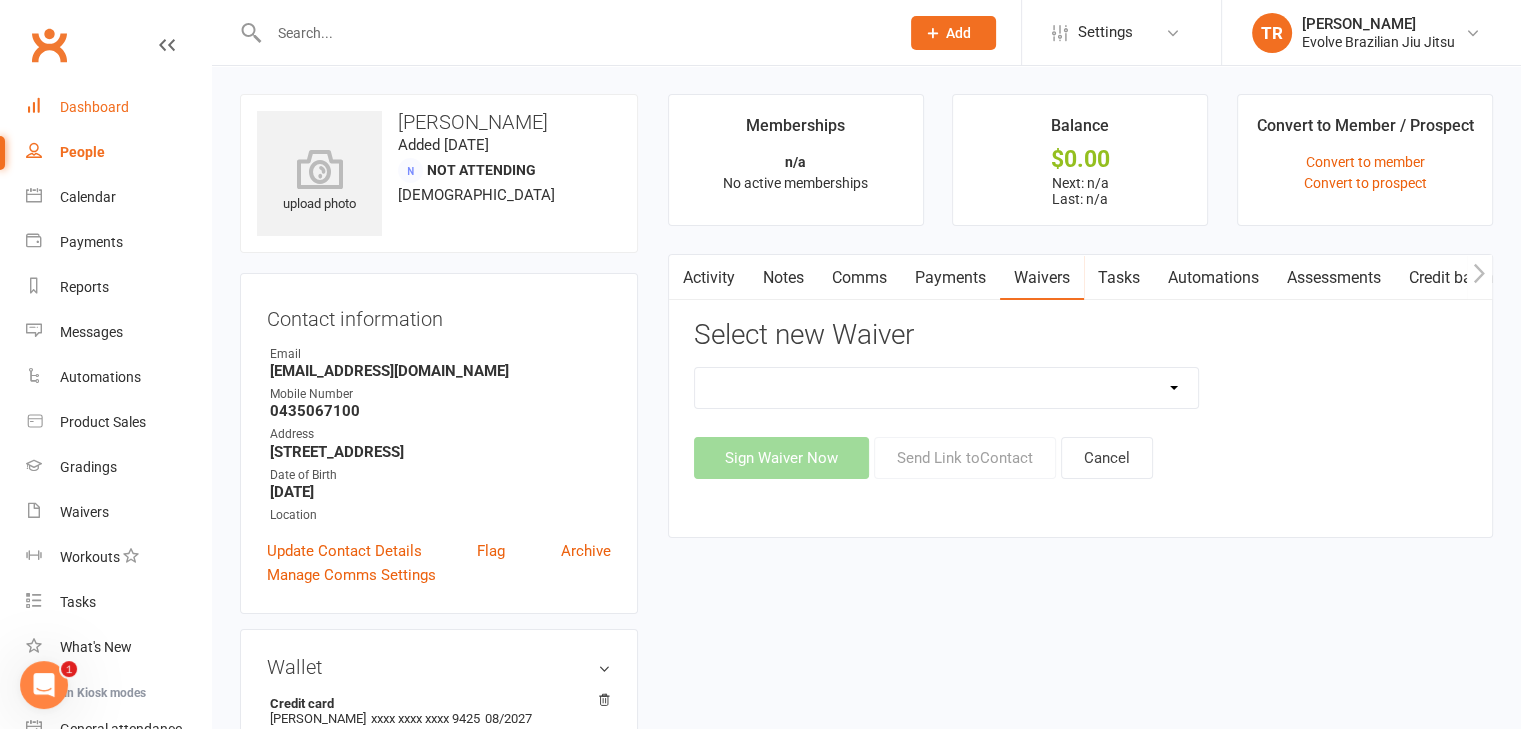 click on "Dashboard" at bounding box center (94, 107) 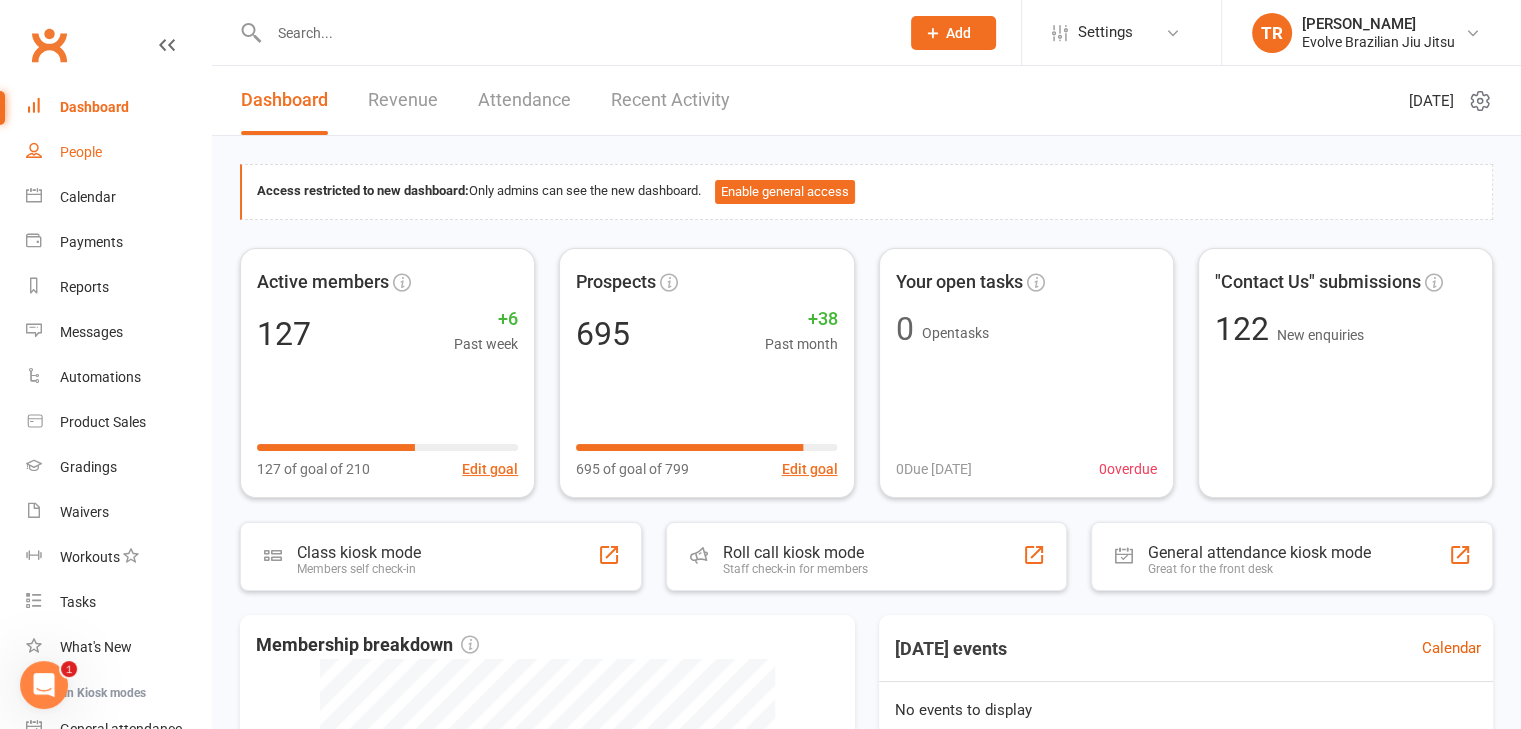 click on "People" at bounding box center (118, 152) 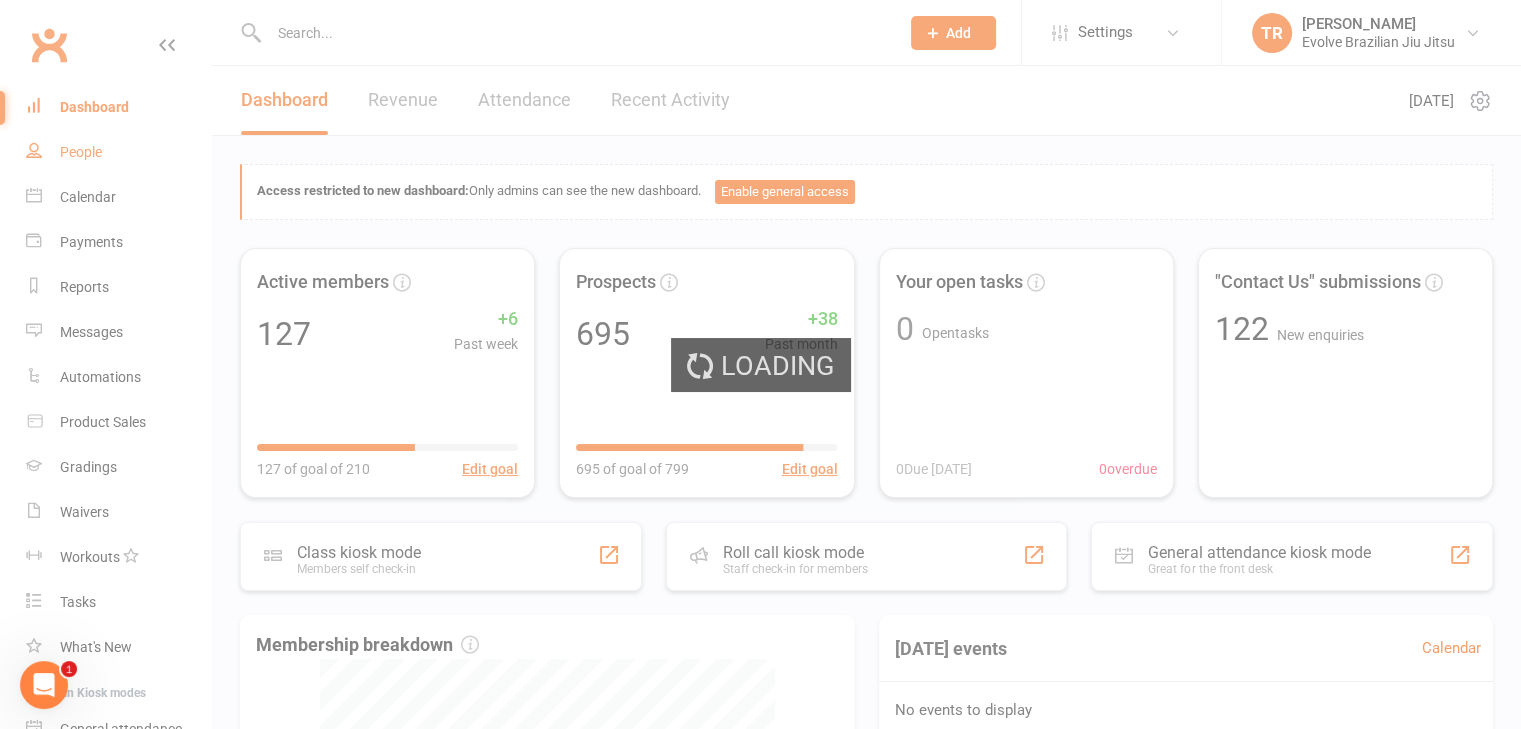 select on "100" 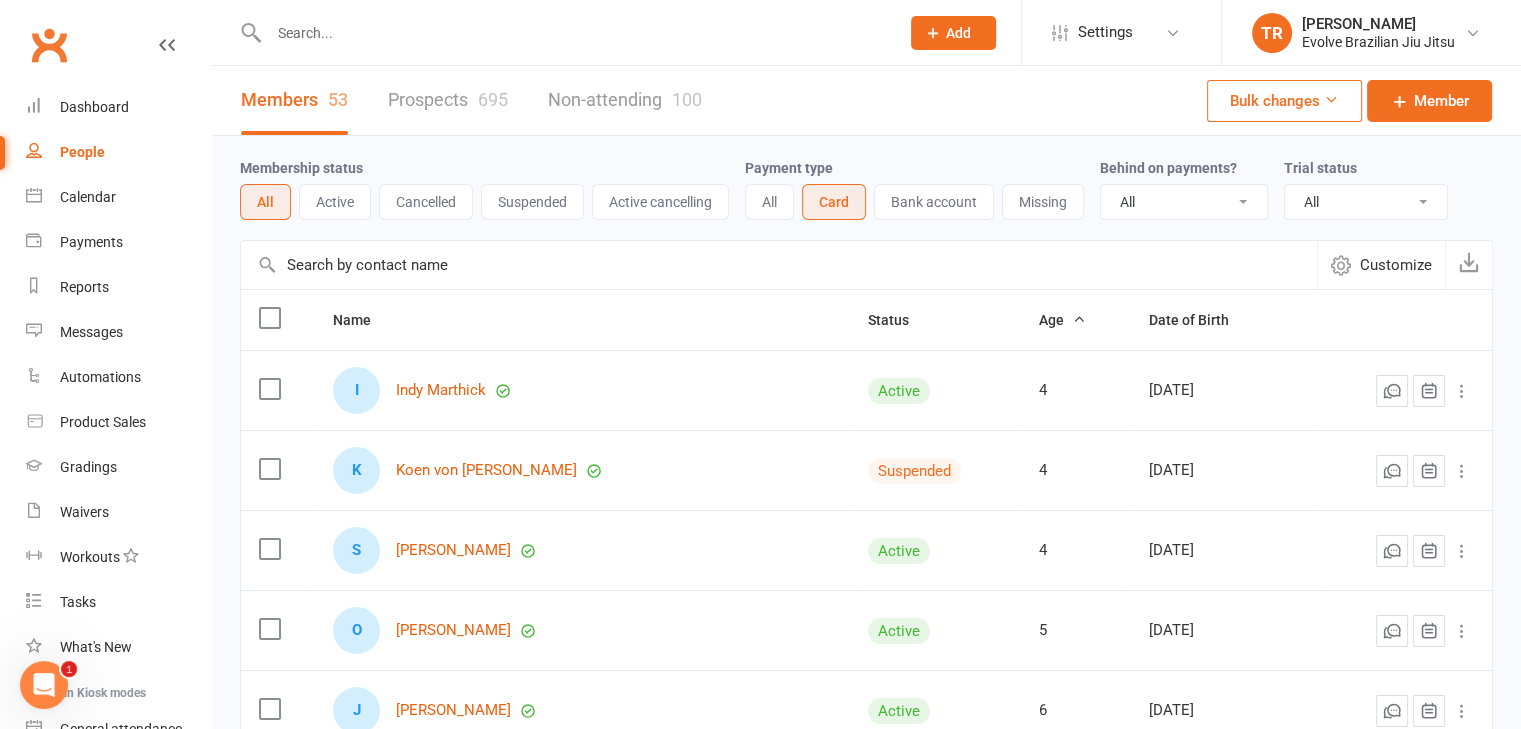 click at bounding box center [574, 33] 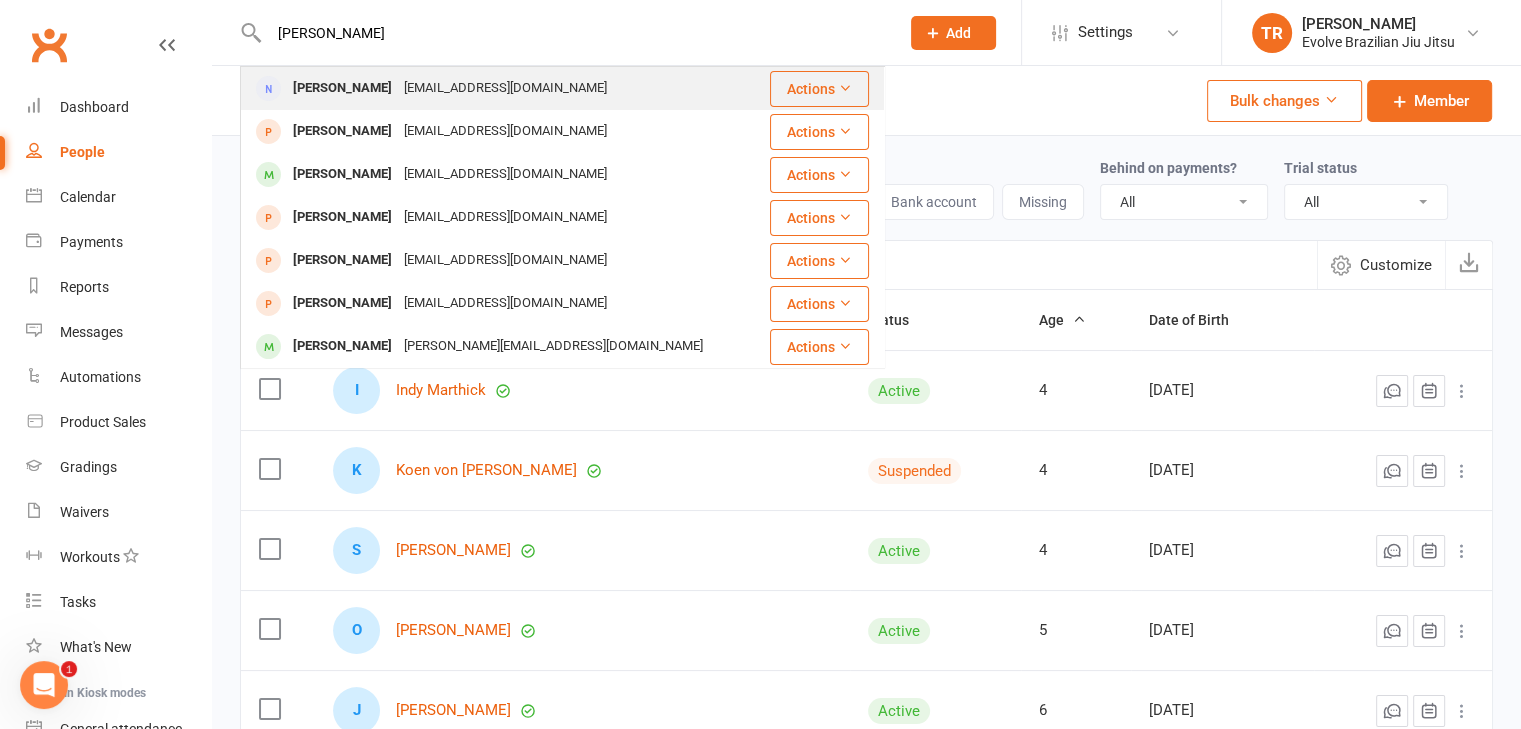 type on "[PERSON_NAME]" 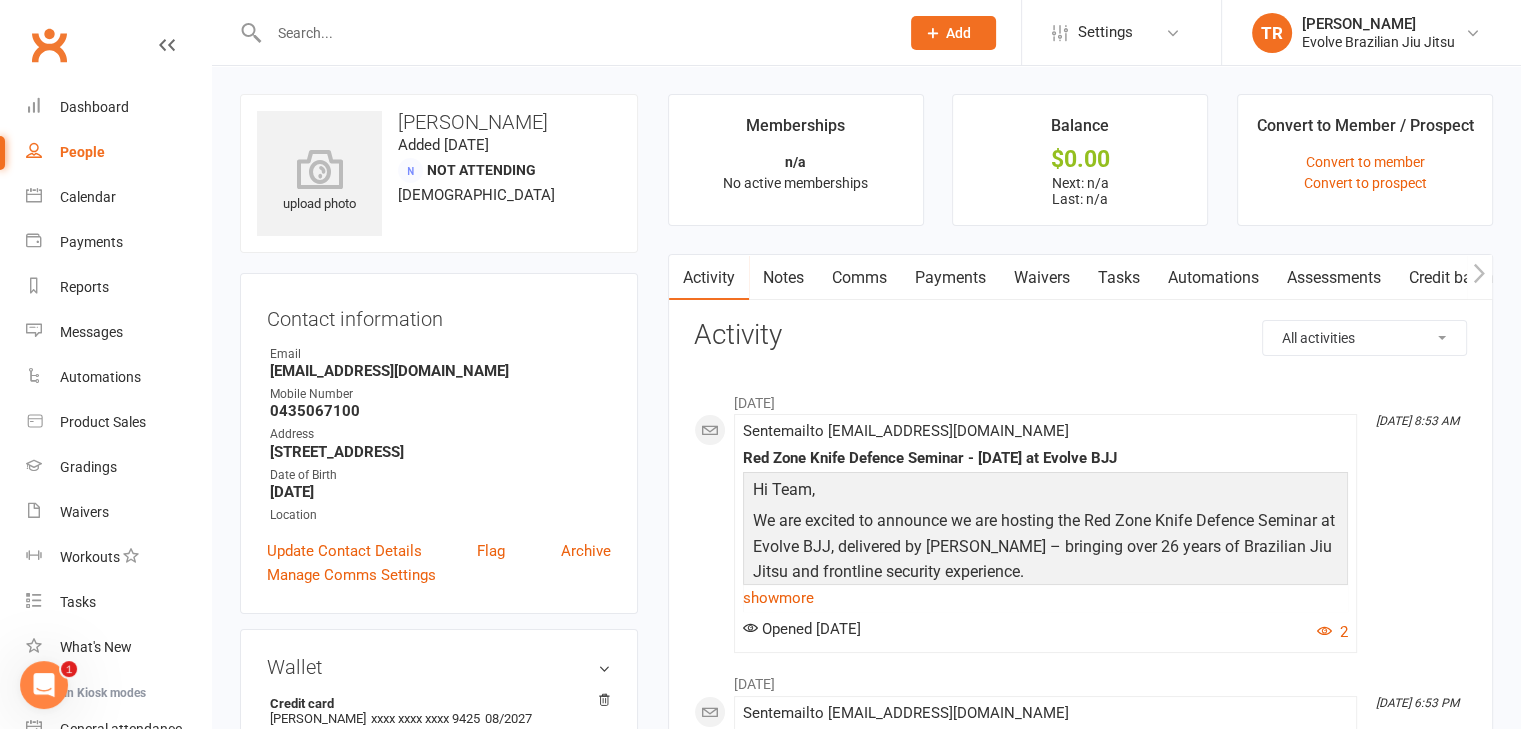 click on "Waivers" at bounding box center [1042, 278] 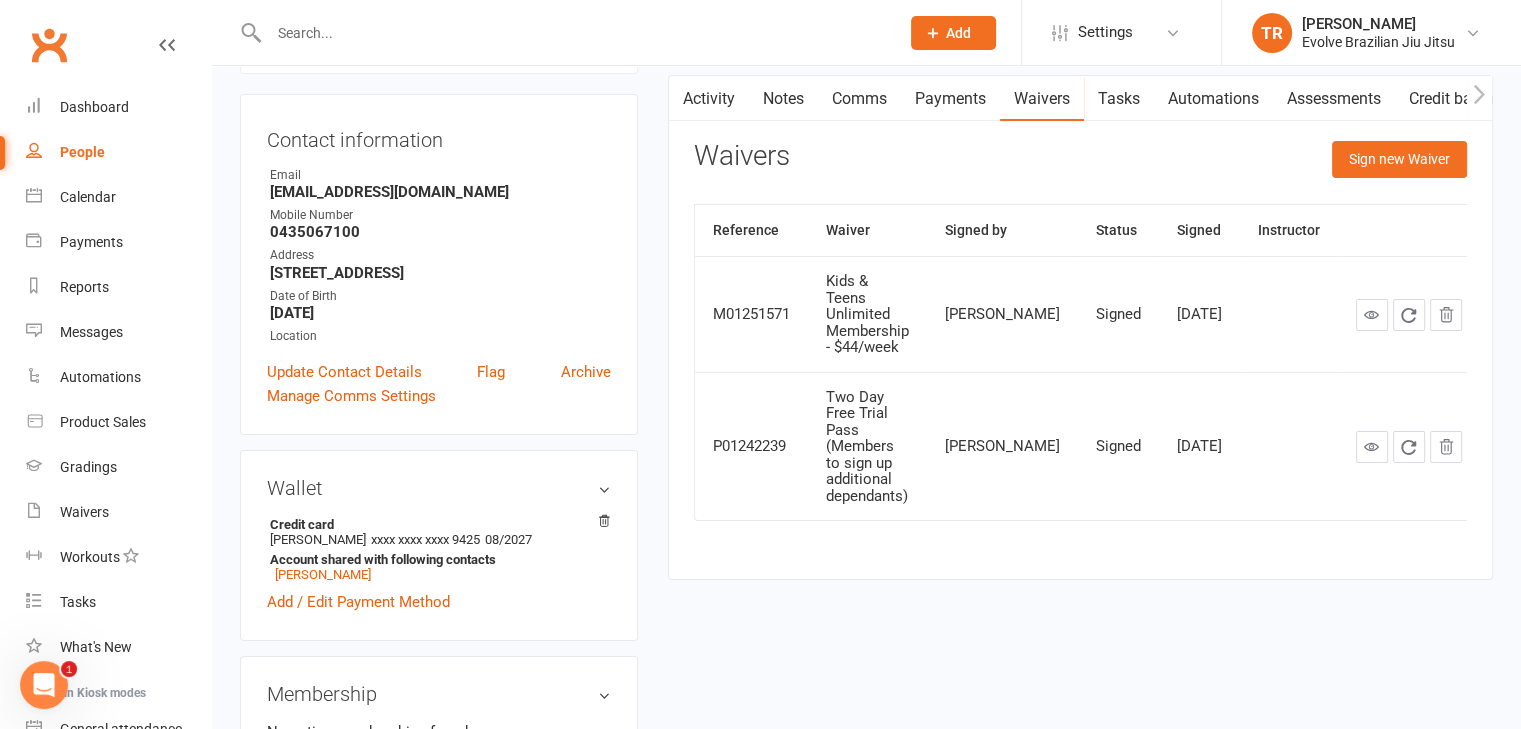 scroll, scrollTop: 180, scrollLeft: 0, axis: vertical 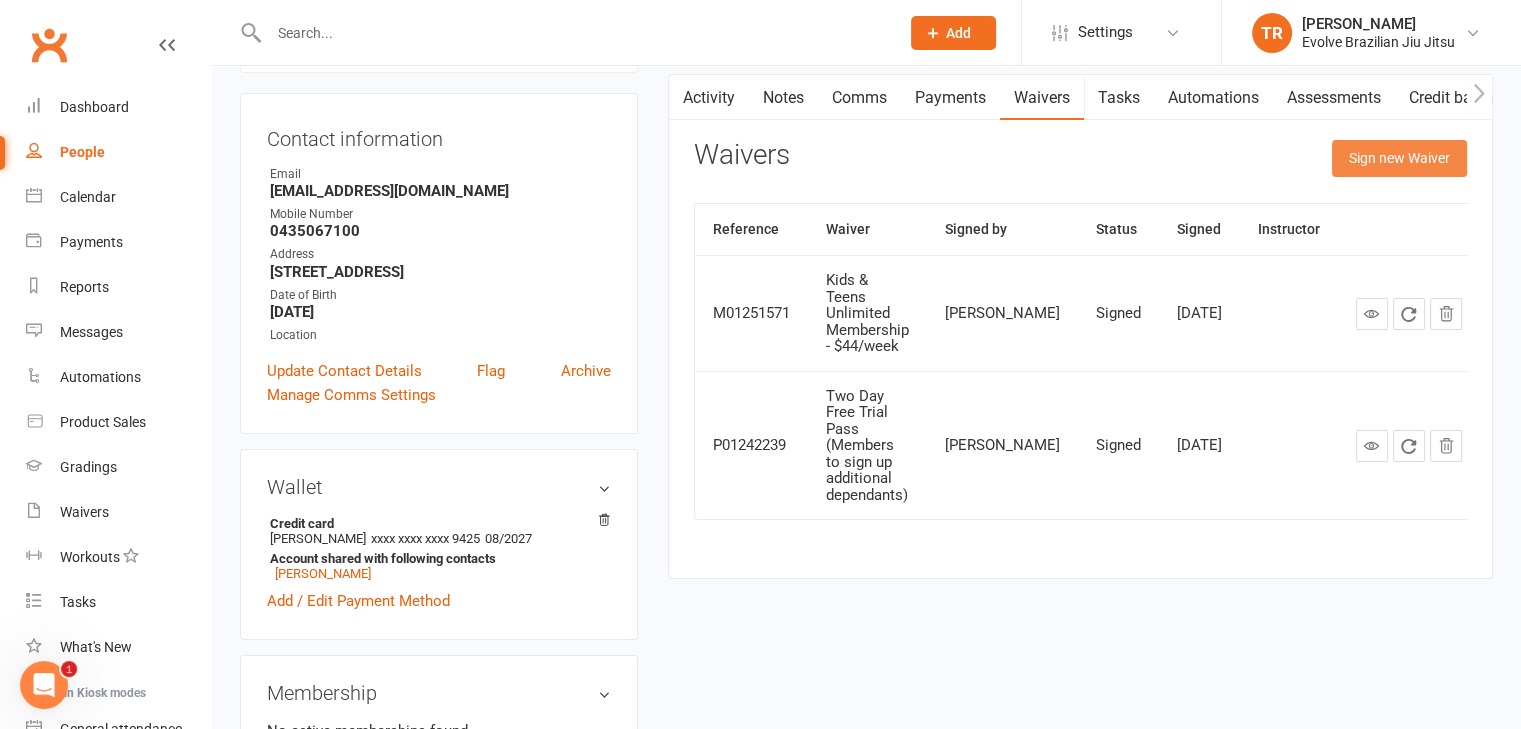 click on "Sign new Waiver" at bounding box center [1399, 158] 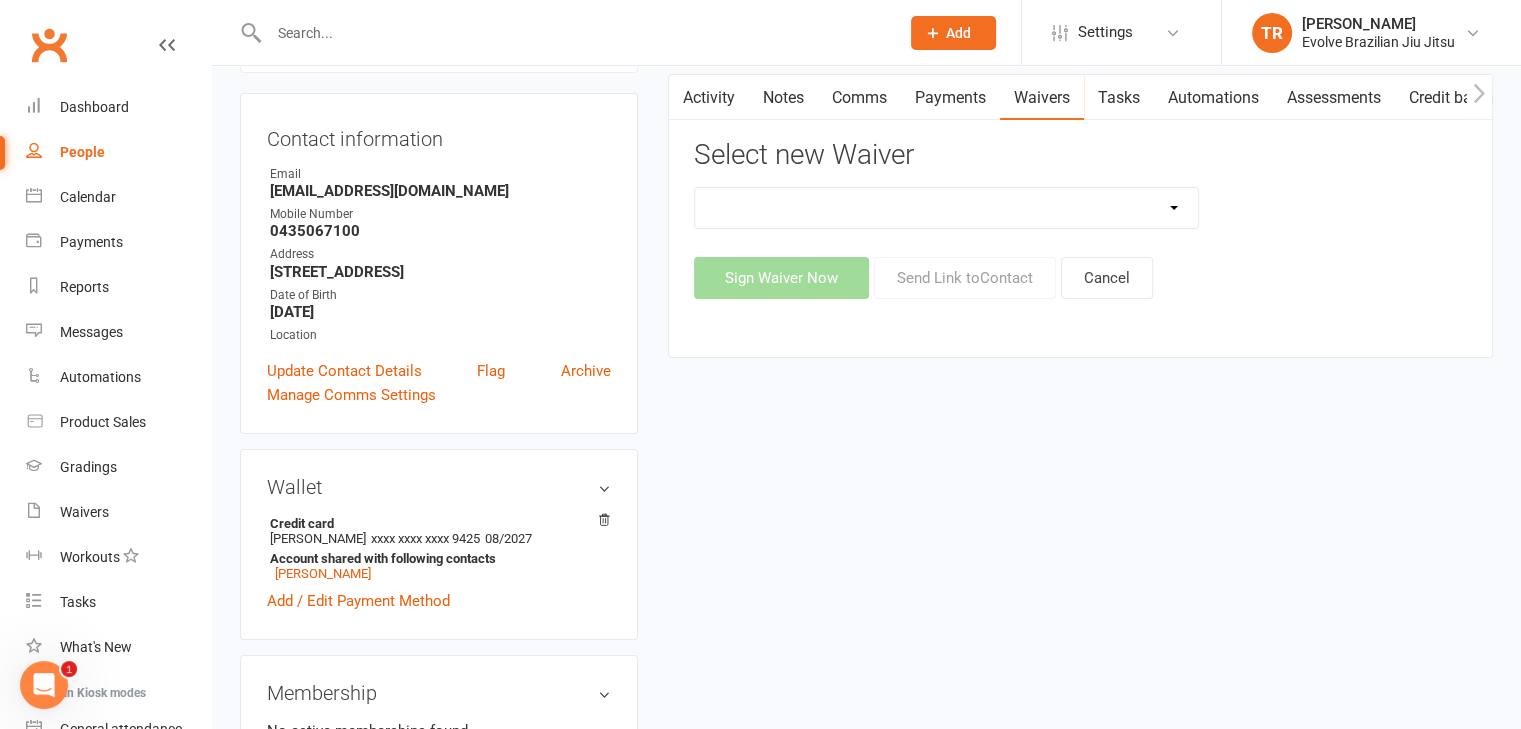 click on "5 Private Lessons Pack 5 Private Lessons Pack (2) Adult Foundation Member Waiver Adults Unlimited Membership - $49/week Adults Unlimited Membership - $49/week (Every 2 weeks - training one week on one week off) Adults Unlimited Membership - $49/week (Parents signature required for under 18 years) Adults Unlimited Membership 6 Months & 12 Months Upfront Adults Unlimited Membership (One Class Per Week) $30/week Custom Membership for [PERSON_NAME] & [PERSON_NAME] - [DATE] to [DATE] ($570 paid upfront) Family Membership - 2 Members ($84/ week) Family Membership: 2 Members for $80/week (One Adult Unlimited & One Child in 3-5 Program) Family Membership - 2 Siblings ($79.80/ week) Family Membership - 3 Siblings ($107.73/ week) Family Membership One Class Per Week - 2 Siblings ($50/week) Family Membership Waiver - Giveaway Foundation Member Waiver Kids 3-5 Membership ($35 per week) Kids 3-5 Membership One Class Per Week ($25 per week) Kids Foundation Member Waiver Kids & Teens Membership One Class Per Week Member Waiver" at bounding box center [947, 208] 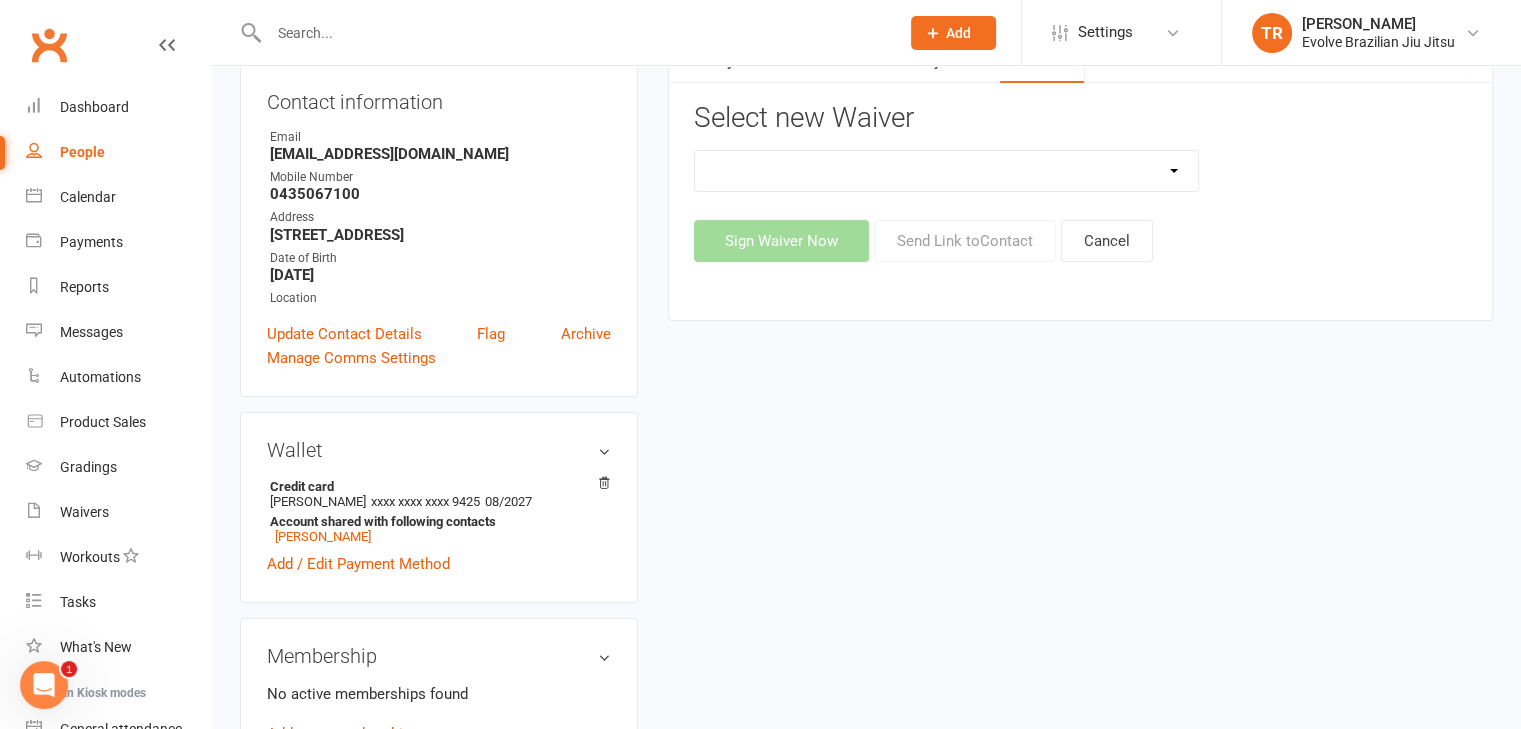 scroll, scrollTop: 193, scrollLeft: 0, axis: vertical 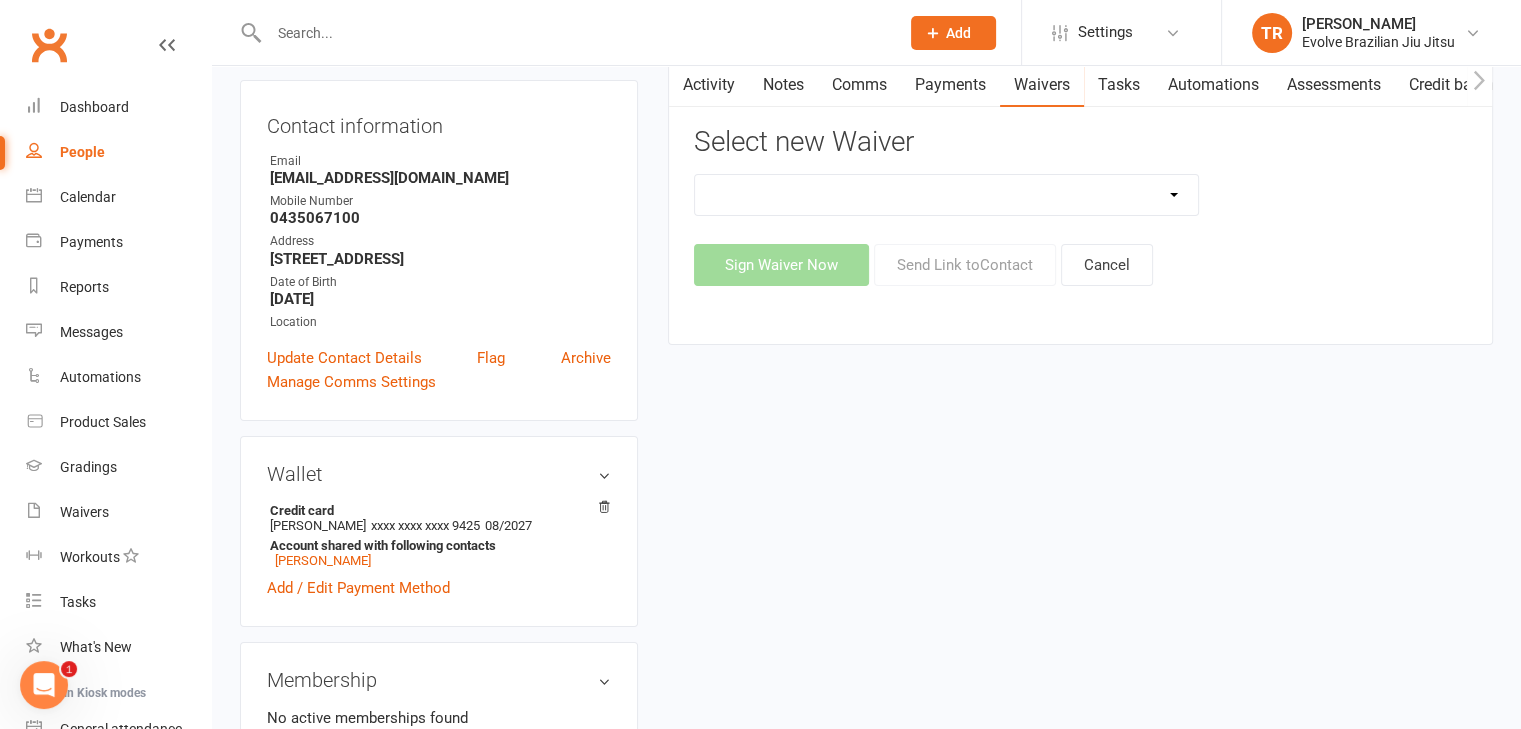 click on "5 Private Lessons Pack 5 Private Lessons Pack (2) Adult Foundation Member Waiver Adults Unlimited Membership - $49/week Adults Unlimited Membership - $49/week (Every 2 weeks - training one week on one week off) Adults Unlimited Membership - $49/week (Parents signature required for under 18 years) Adults Unlimited Membership 6 Months & 12 Months Upfront Adults Unlimited Membership (One Class Per Week) $30/week Custom Membership for [PERSON_NAME] & [PERSON_NAME] - [DATE] to [DATE] ($570 paid upfront) Family Membership - 2 Members ($84/ week) Family Membership: 2 Members for $80/week (One Adult Unlimited & One Child in 3-5 Program) Family Membership - 2 Siblings ($79.80/ week) Family Membership - 3 Siblings ($107.73/ week) Family Membership One Class Per Week - 2 Siblings ($50/week) Family Membership Waiver - Giveaway Foundation Member Waiver Kids 3-5 Membership ($35 per week) Kids 3-5 Membership One Class Per Week ($25 per week) Kids Foundation Member Waiver Kids & Teens Membership One Class Per Week Member Waiver" at bounding box center (947, 195) 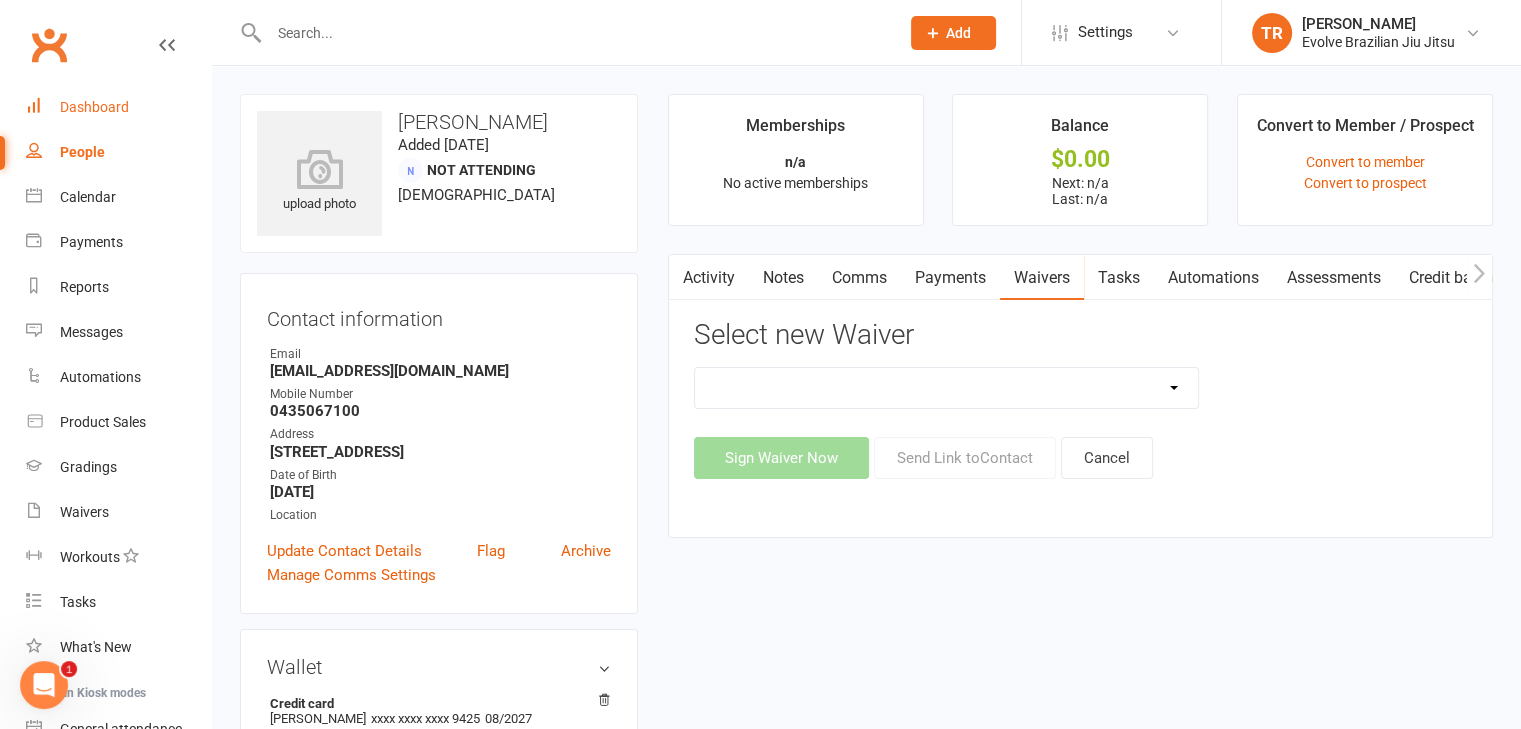 click on "Dashboard" at bounding box center [118, 107] 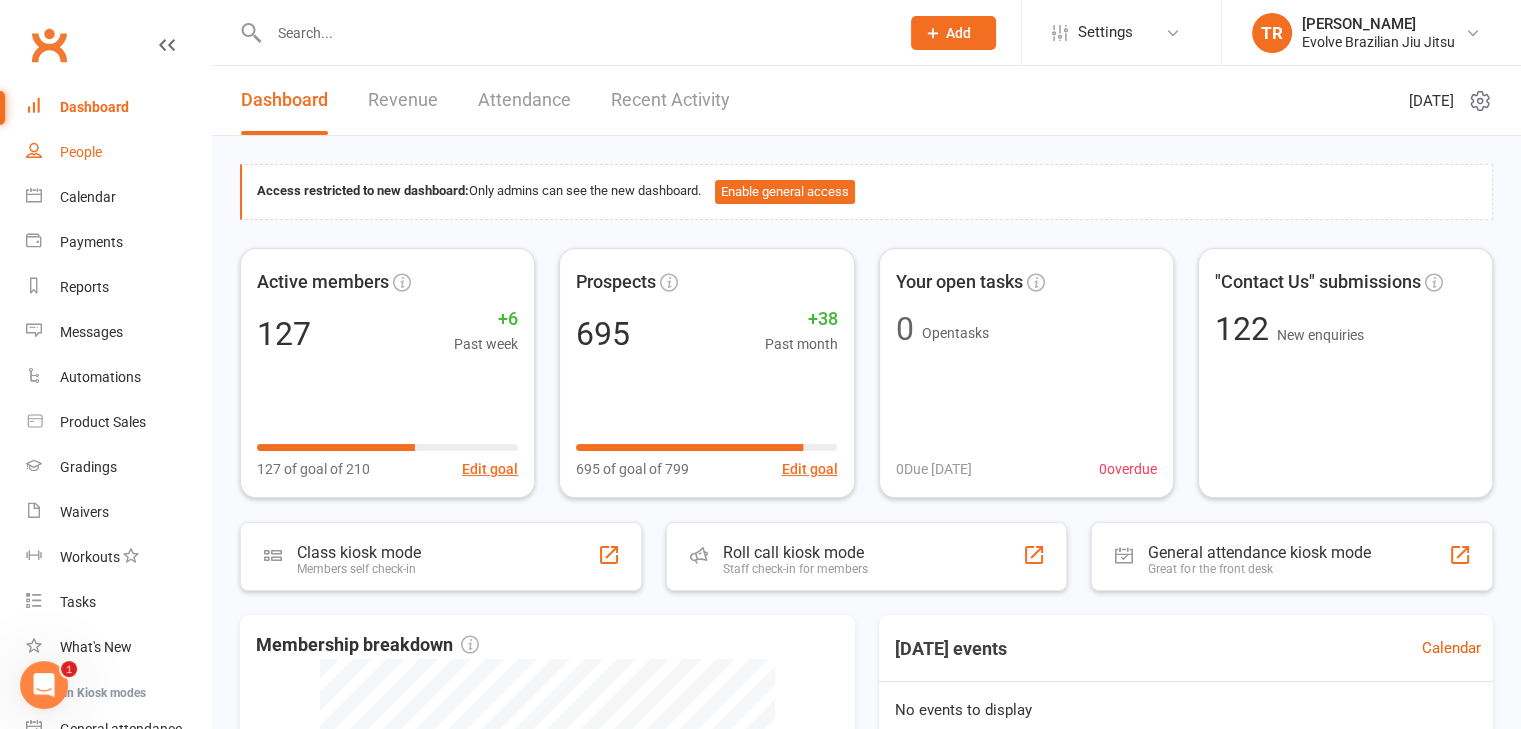 click on "People" at bounding box center [81, 152] 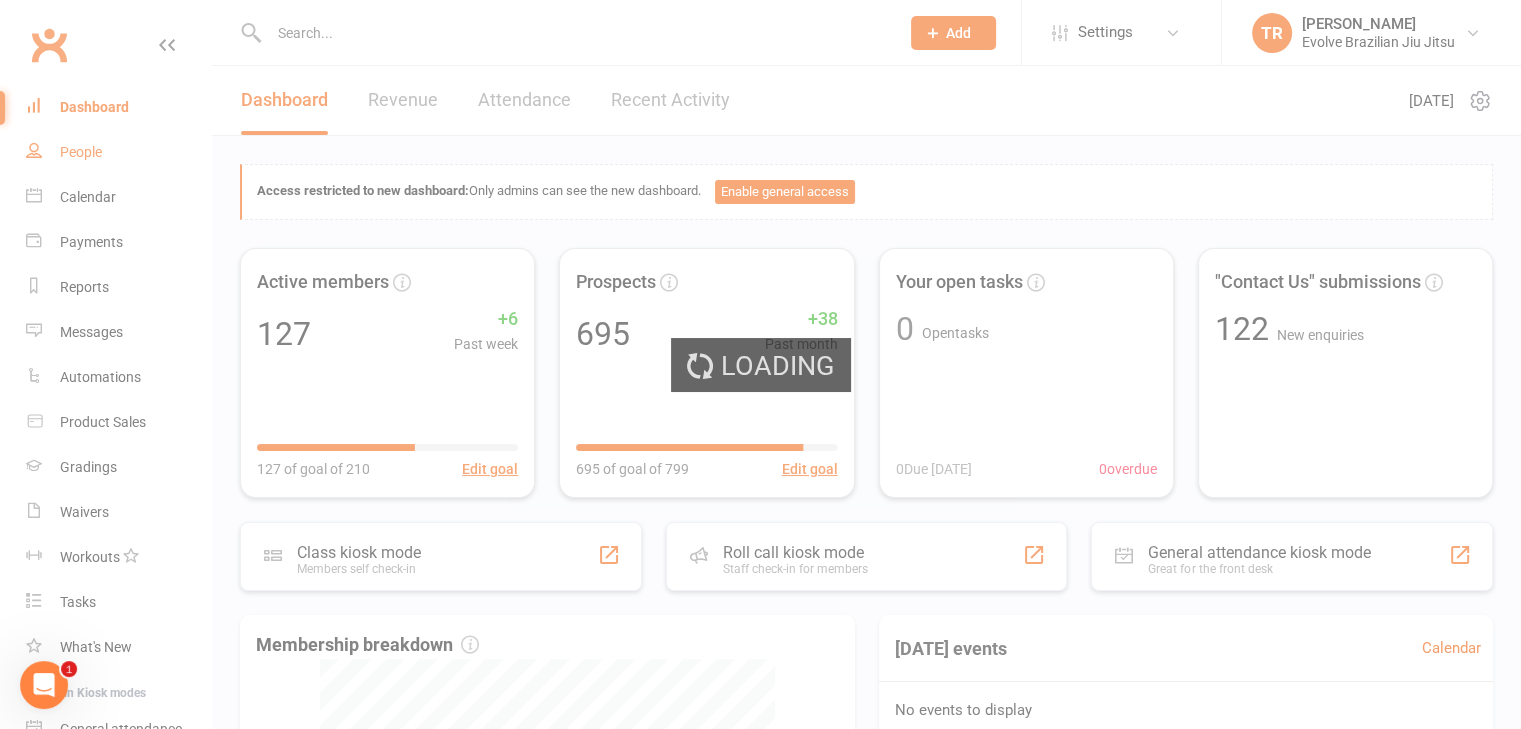 select on "100" 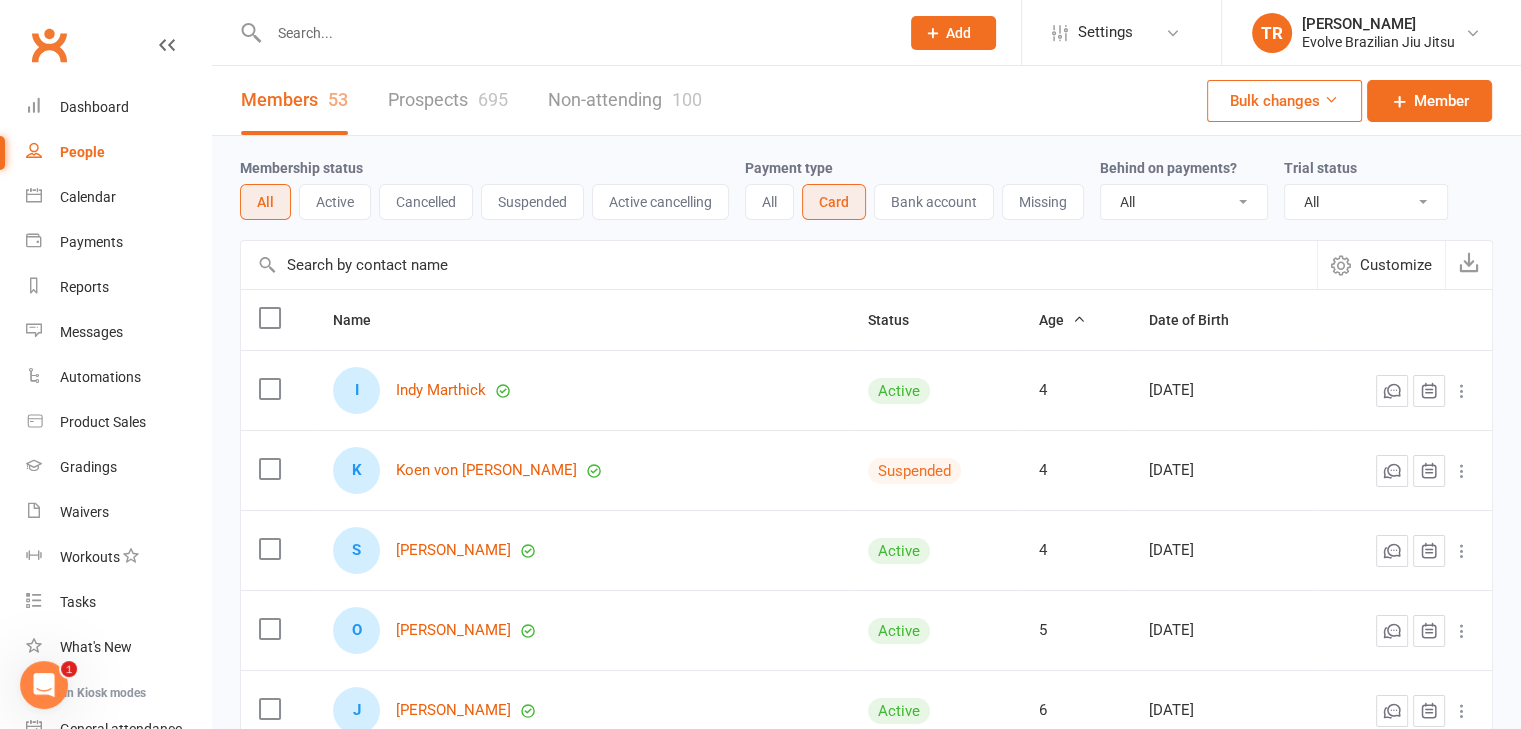 click on "Active" at bounding box center (335, 202) 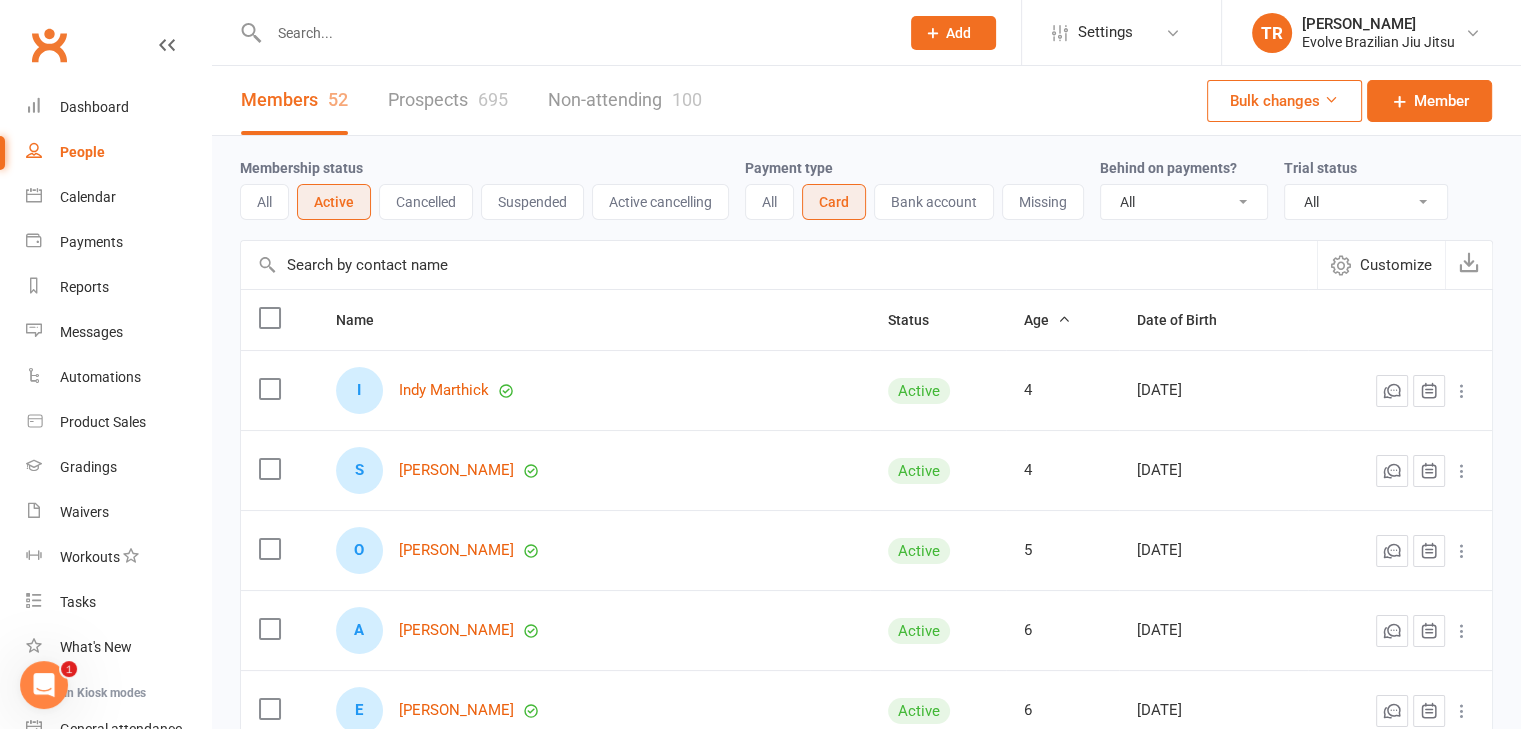 click on "All" at bounding box center [769, 202] 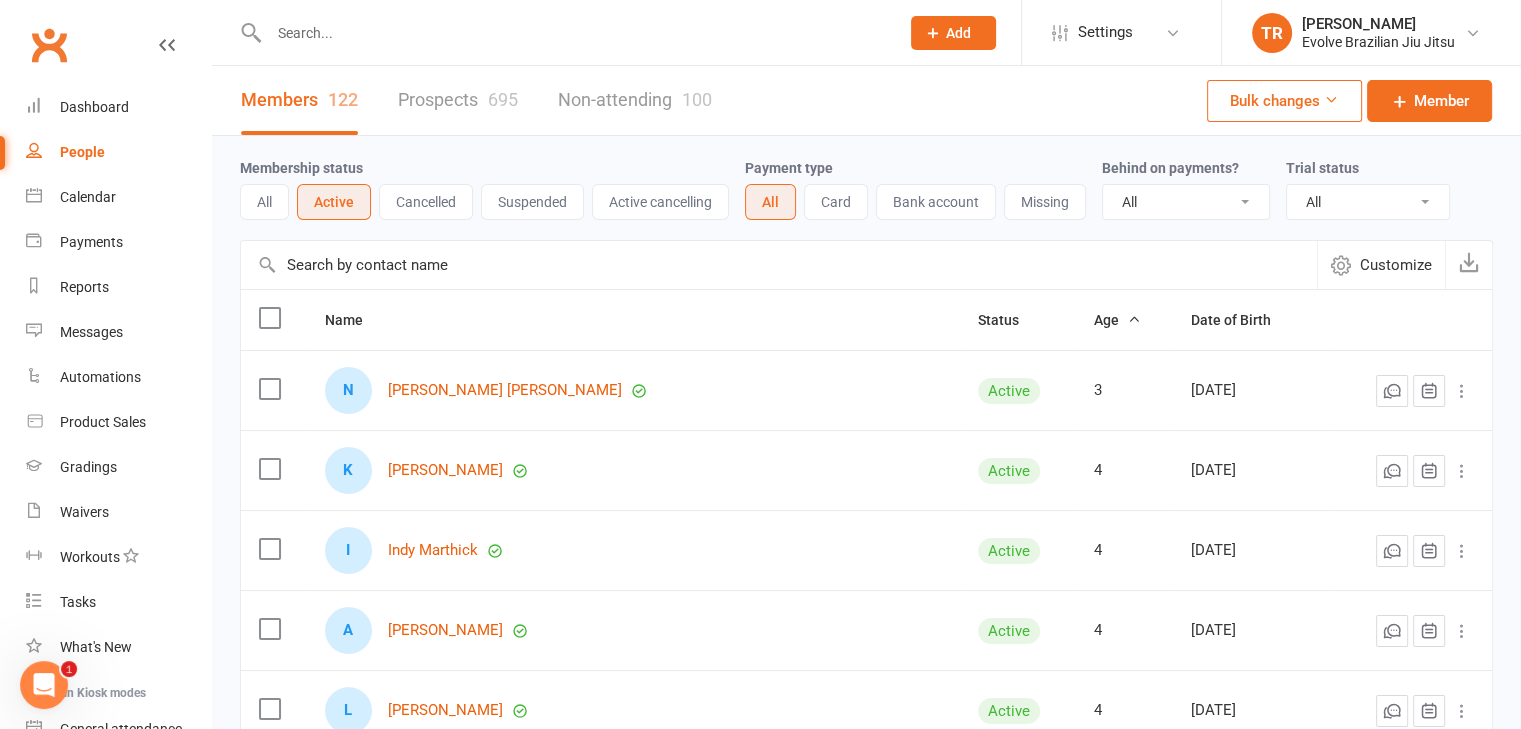 click on "All" at bounding box center [264, 202] 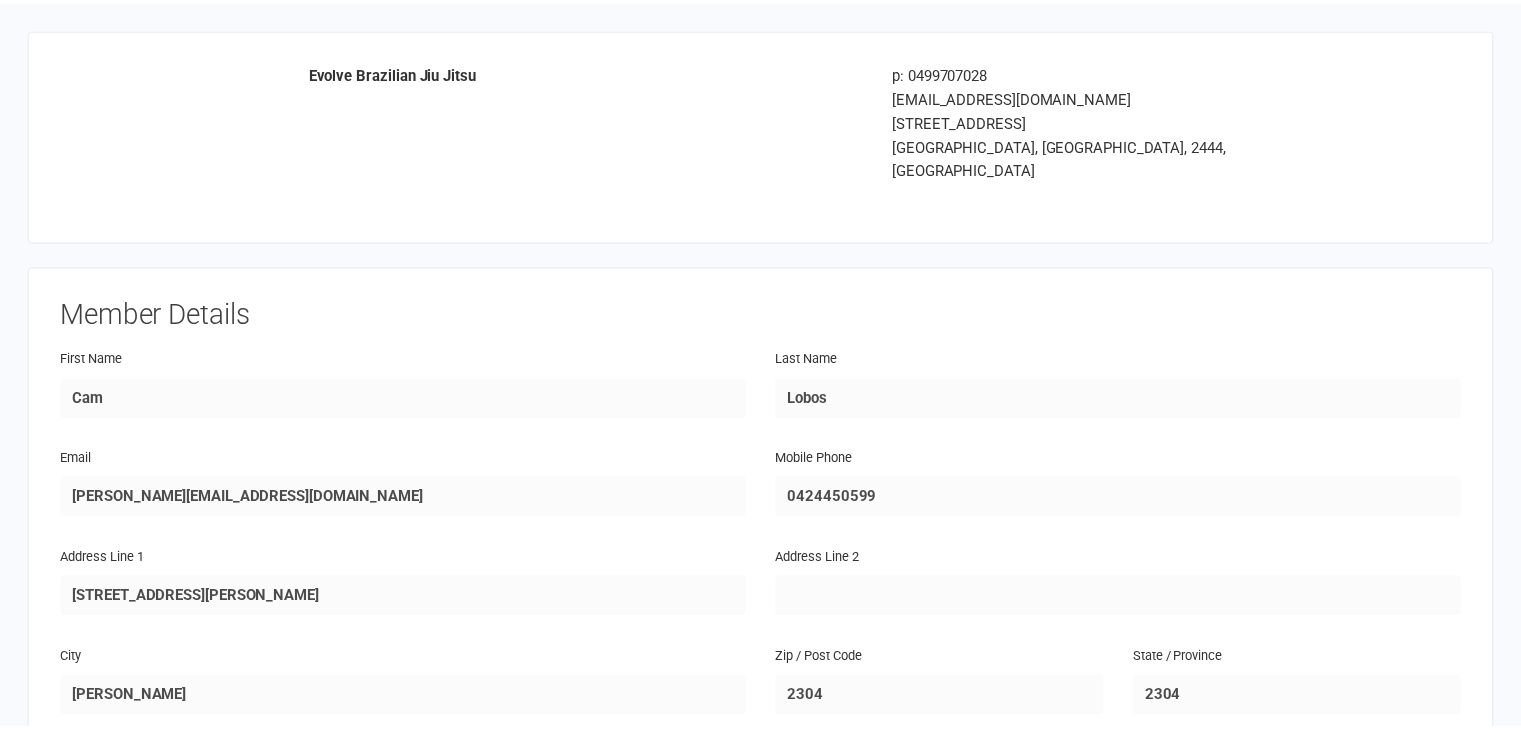 scroll, scrollTop: 0, scrollLeft: 0, axis: both 